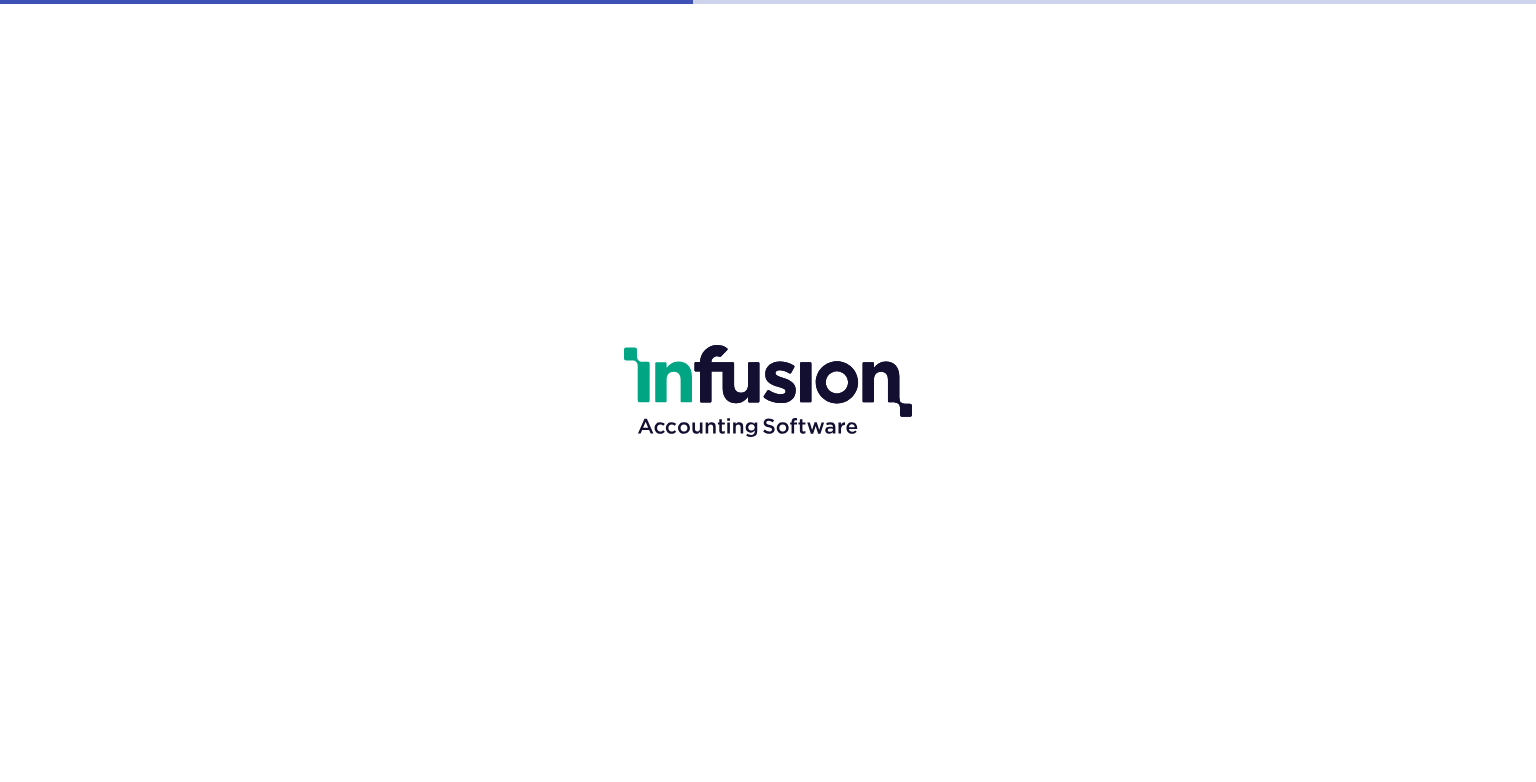 scroll, scrollTop: 0, scrollLeft: 0, axis: both 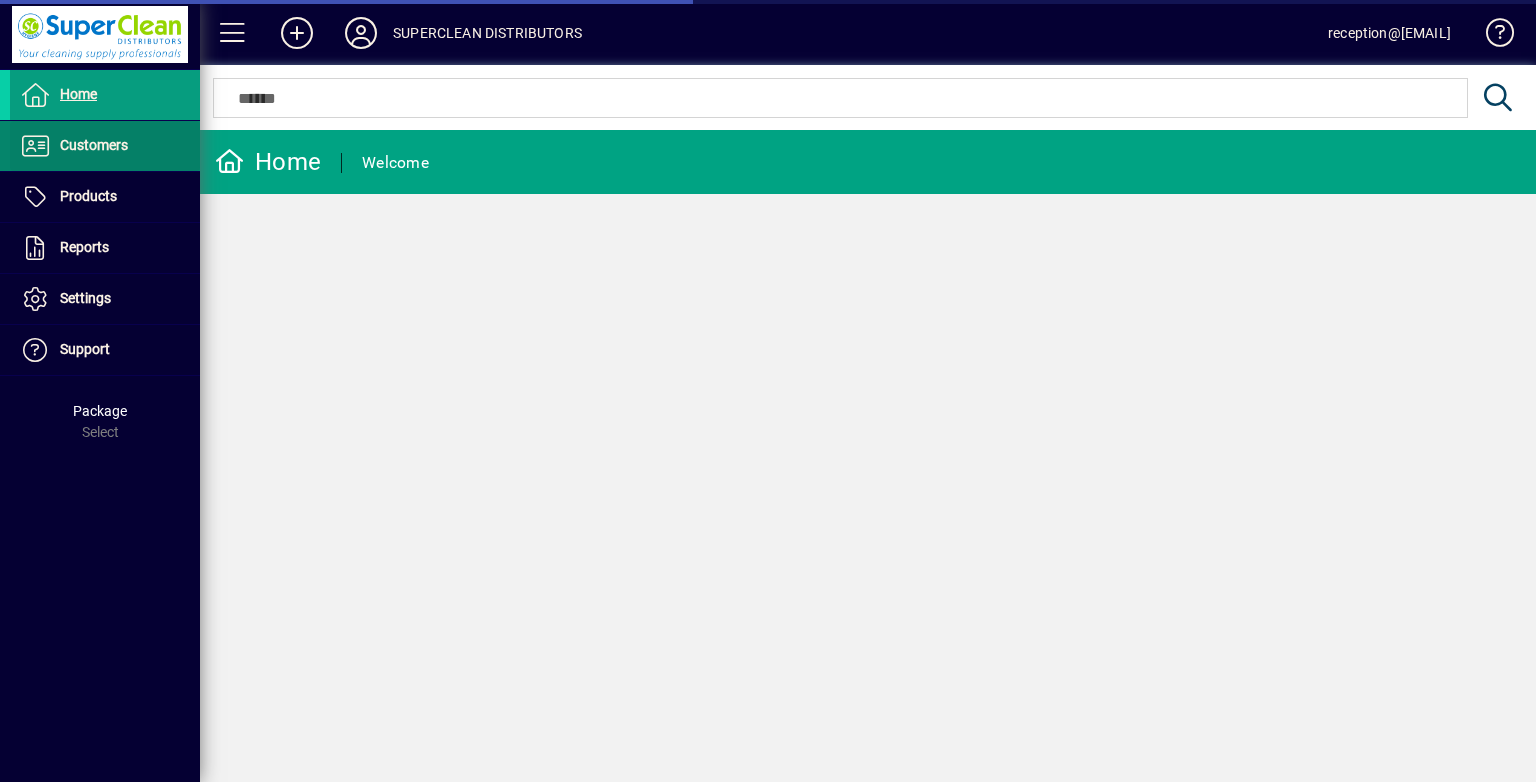 click on "Customers" at bounding box center [94, 145] 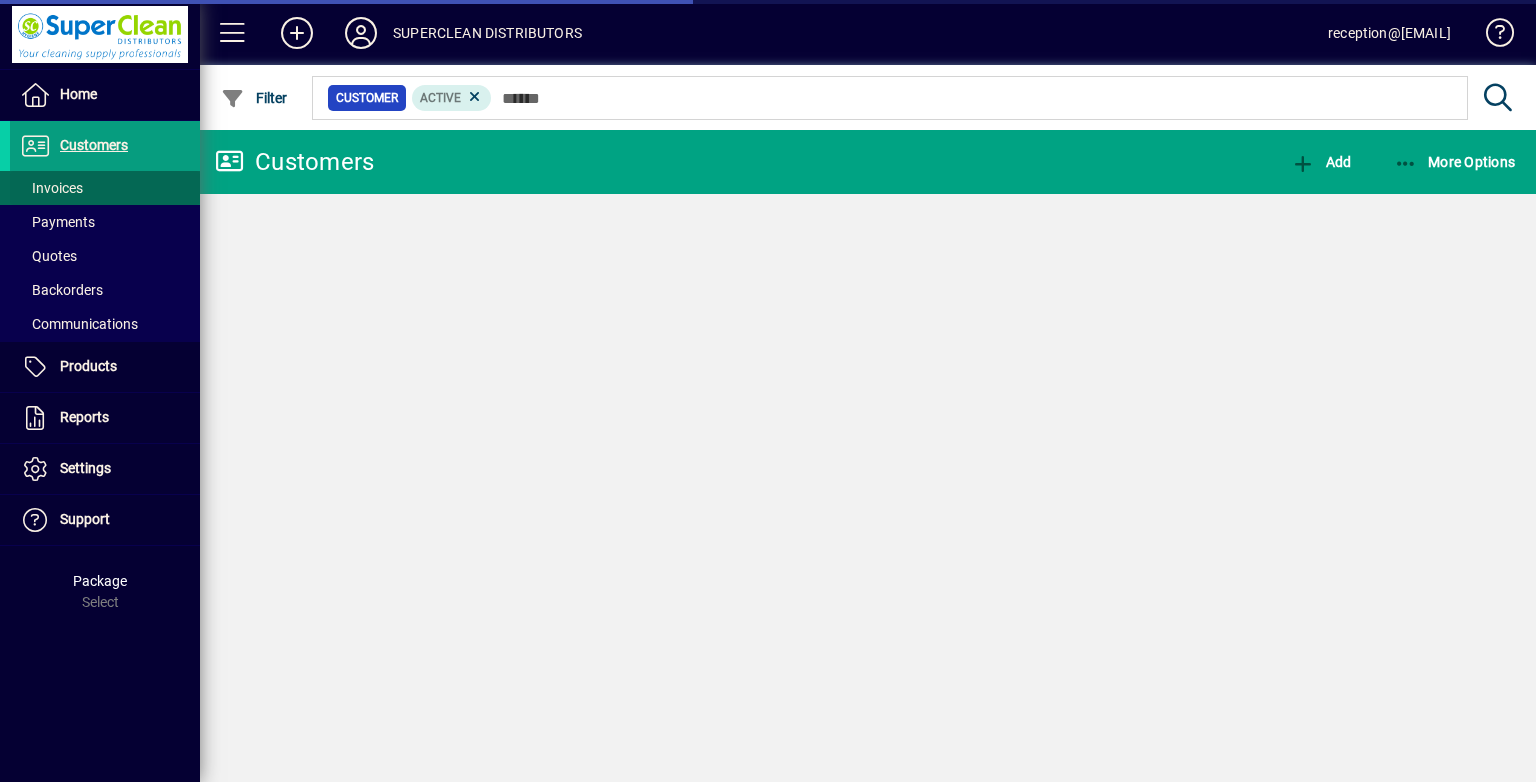 click at bounding box center (105, 188) 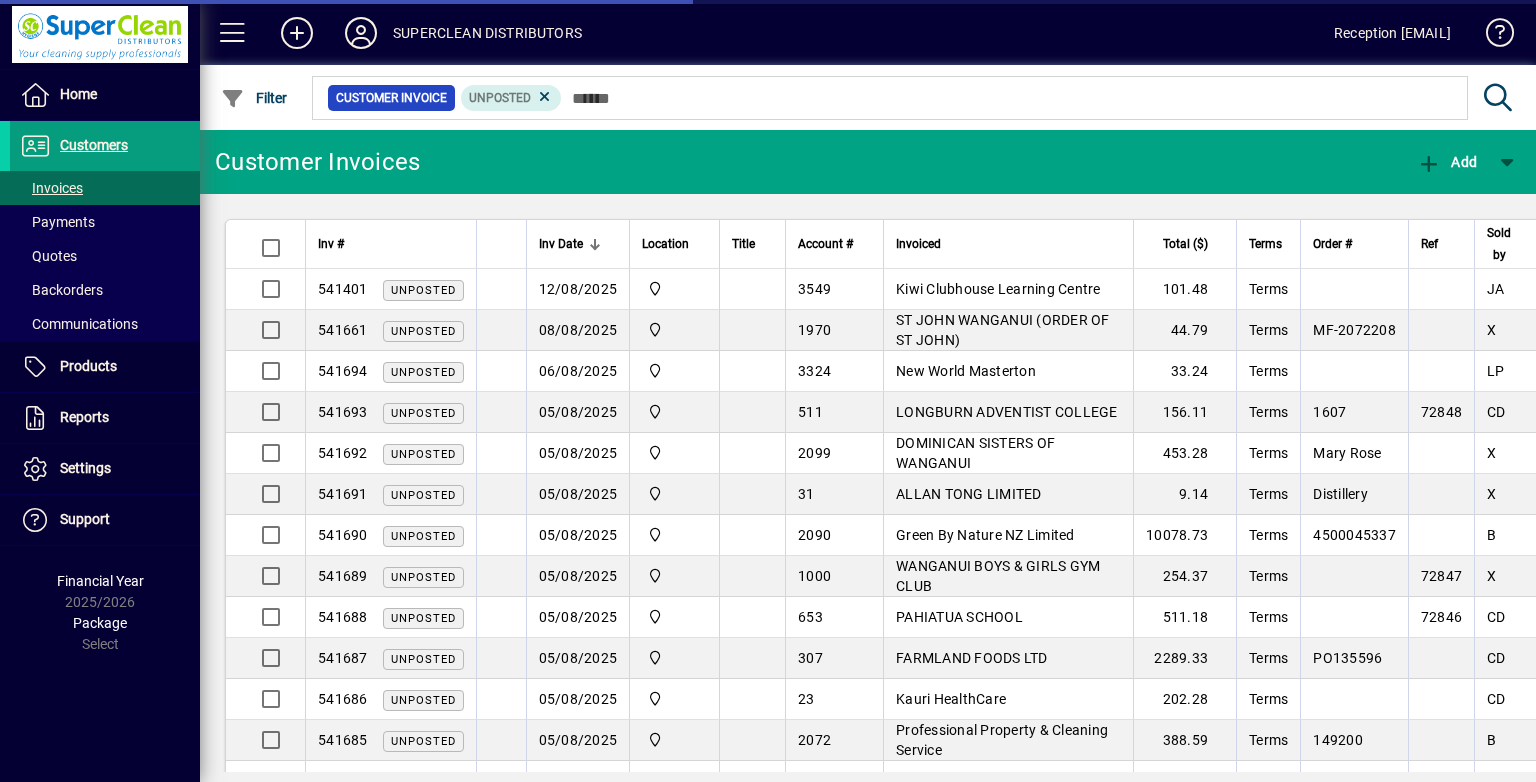 scroll, scrollTop: 0, scrollLeft: 0, axis: both 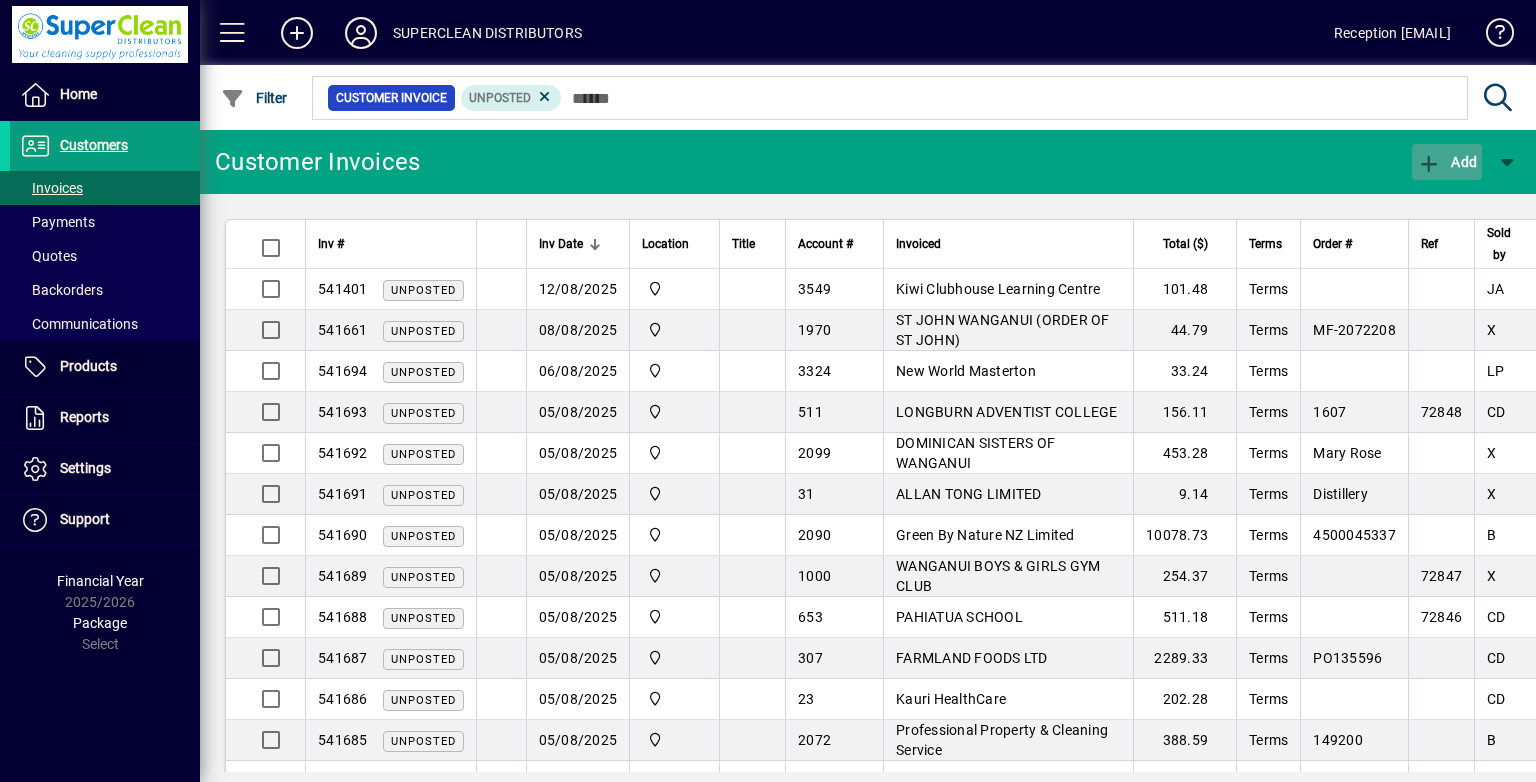 click on "Add" 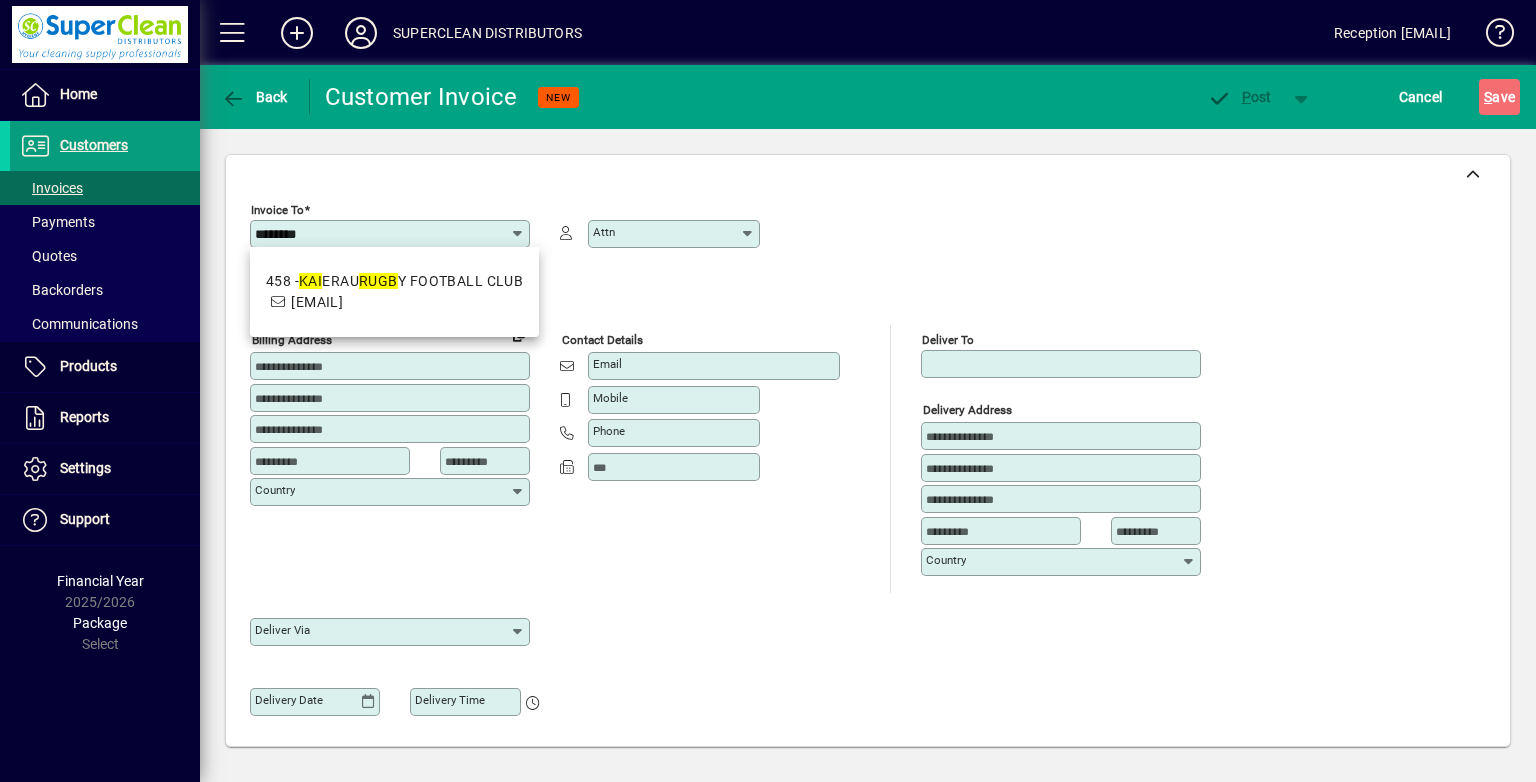 click on "info@wanganuicarcentre.com" at bounding box center (317, 302) 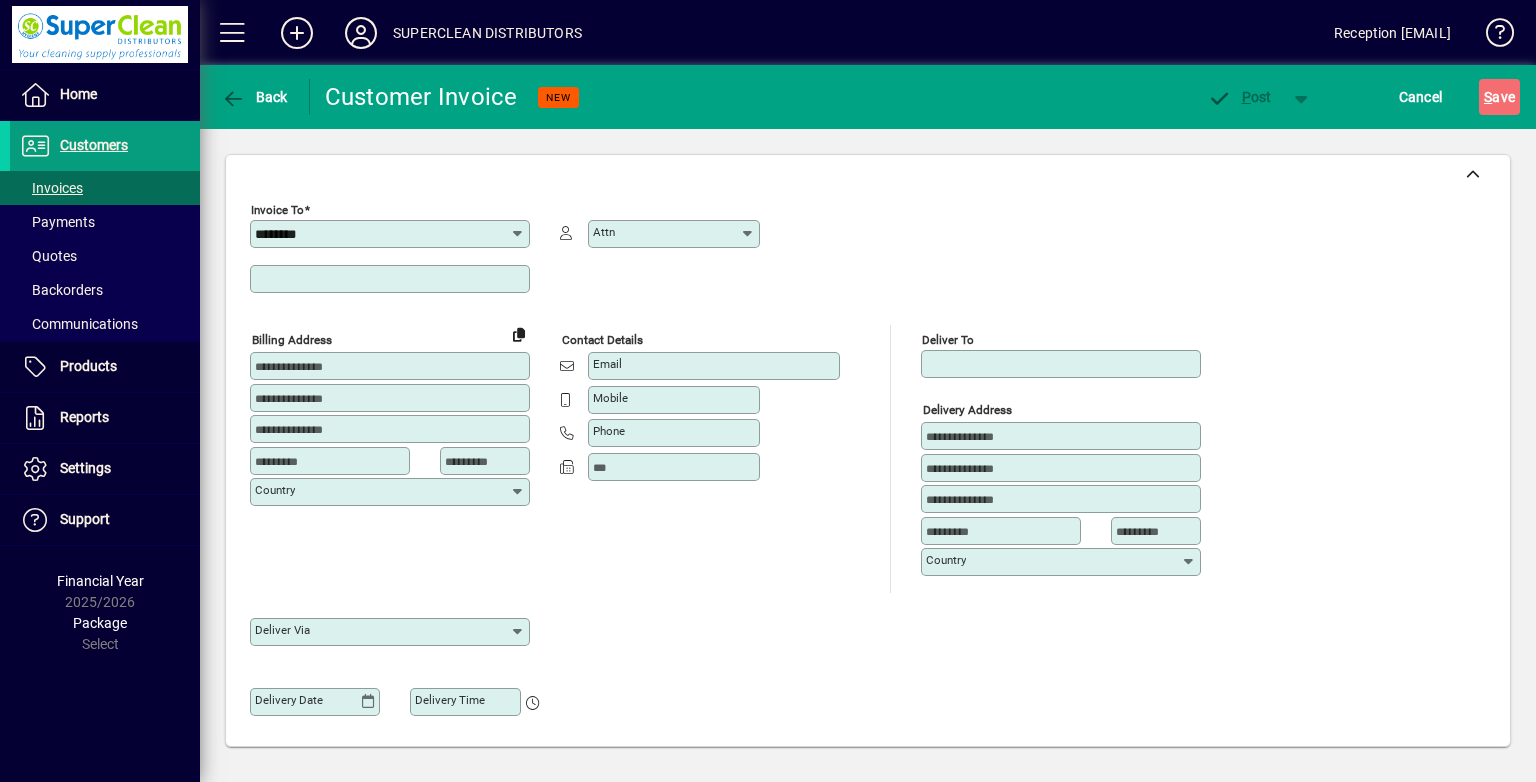 type on "**********" 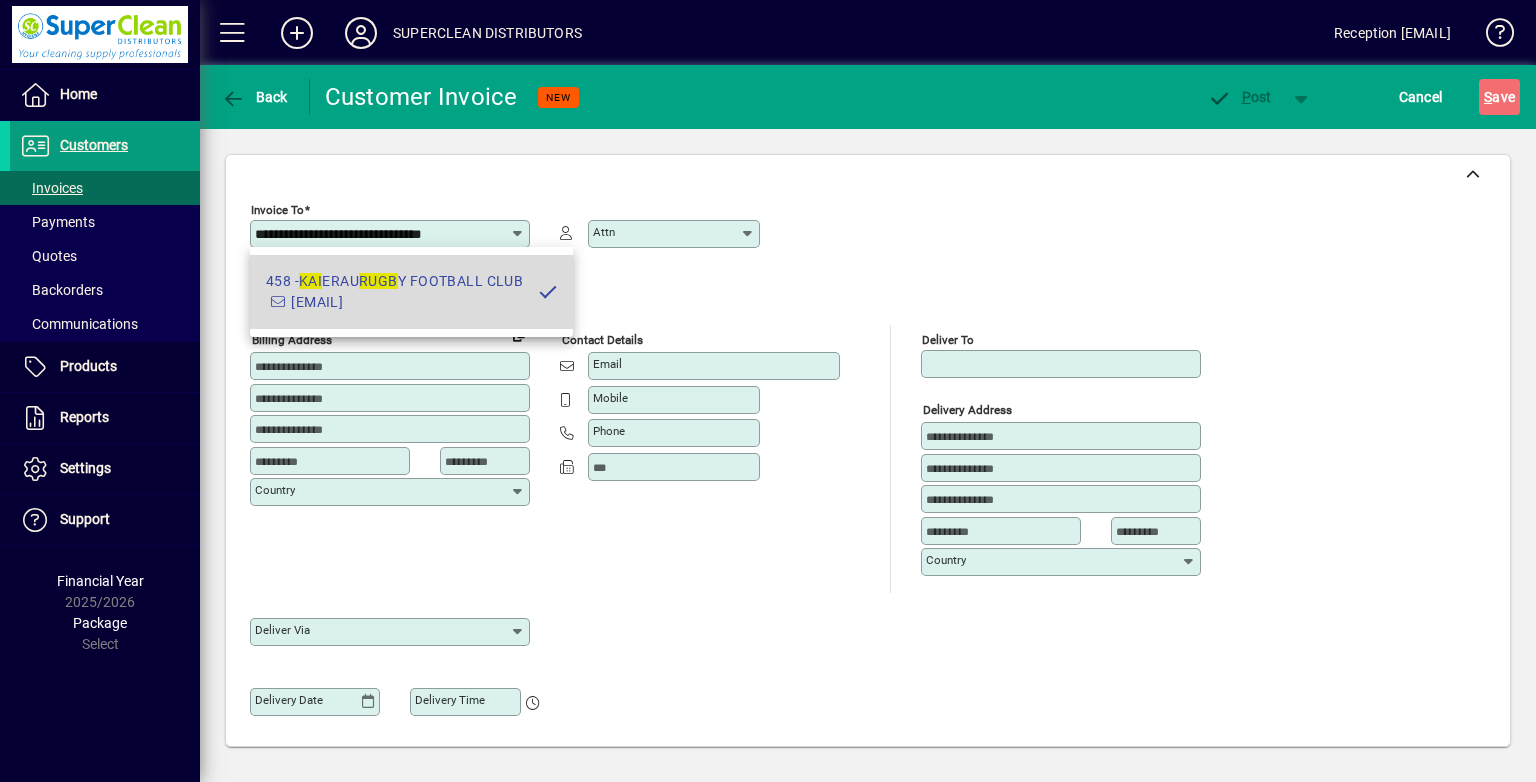 scroll, scrollTop: 0, scrollLeft: 0, axis: both 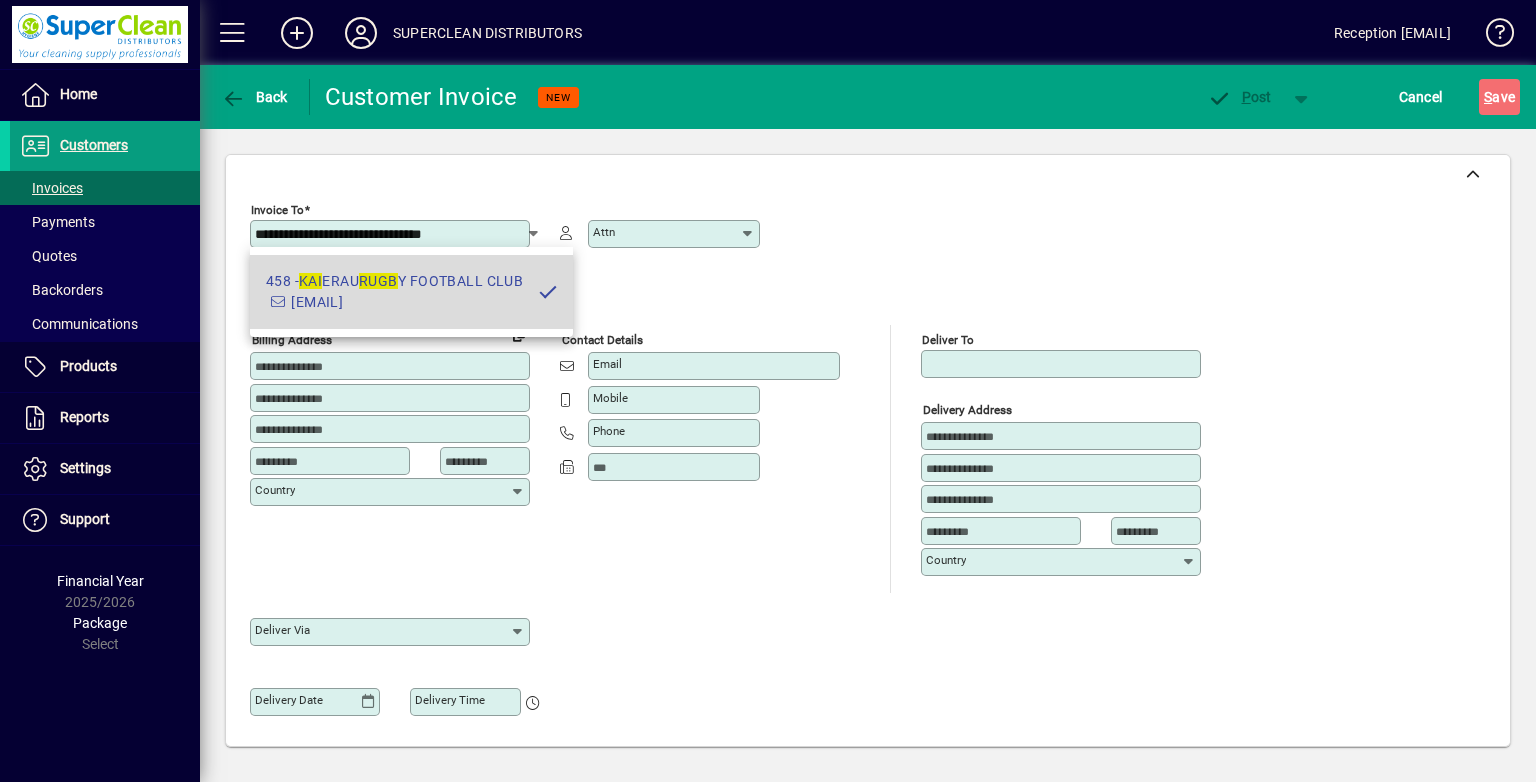 type on "**********" 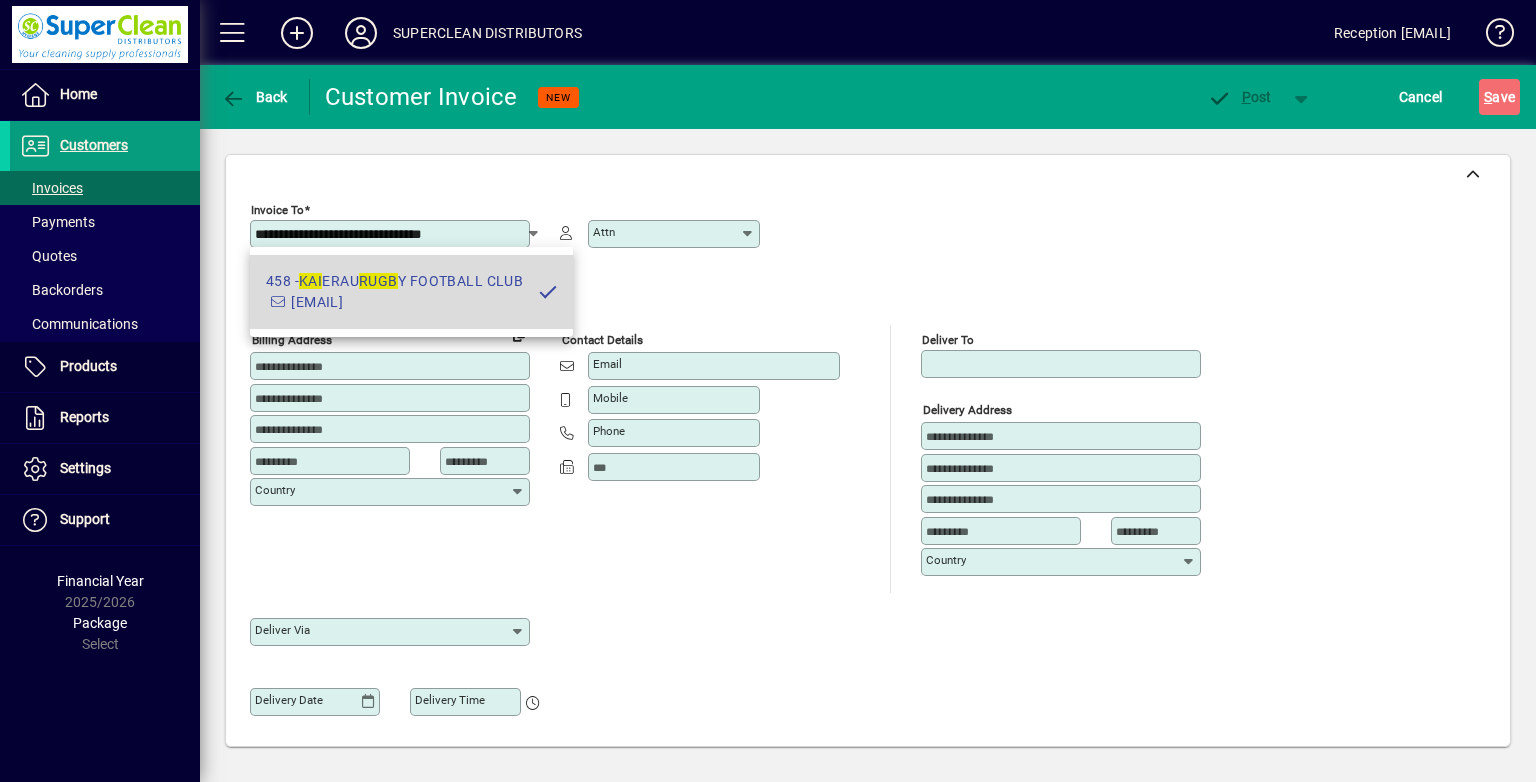 type on "********" 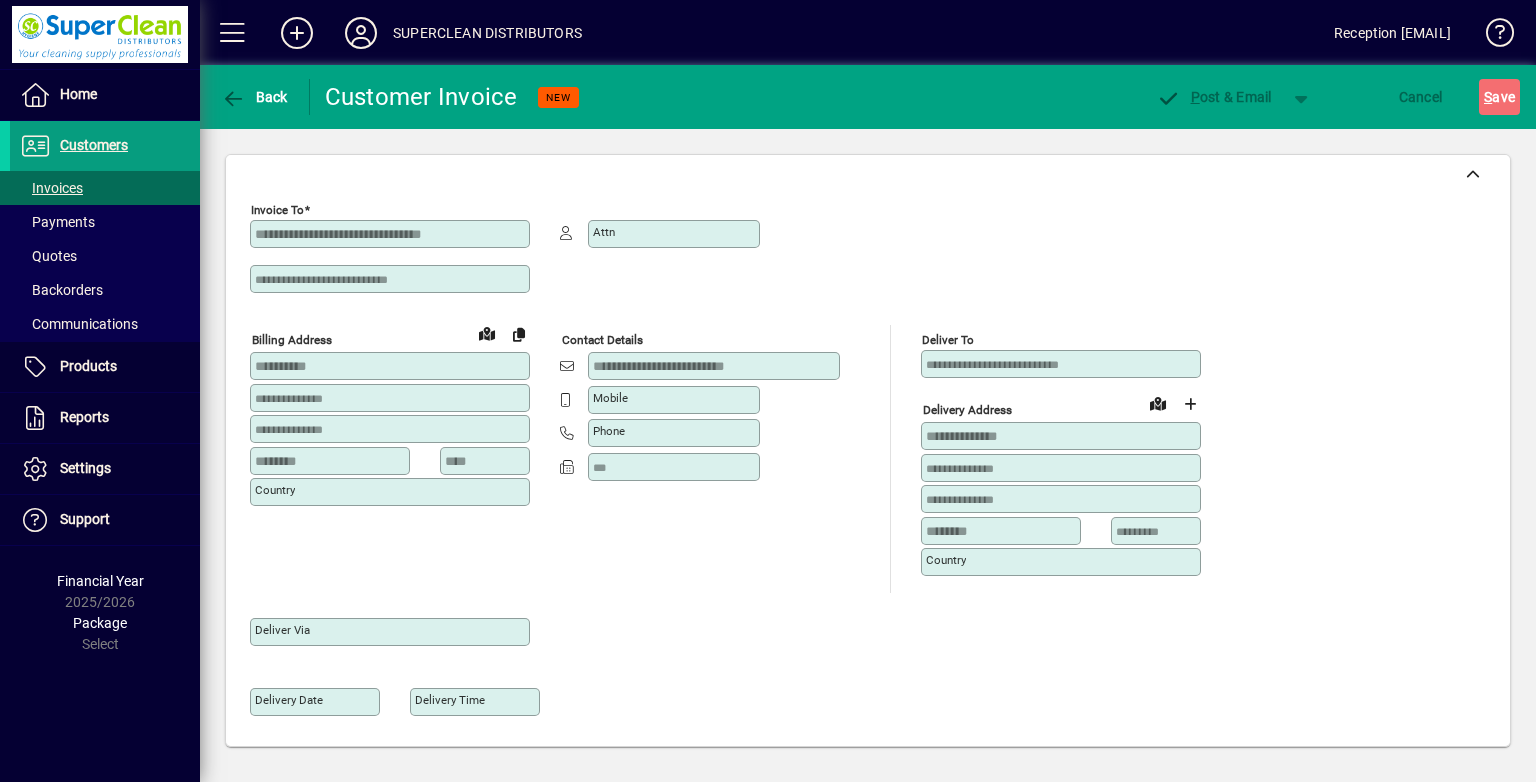 type on "**********" 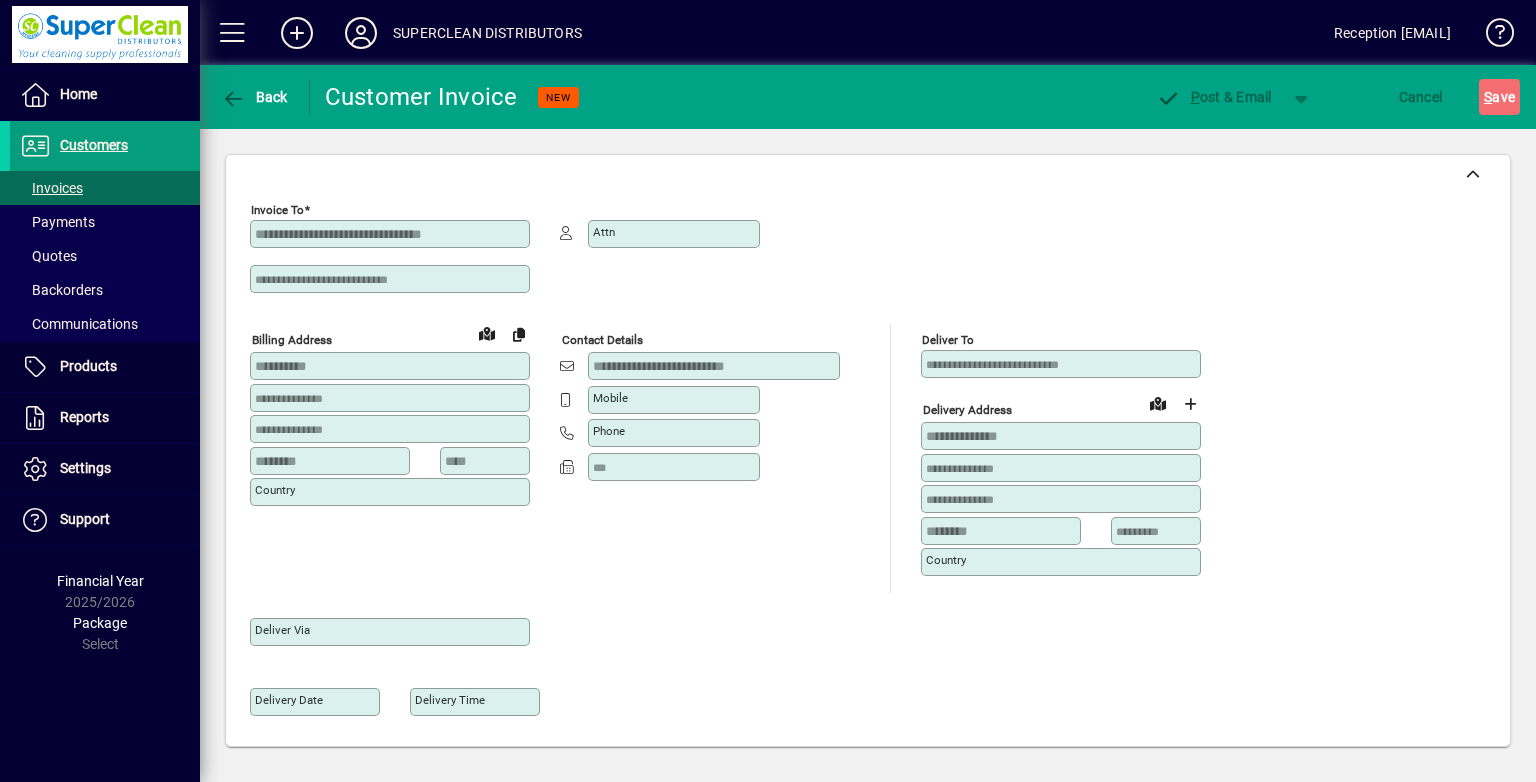 type on "**********" 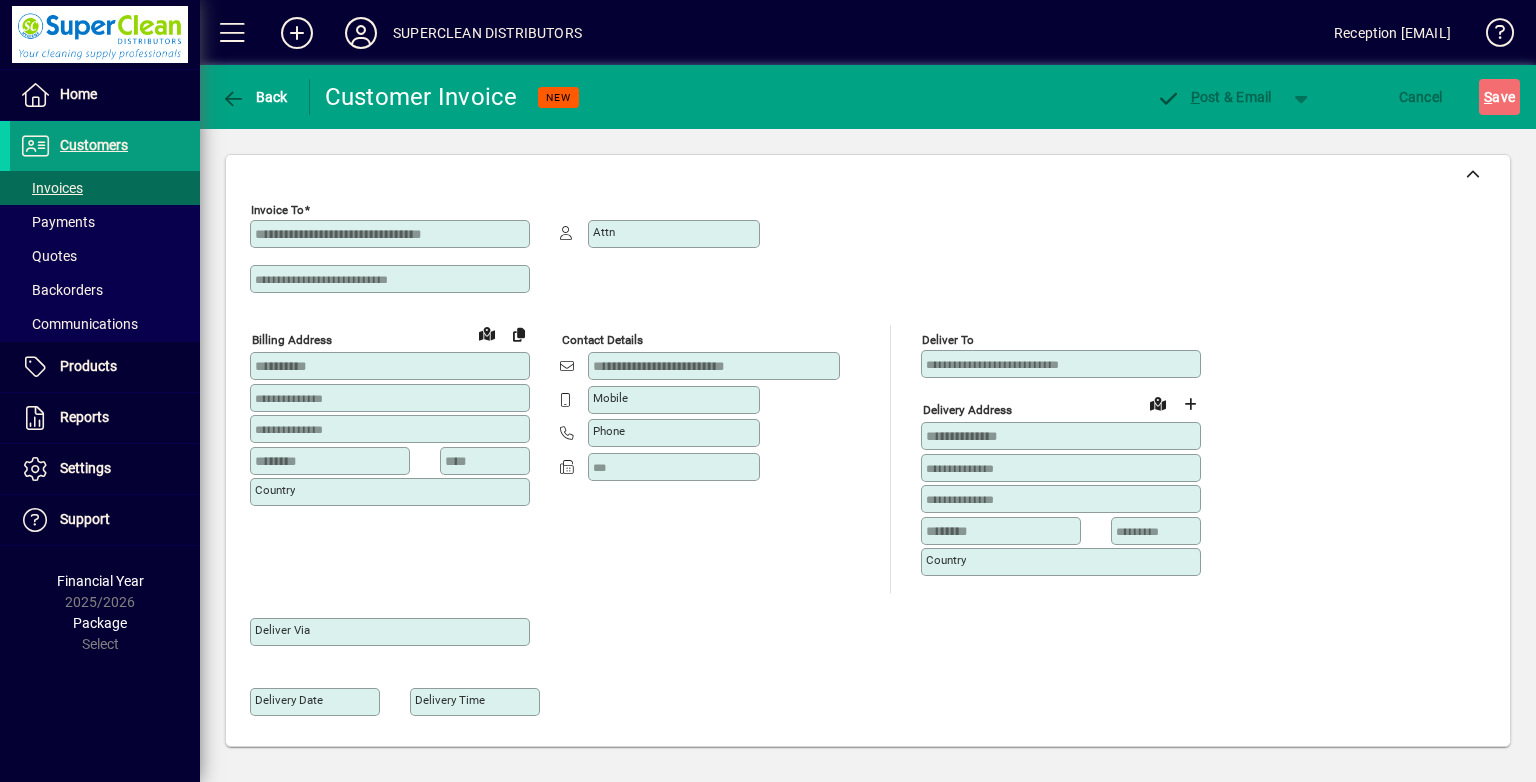 type on "******" 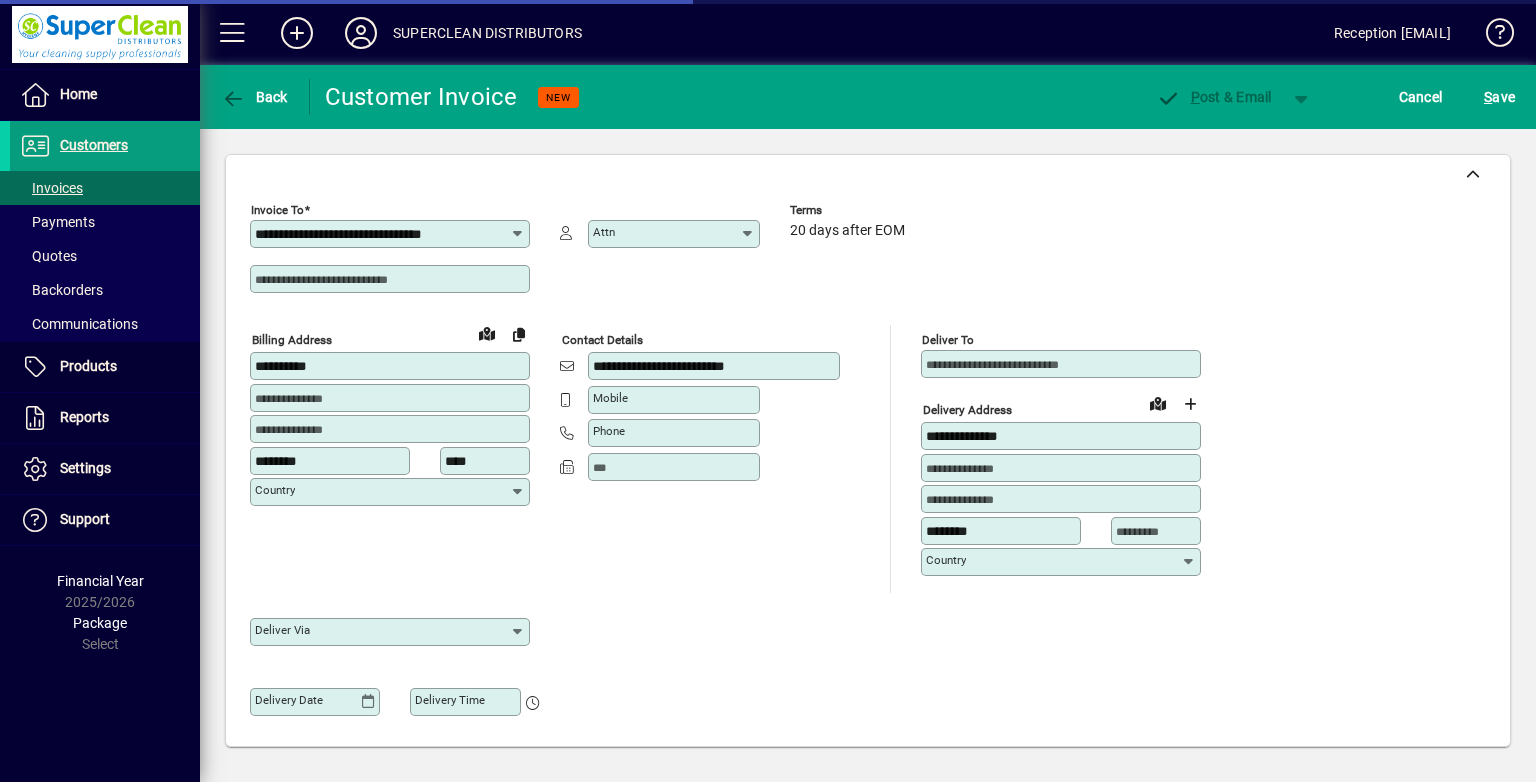 scroll, scrollTop: 100, scrollLeft: 0, axis: vertical 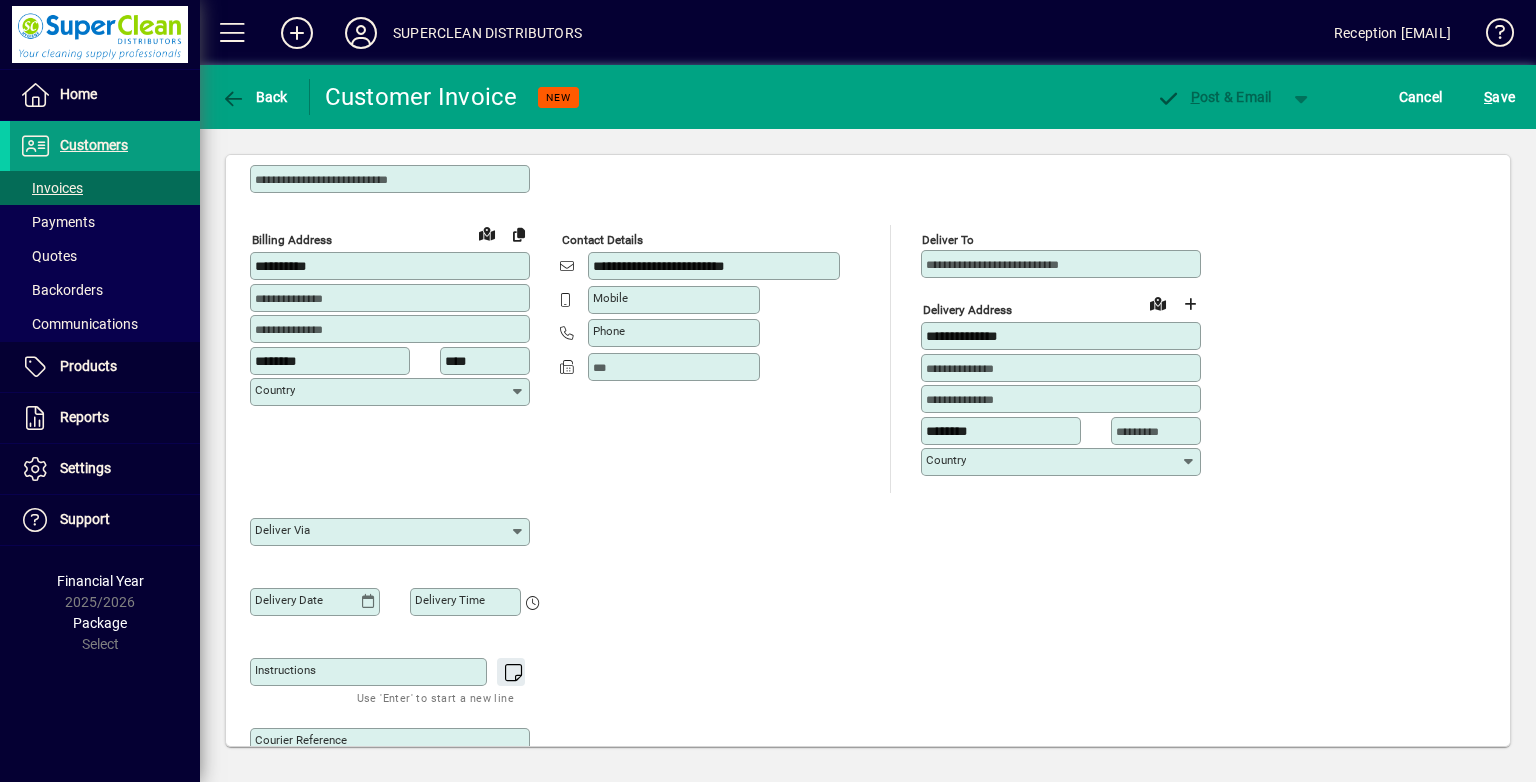 drag, startPoint x: 324, startPoint y: 658, endPoint x: 320, endPoint y: 671, distance: 13.601471 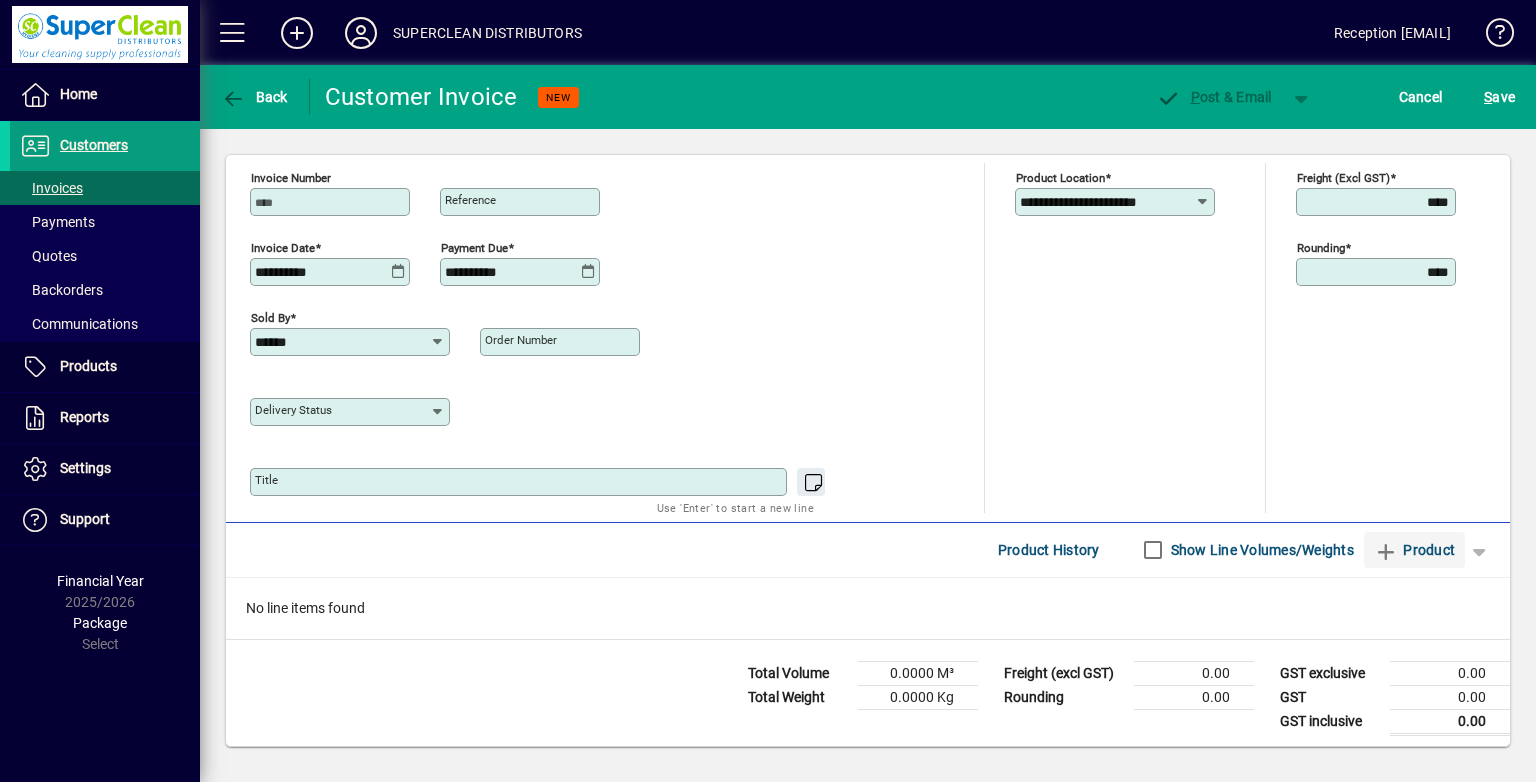 type on "*********" 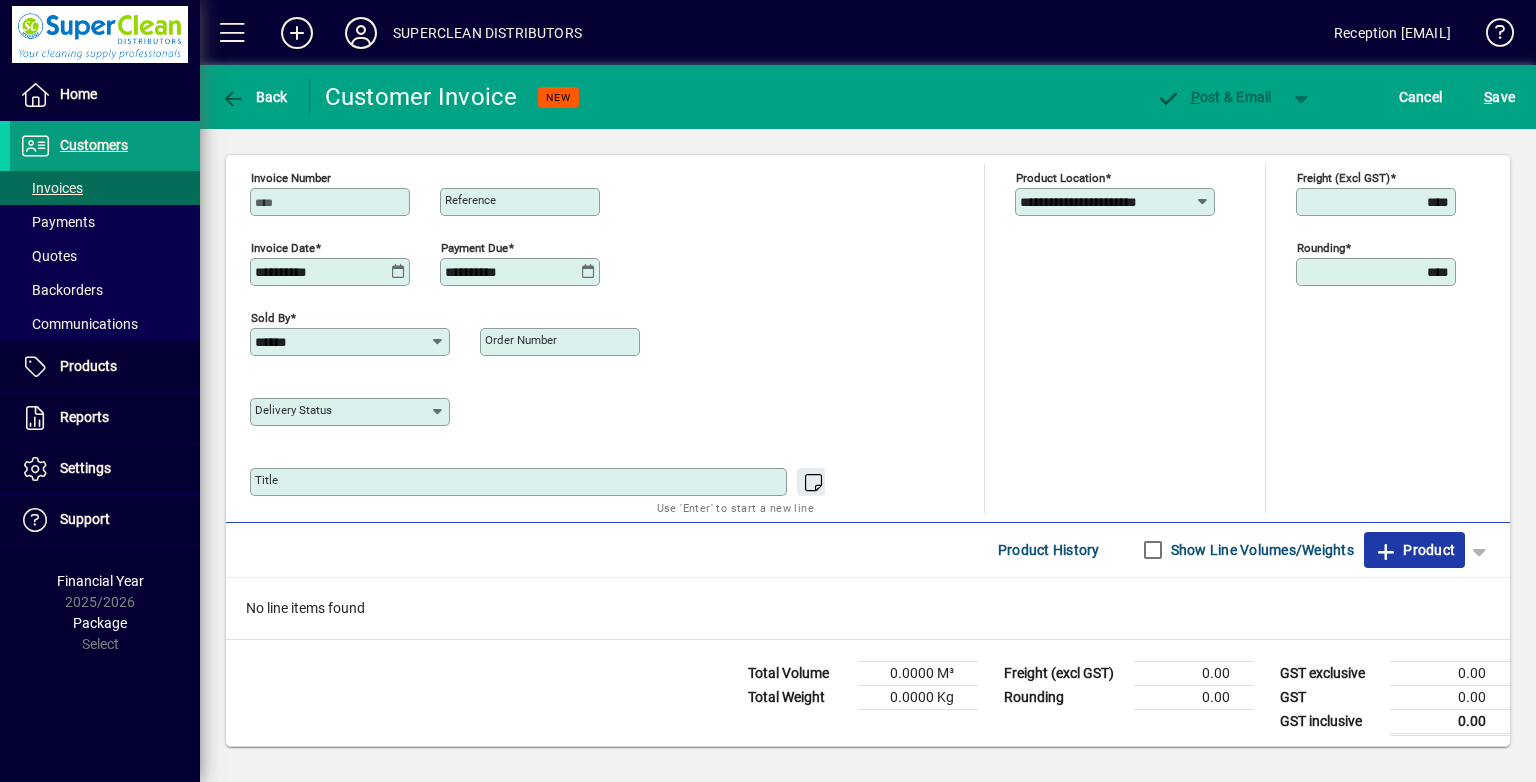 click 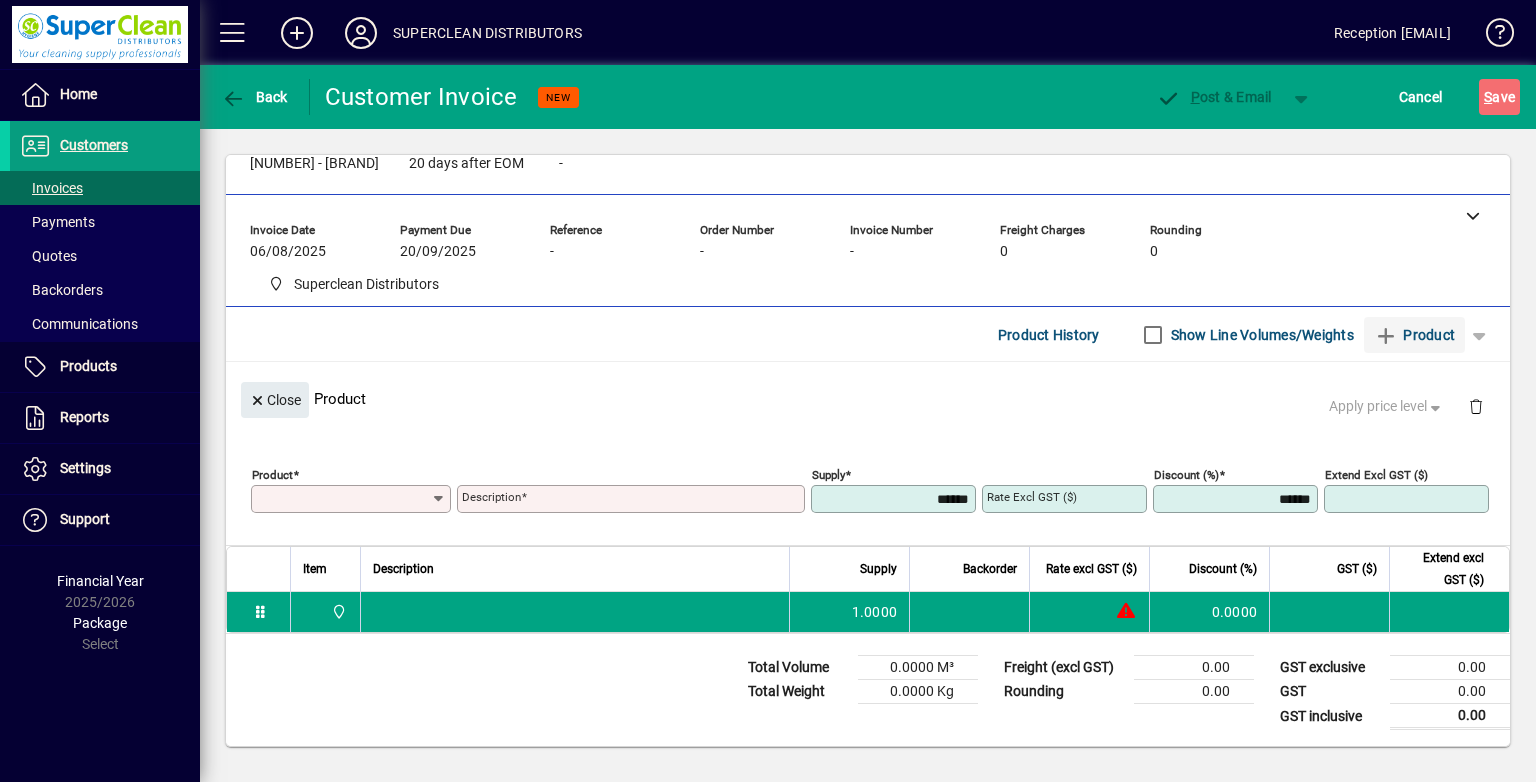 scroll, scrollTop: 44, scrollLeft: 0, axis: vertical 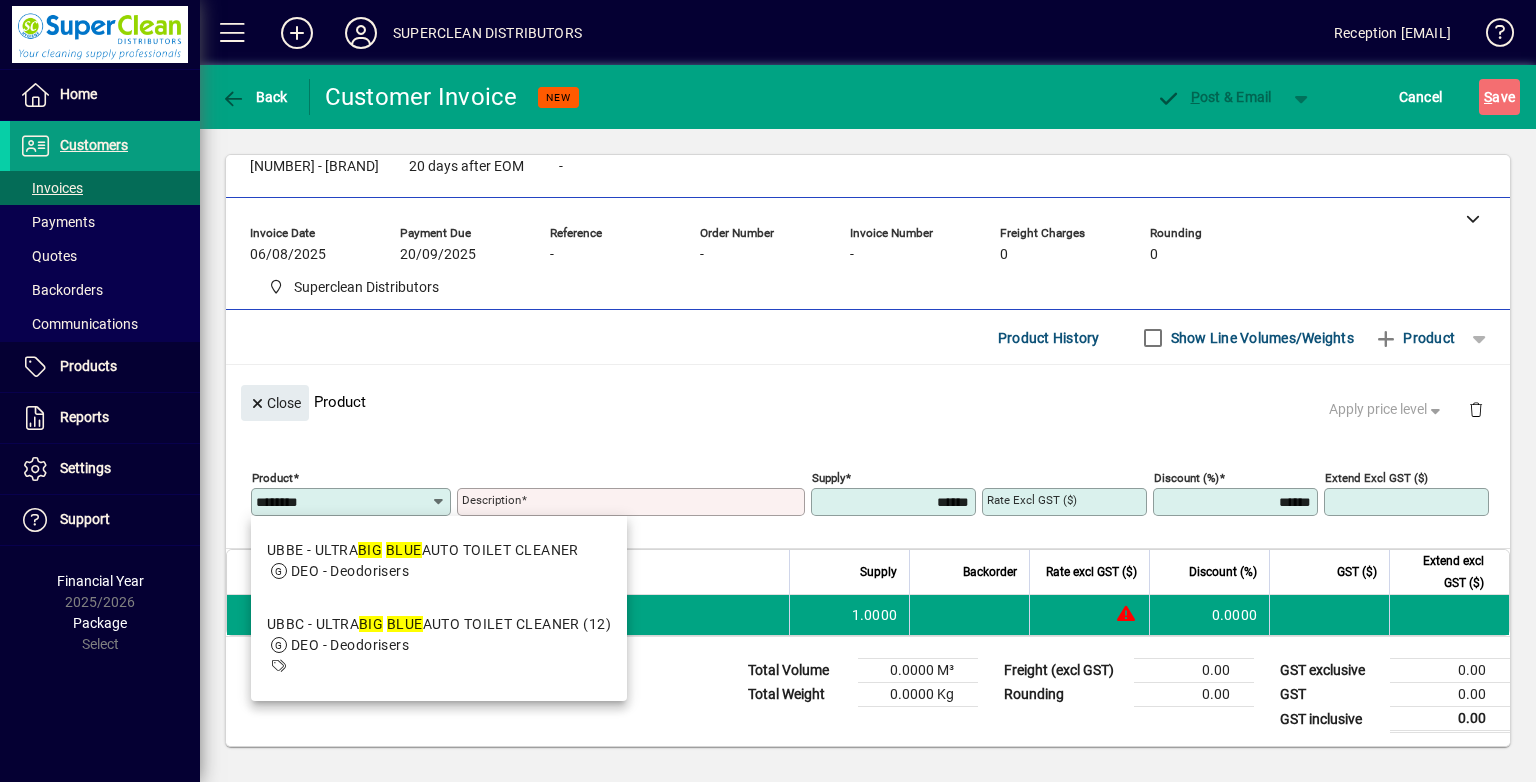 click on "DEO - Deodorisers" at bounding box center (423, 571) 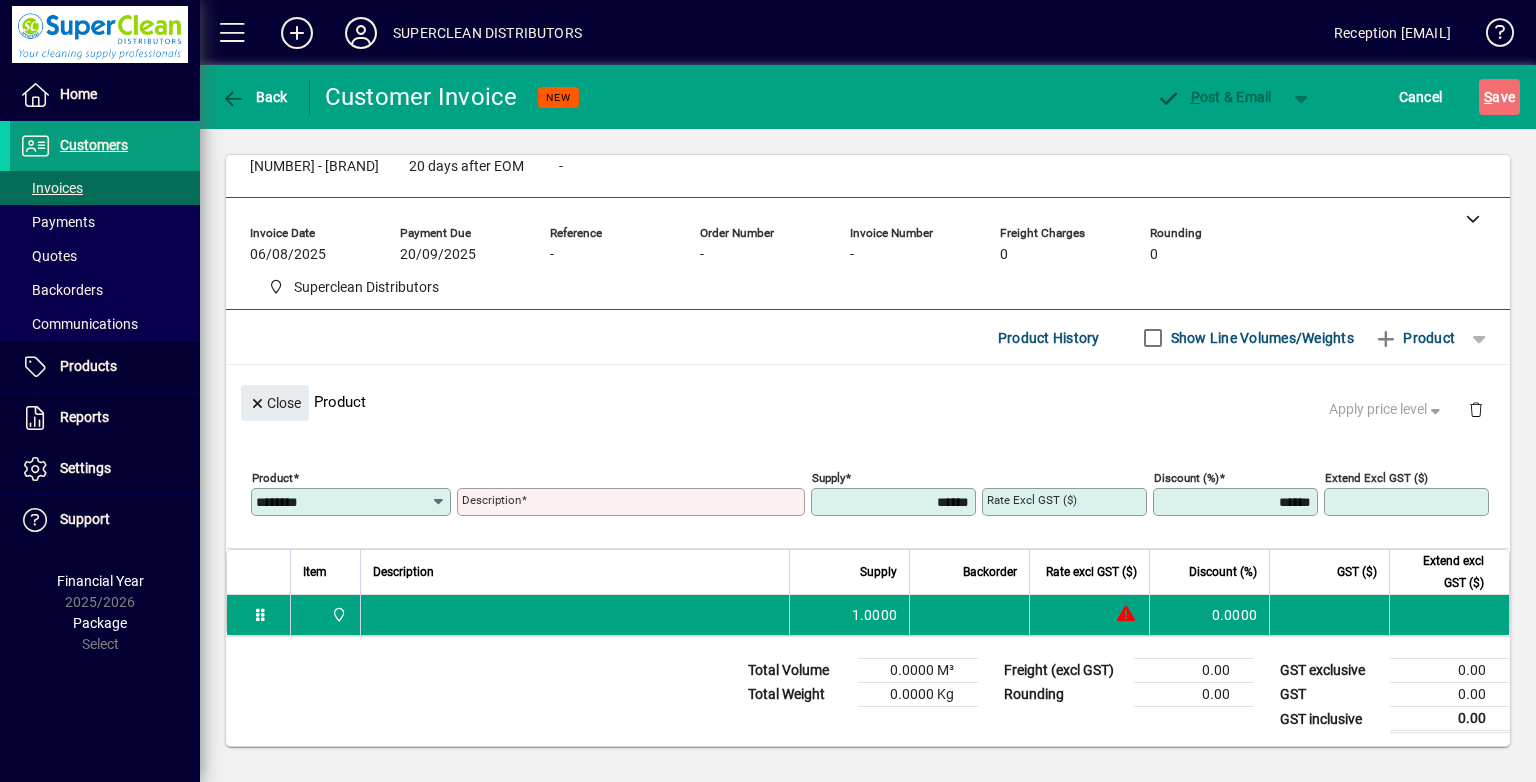 type on "****" 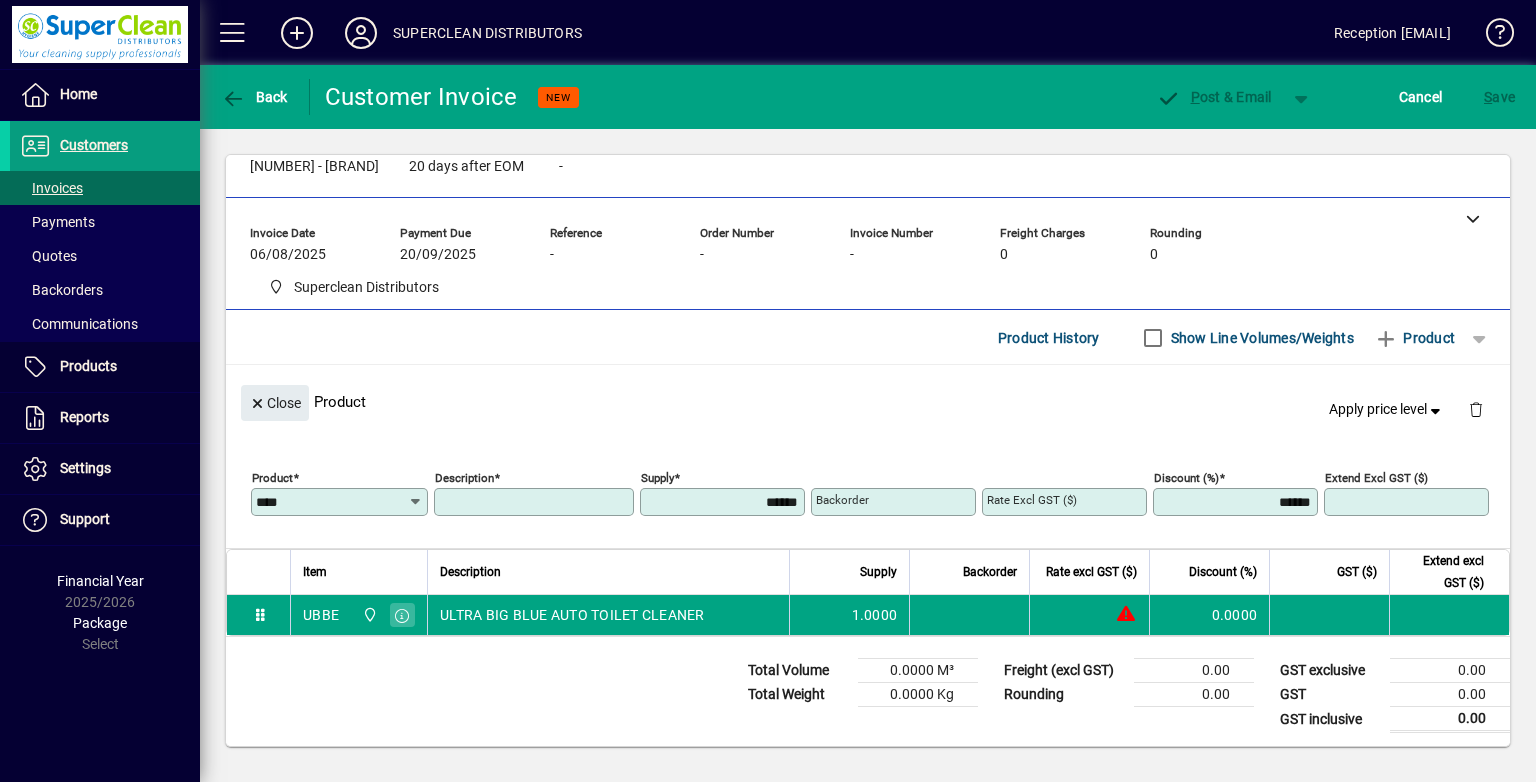 type on "**********" 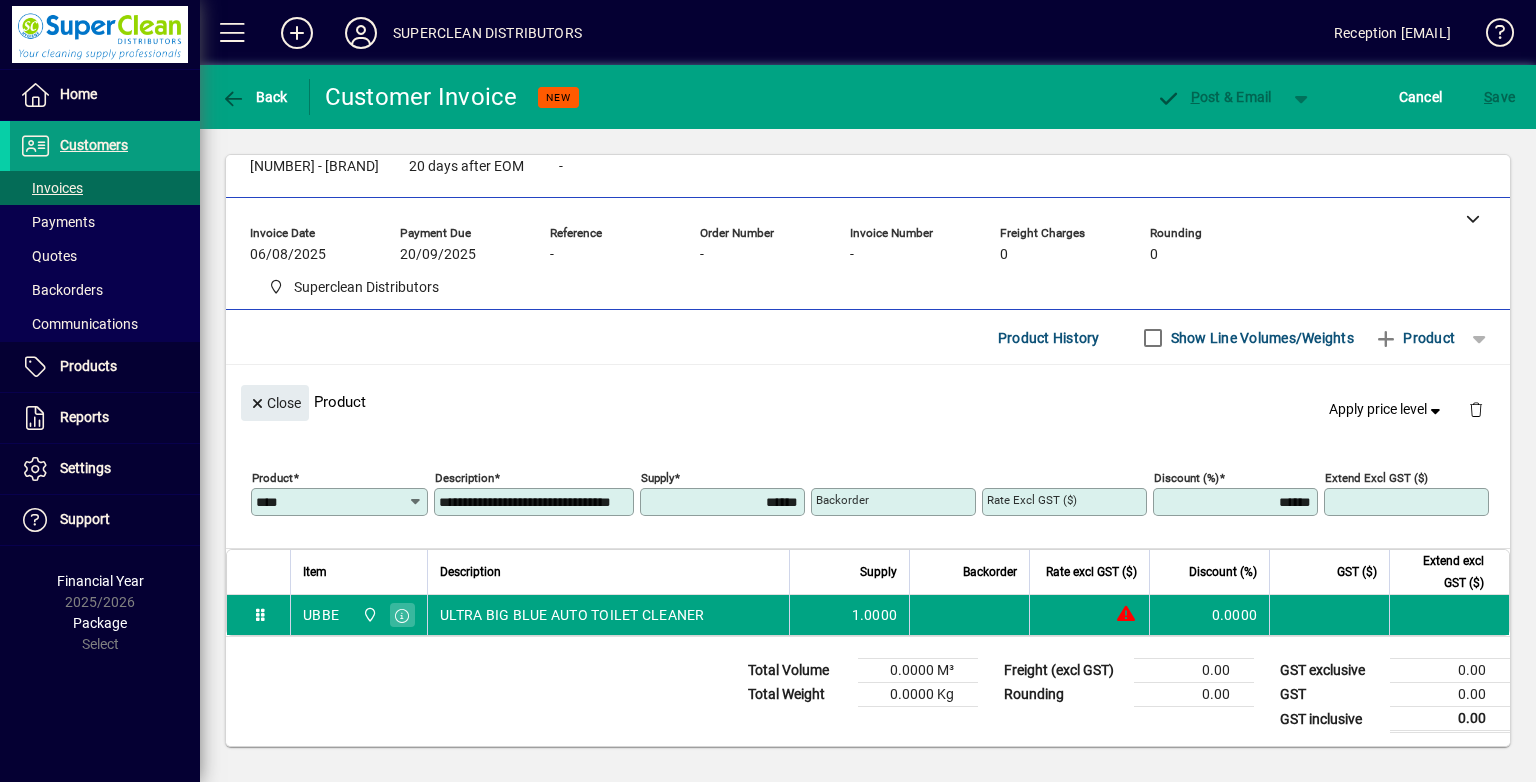 type on "******" 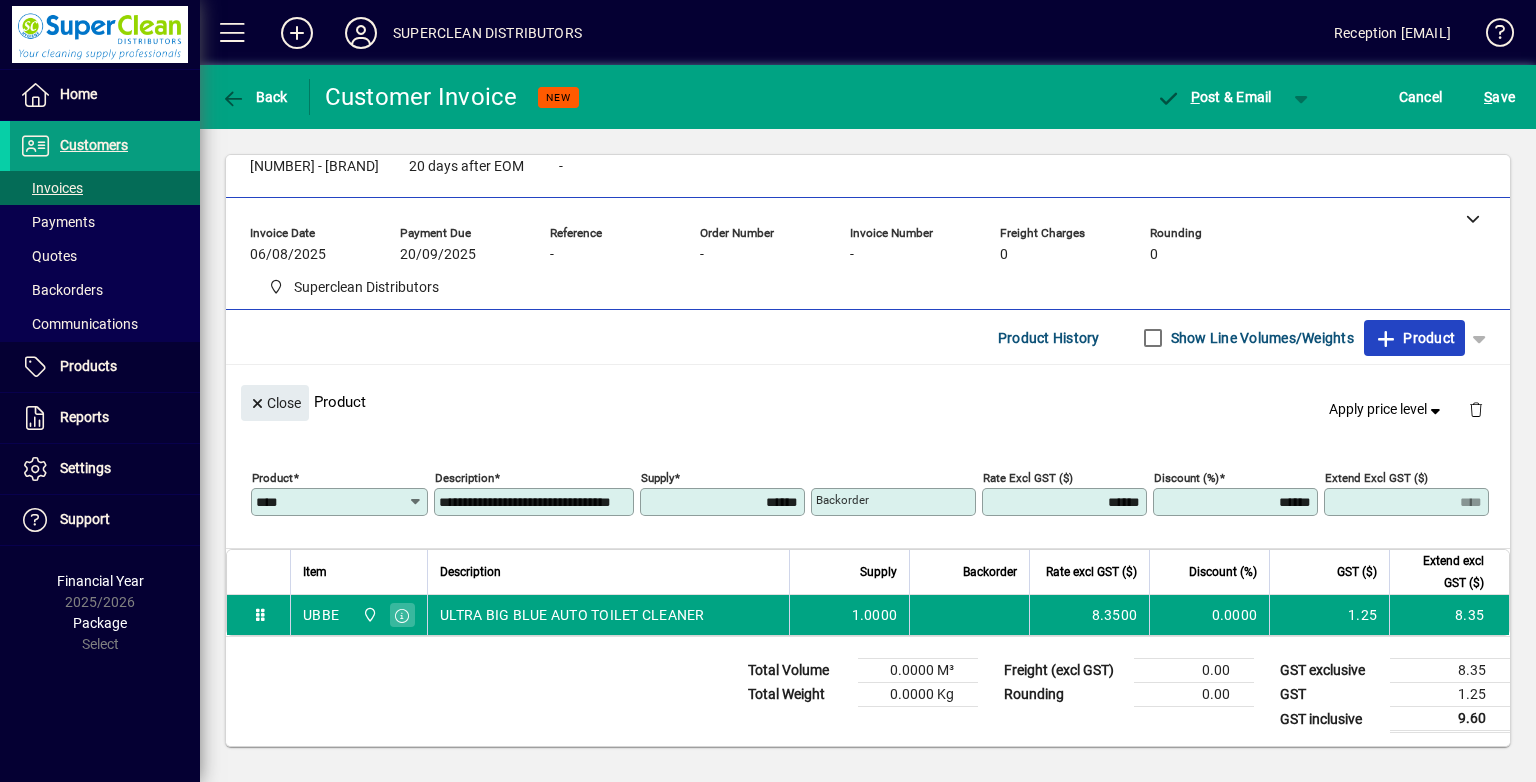 click 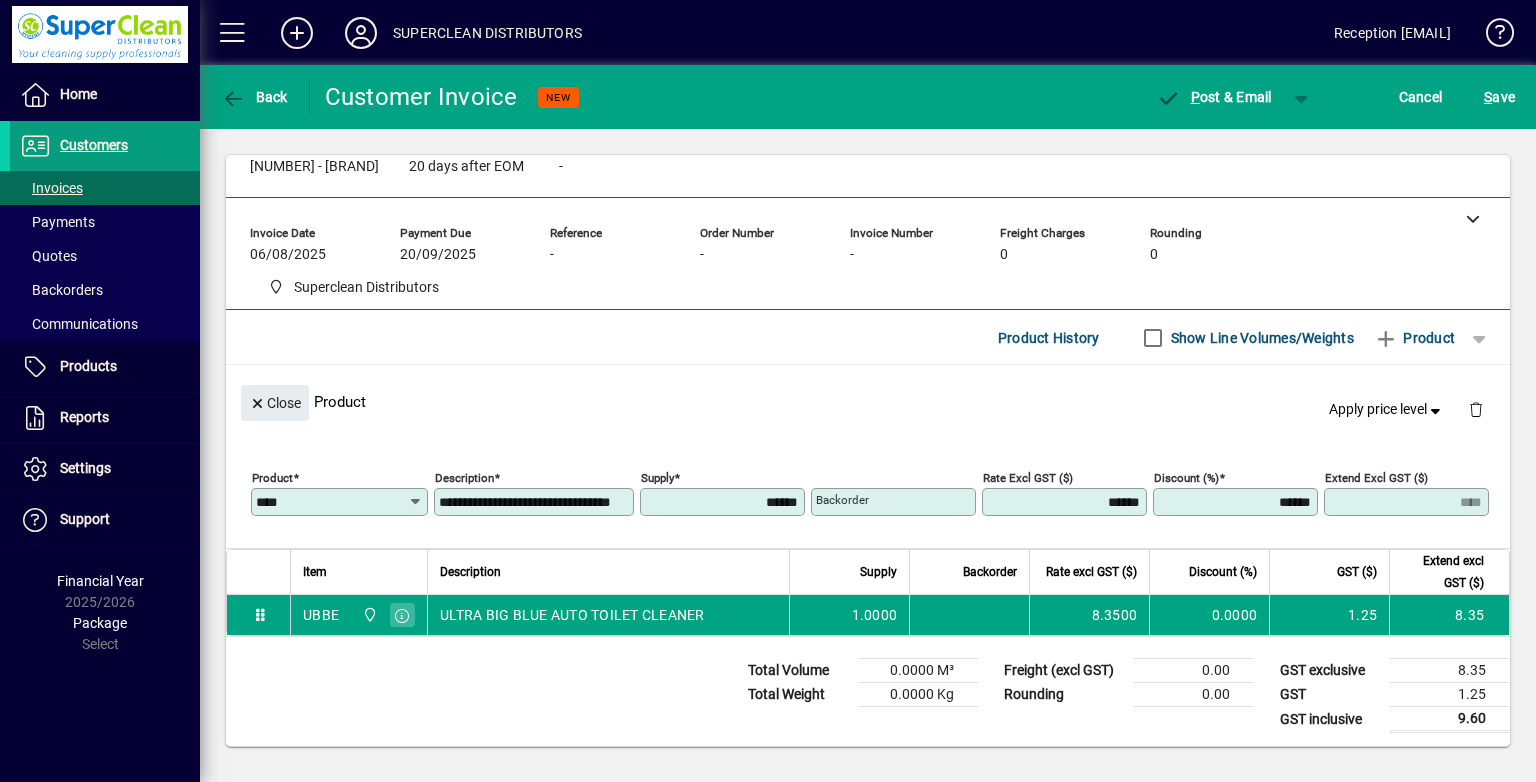 type 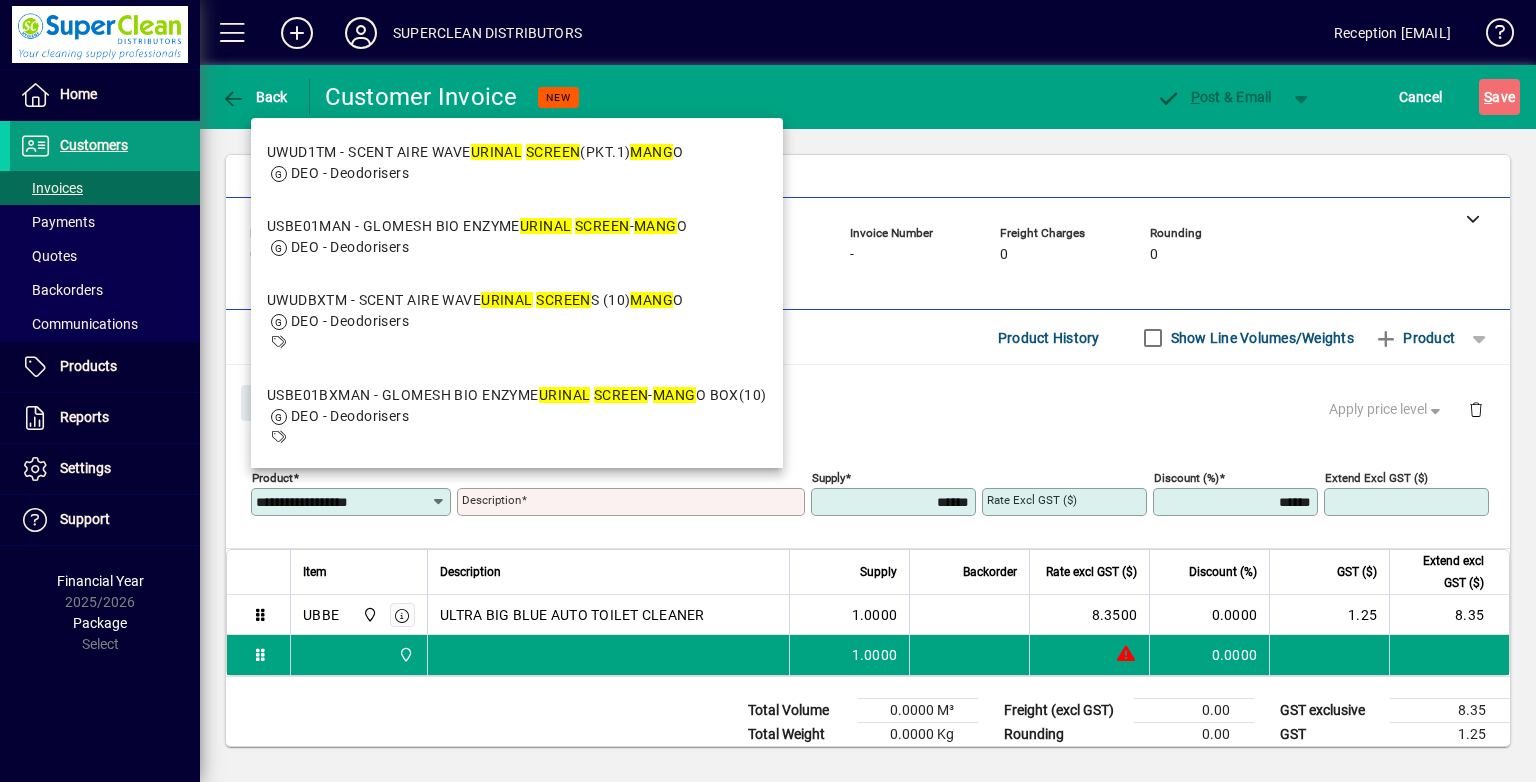 drag, startPoint x: 667, startPoint y: 166, endPoint x: 657, endPoint y: 173, distance: 12.206555 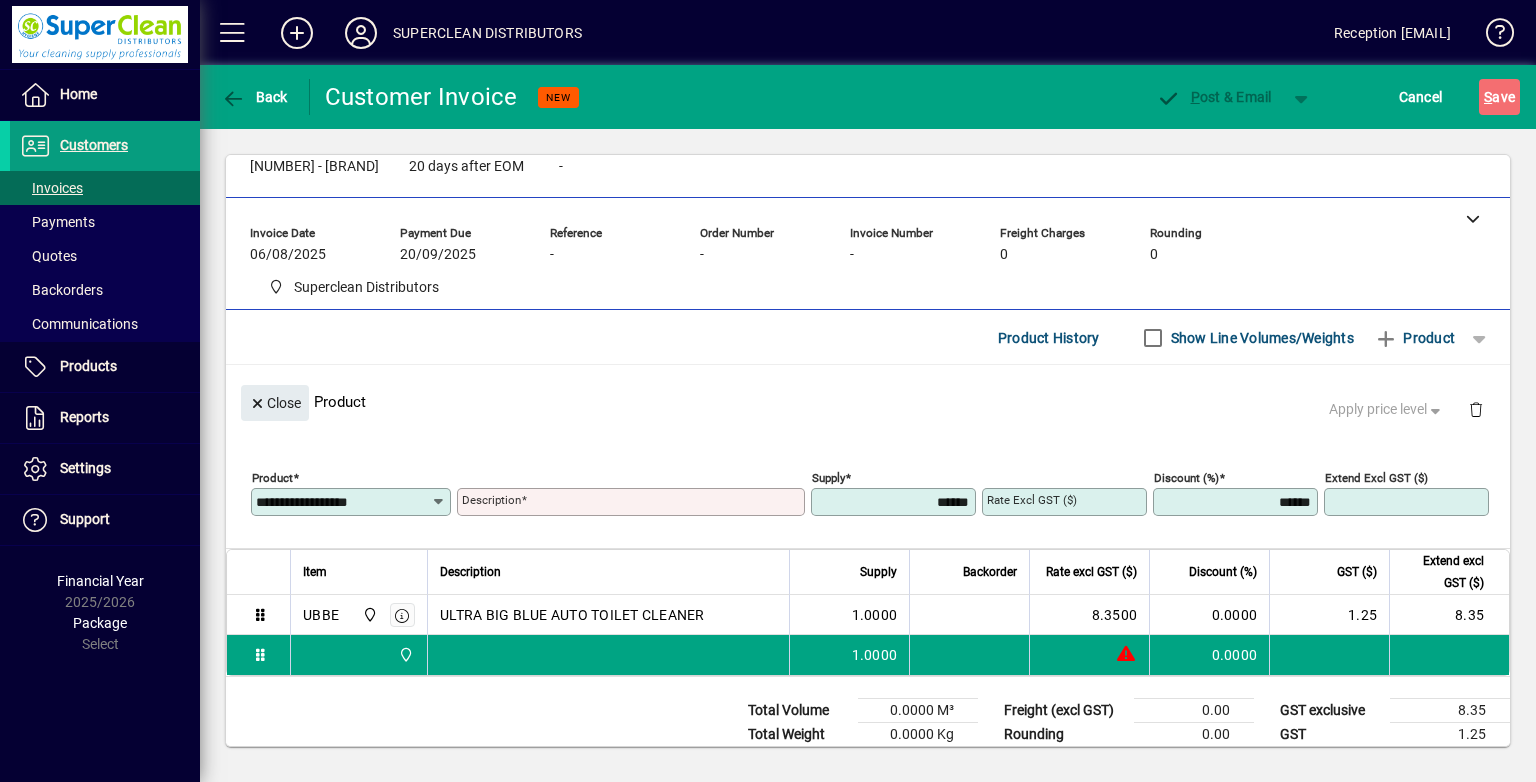 type on "*******" 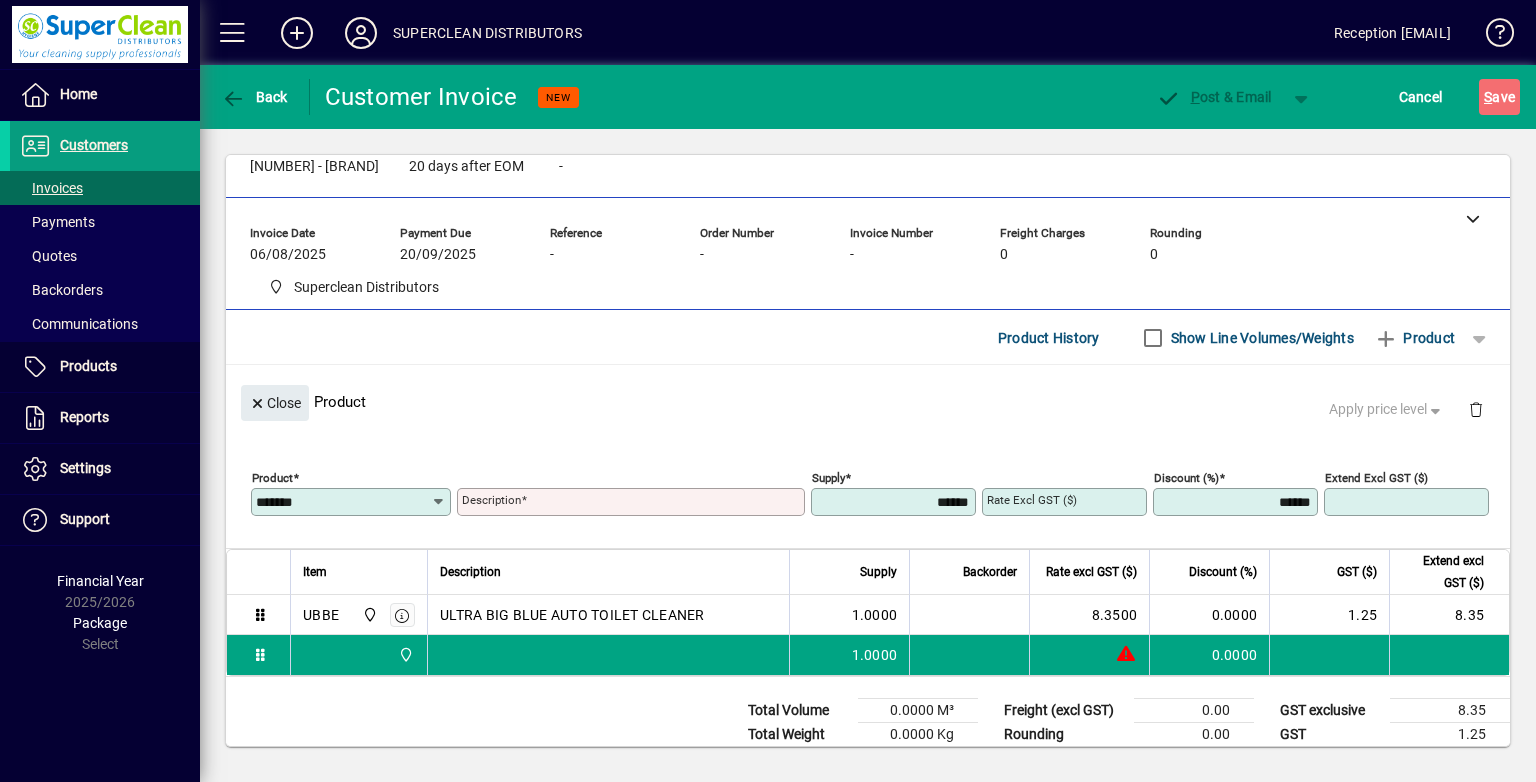 type on "**********" 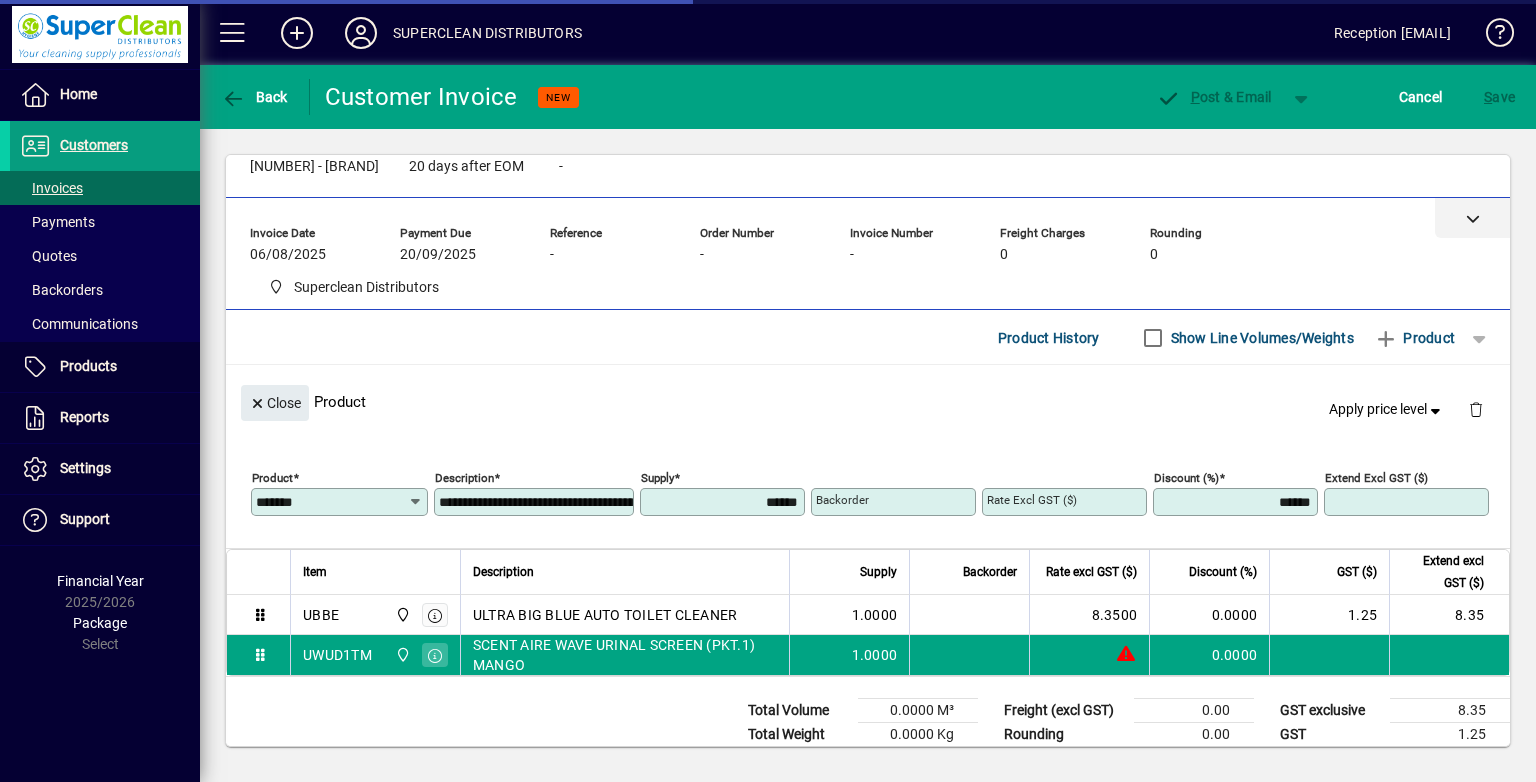 type on "******" 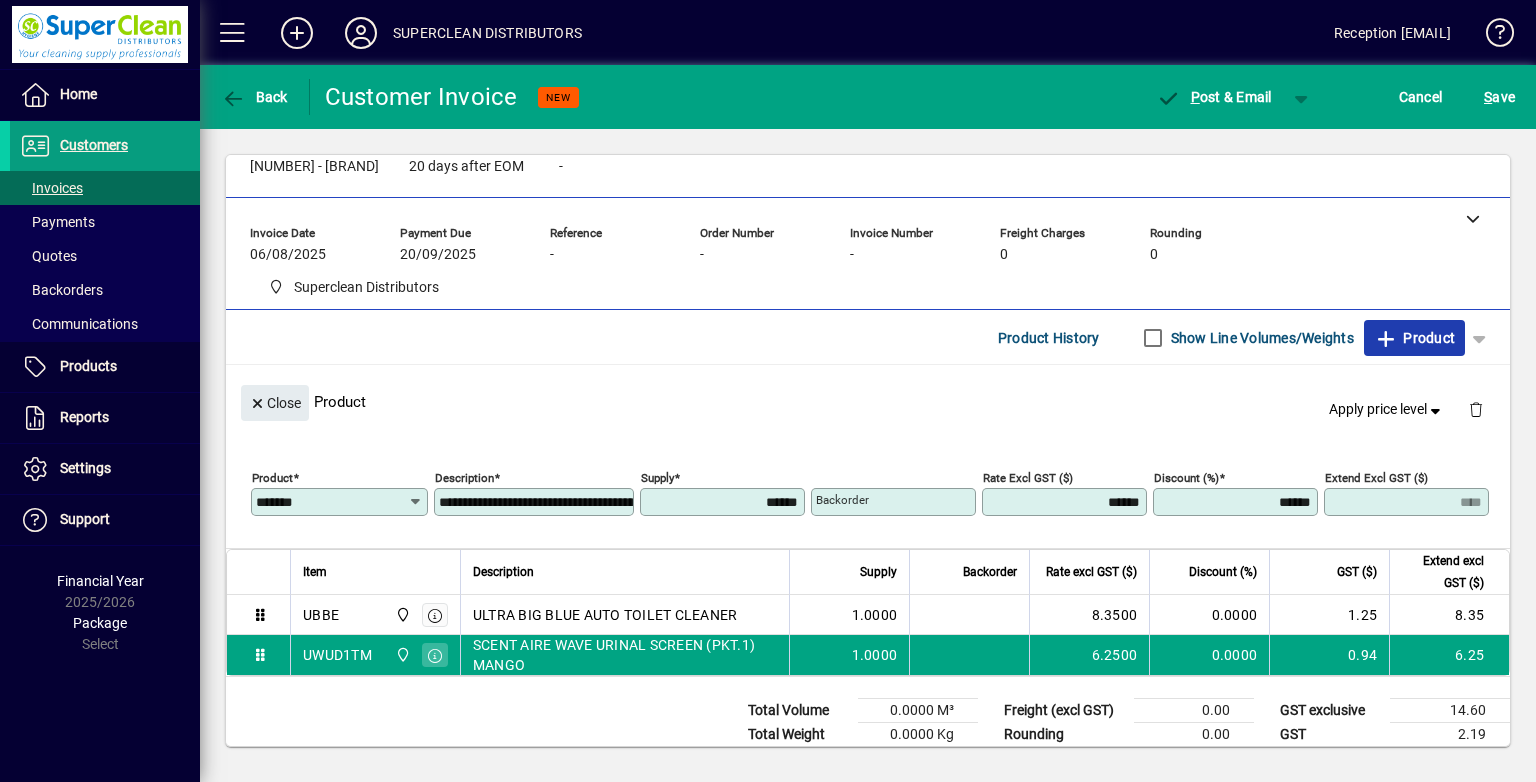 click on "Product" 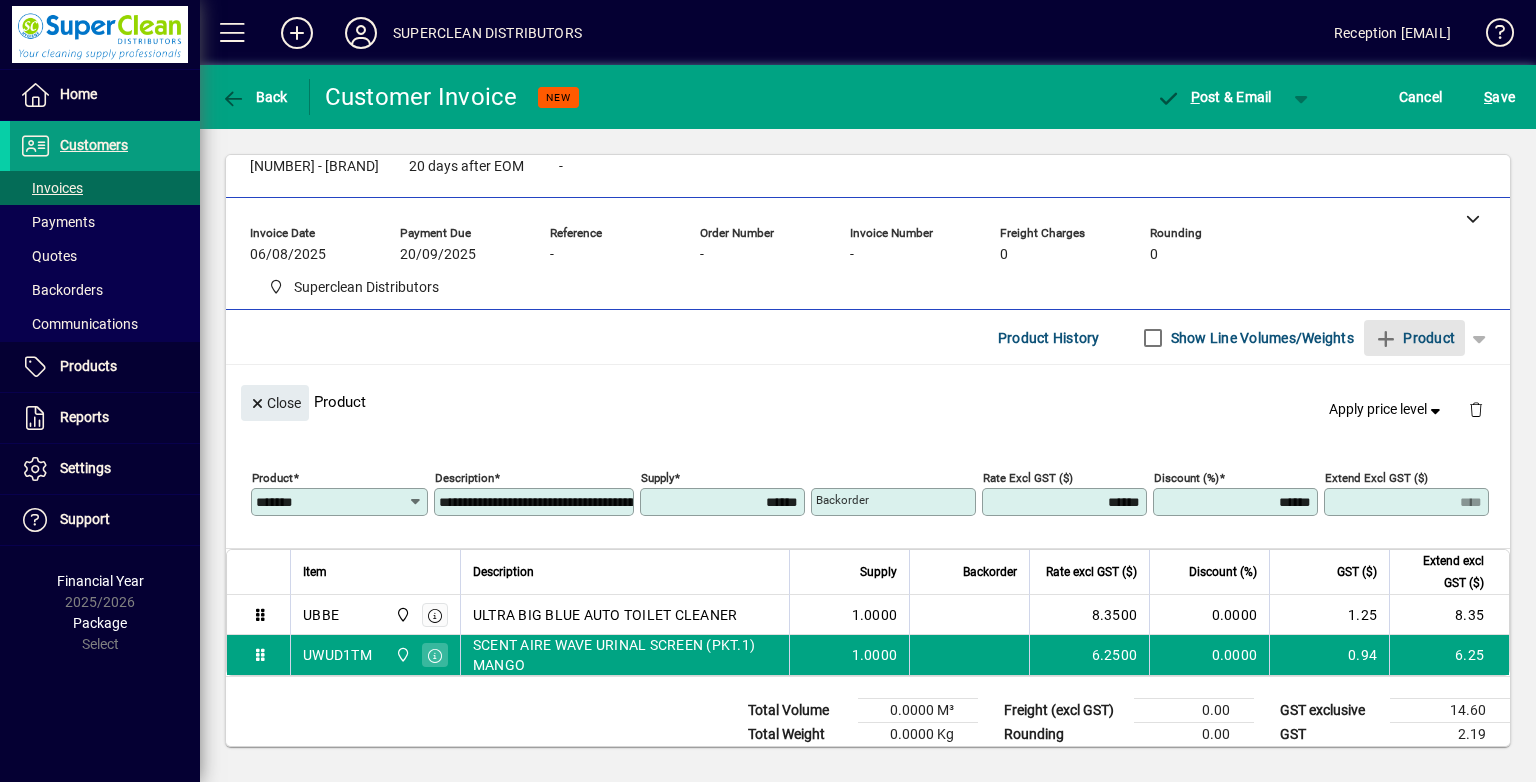 type 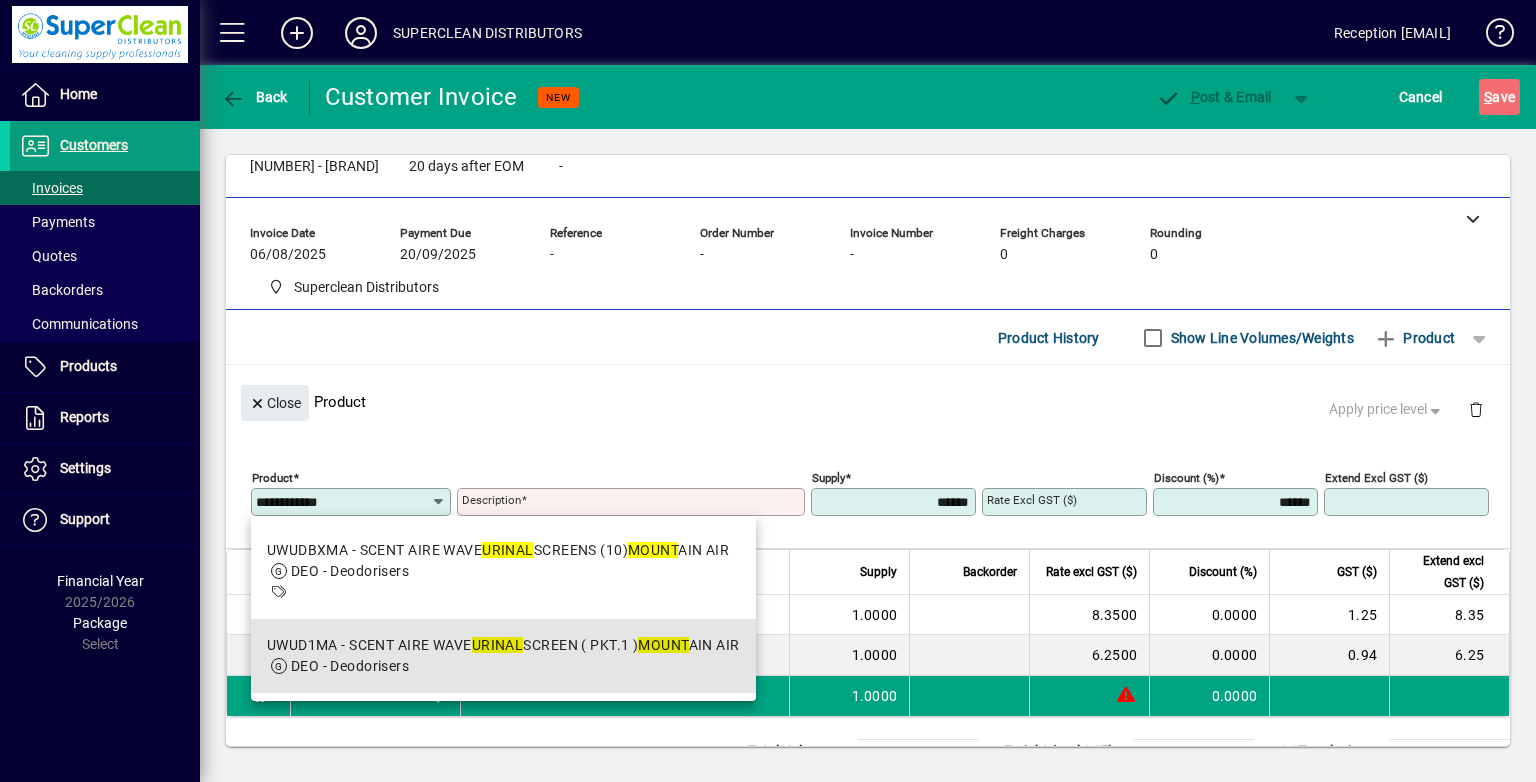 drag, startPoint x: 672, startPoint y: 678, endPoint x: 662, endPoint y: 372, distance: 306.16336 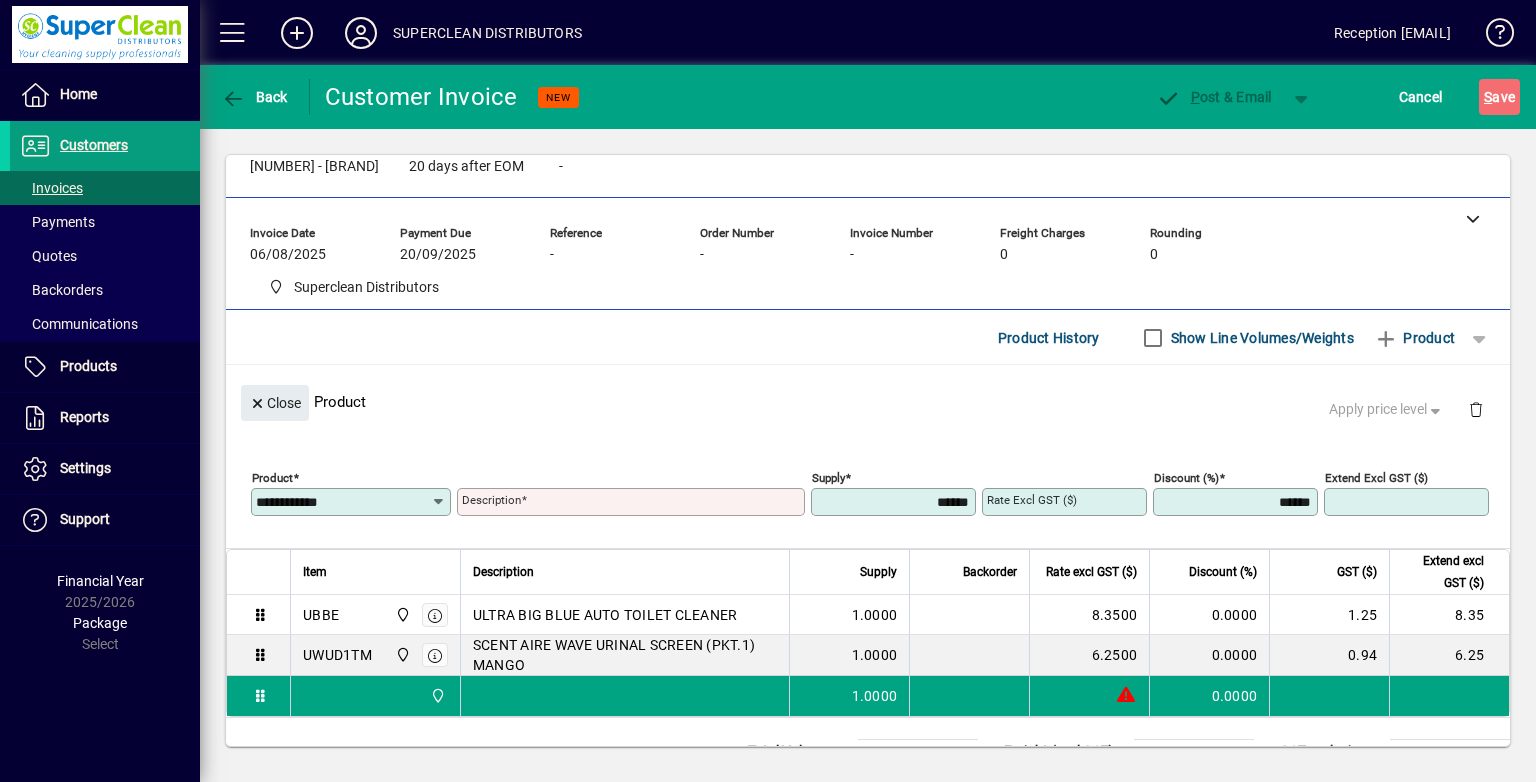type on "*******" 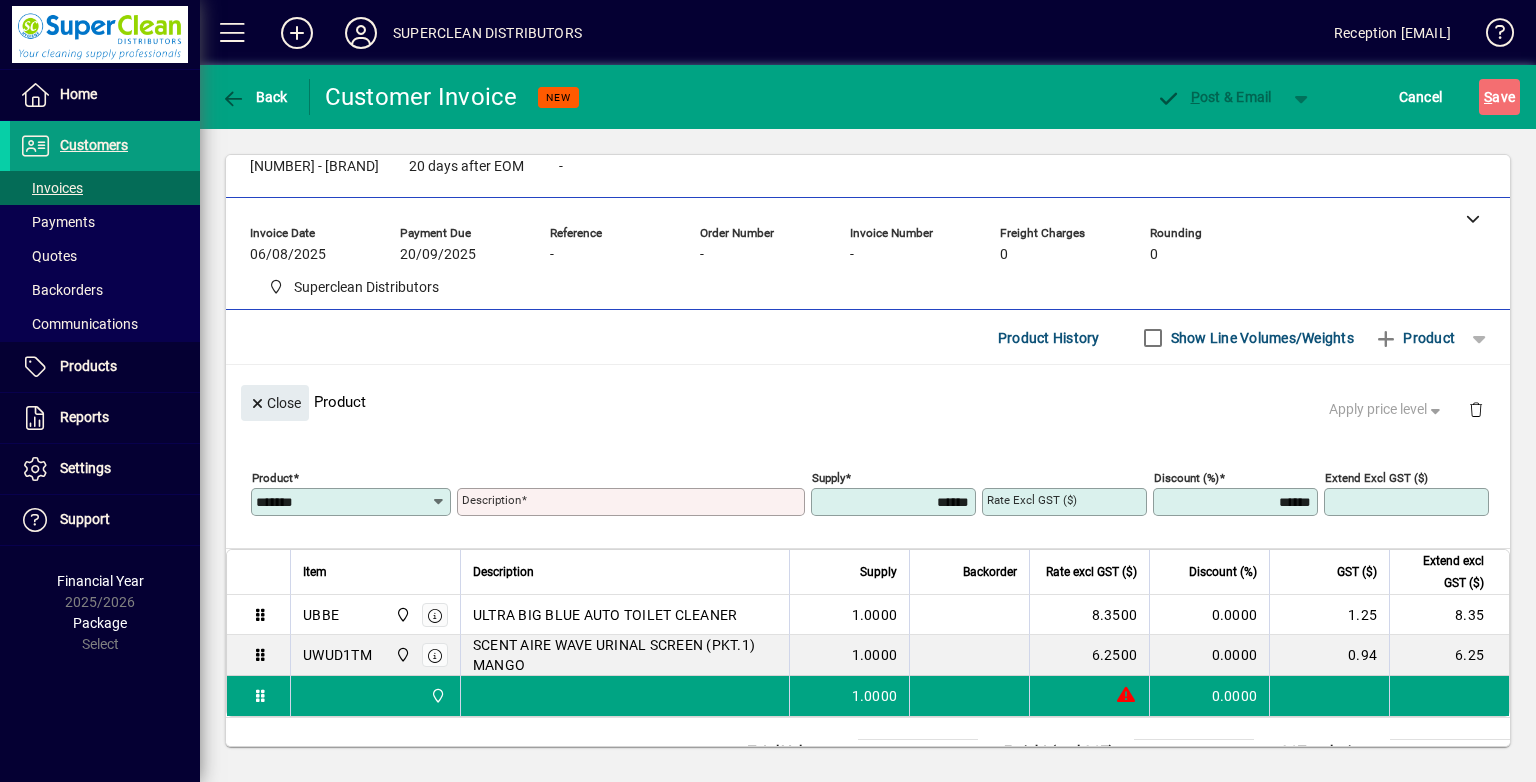 type on "**********" 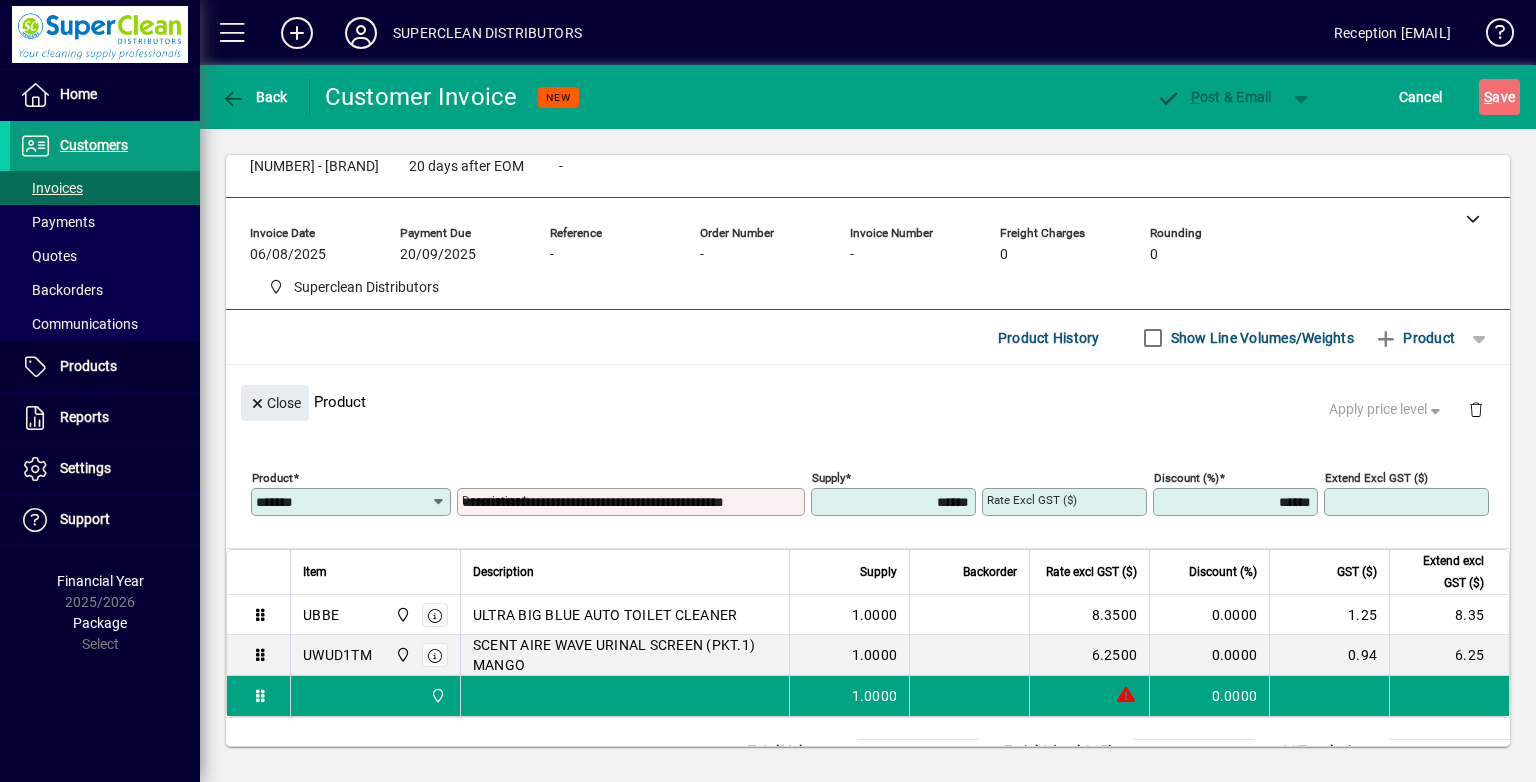 type on "******" 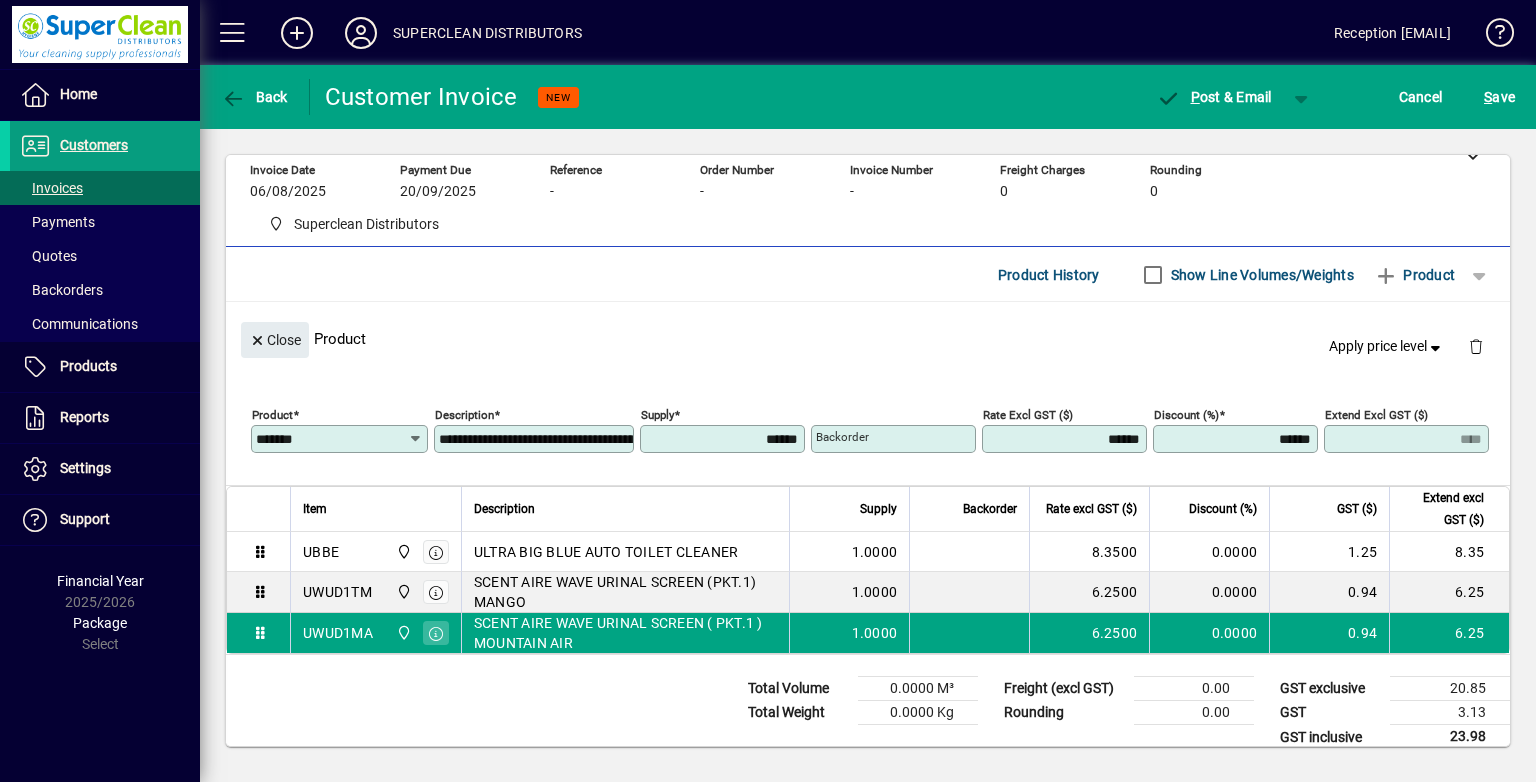 scroll, scrollTop: 124, scrollLeft: 0, axis: vertical 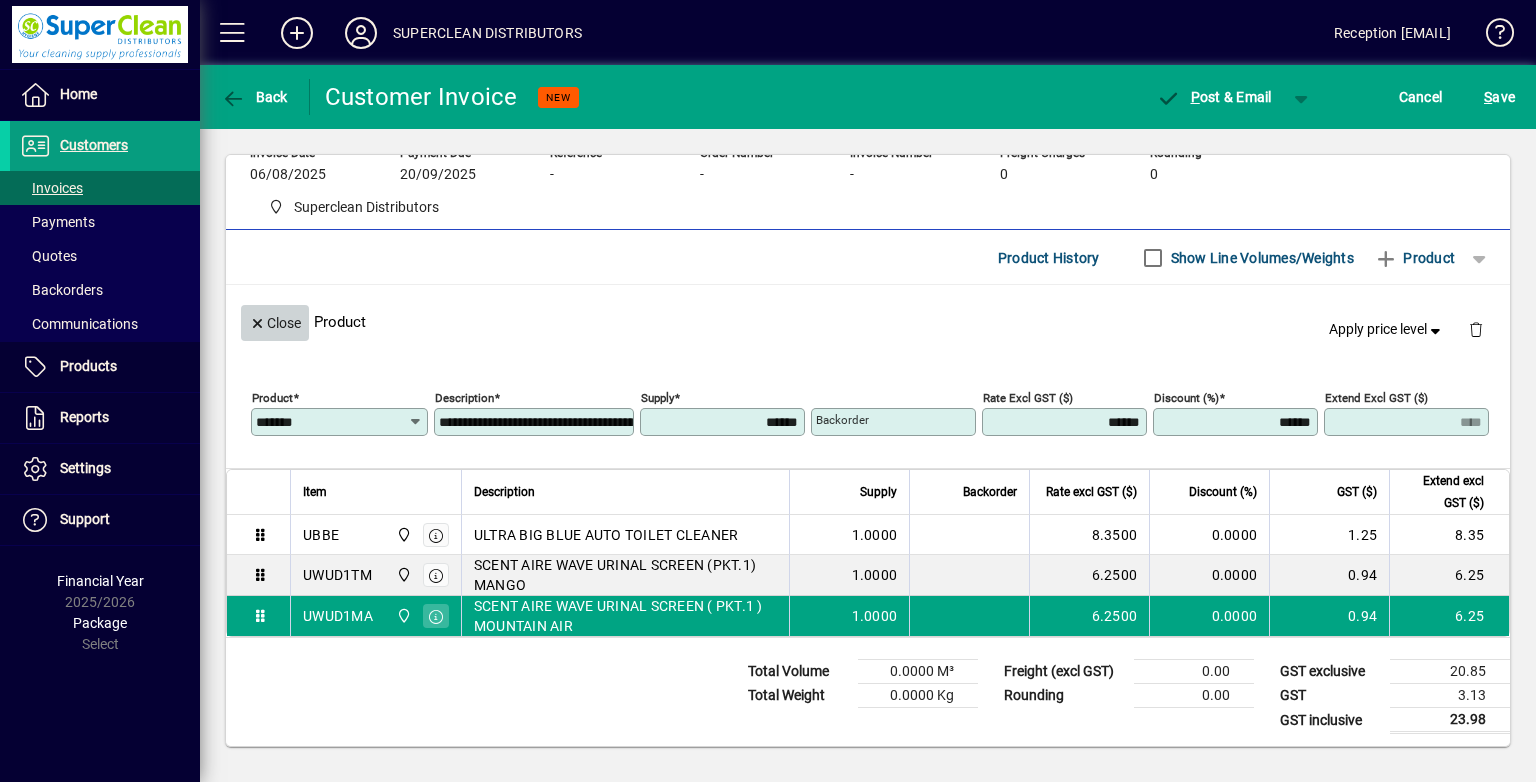 click on "Close" 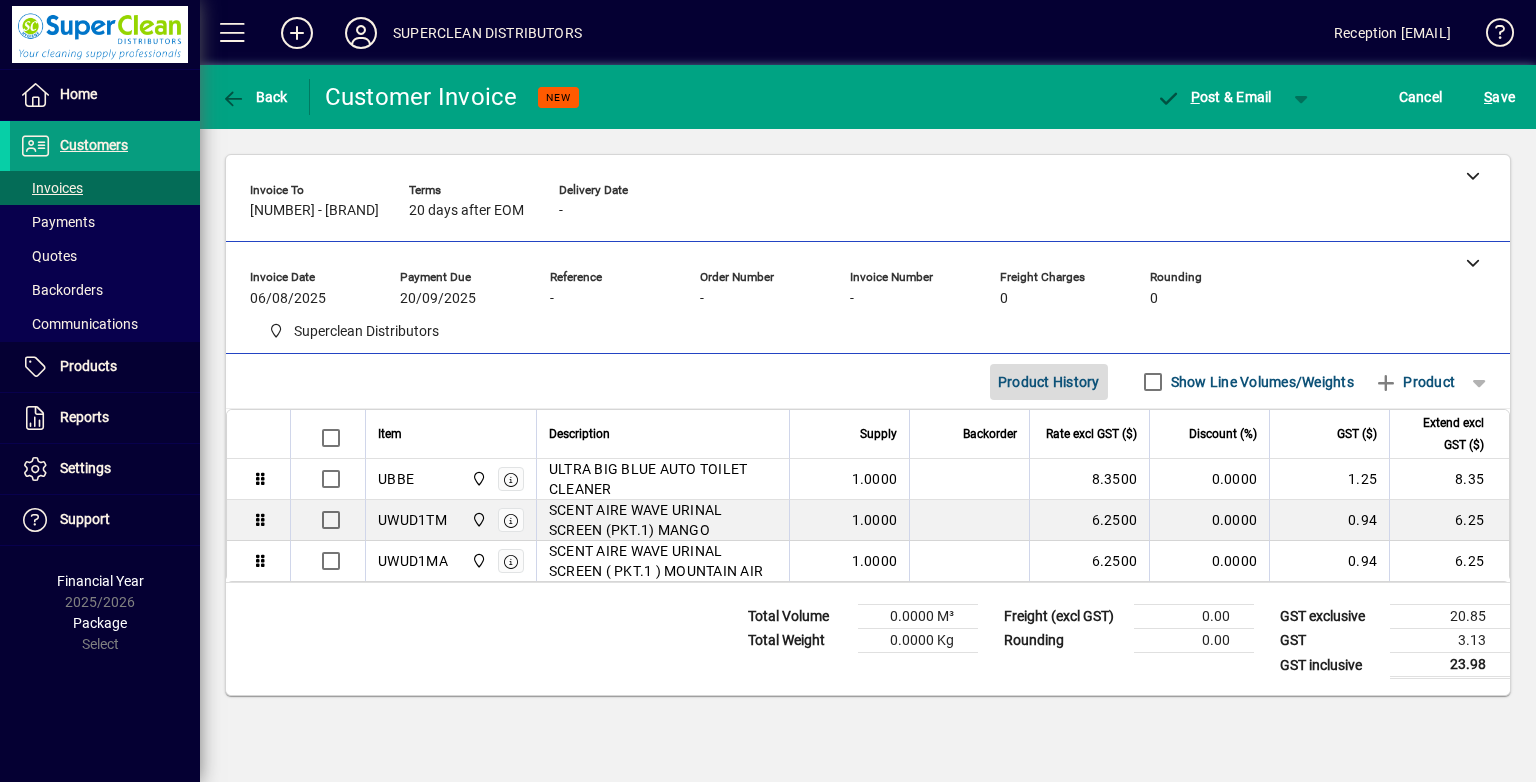 click on "Product History" 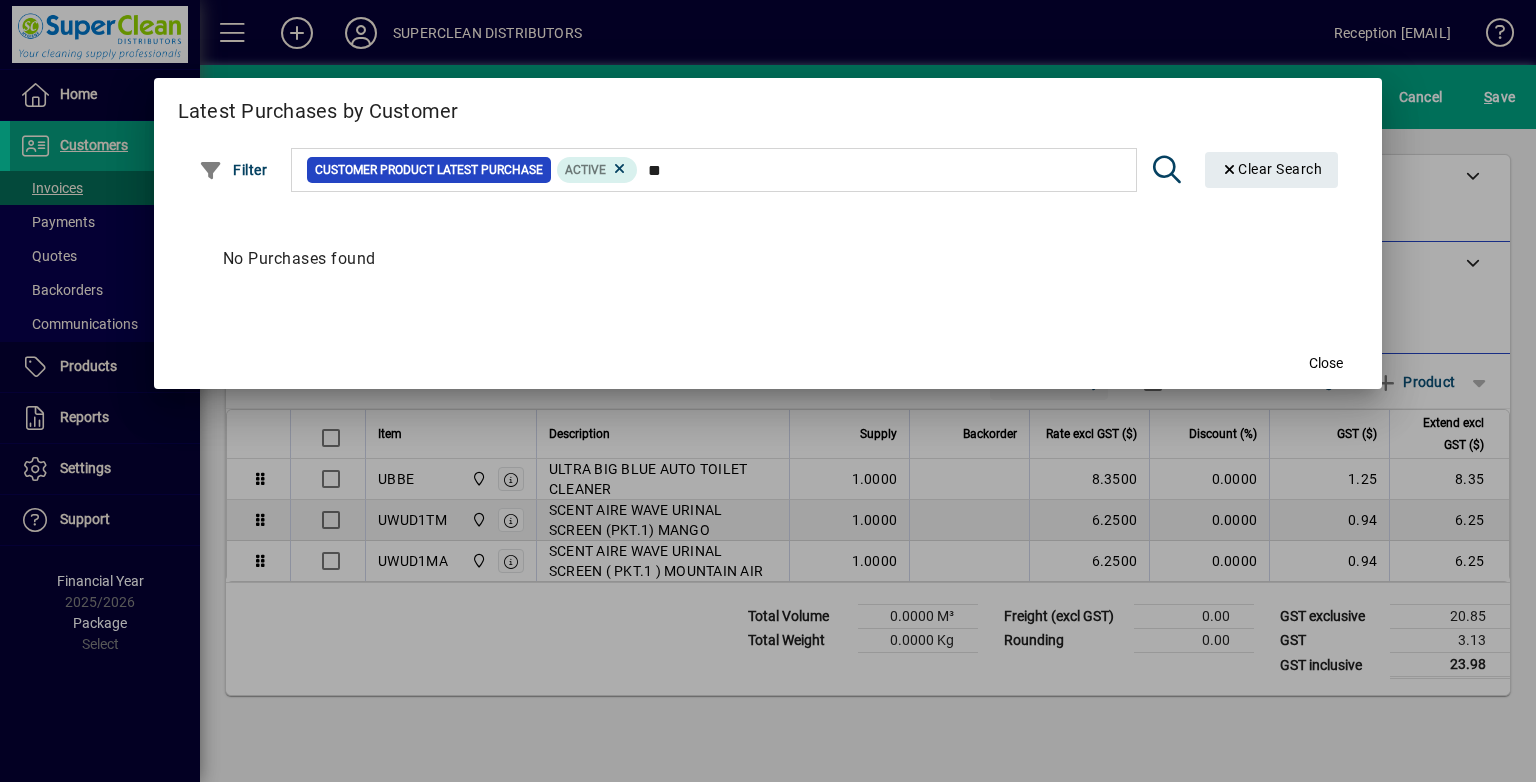 type on "*" 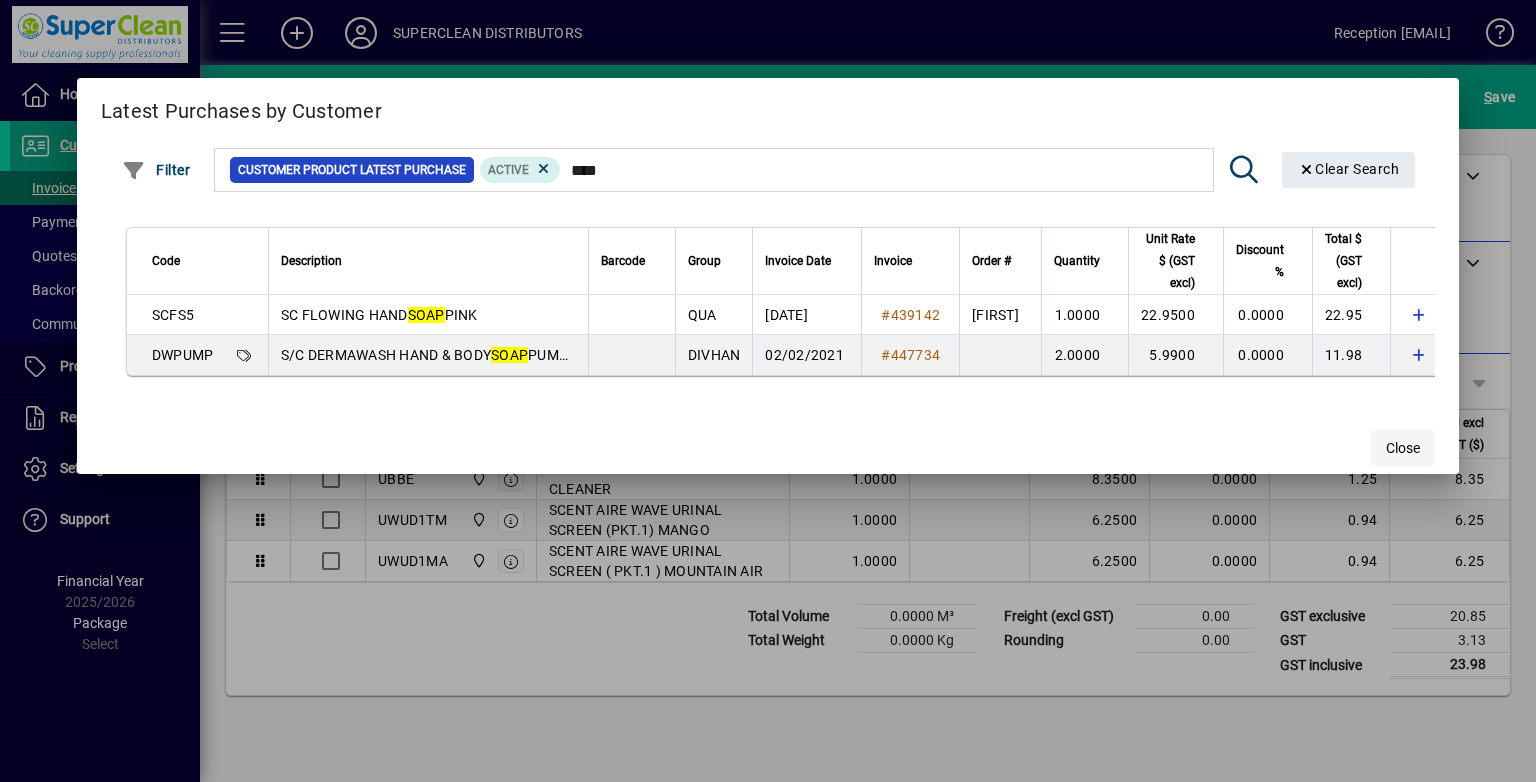 type on "****" 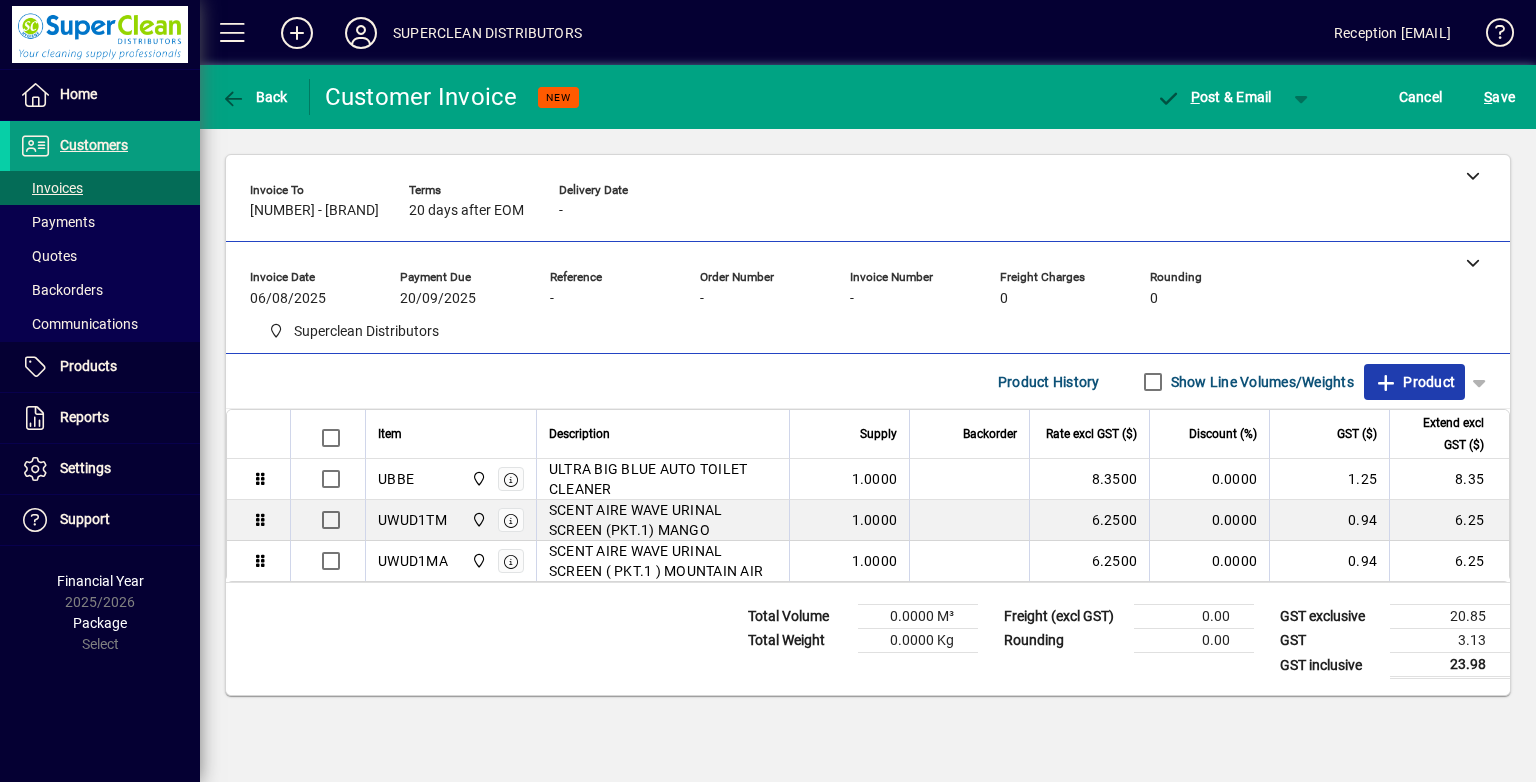 click on "Product" 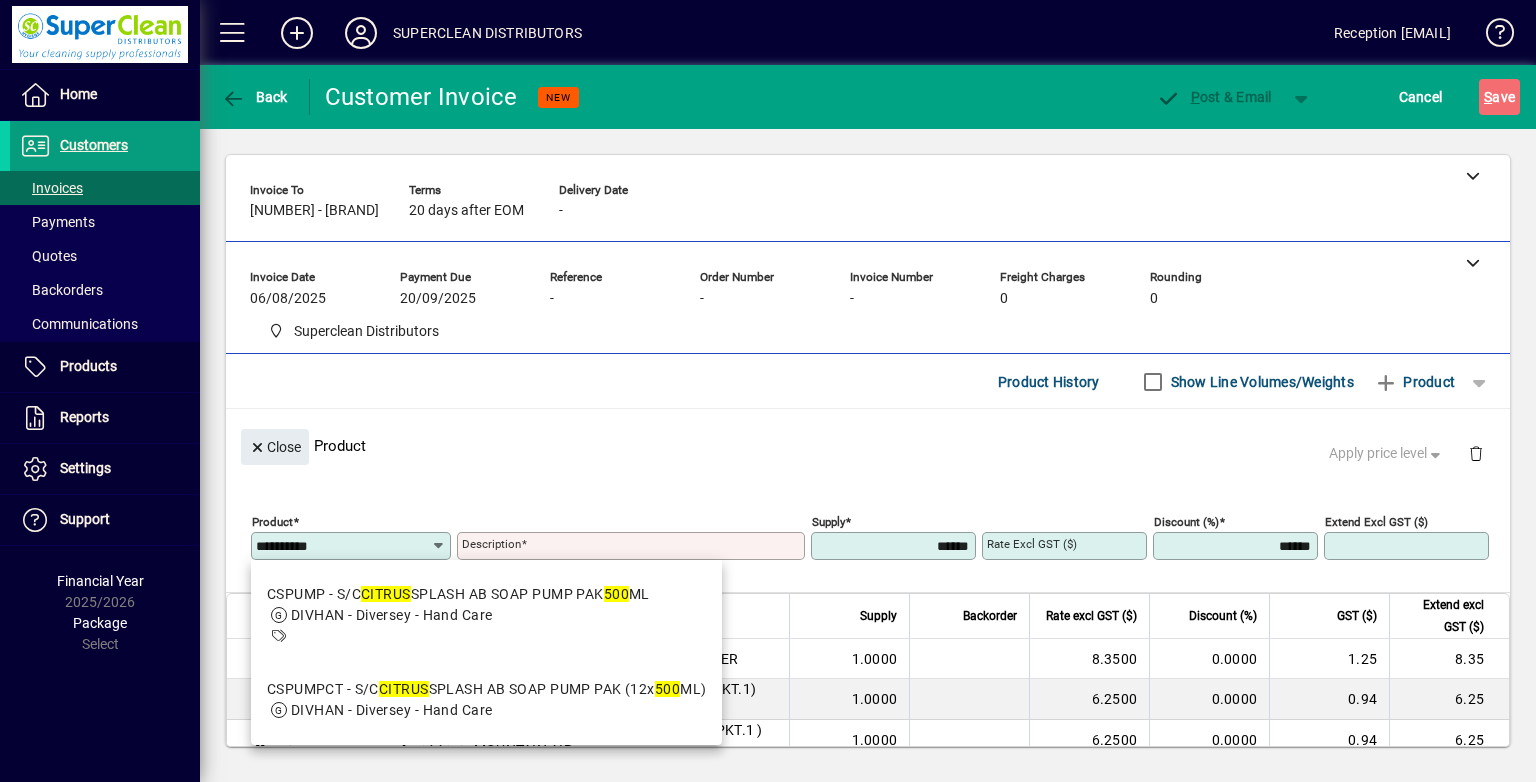 drag, startPoint x: 627, startPoint y: 608, endPoint x: 572, endPoint y: 563, distance: 71.063354 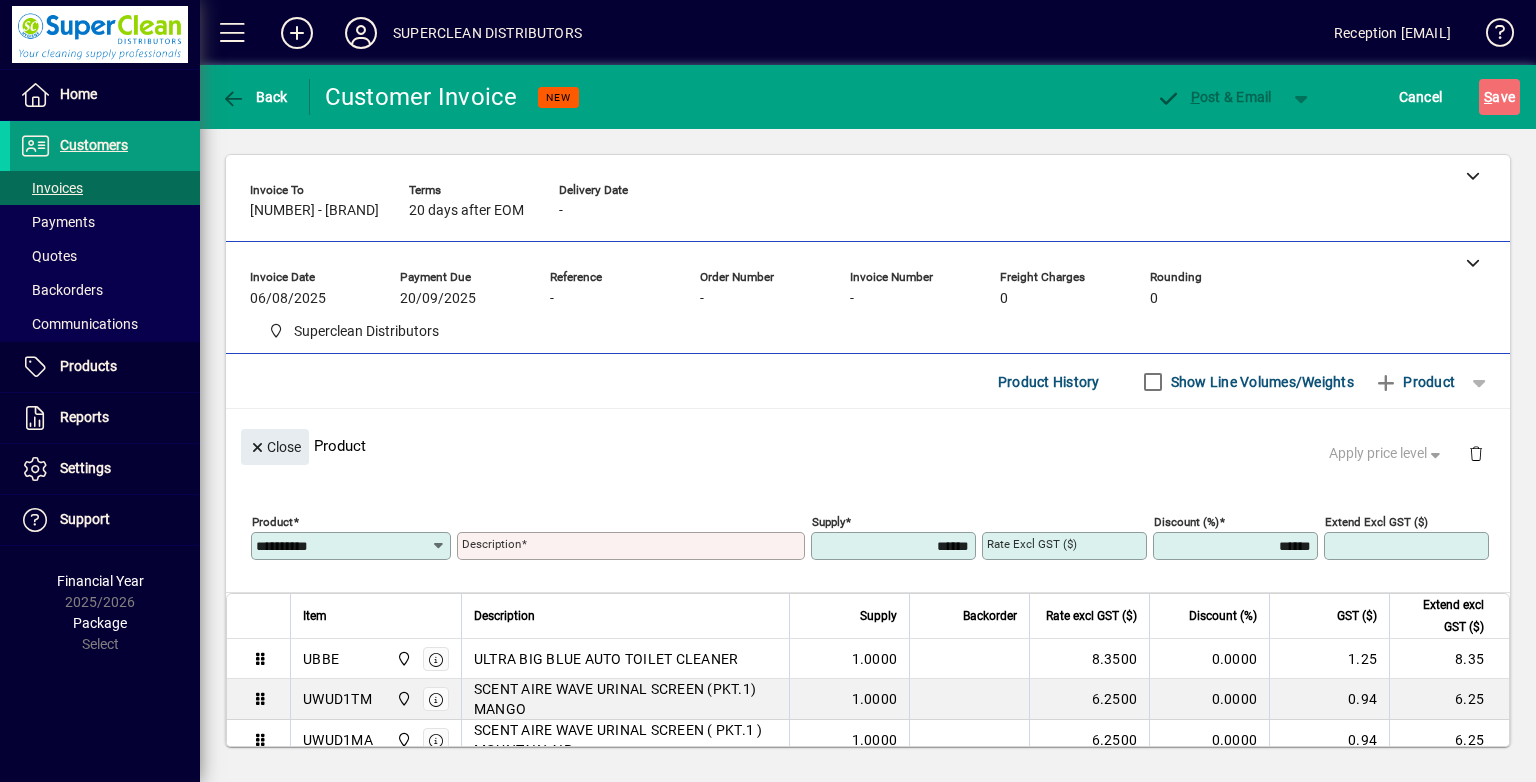 type on "******" 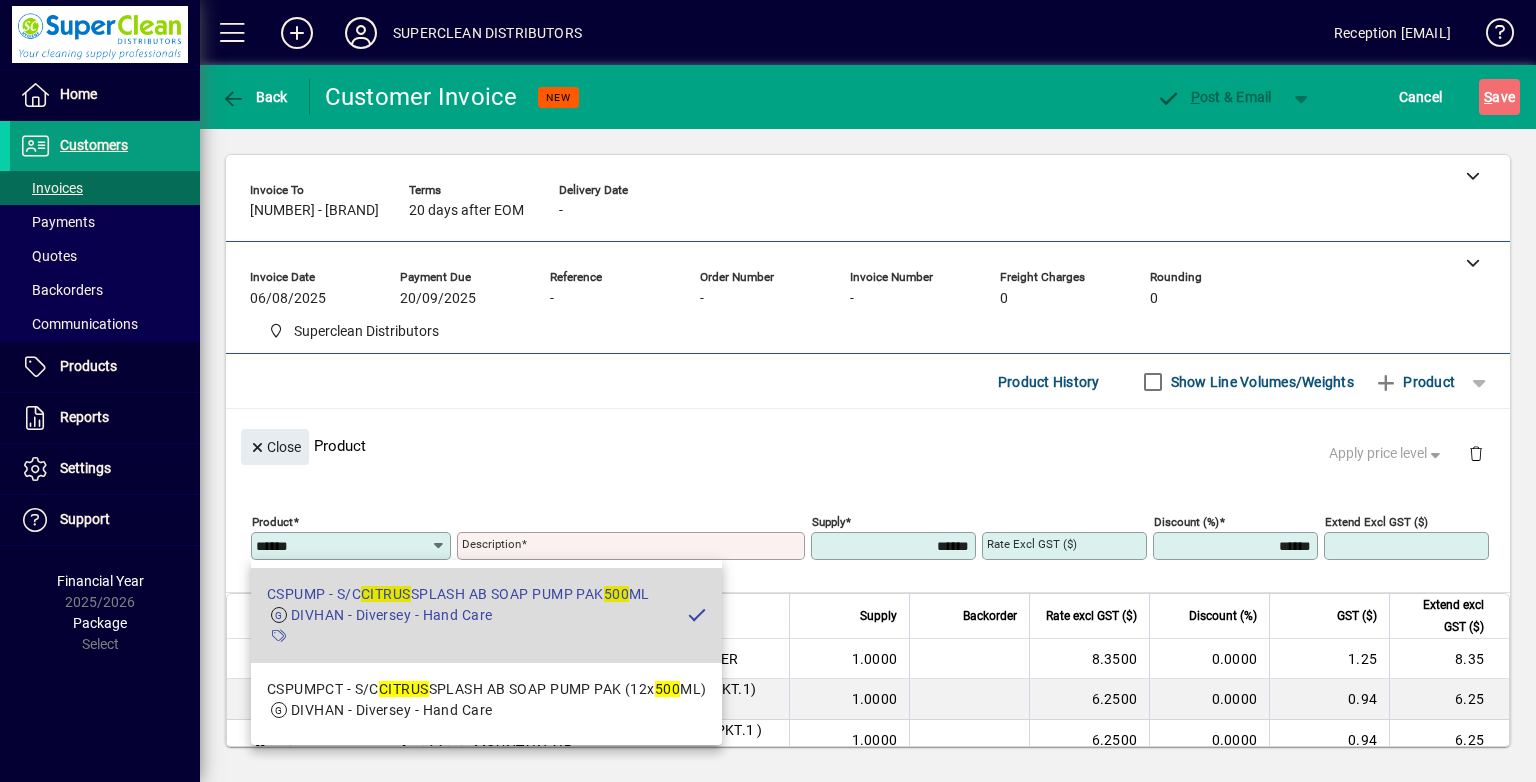 type on "**********" 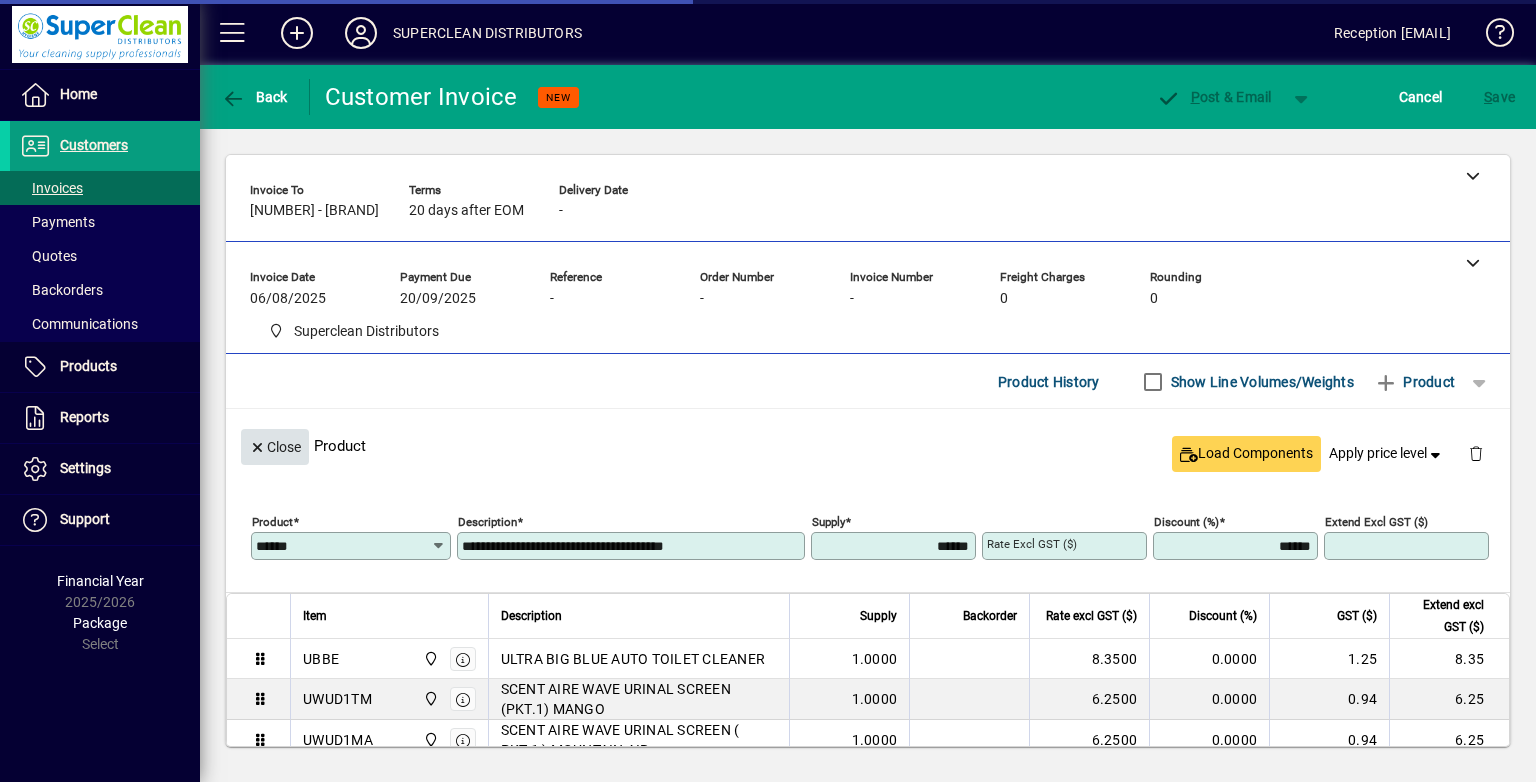 type on "******" 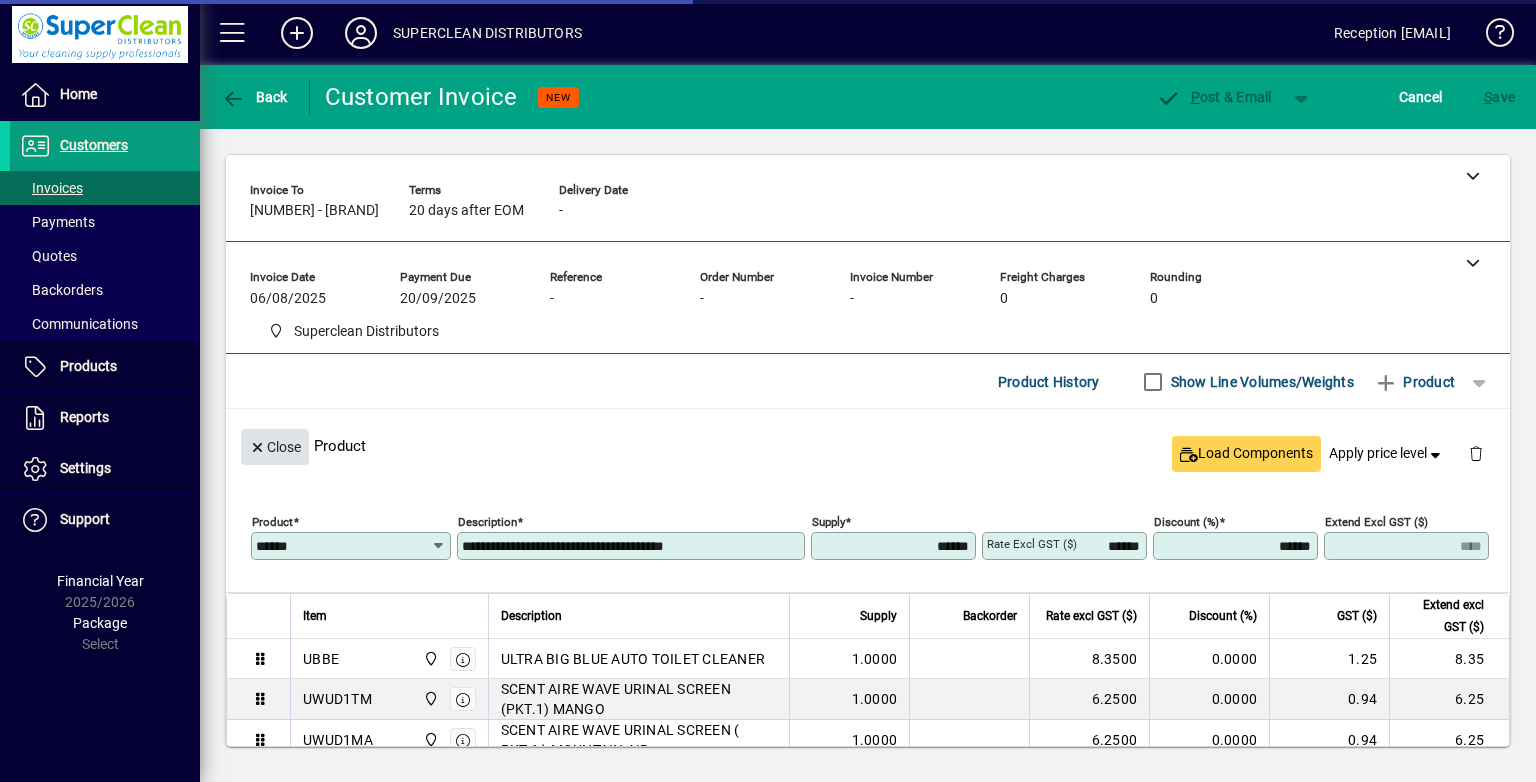 click 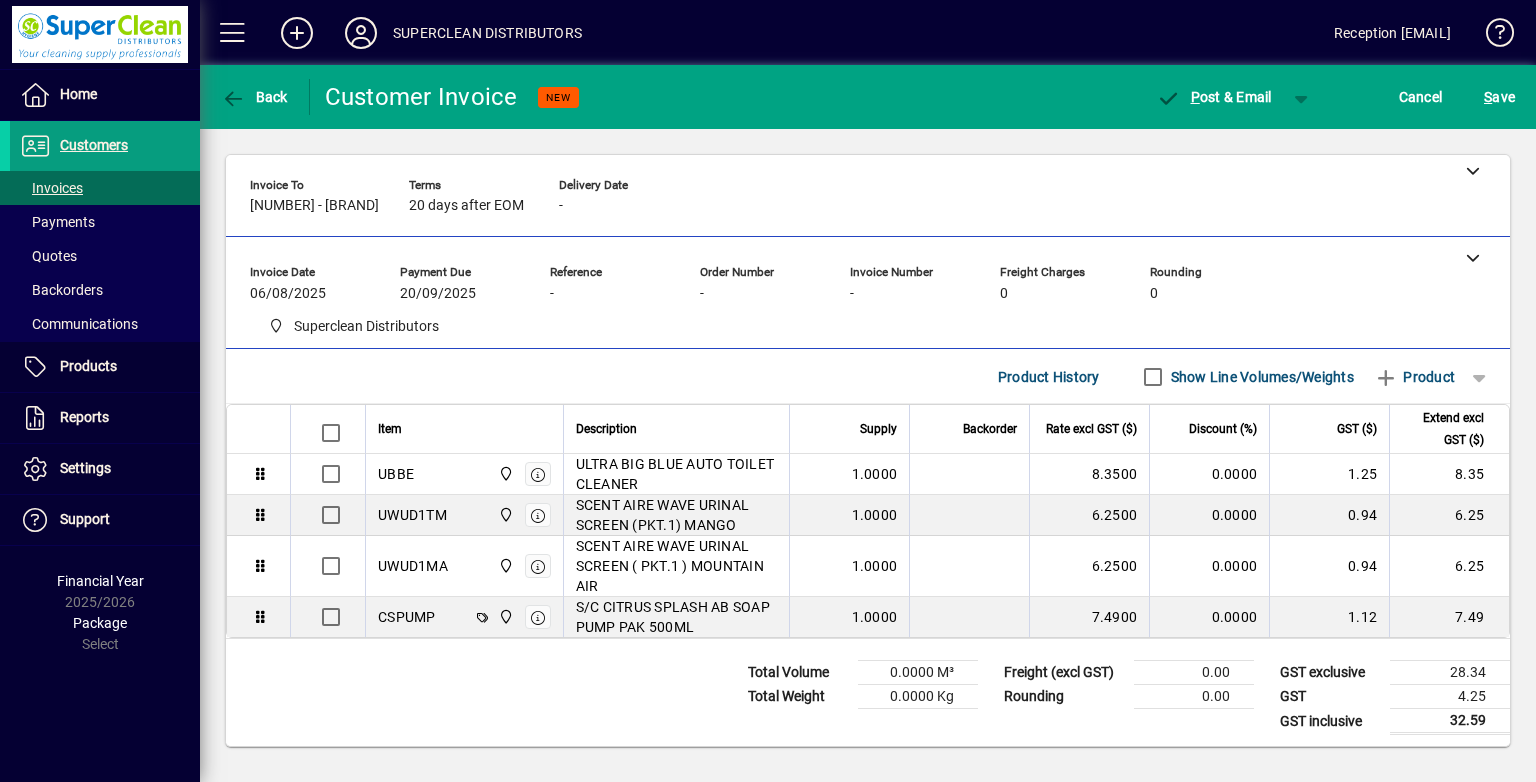 scroll, scrollTop: 6, scrollLeft: 0, axis: vertical 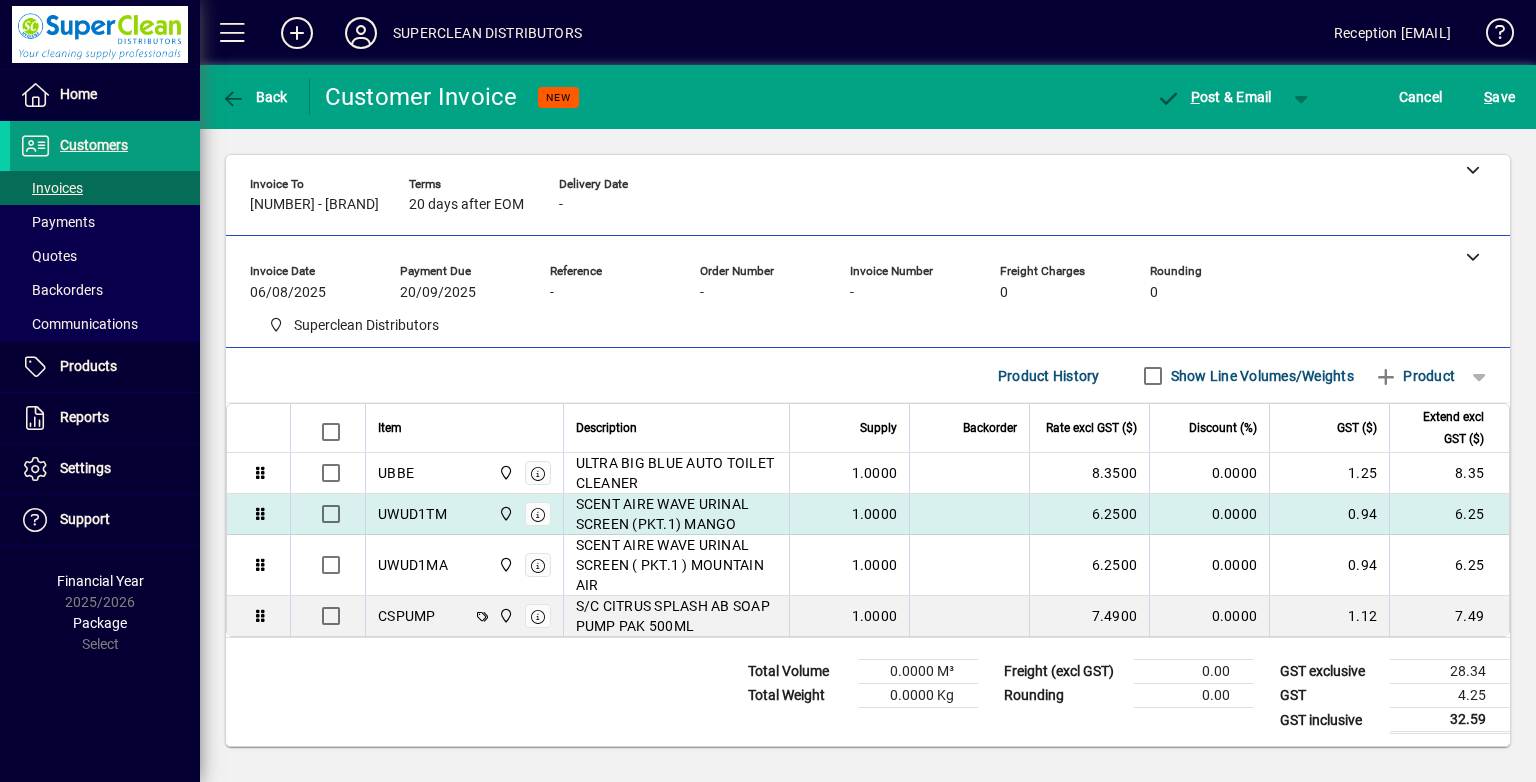 click on "SCENT AIRE WAVE URINAL SCREEN (PKT.1) MANGO" at bounding box center (677, 514) 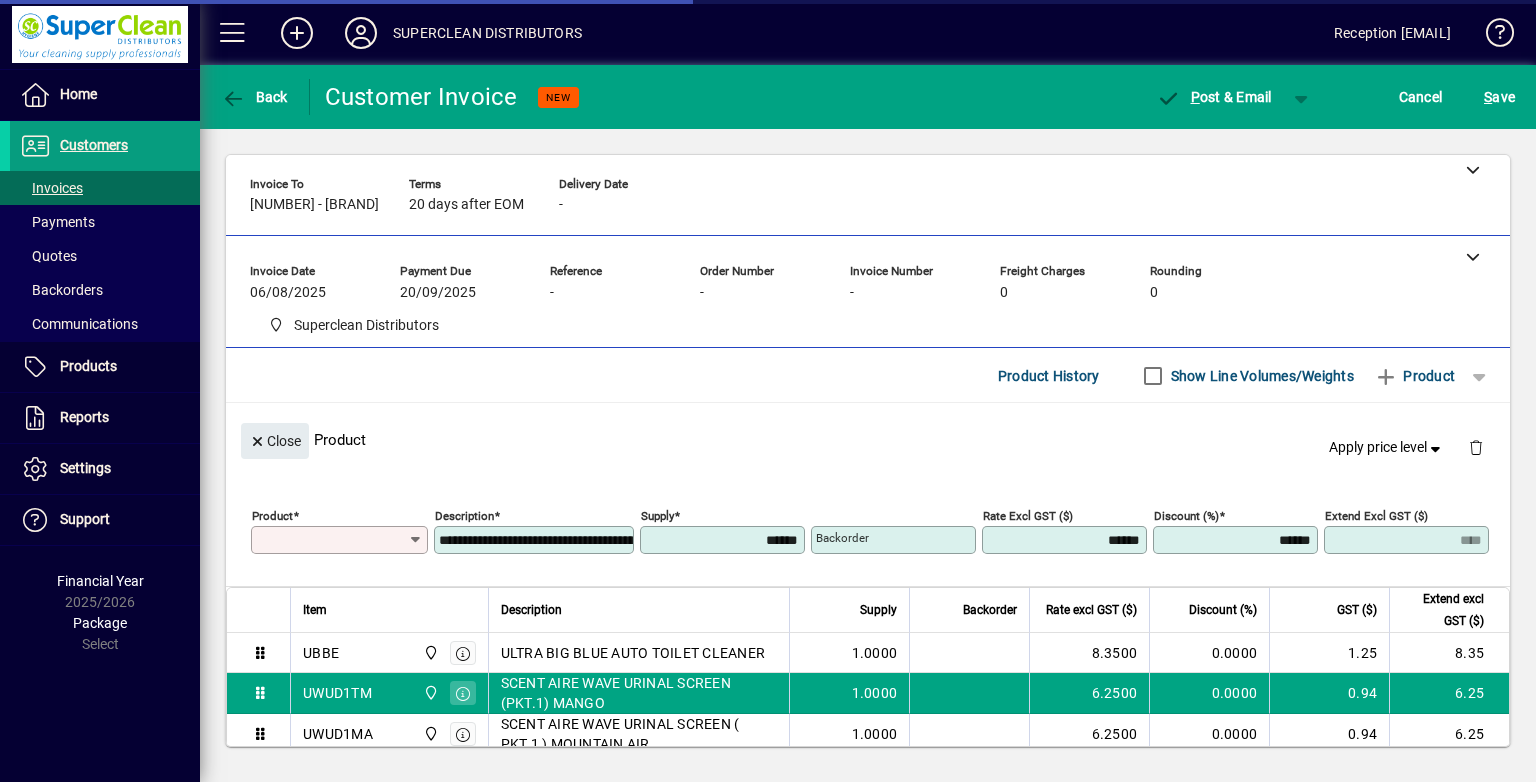 type on "*******" 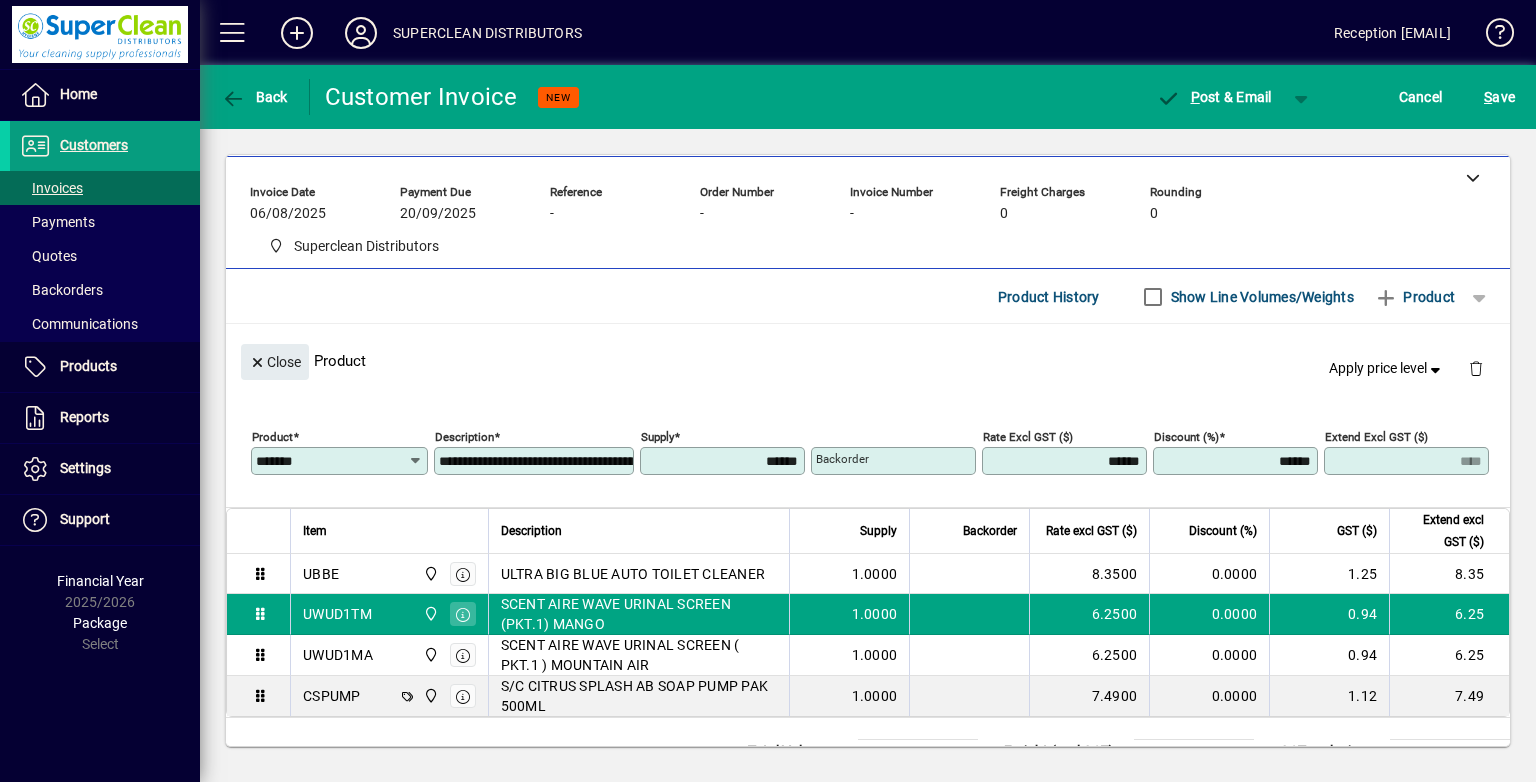 scroll, scrollTop: 166, scrollLeft: 0, axis: vertical 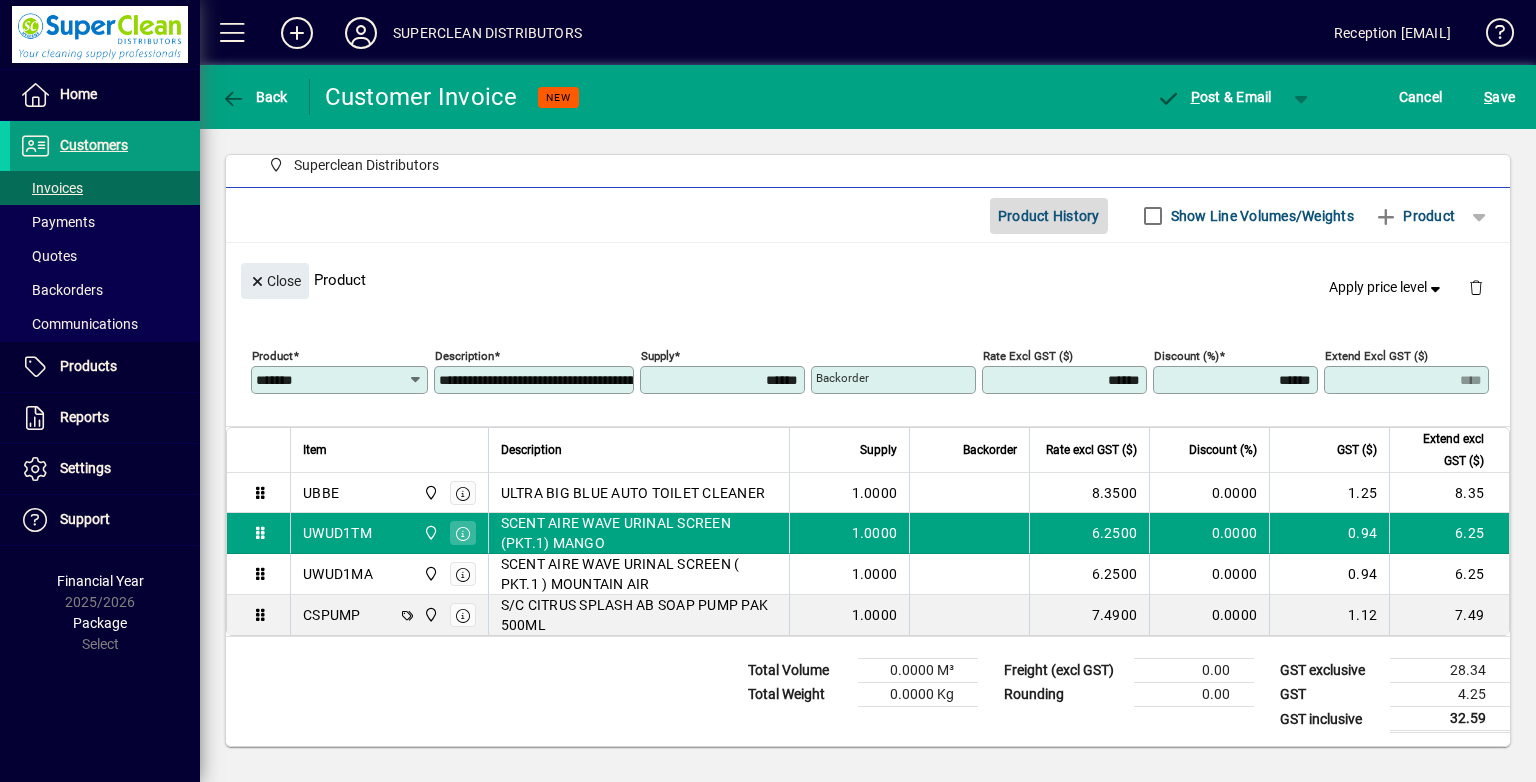 click on "Product History" 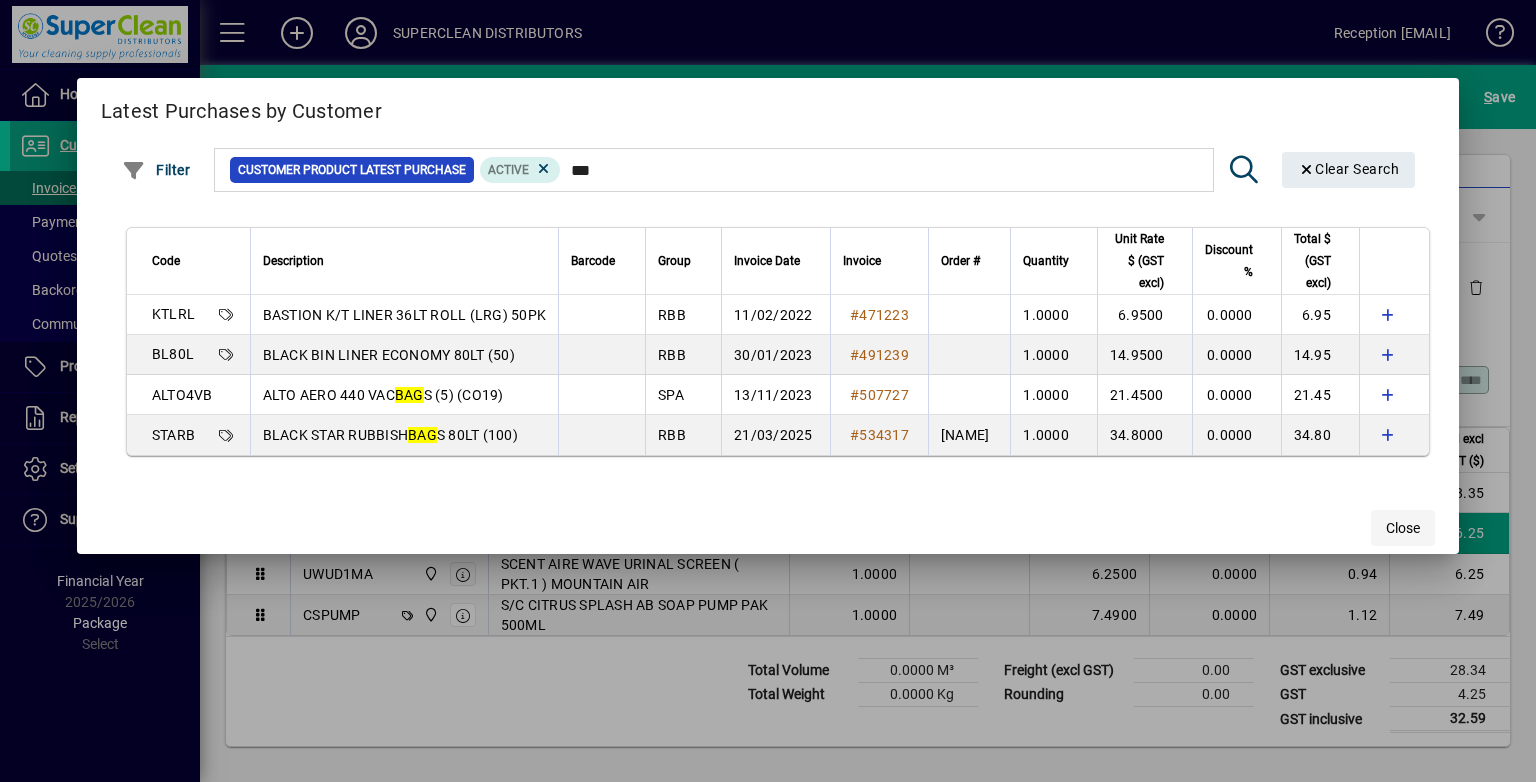 type on "***" 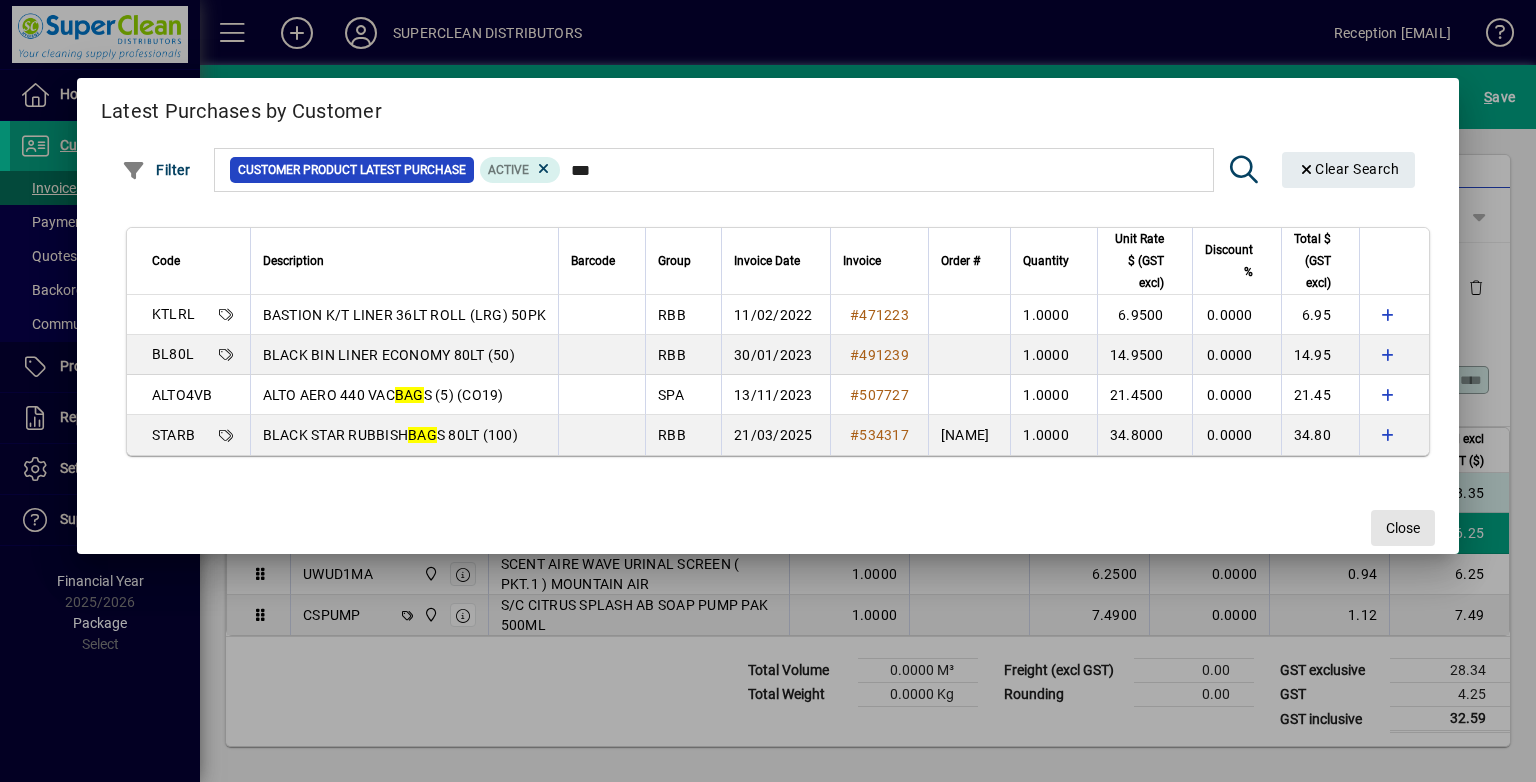 drag, startPoint x: 1381, startPoint y: 525, endPoint x: 1284, endPoint y: 486, distance: 104.54664 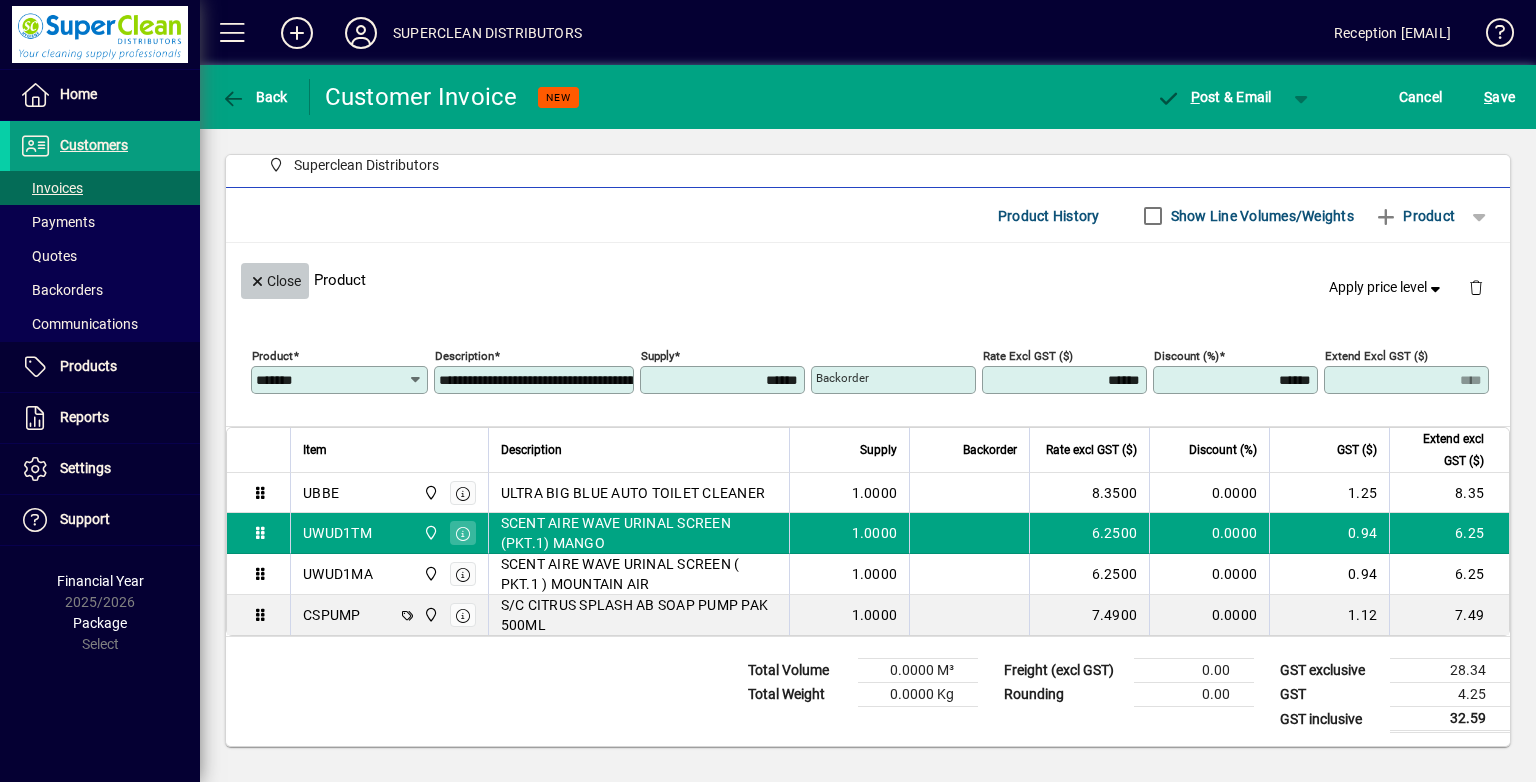 click on "Close" 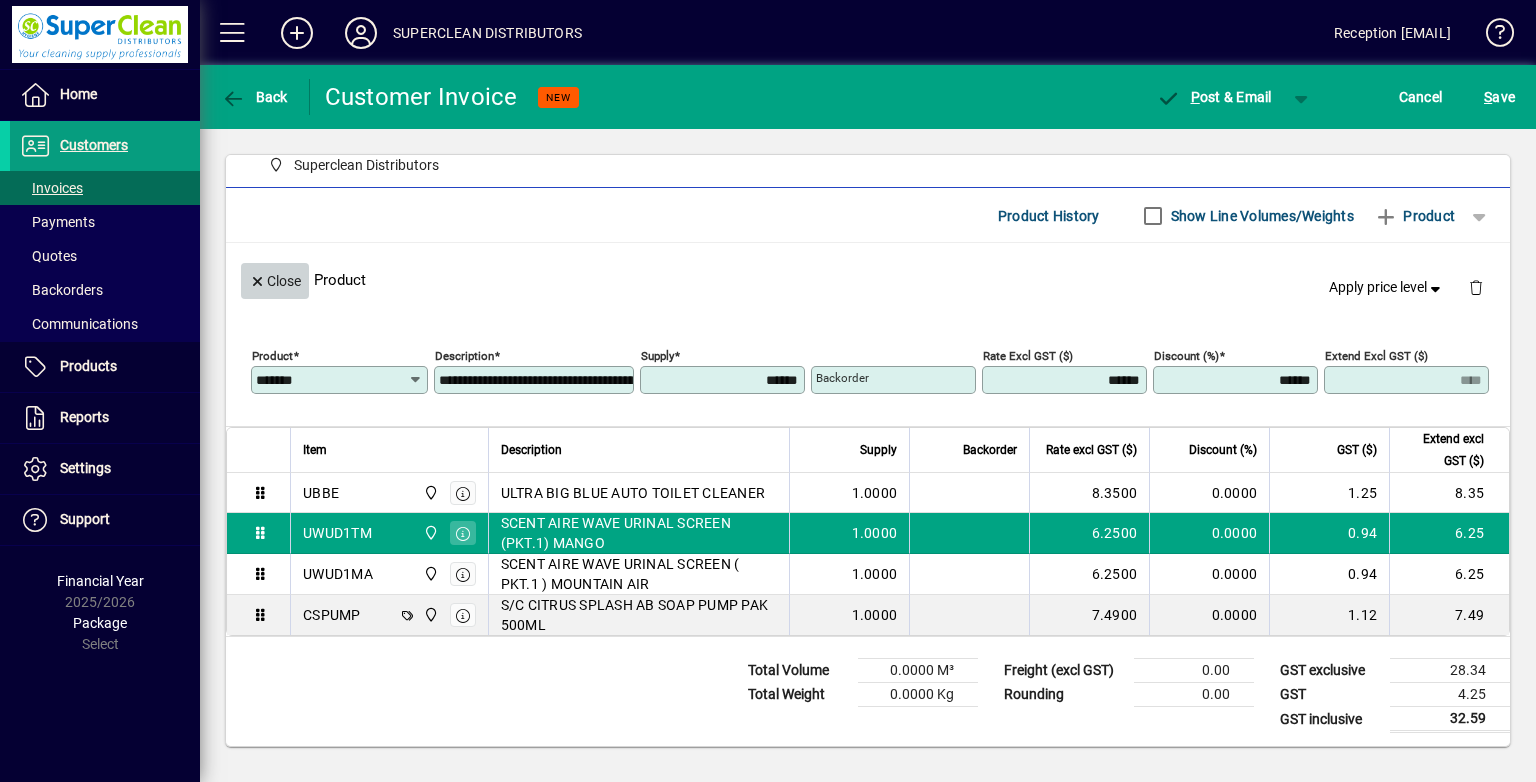 scroll, scrollTop: 0, scrollLeft: 0, axis: both 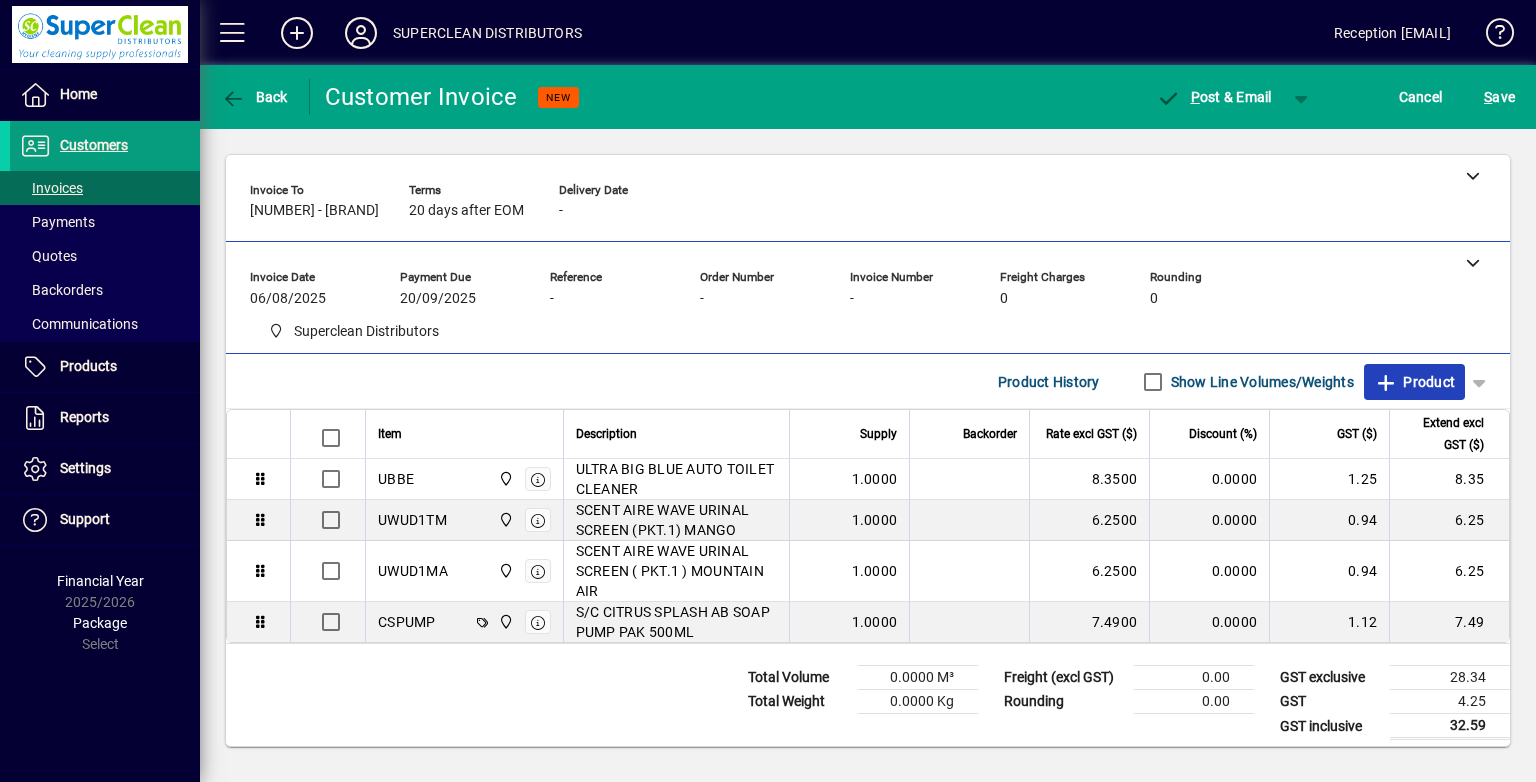 click on "Product" 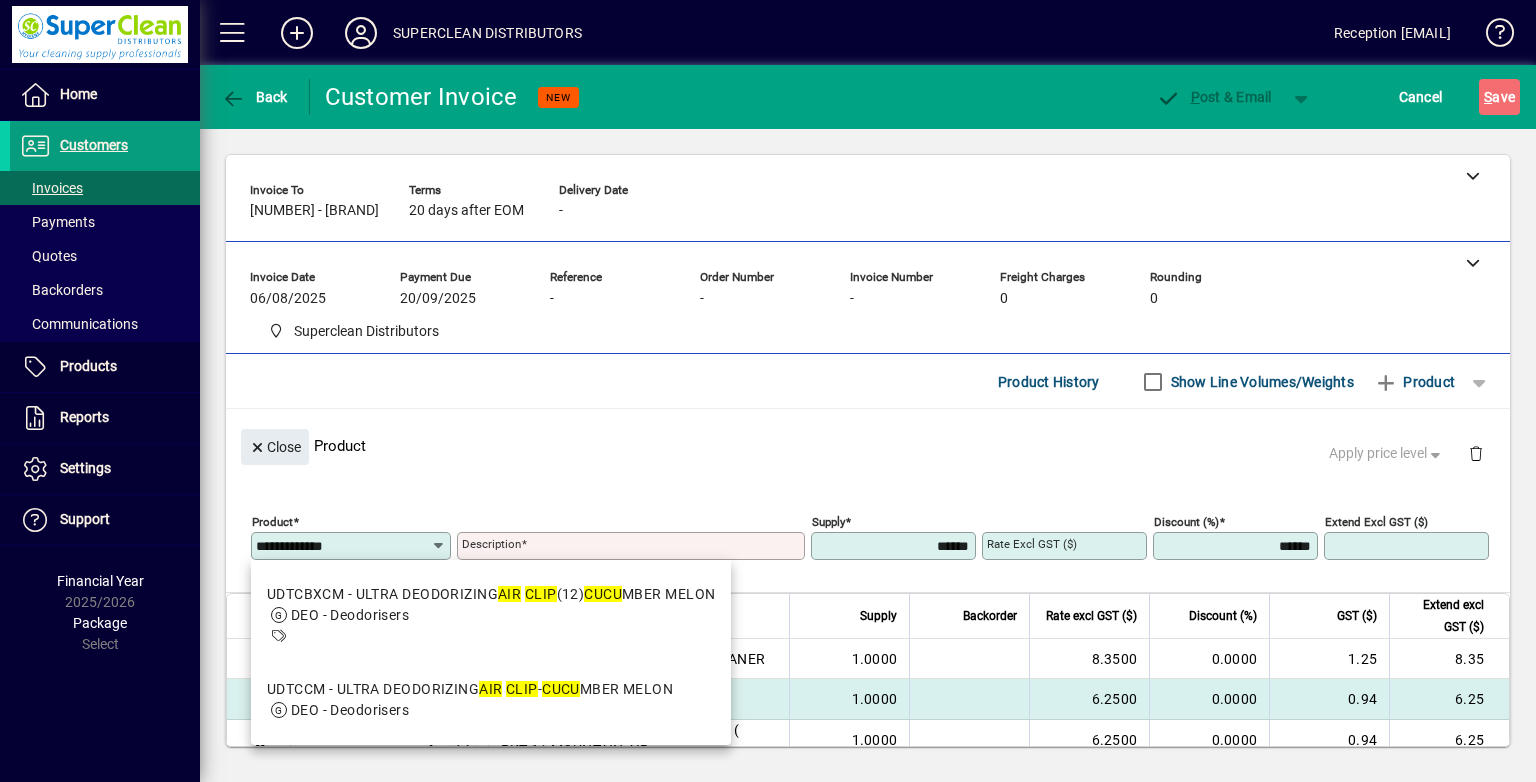 click on "DEO - Deodorisers" at bounding box center (470, 710) 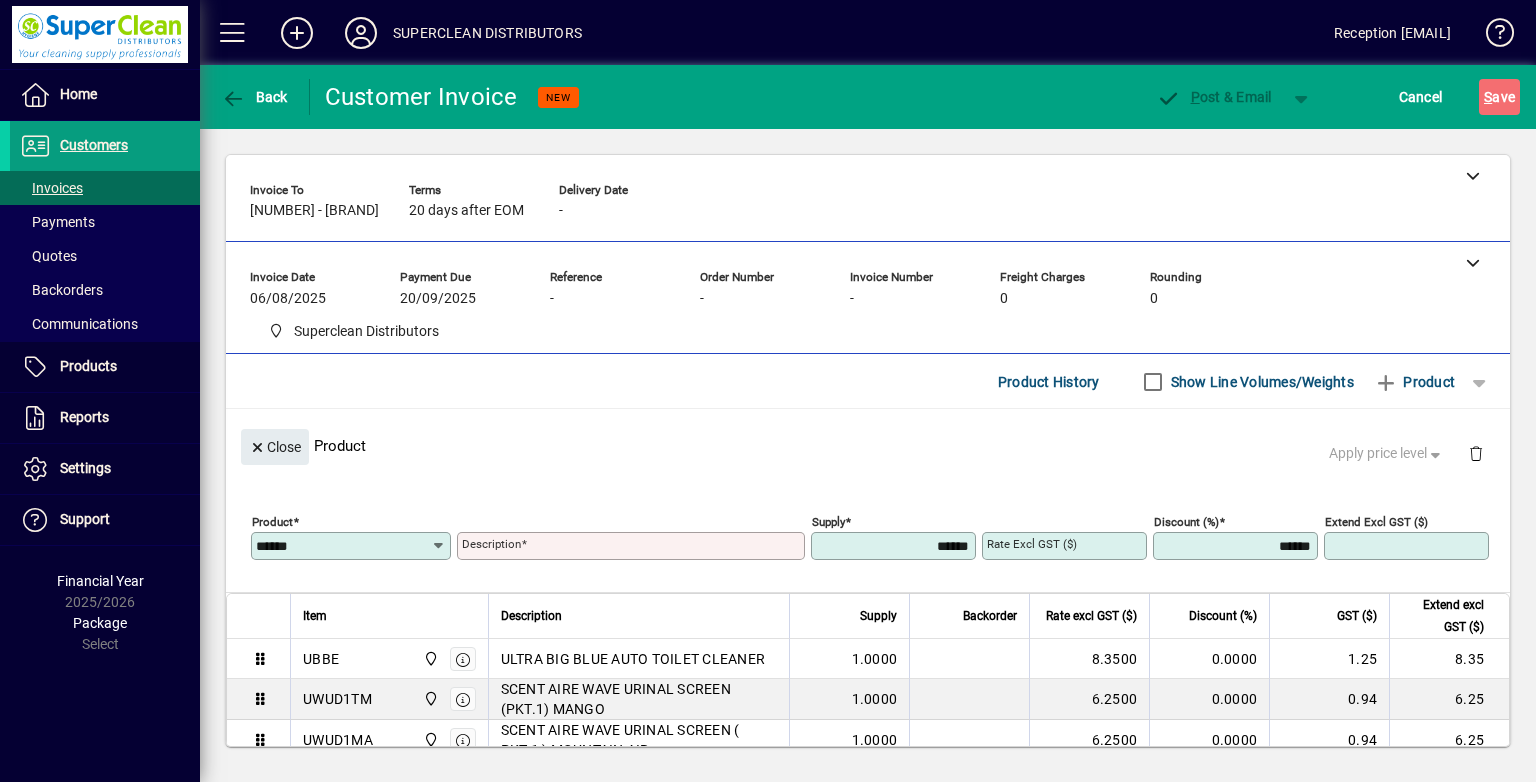 type on "**********" 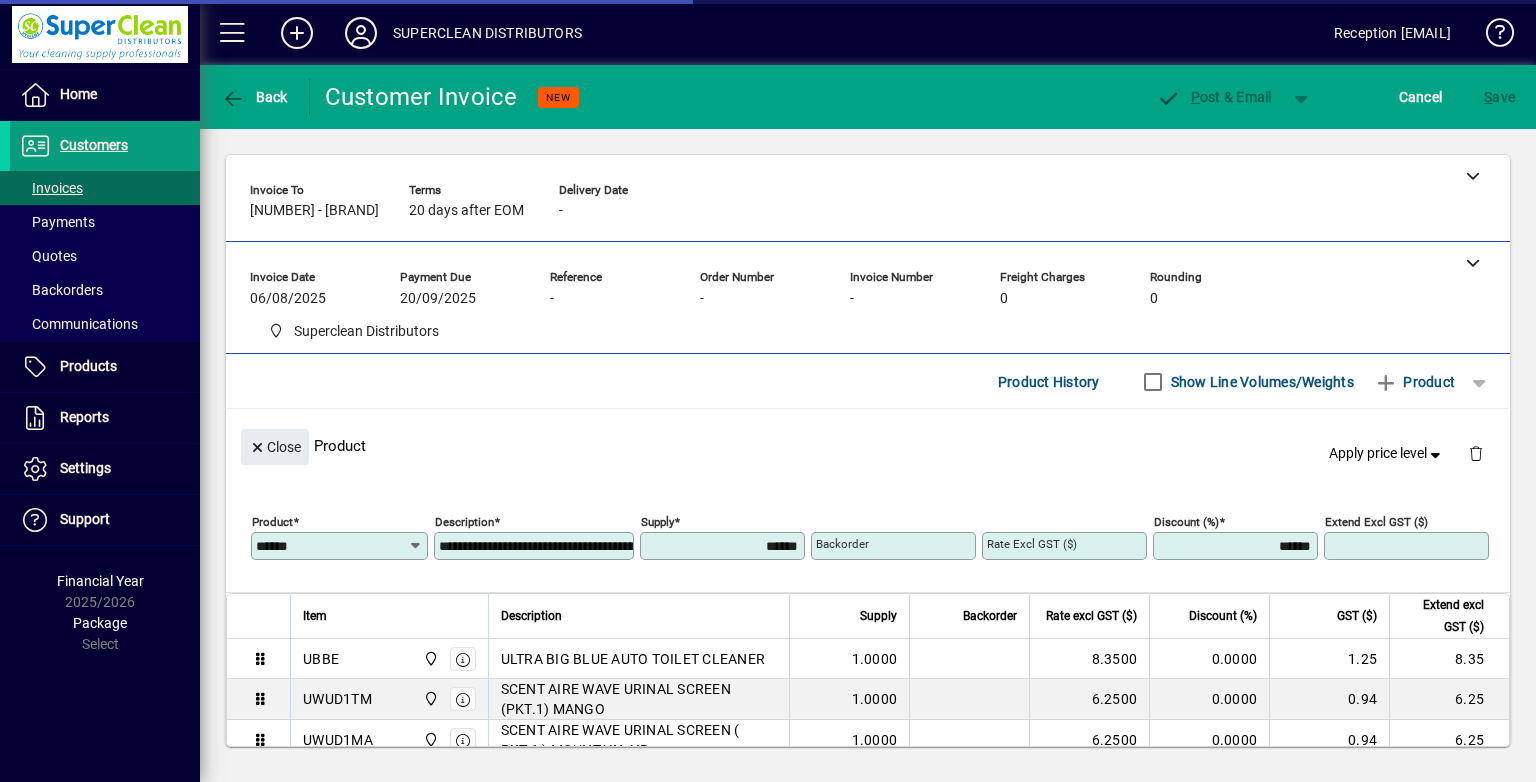 type on "******" 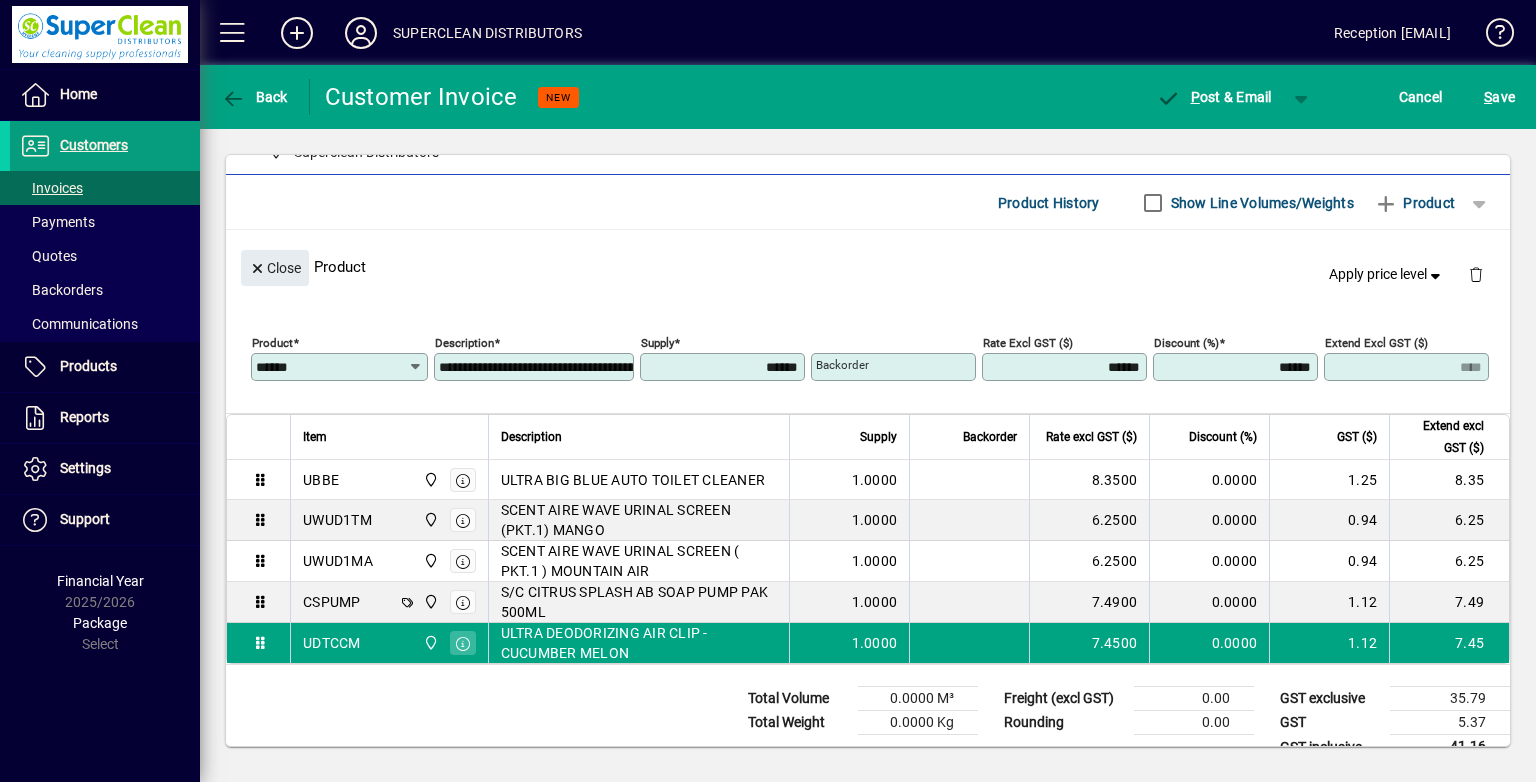 scroll, scrollTop: 200, scrollLeft: 0, axis: vertical 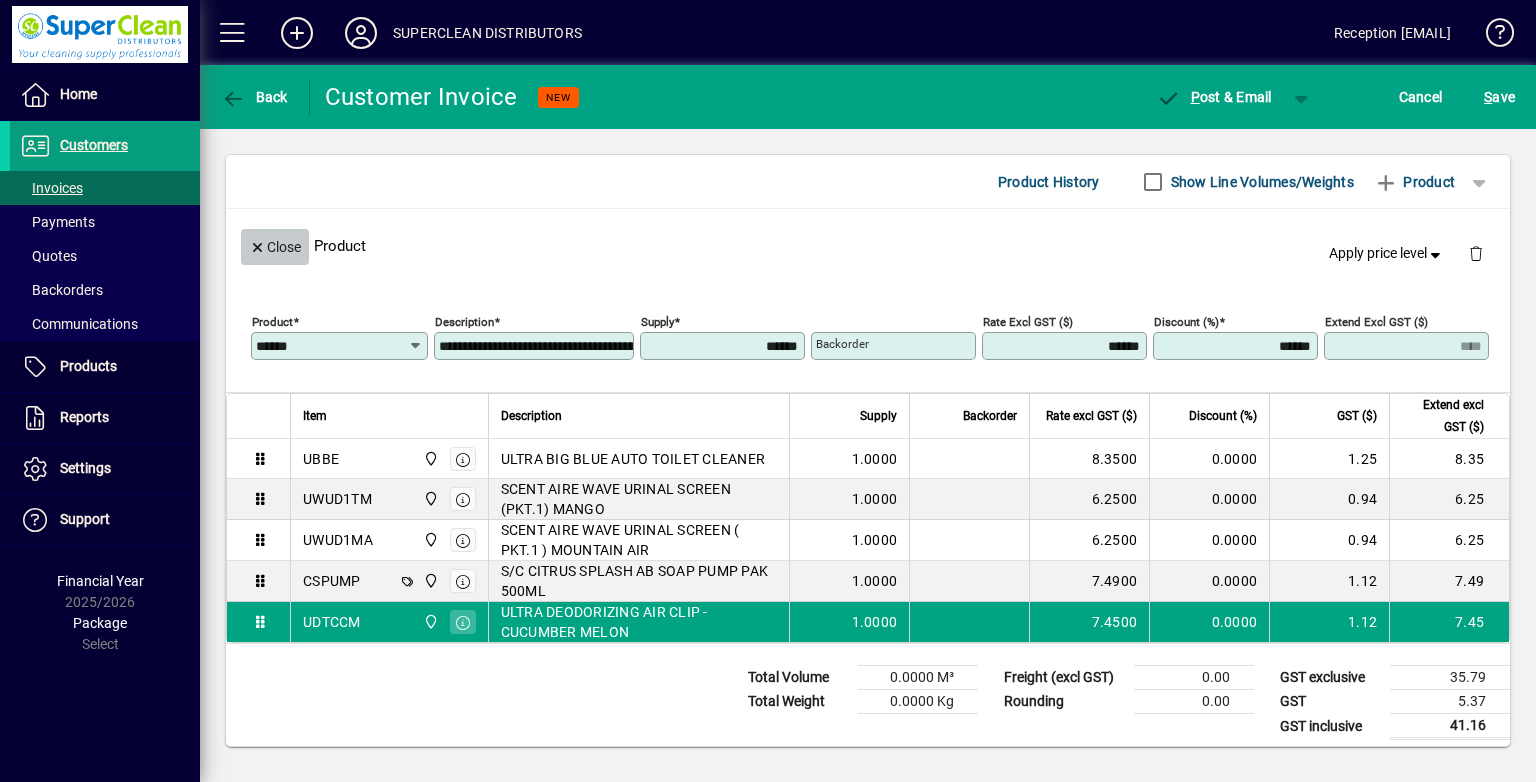 click on "Close" 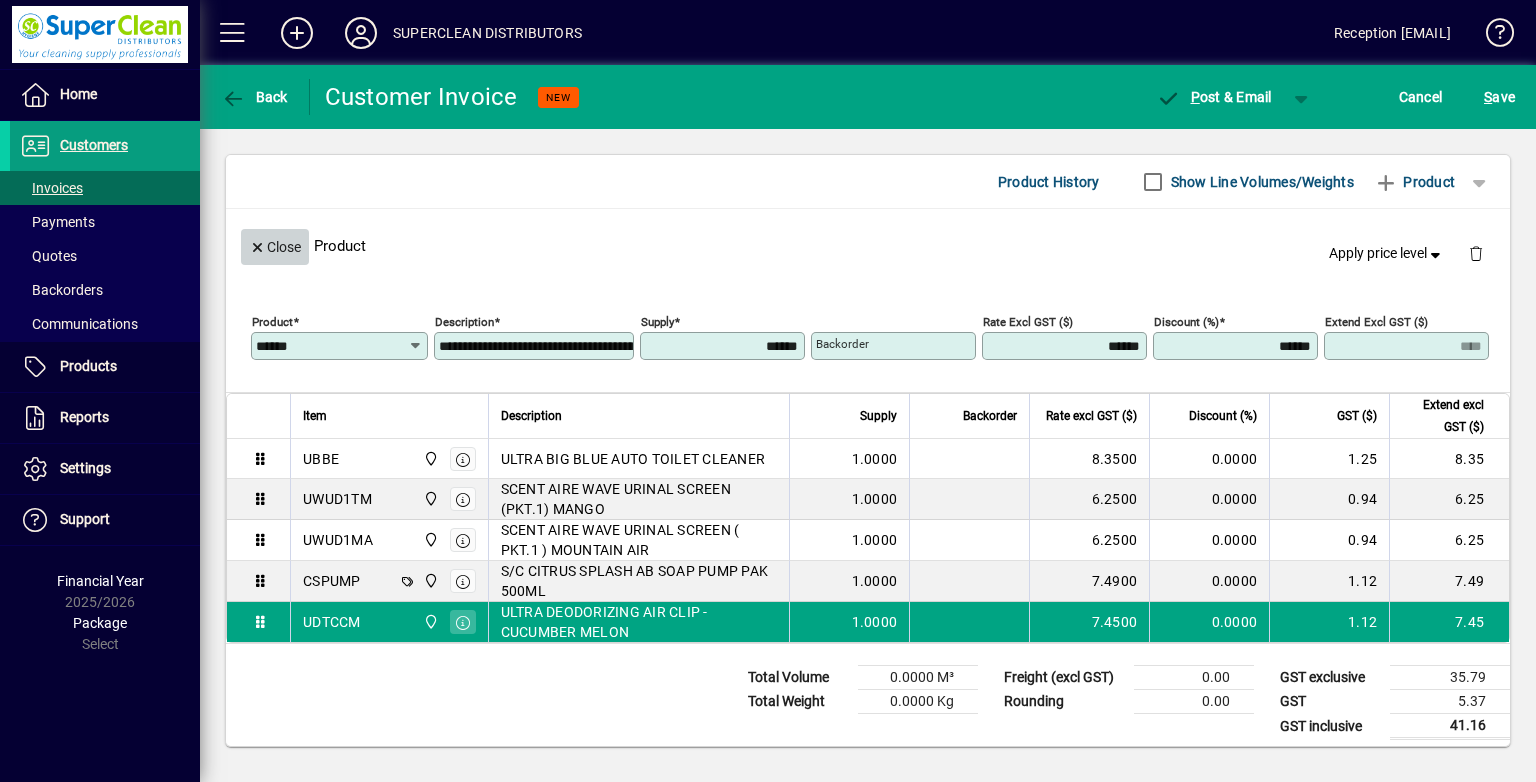 scroll, scrollTop: 47, scrollLeft: 0, axis: vertical 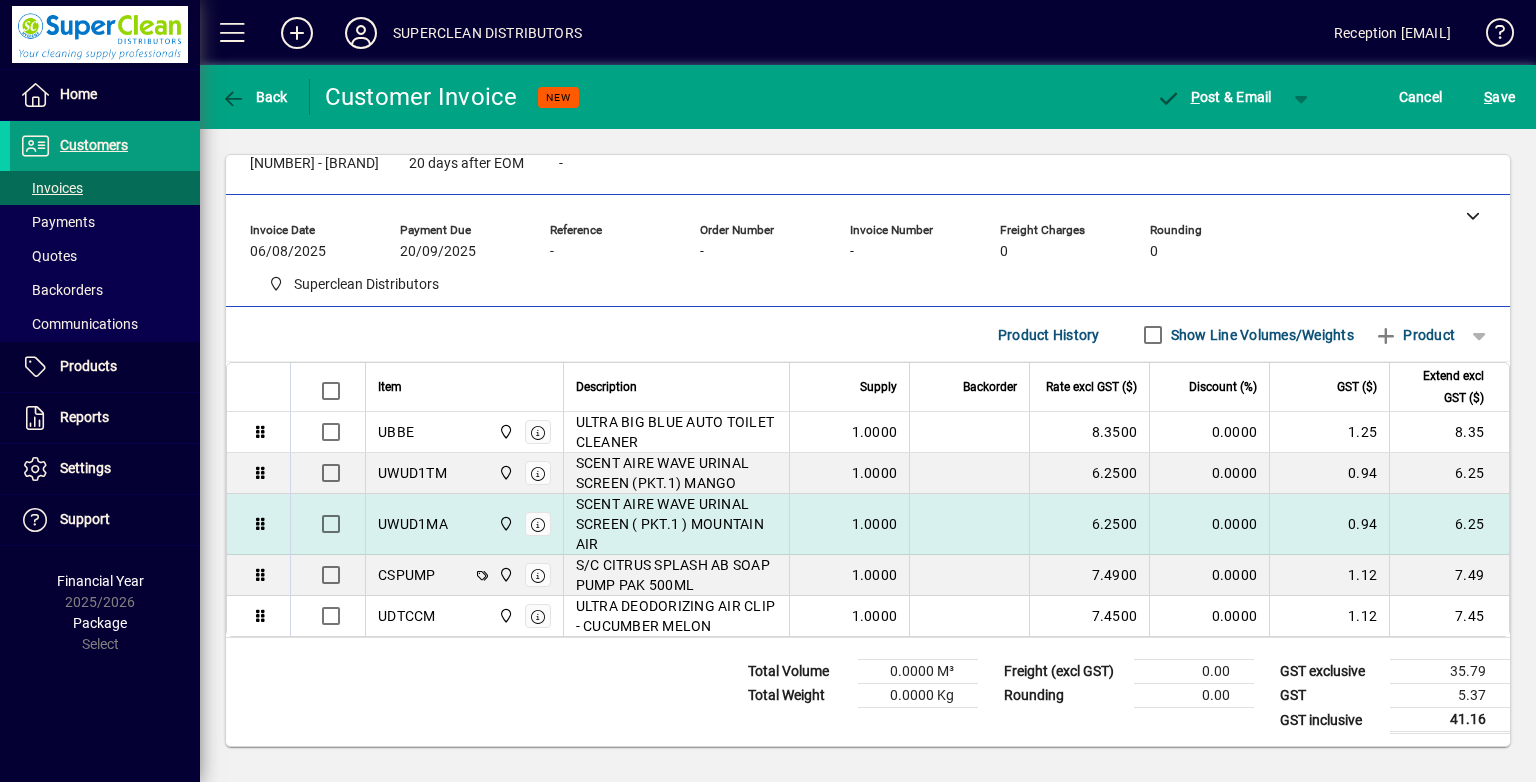 click on "SCENT AIRE WAVE URINAL SCREEN ( PKT.1 ) MOUNTAIN AIR" at bounding box center [677, 524] 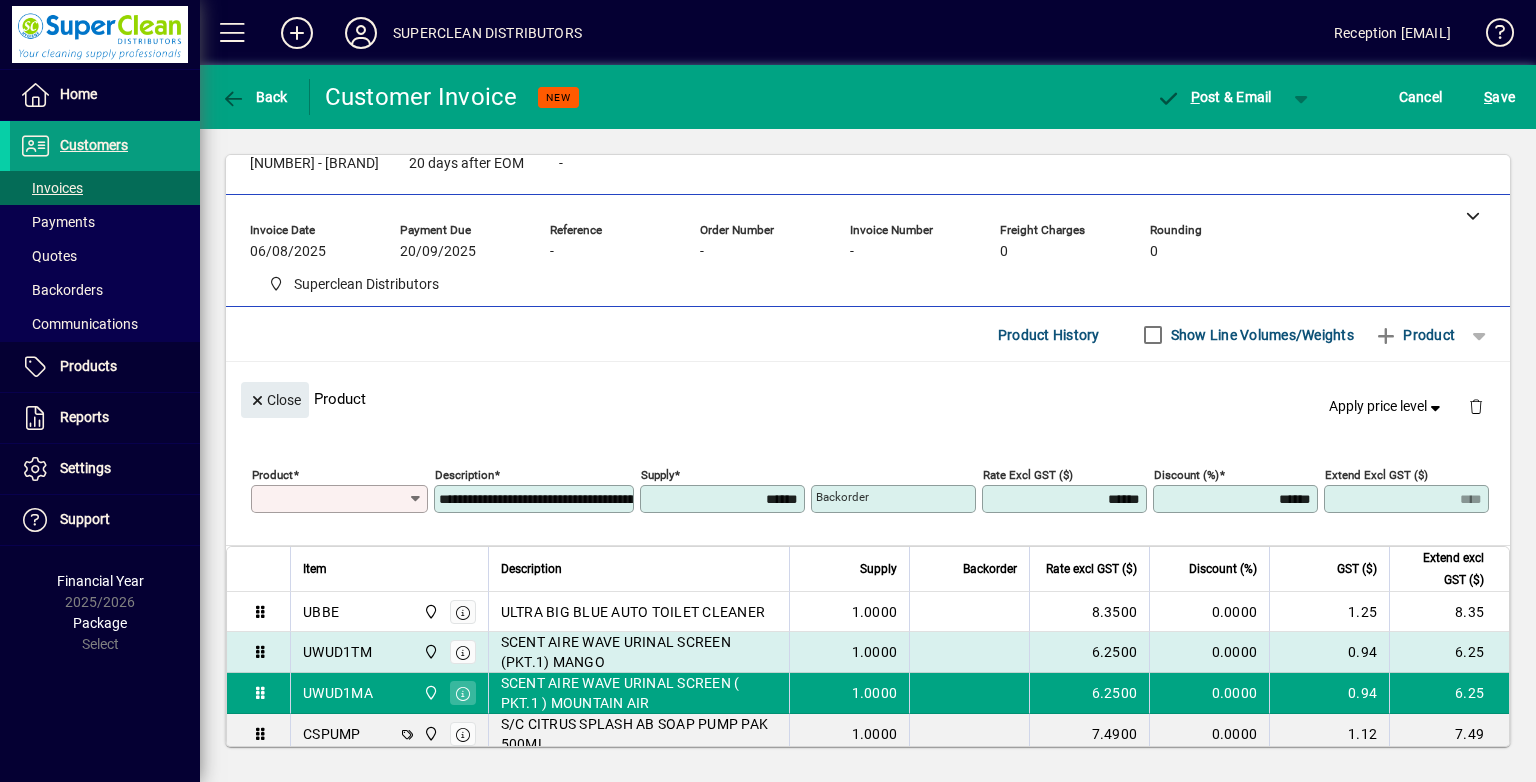 scroll, scrollTop: 200, scrollLeft: 0, axis: vertical 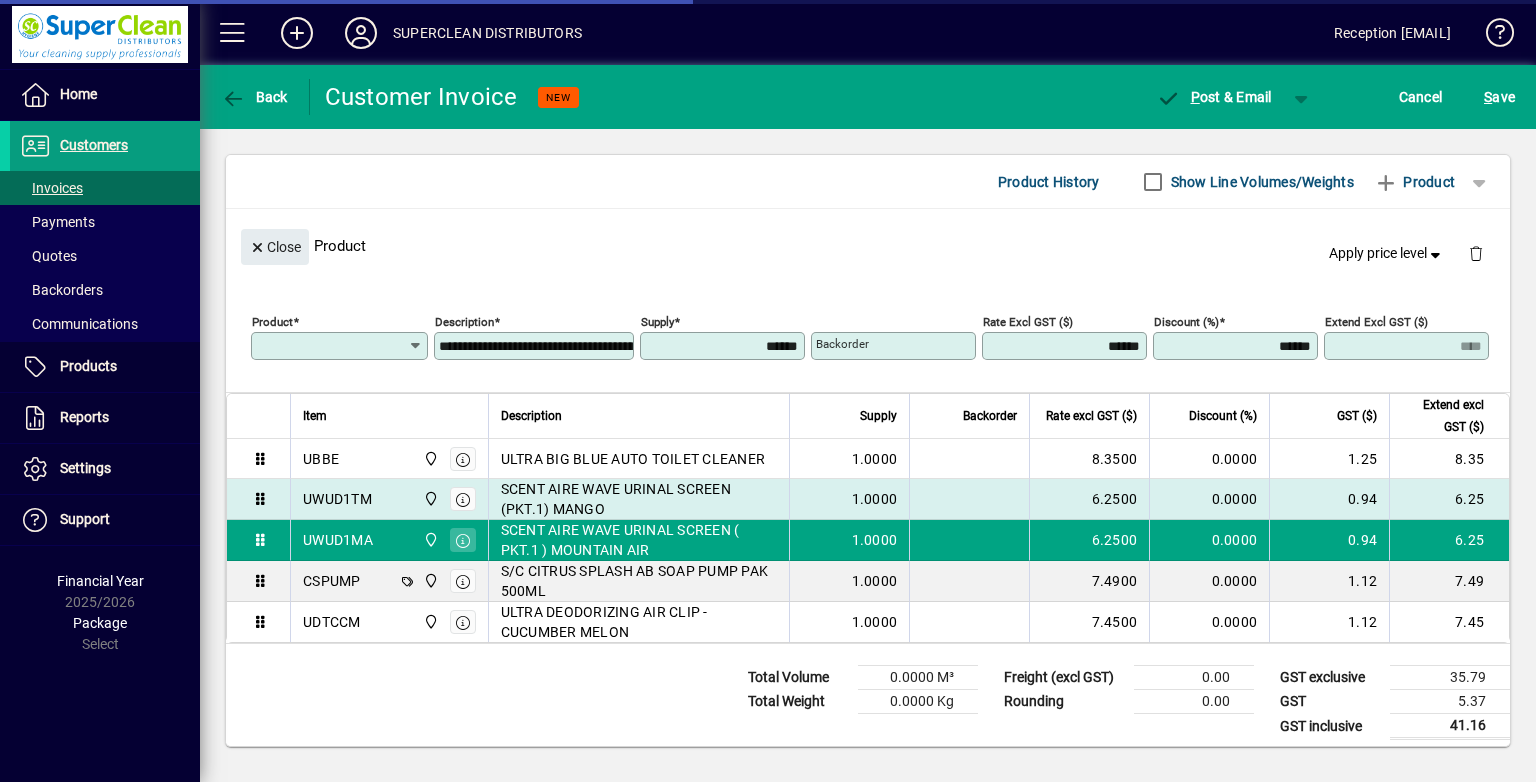 type on "*******" 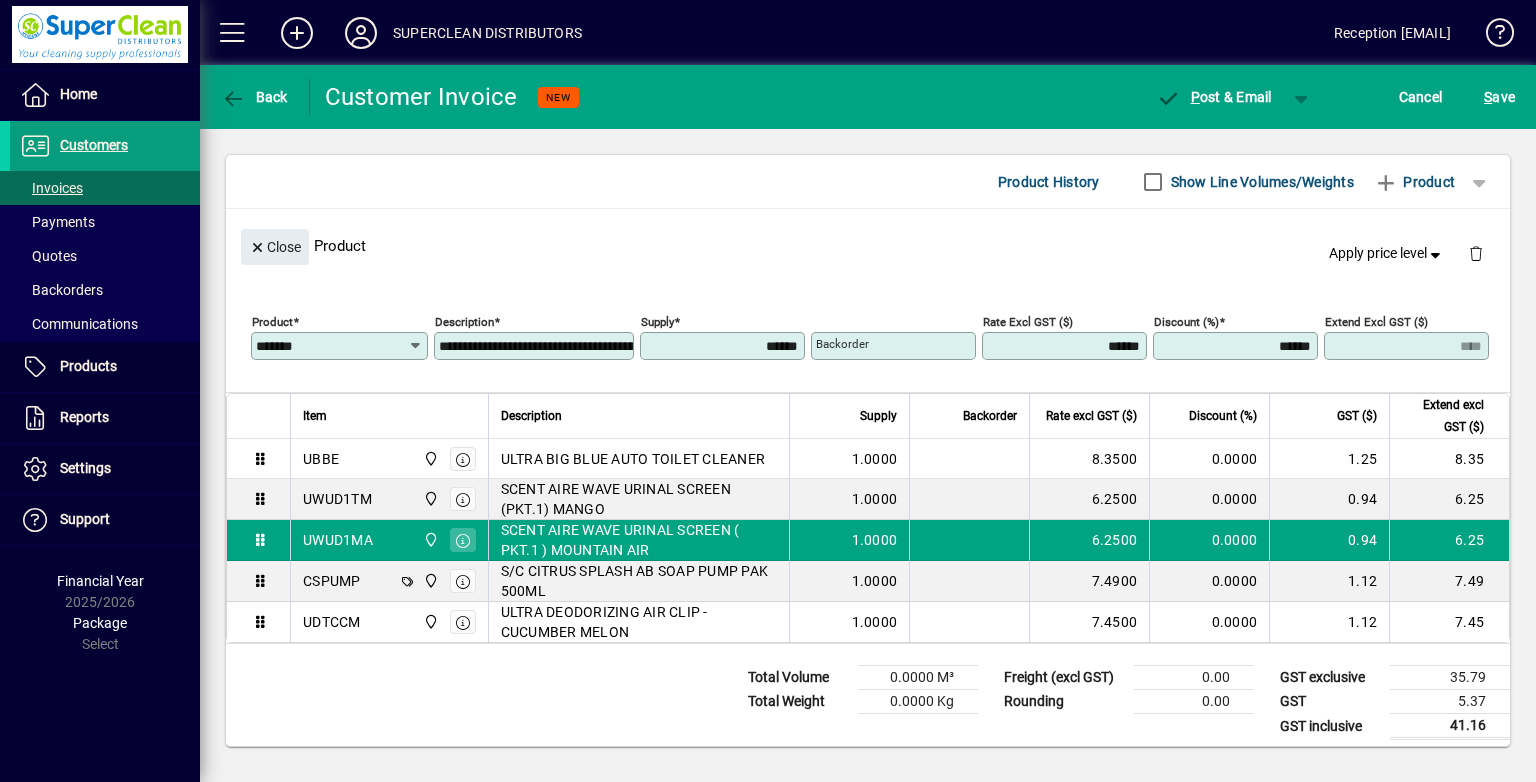 click on "**********" at bounding box center [536, 346] 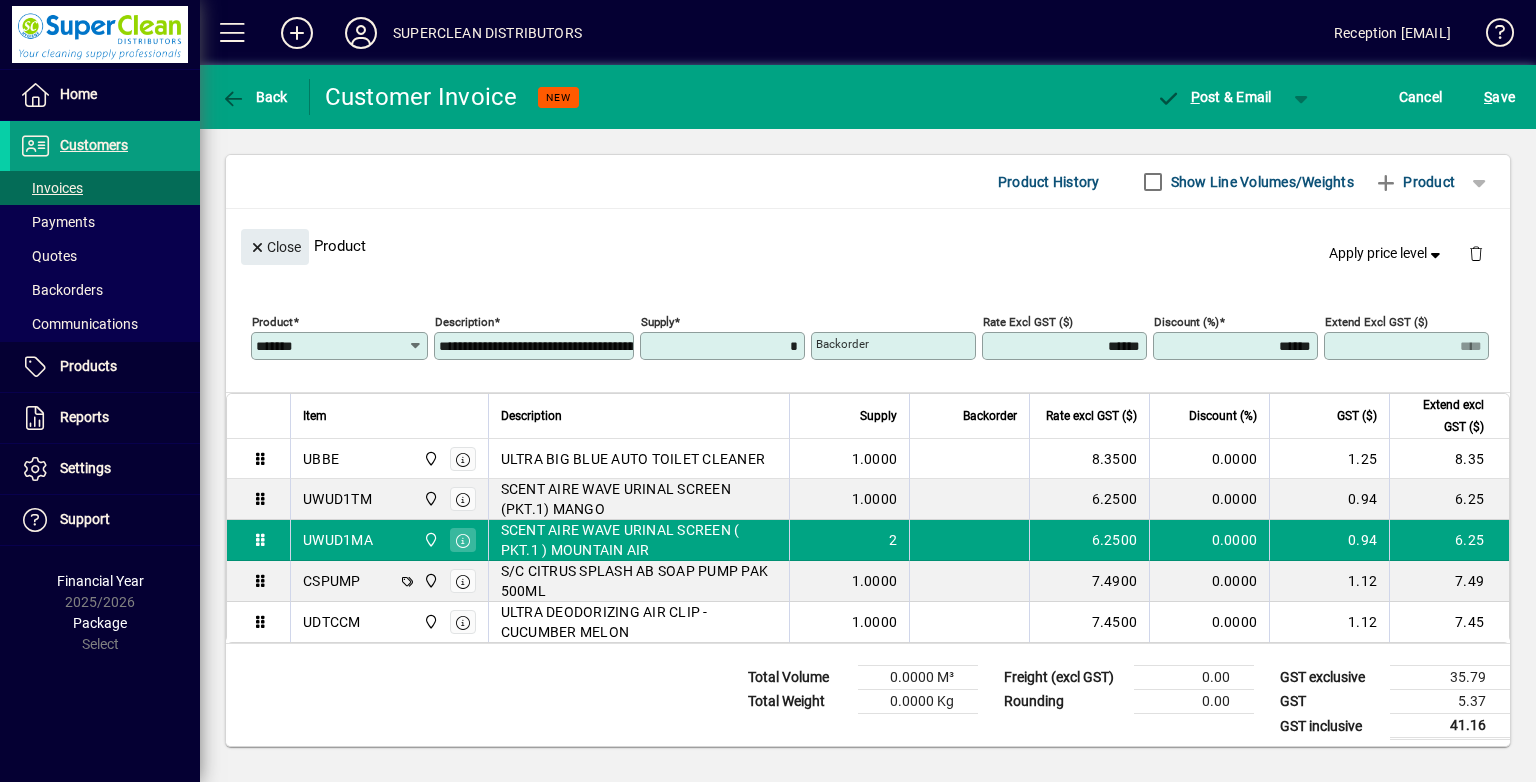 type on "******" 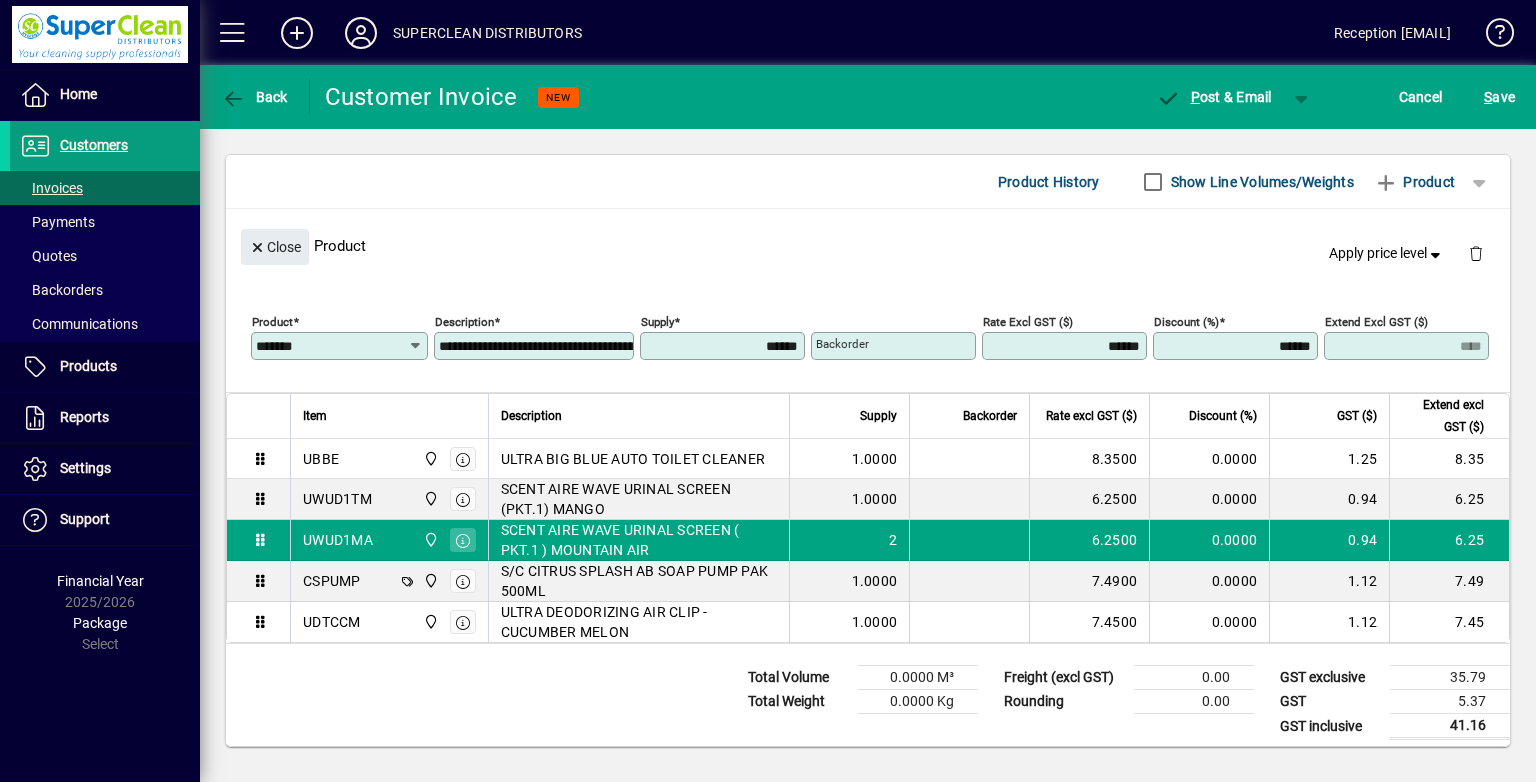 type on "*****" 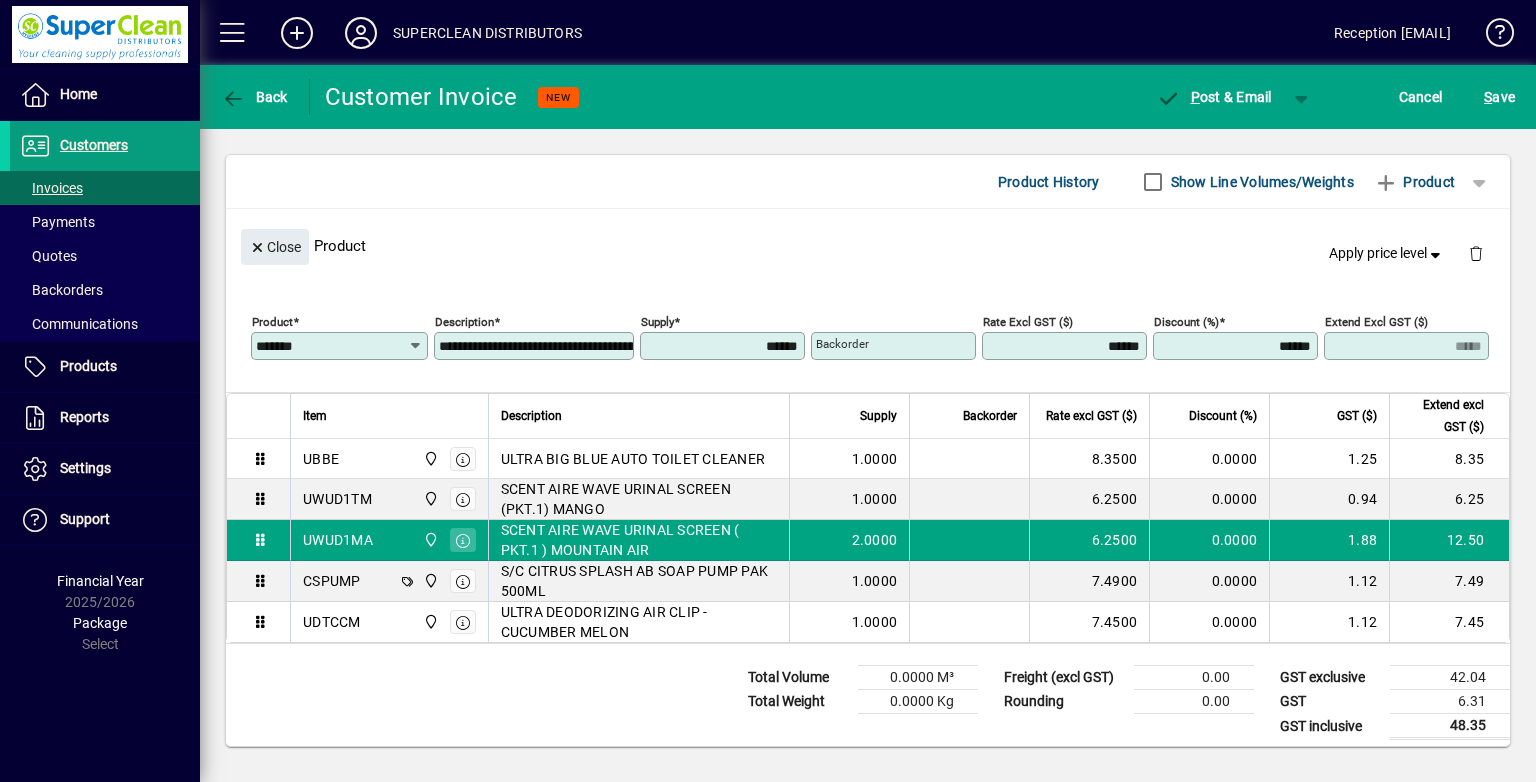 click 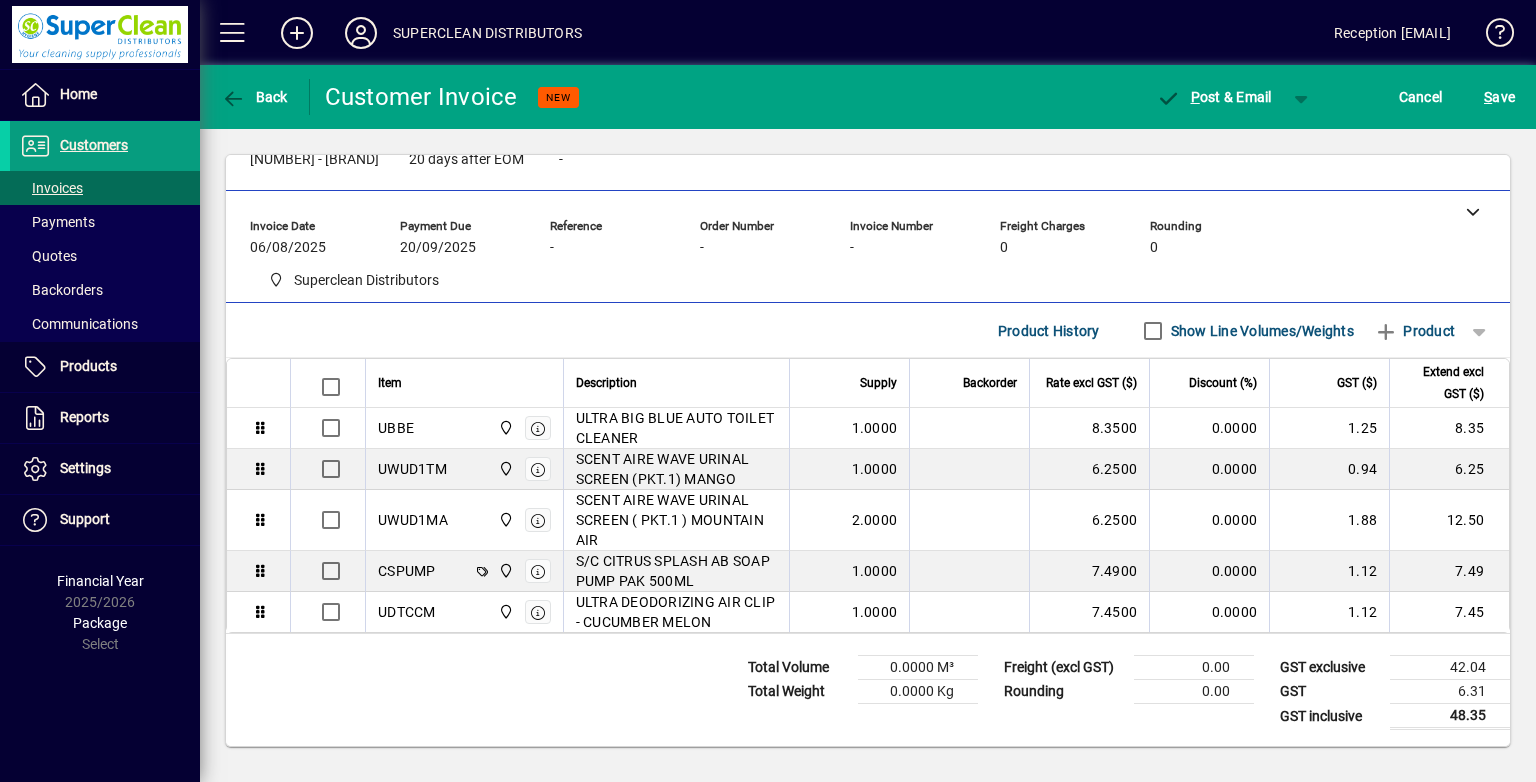 scroll, scrollTop: 47, scrollLeft: 0, axis: vertical 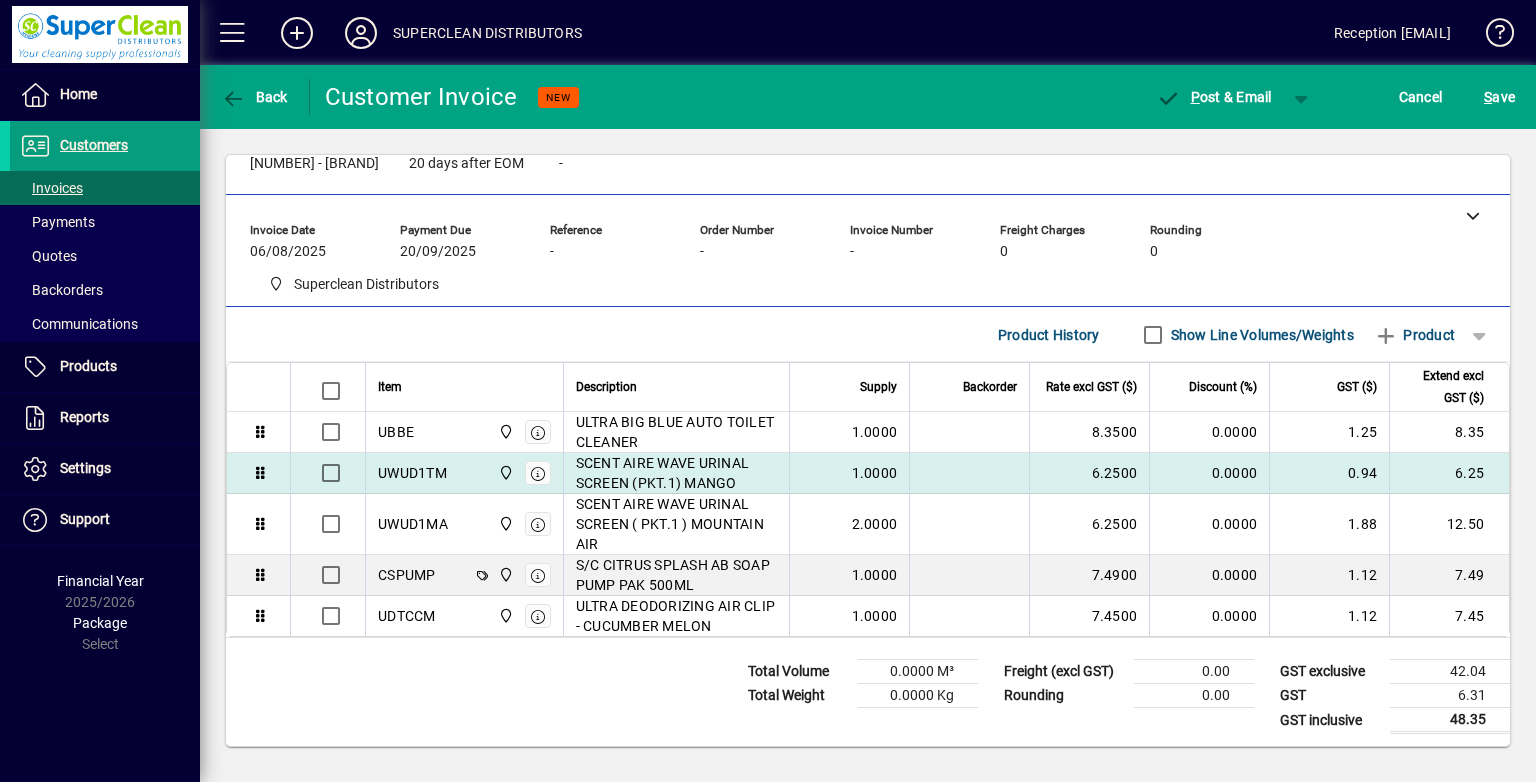 click on "SCENT AIRE WAVE URINAL SCREEN (PKT.1) MANGO" at bounding box center (677, 473) 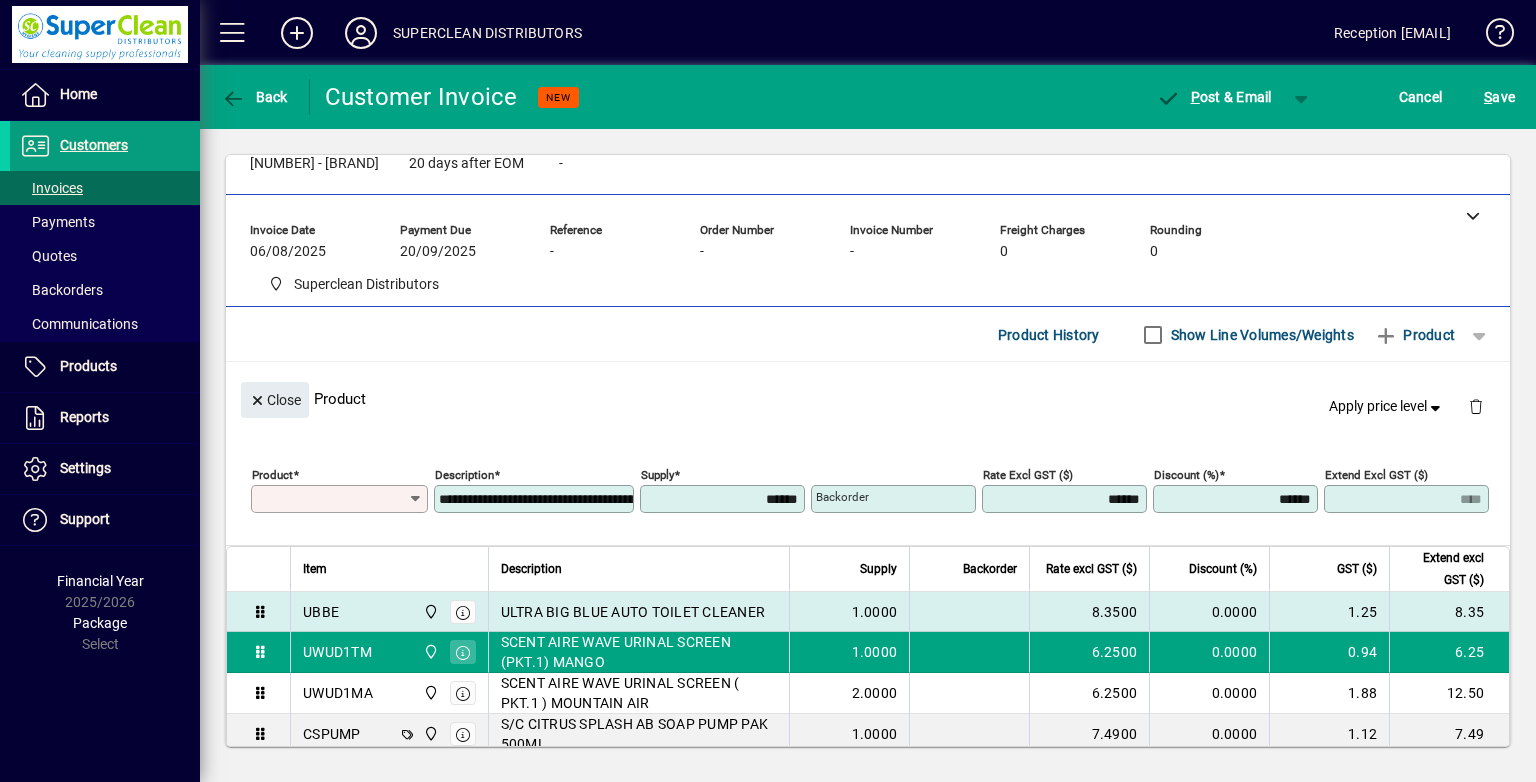 scroll, scrollTop: 200, scrollLeft: 0, axis: vertical 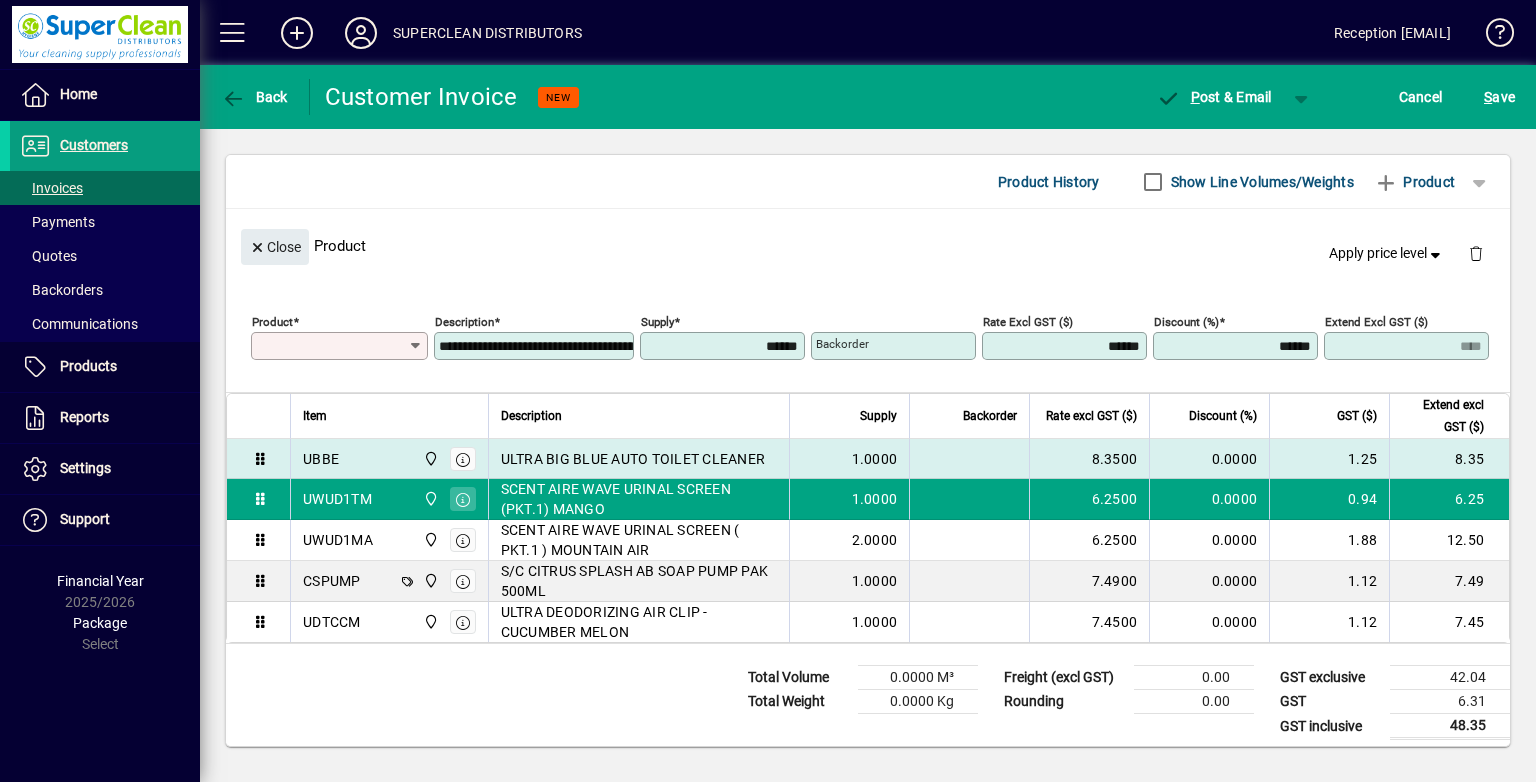 type on "*******" 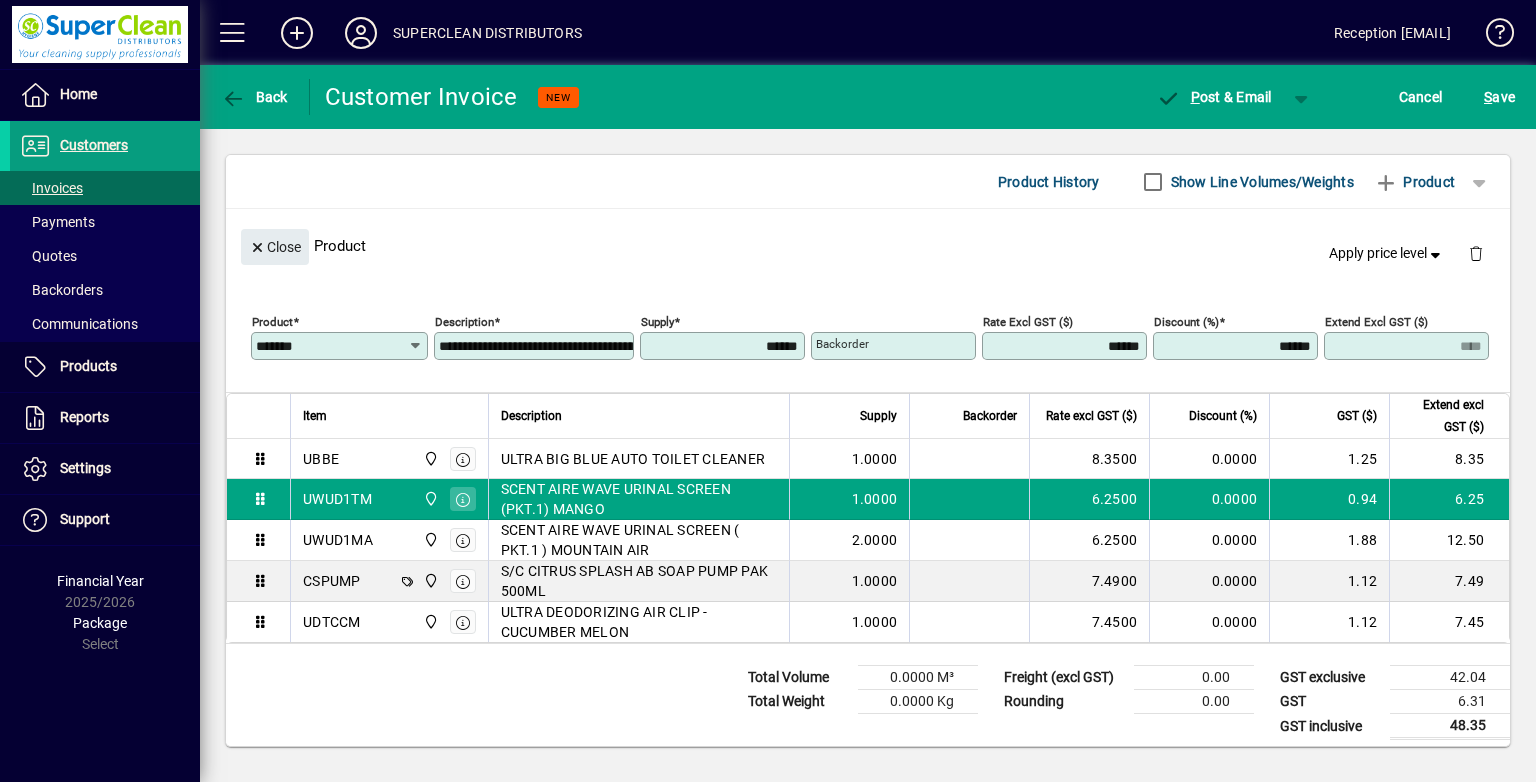 click on "**********" at bounding box center [536, 346] 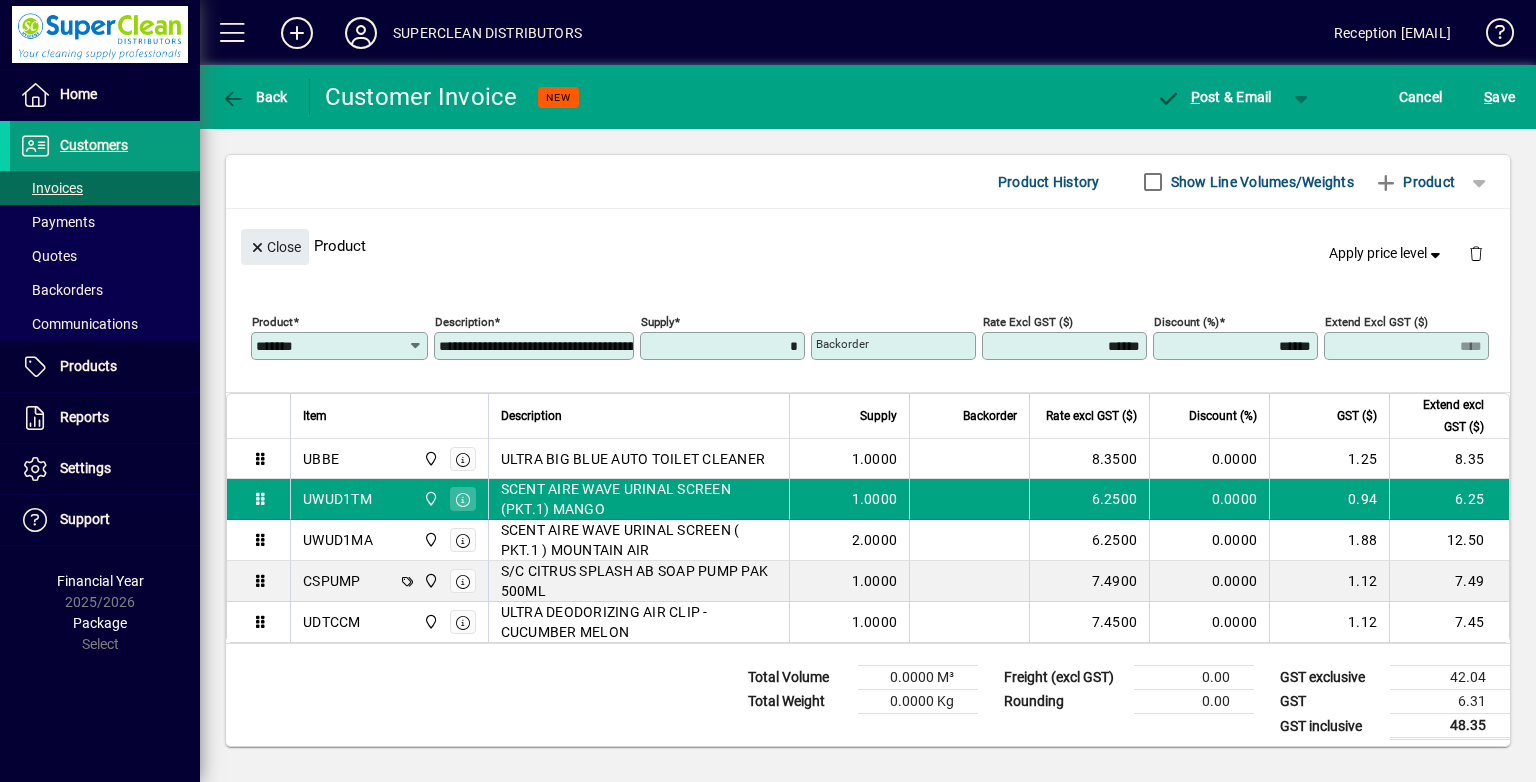 type on "******" 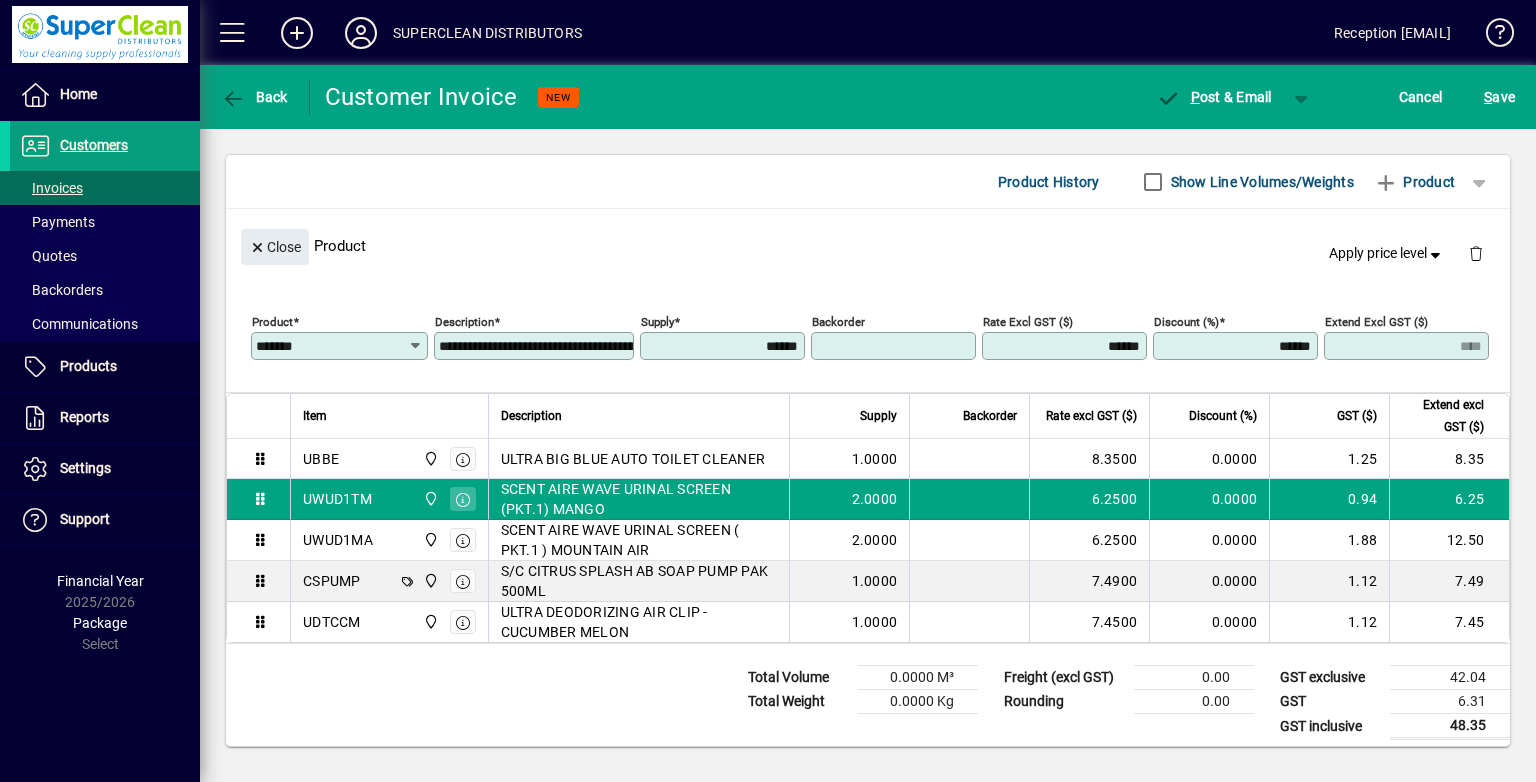 type on "*****" 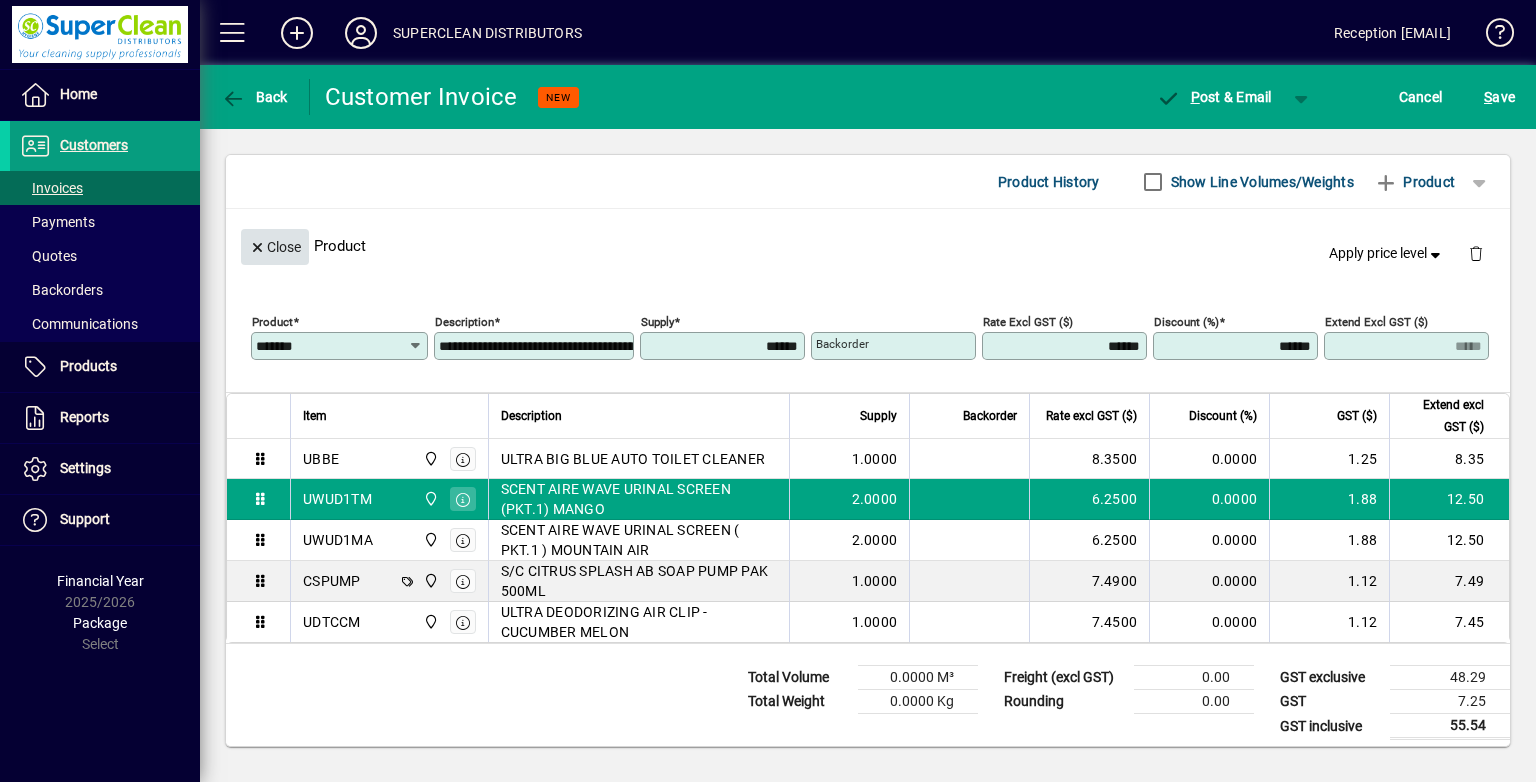click 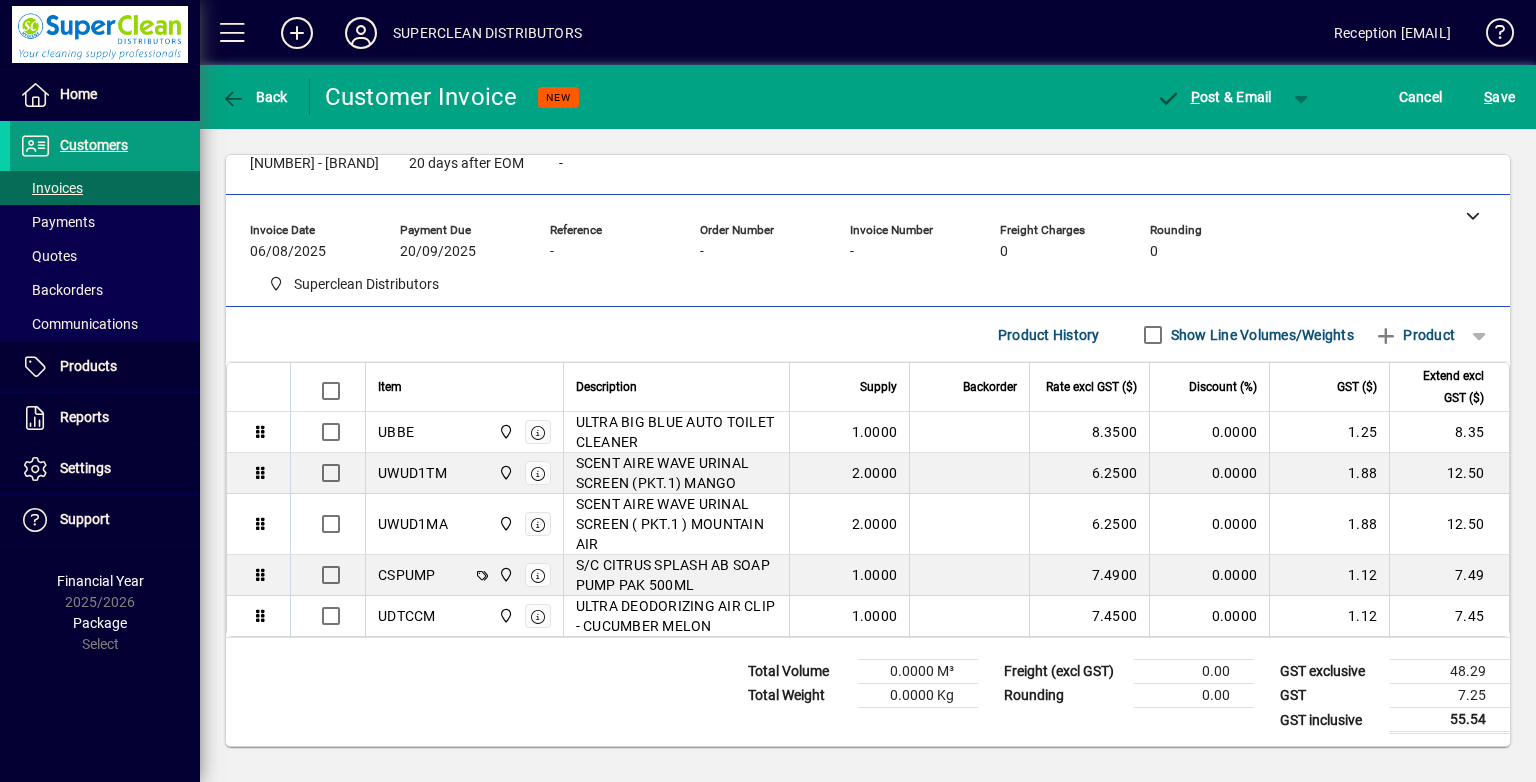 scroll, scrollTop: 0, scrollLeft: 0, axis: both 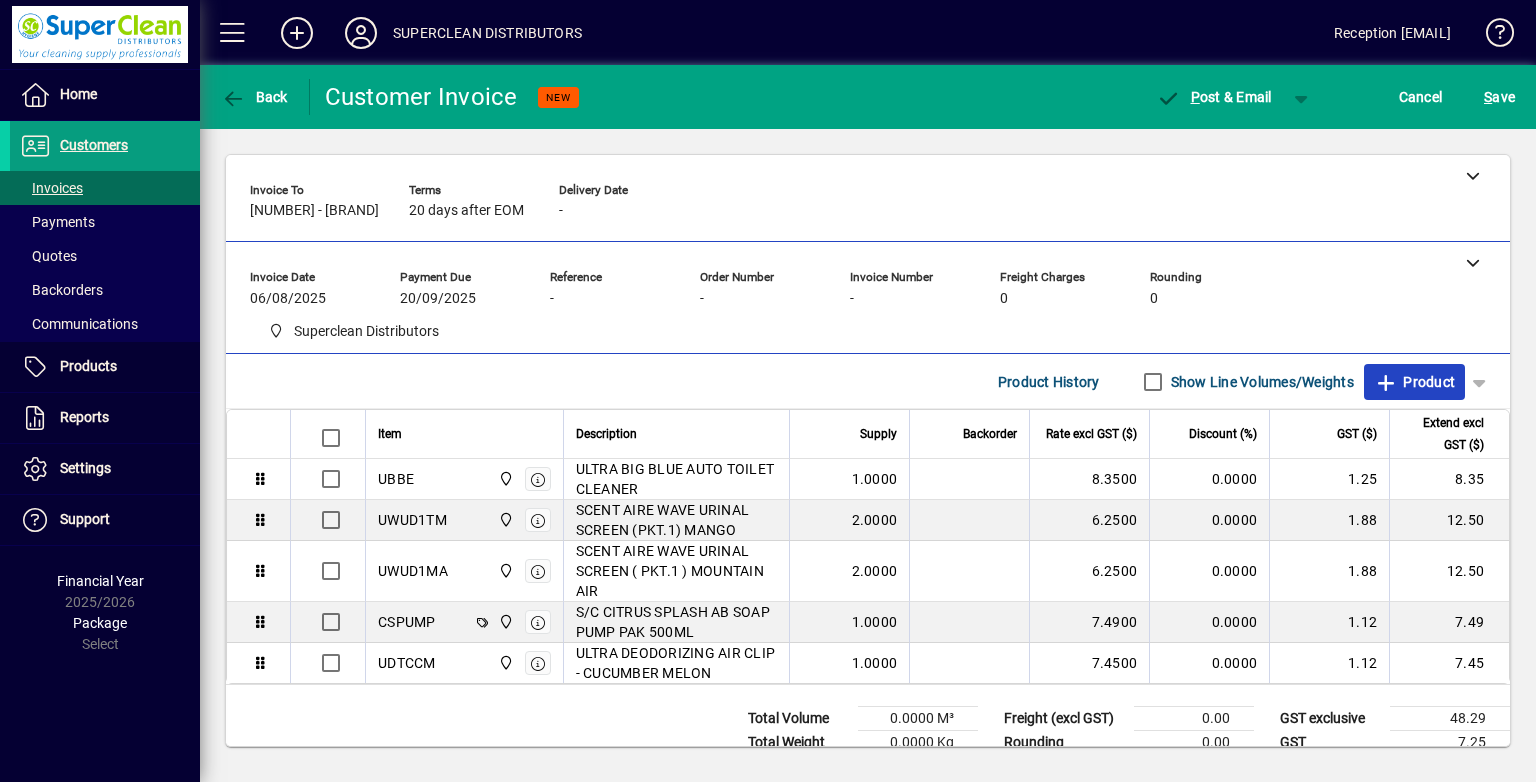 drag, startPoint x: 1421, startPoint y: 374, endPoint x: 1061, endPoint y: 323, distance: 363.59454 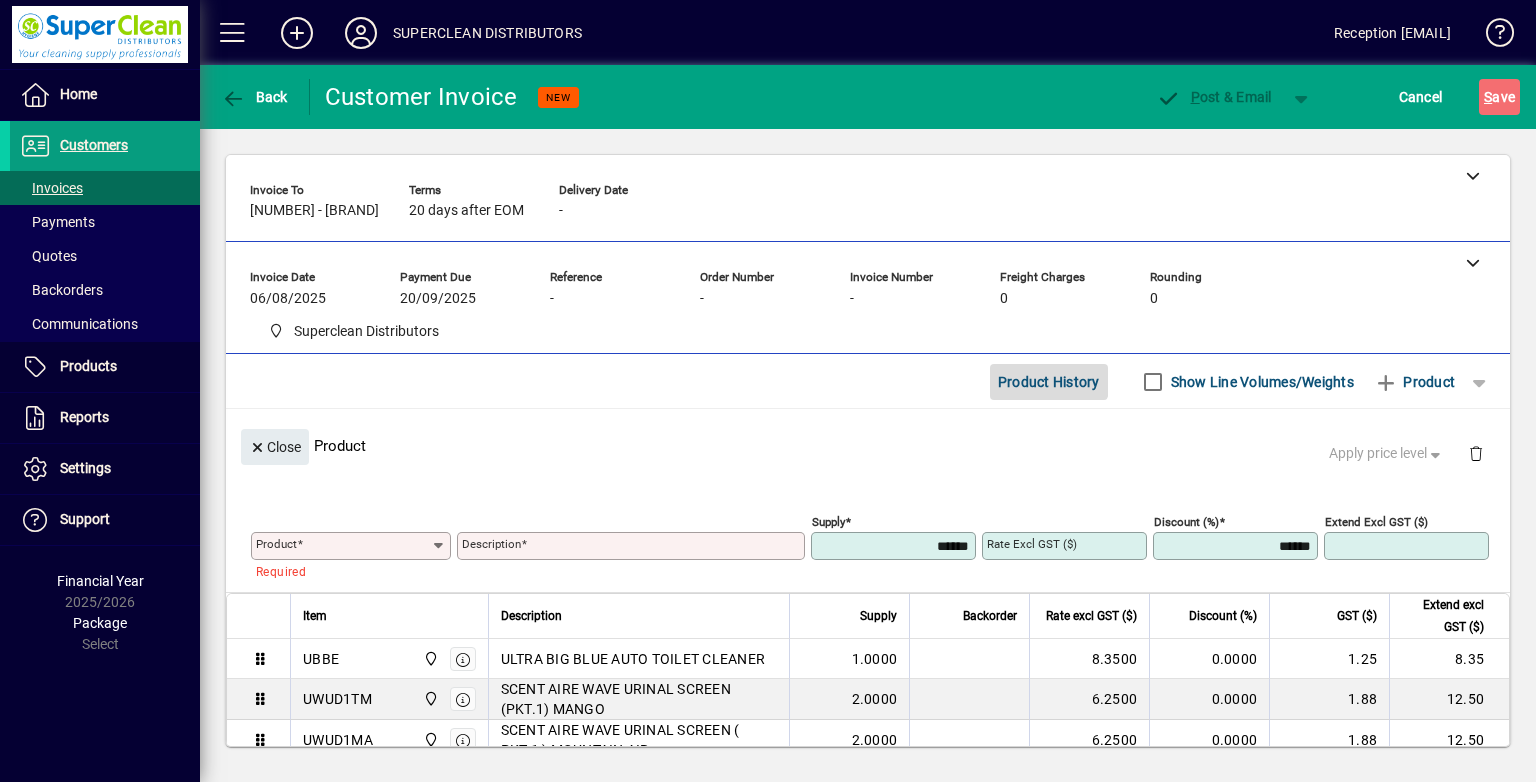 click on "Product History" 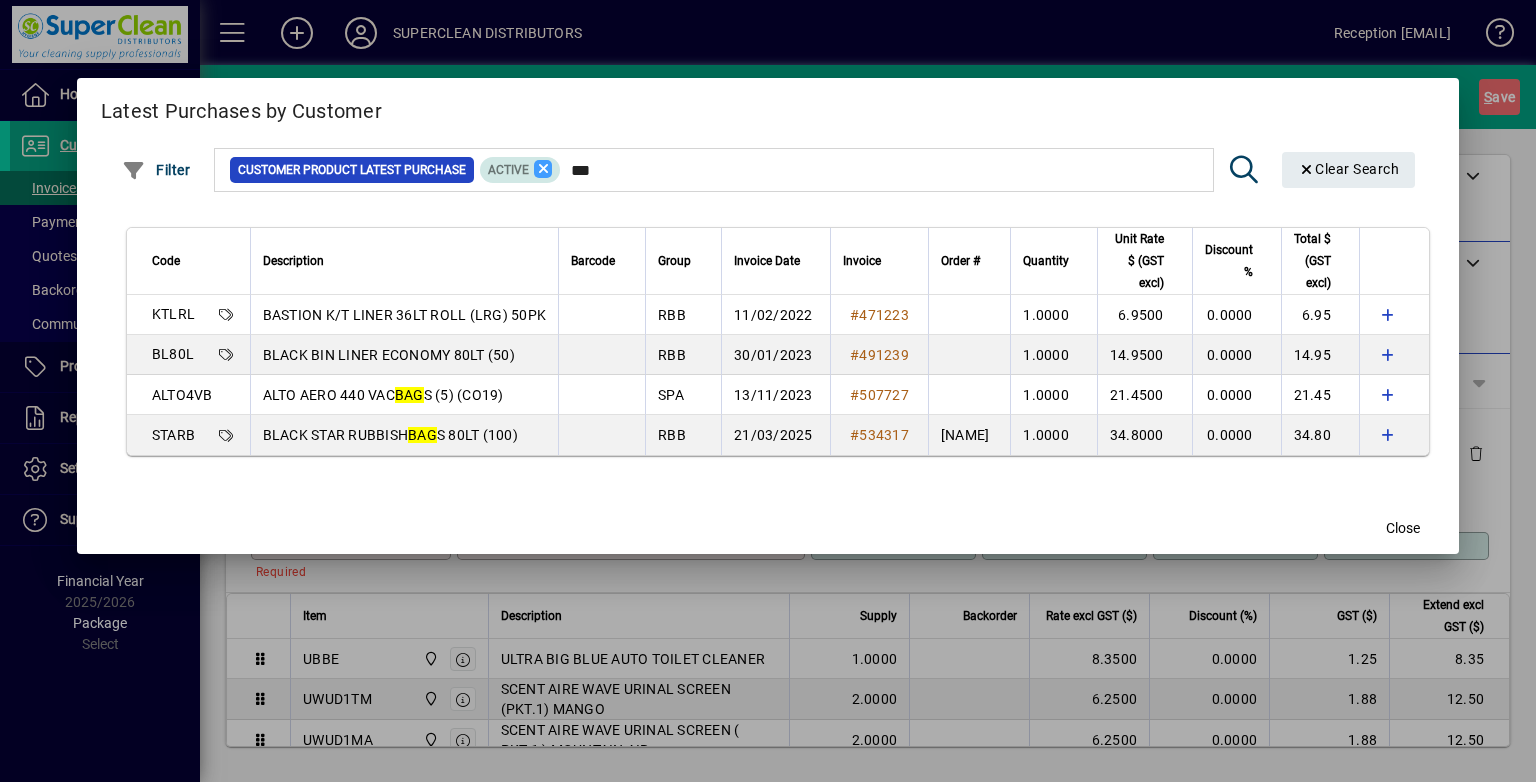 type on "***" 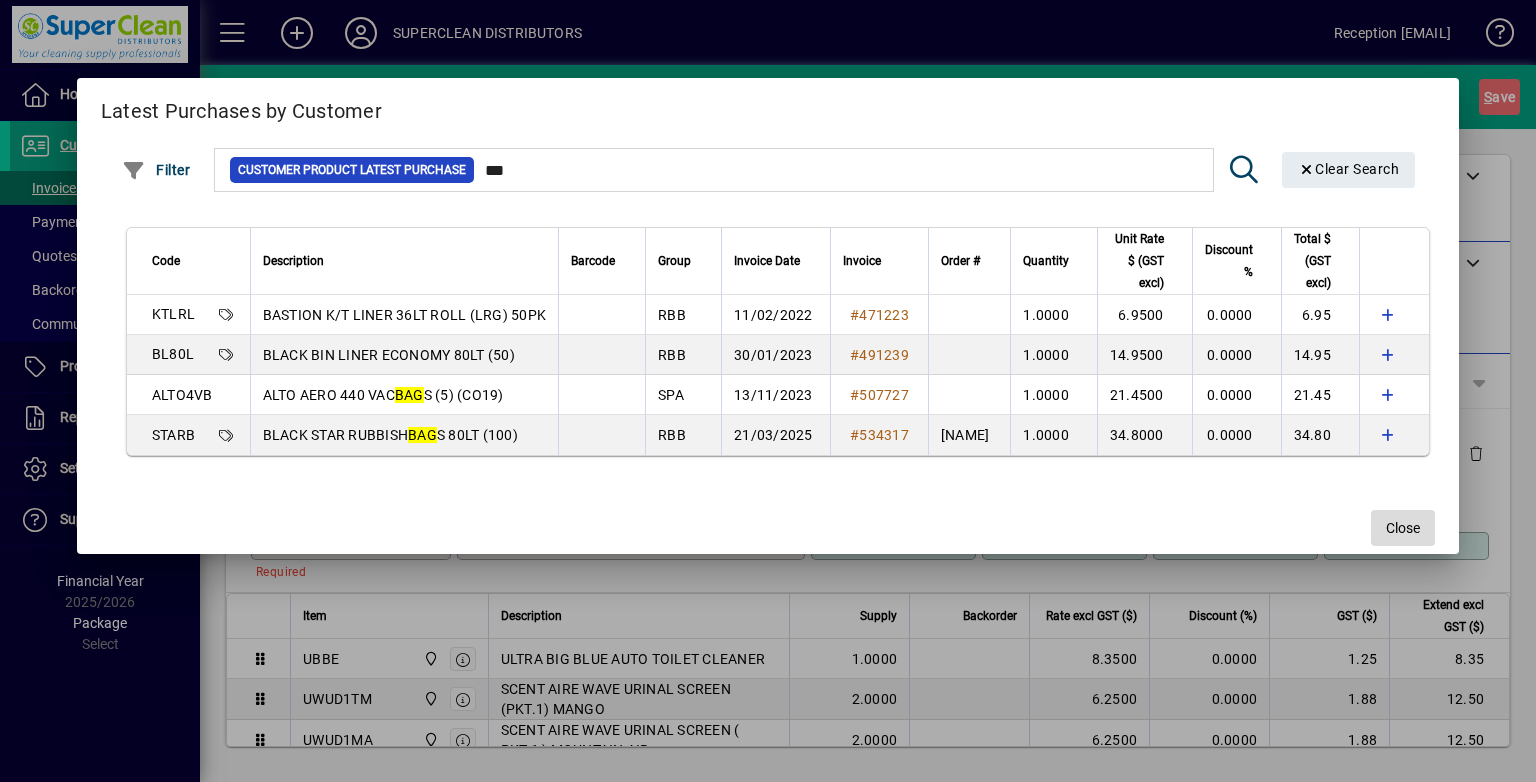 click on "Close" 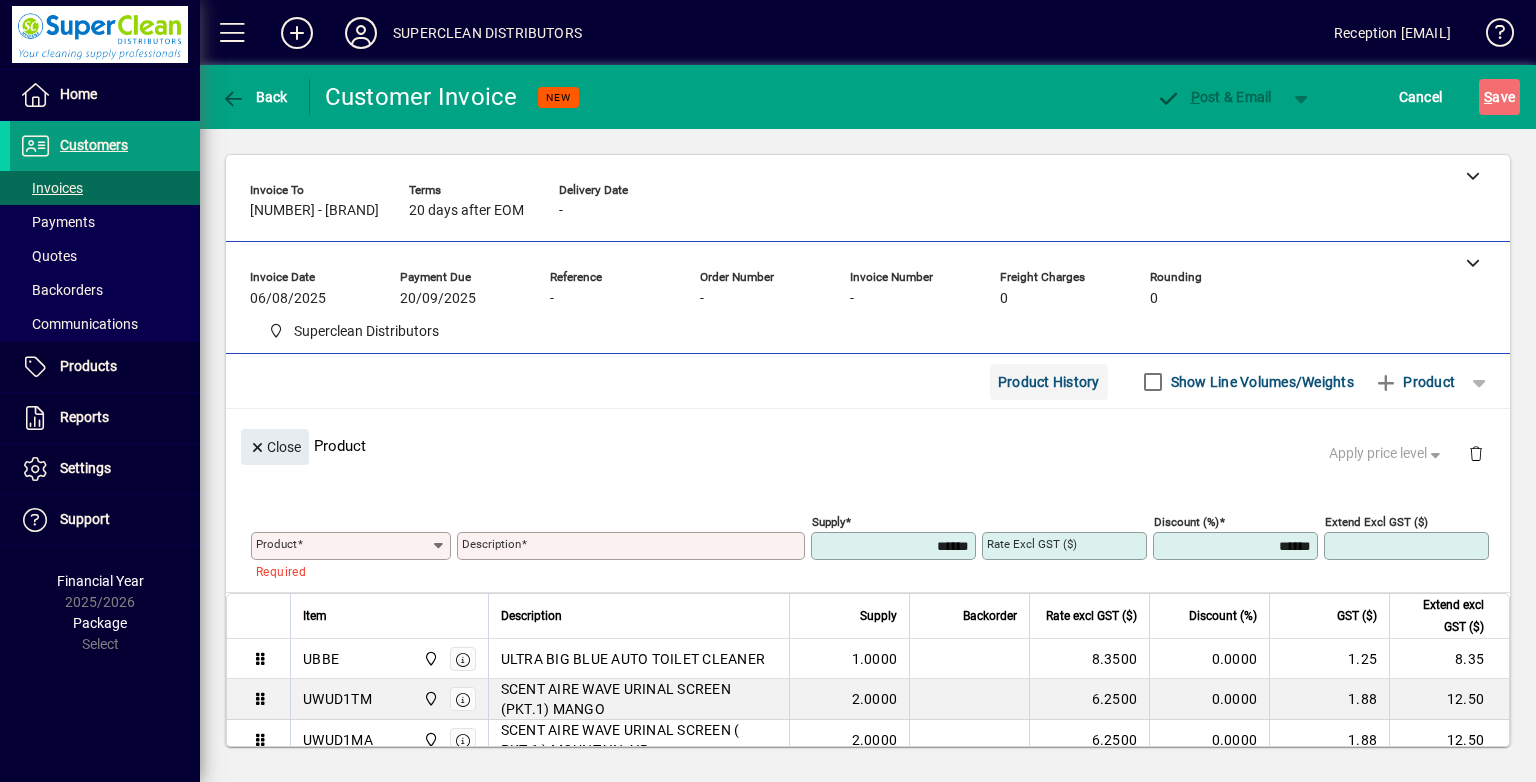 click on "Product History" 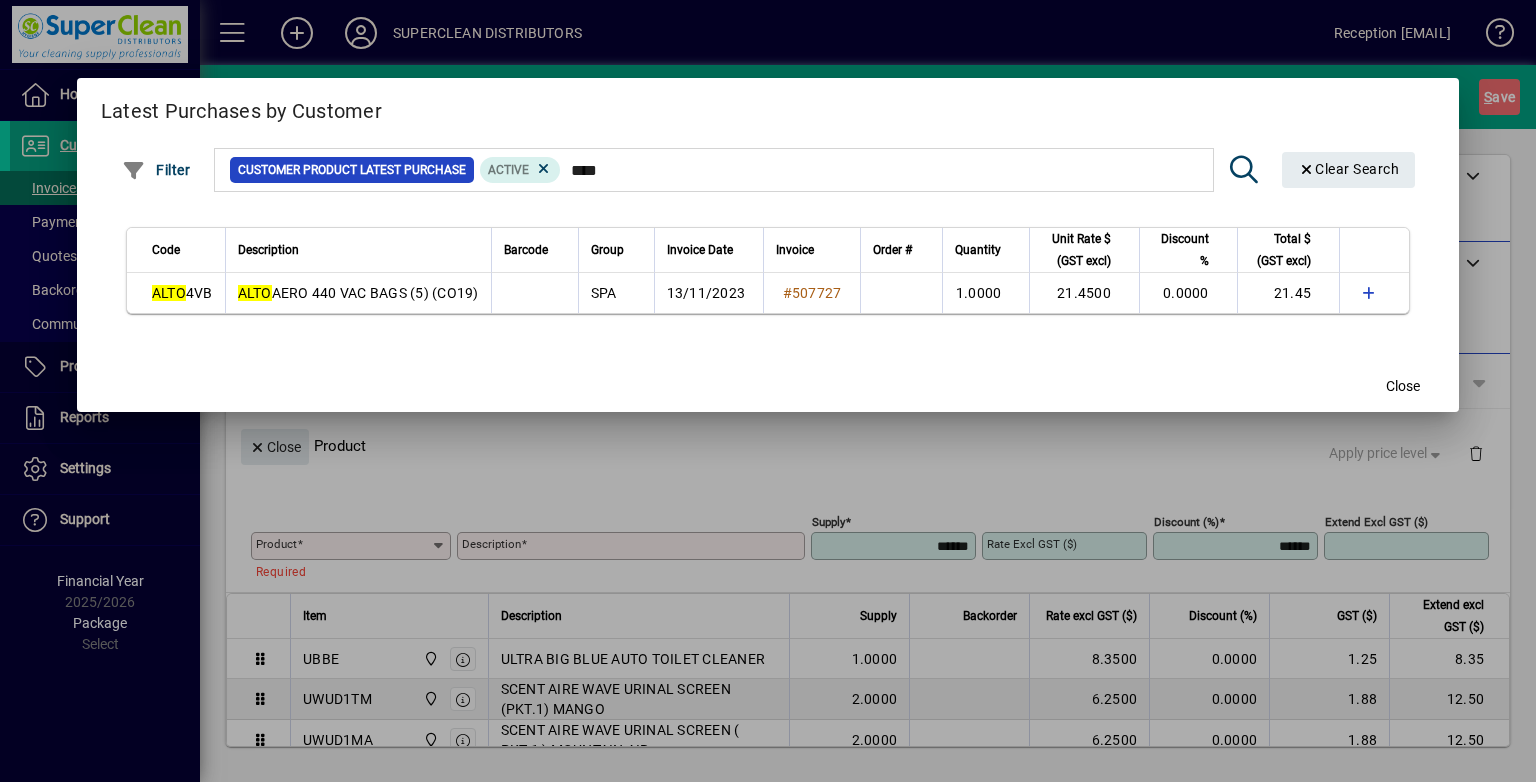 type on "****" 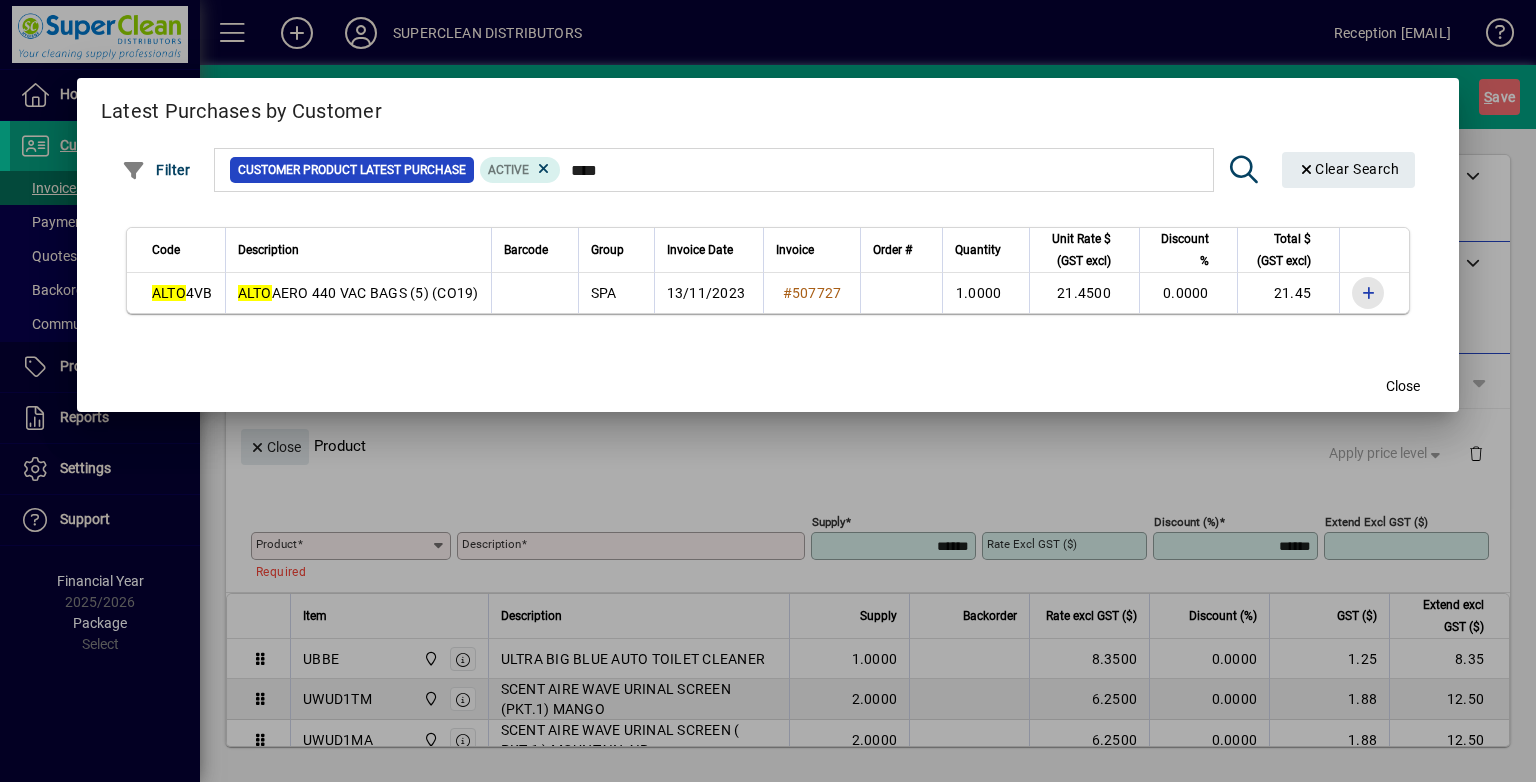 drag, startPoint x: 1342, startPoint y: 282, endPoint x: 897, endPoint y: 235, distance: 447.47513 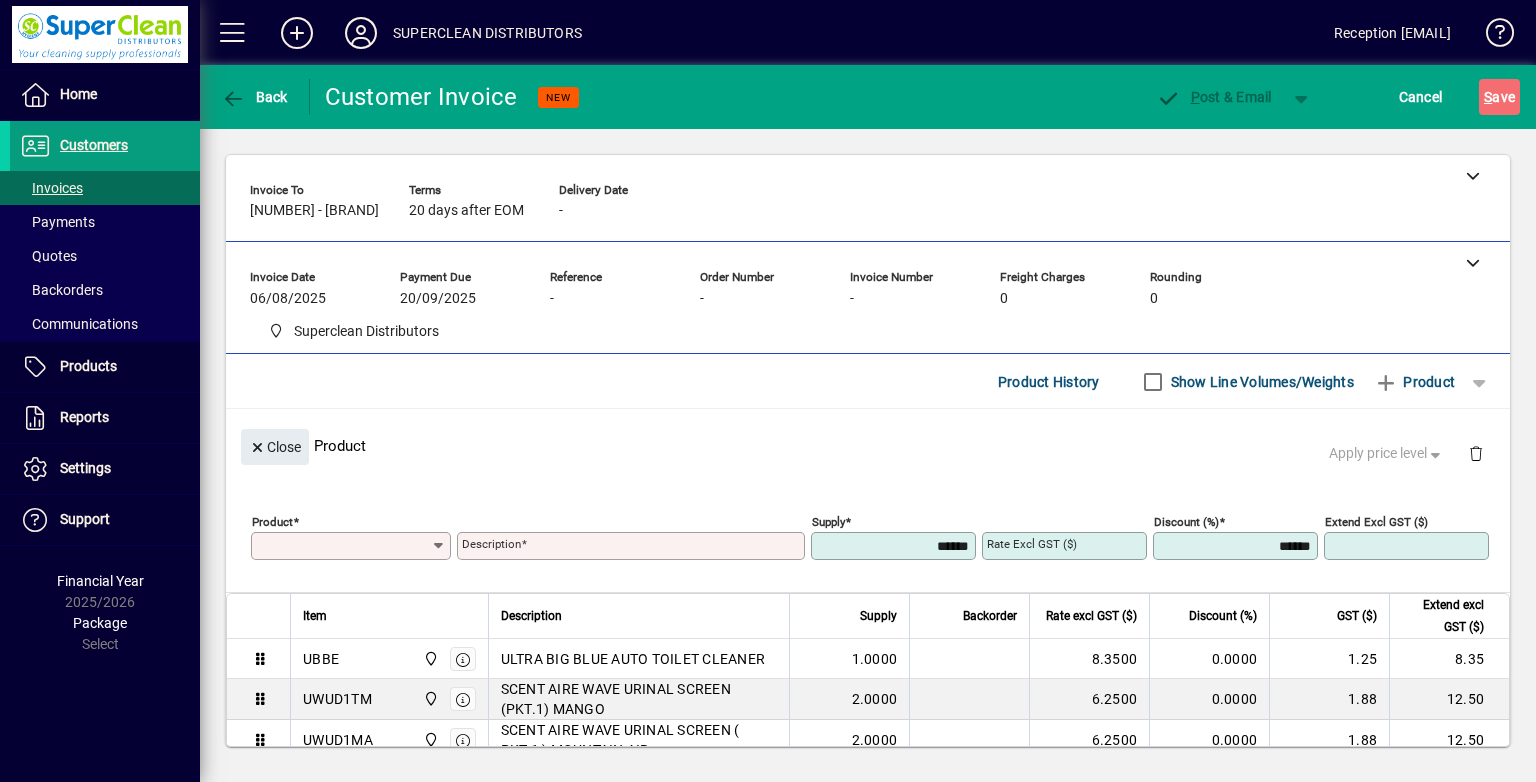 type on "**********" 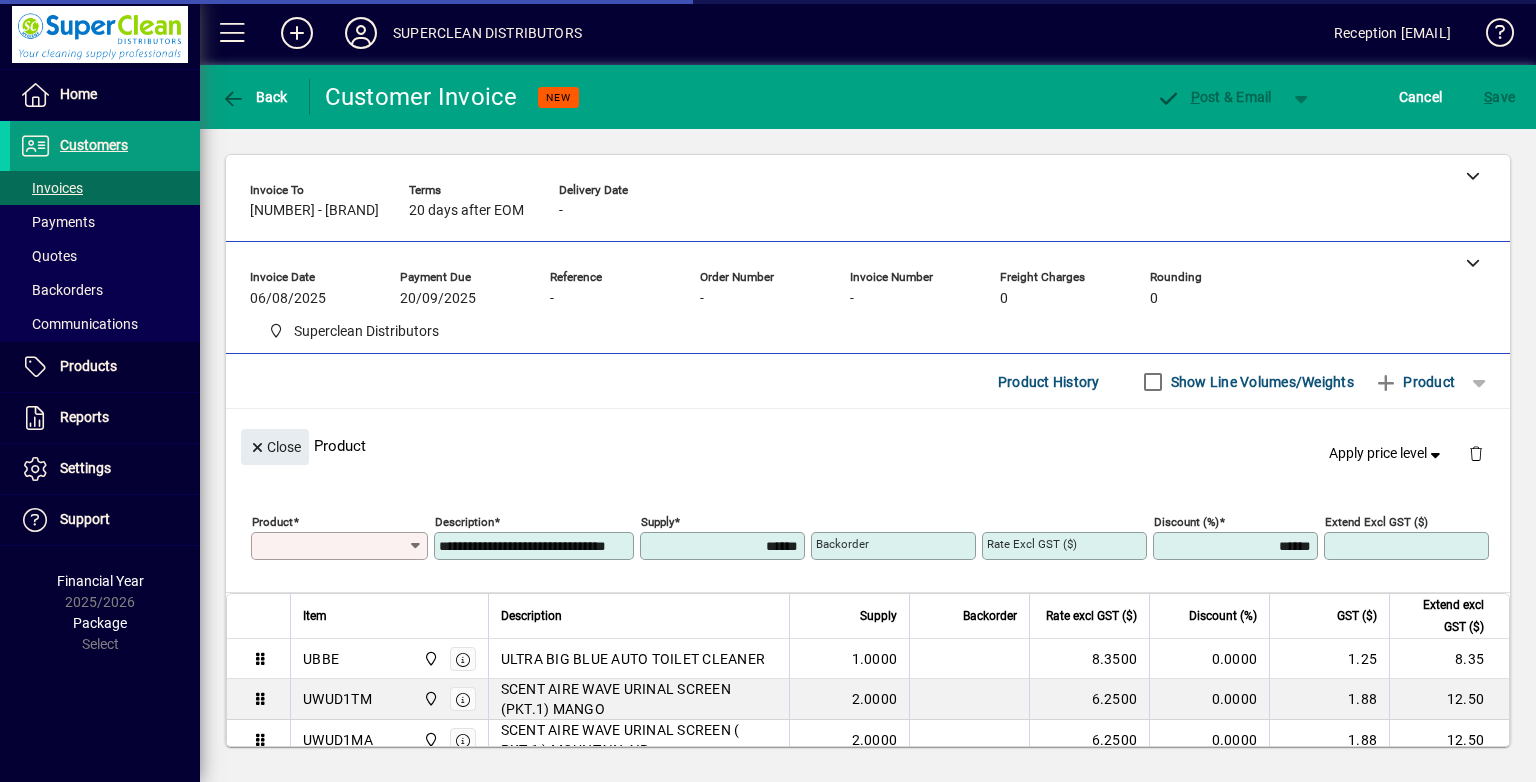 type on "*******" 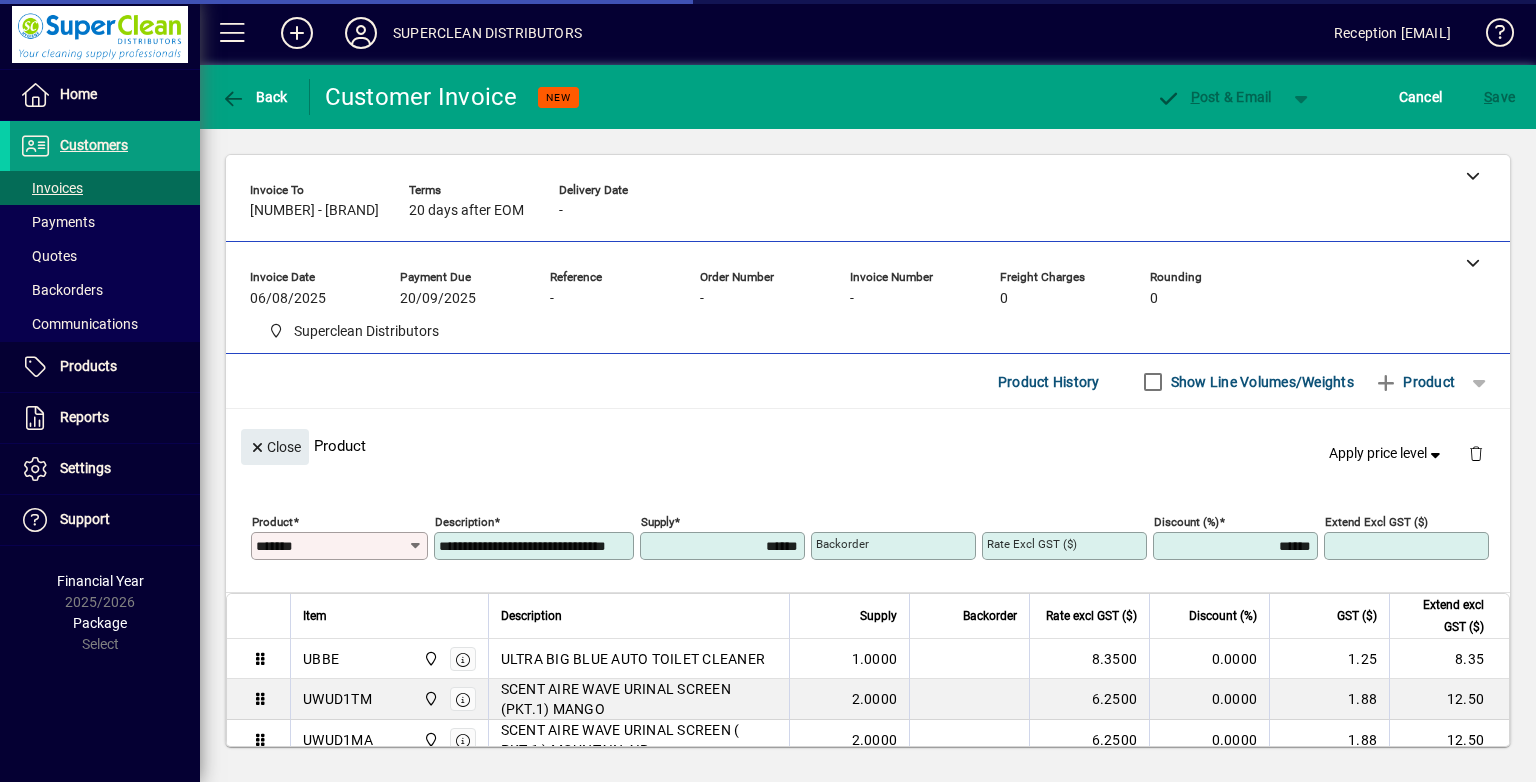 type on "*******" 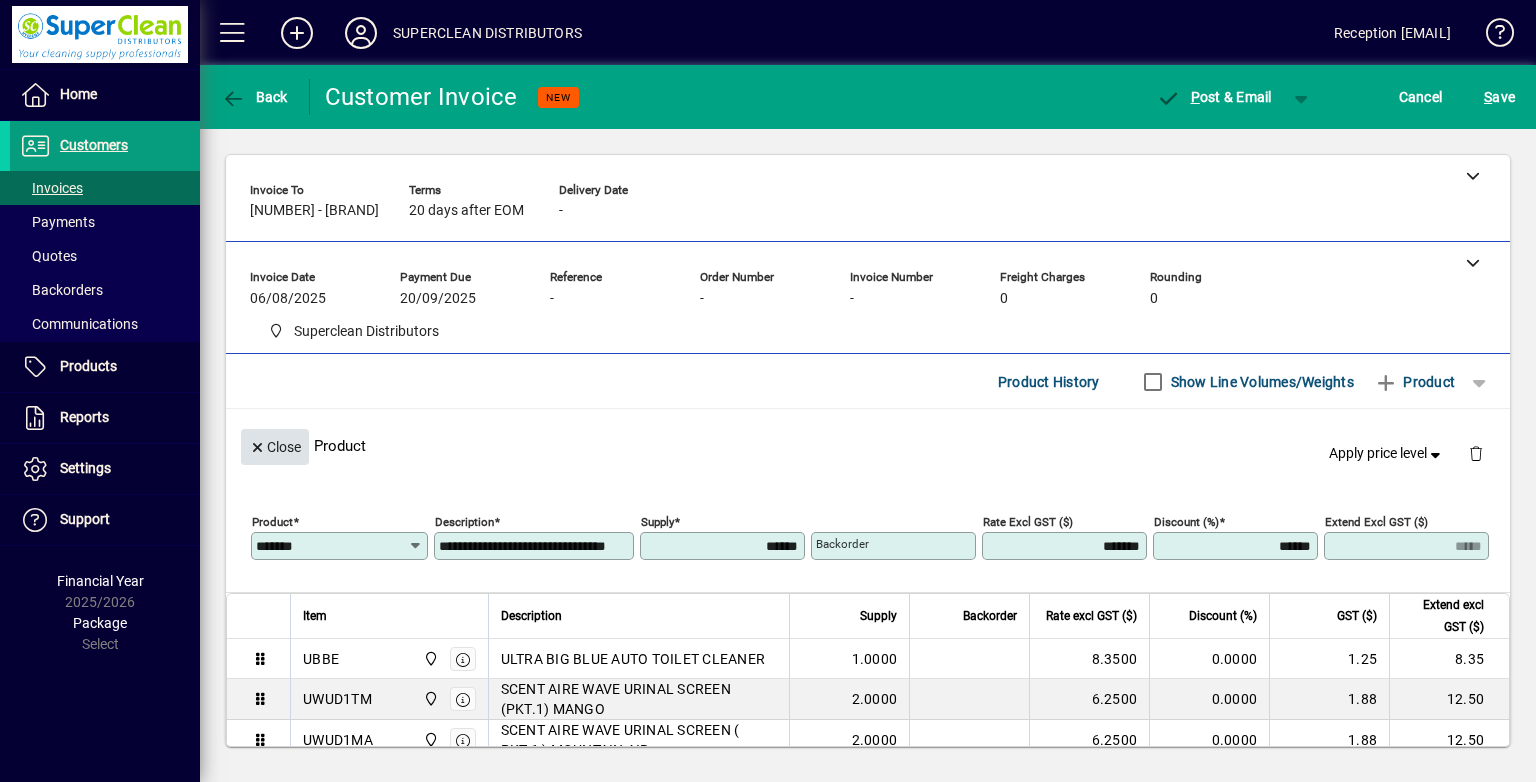 click 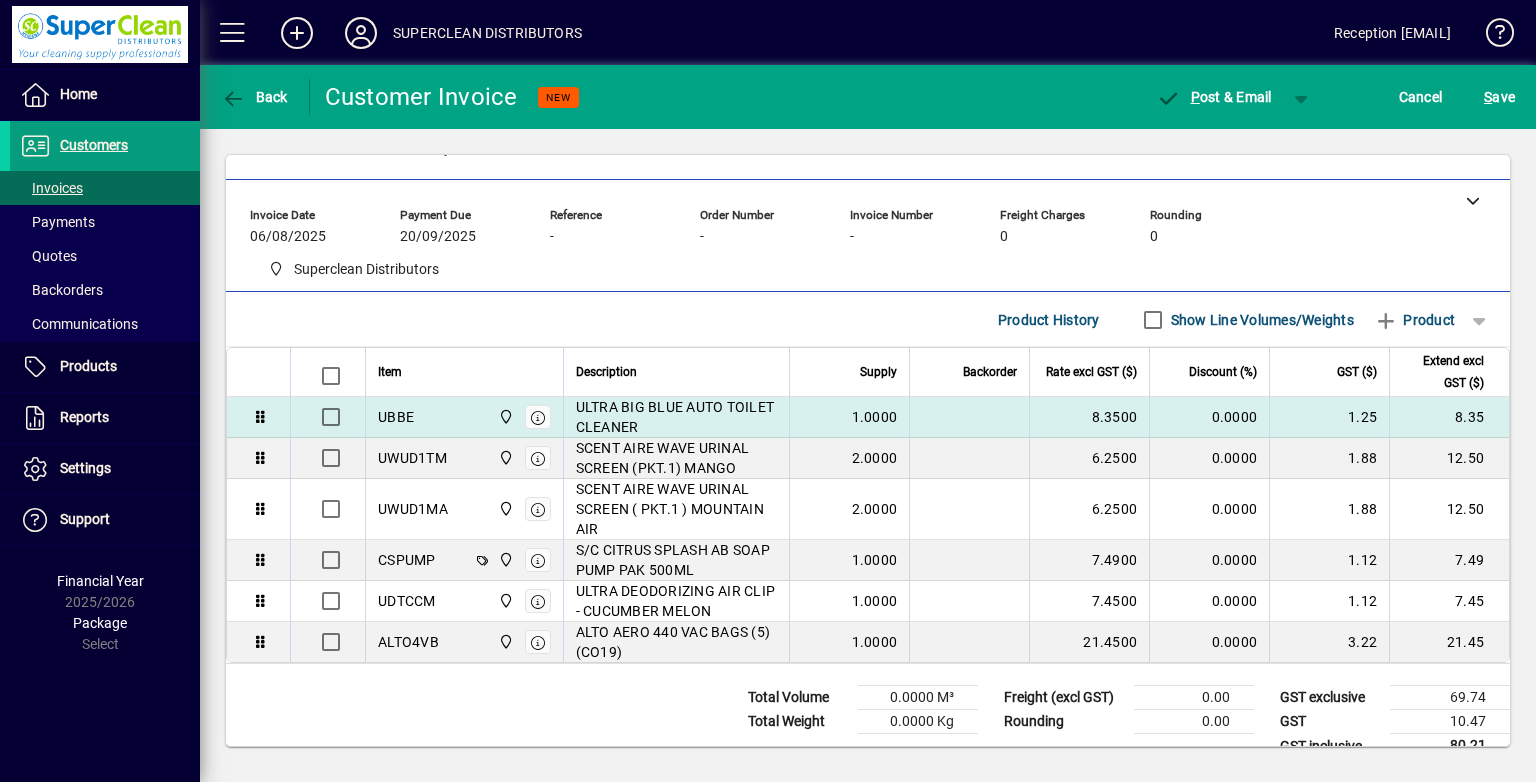 scroll, scrollTop: 88, scrollLeft: 0, axis: vertical 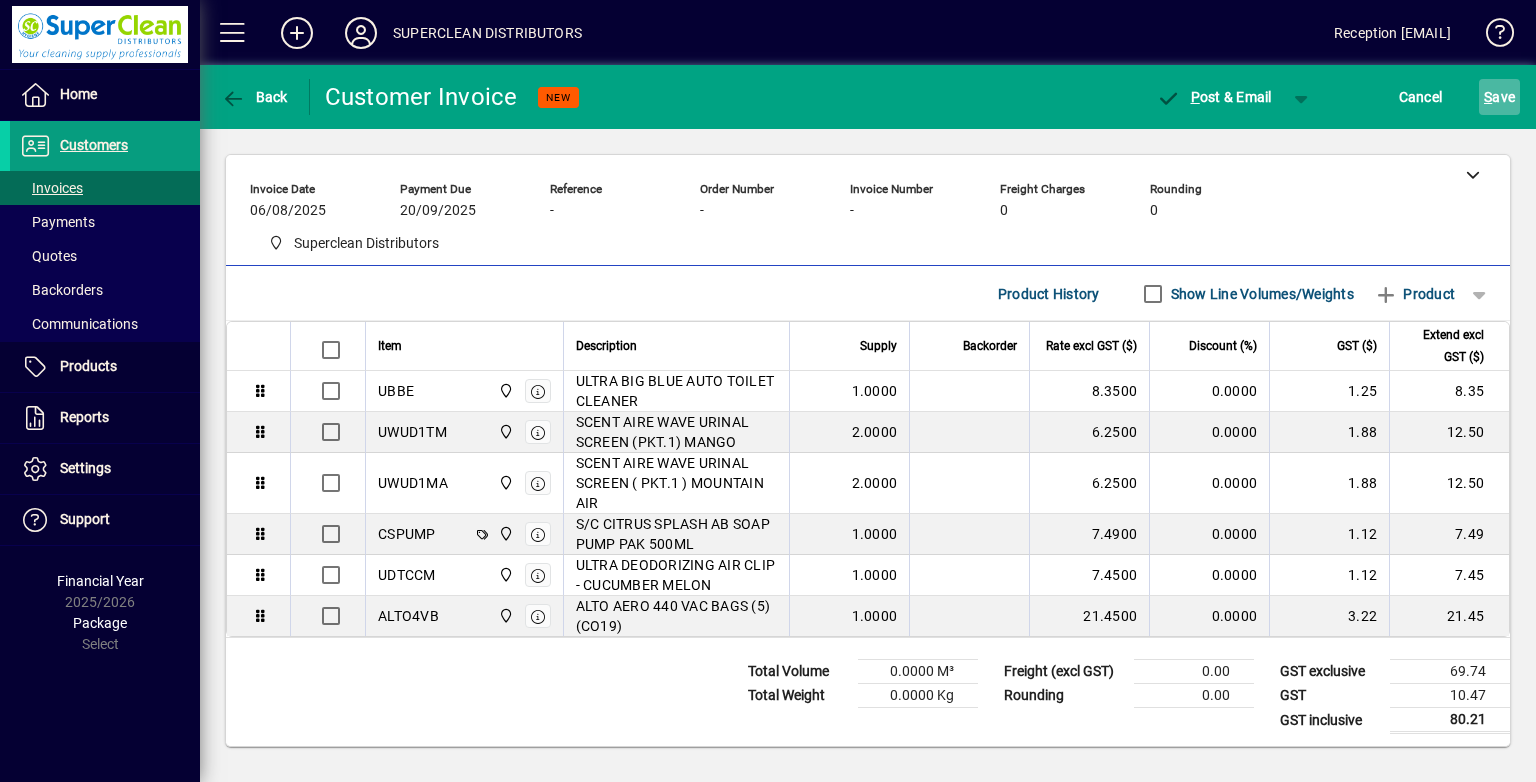 click on "S ave" 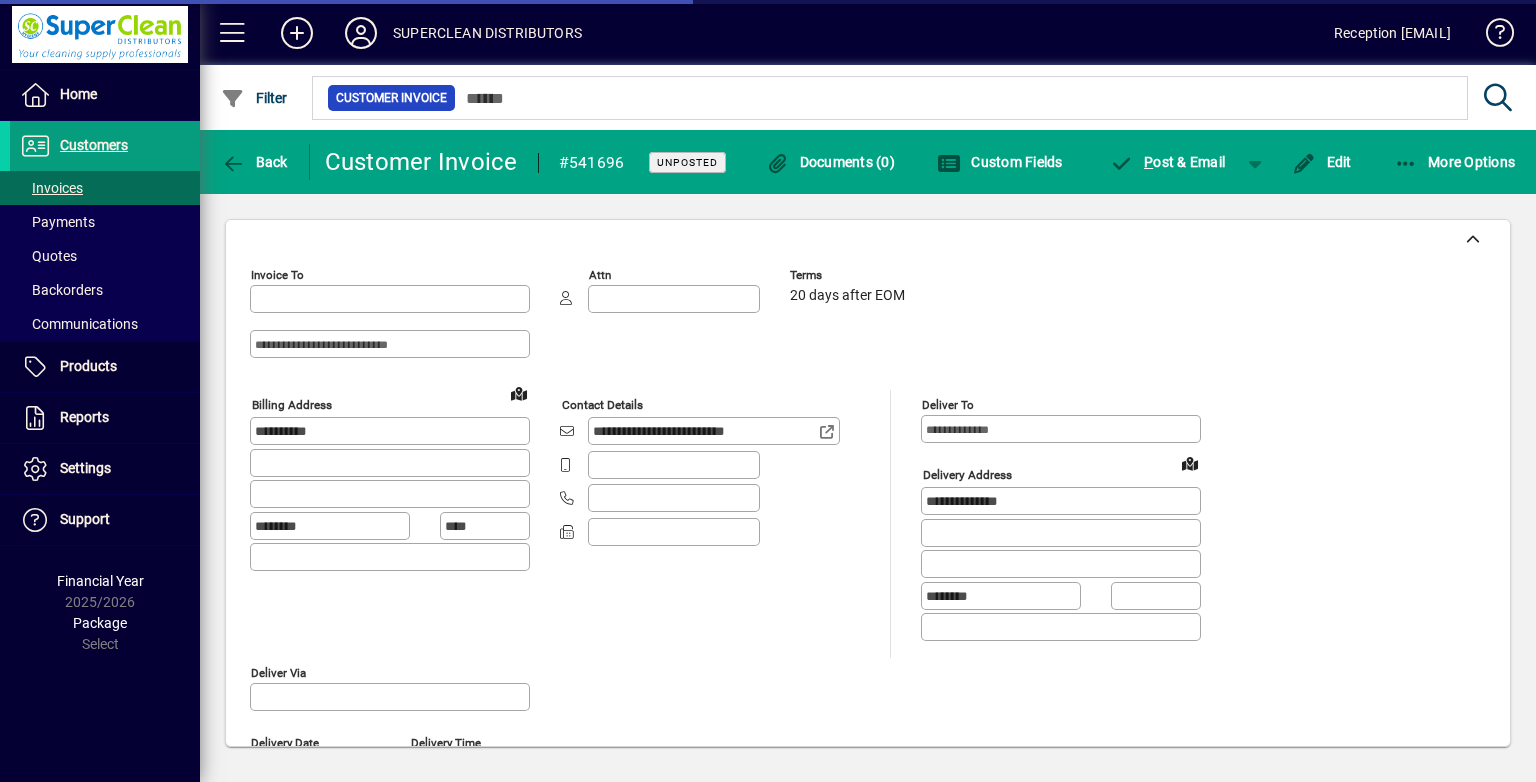 type on "**********" 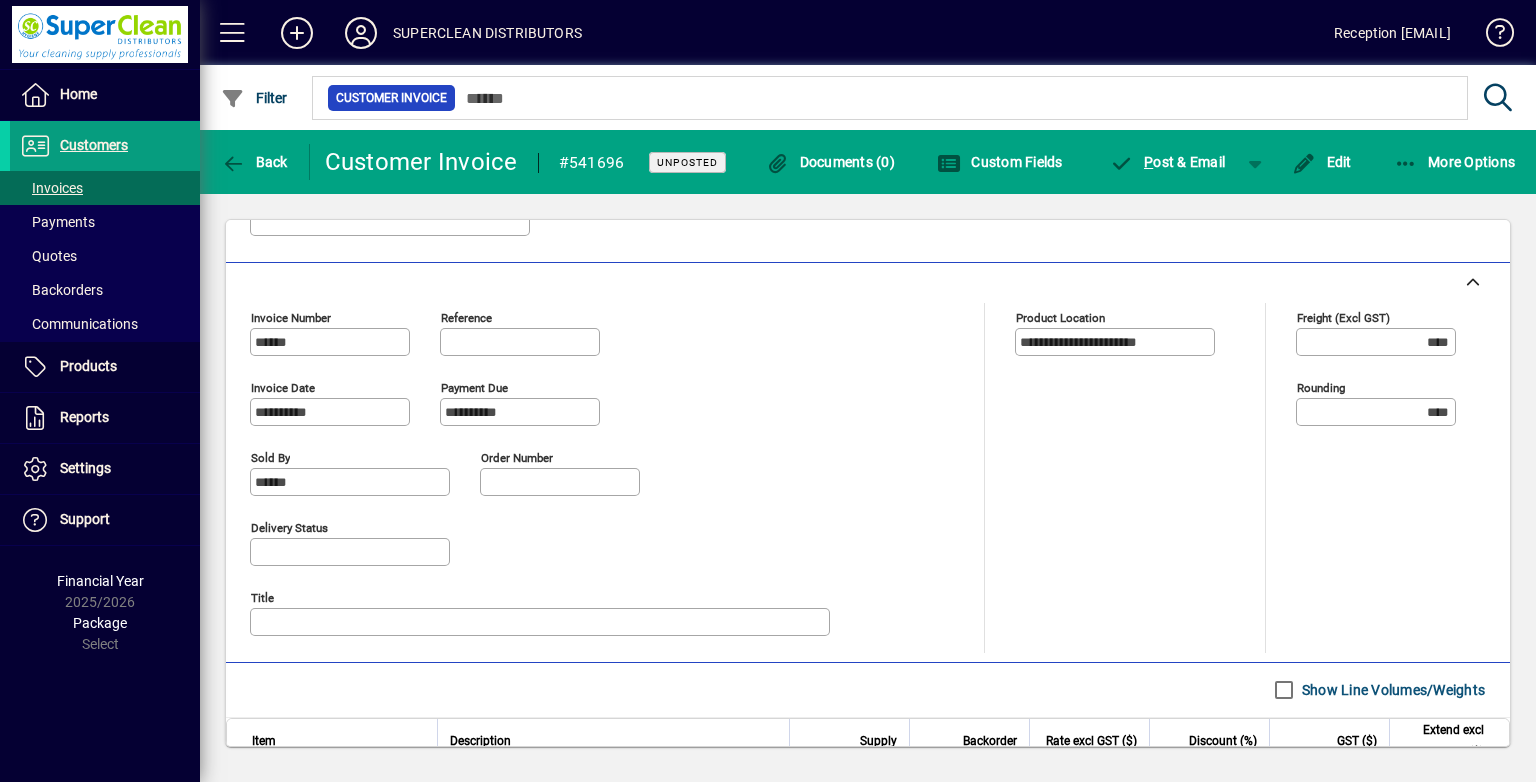 scroll, scrollTop: 1054, scrollLeft: 0, axis: vertical 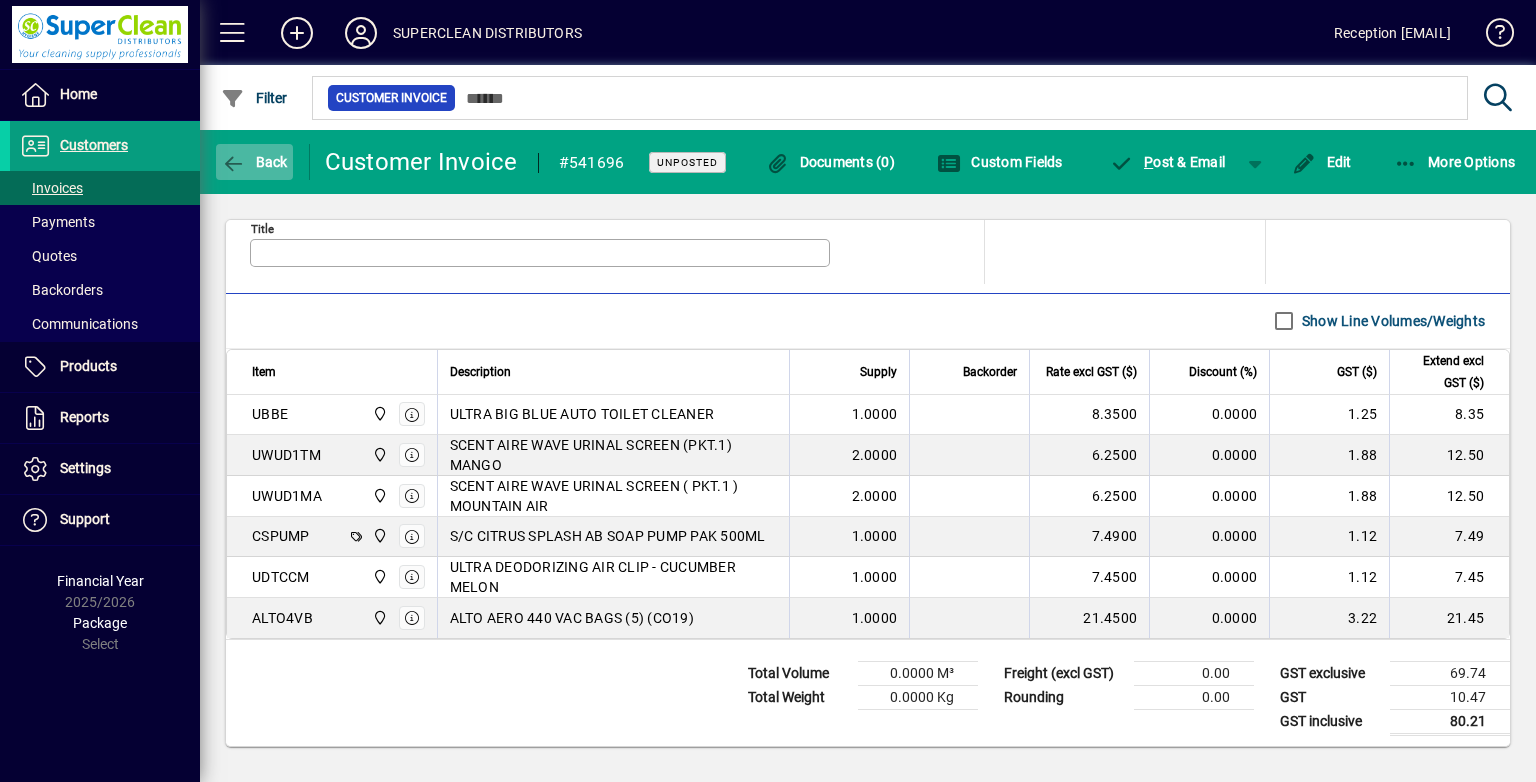 click on "Back" 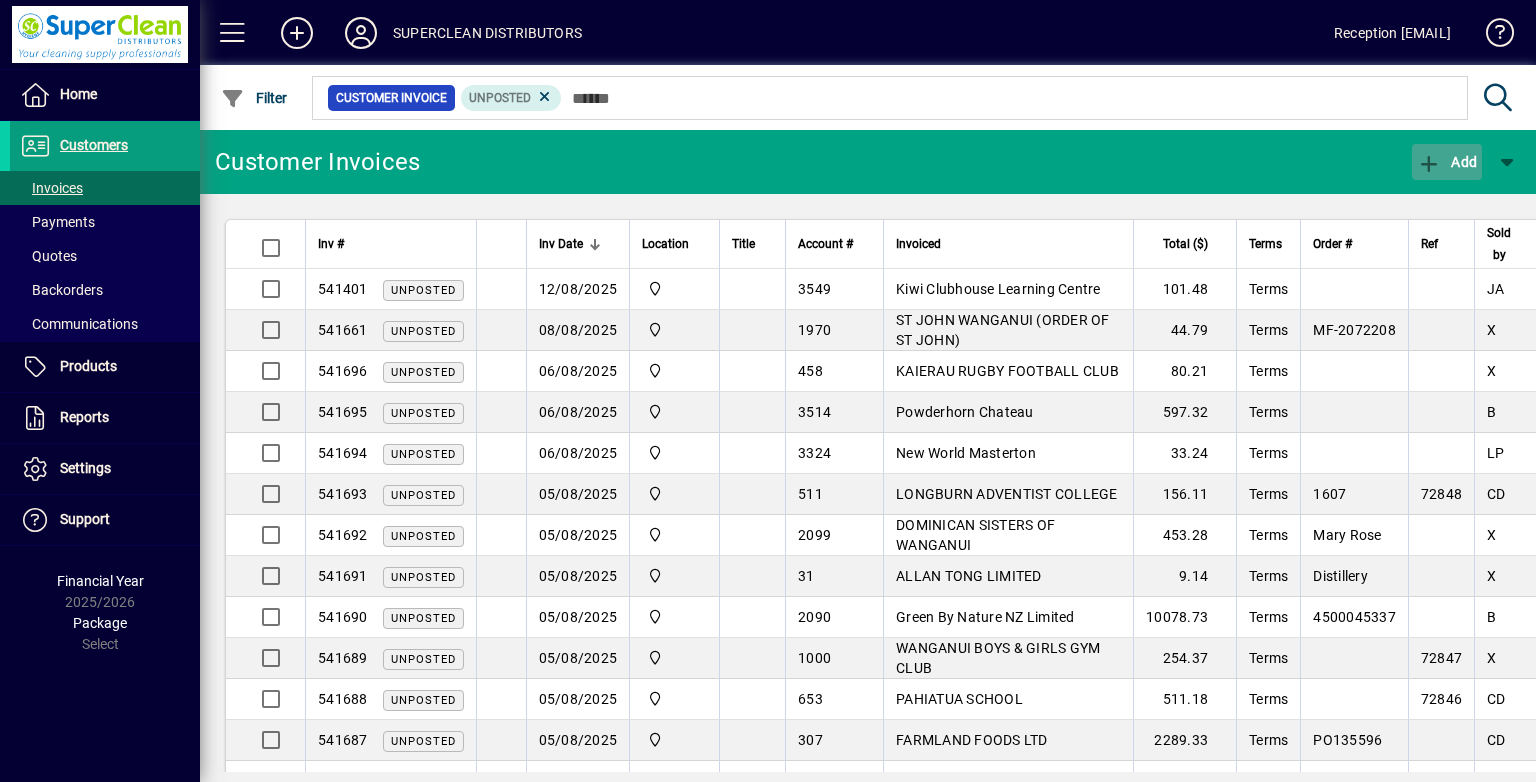click on "Add" 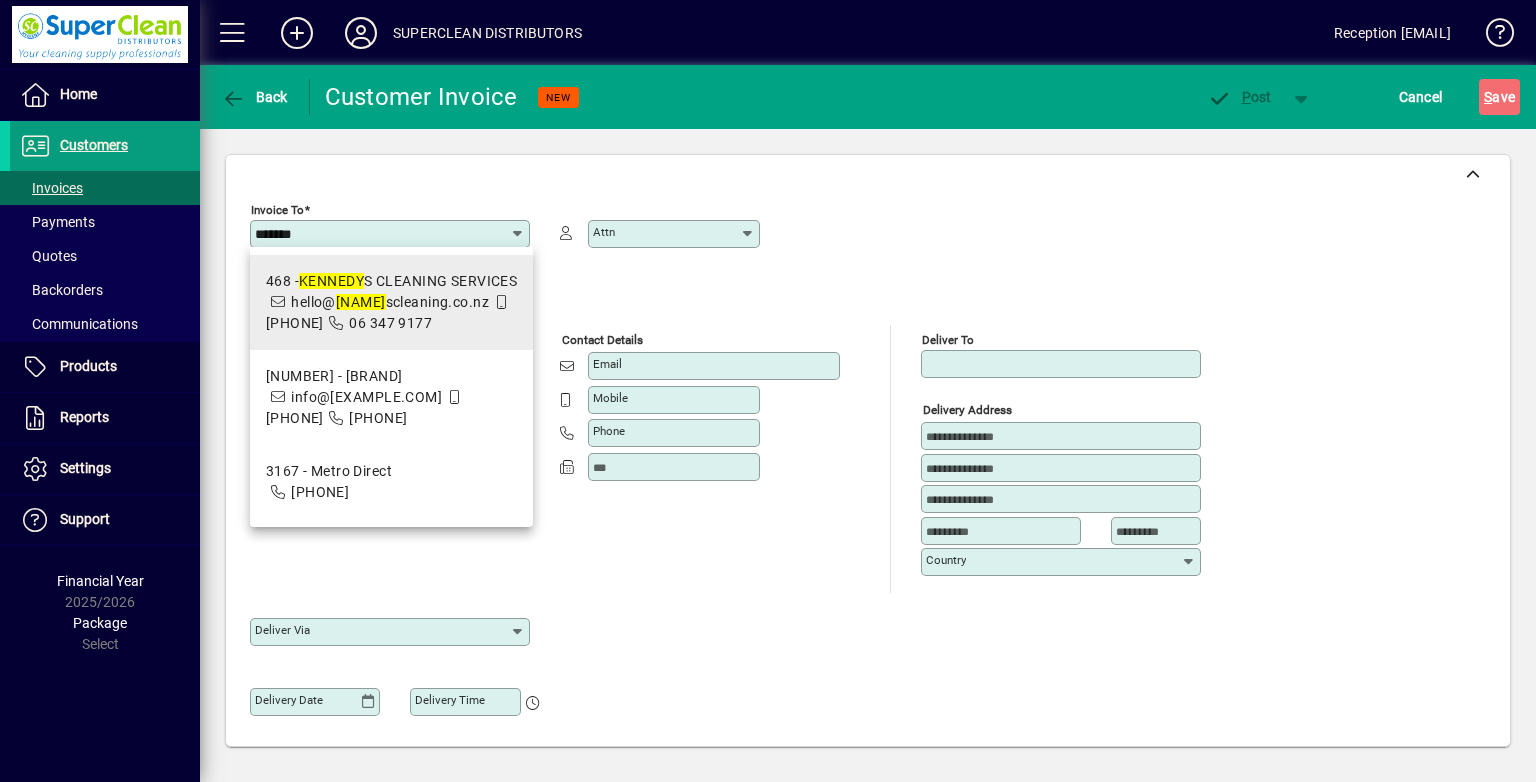 click on "468 -  KENNEDY S CLEANING SERVICES hello@ kennedy scleaning.co.nz 021 262 7066 06 347 9177" at bounding box center (392, 302) 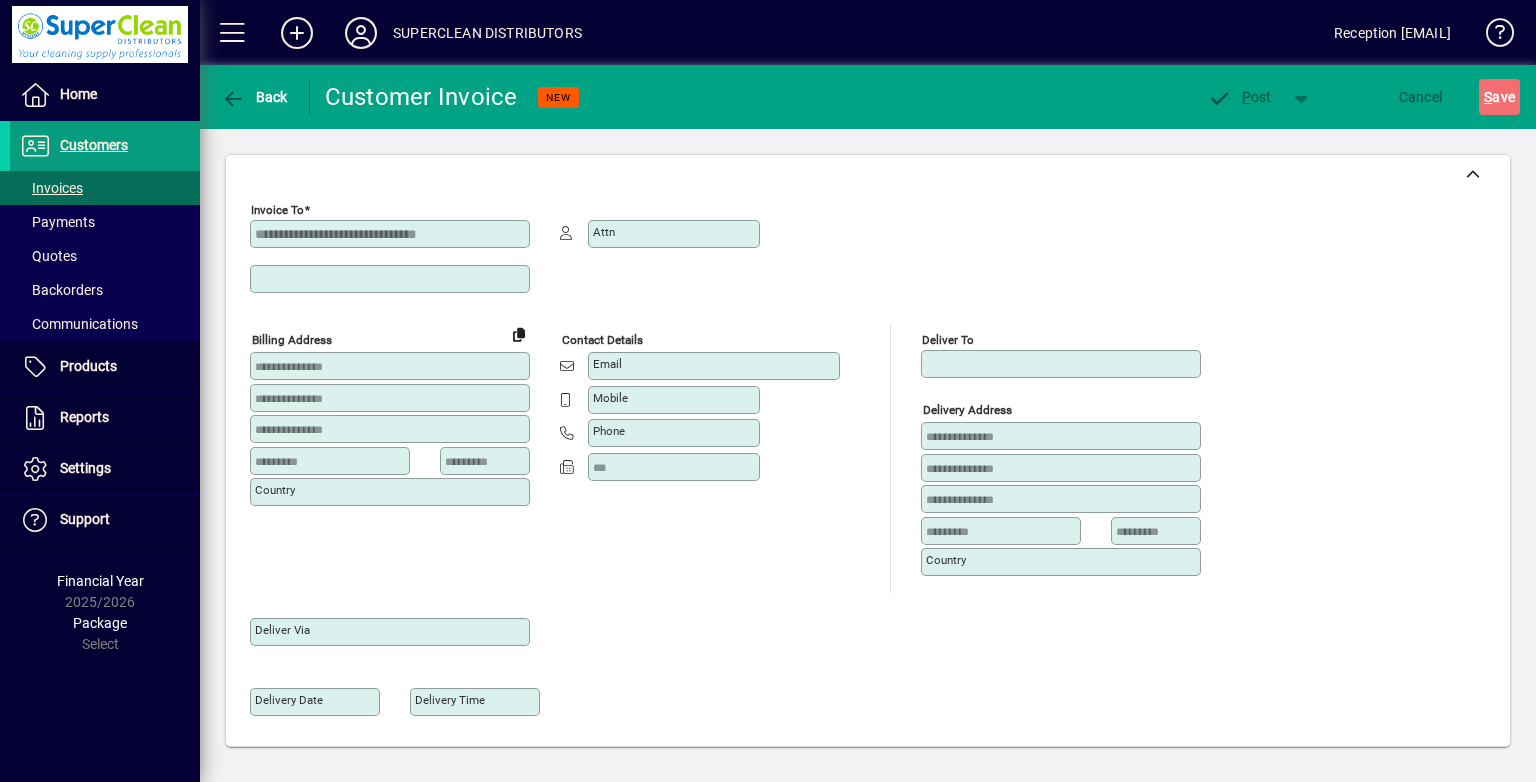scroll, scrollTop: 400, scrollLeft: 0, axis: vertical 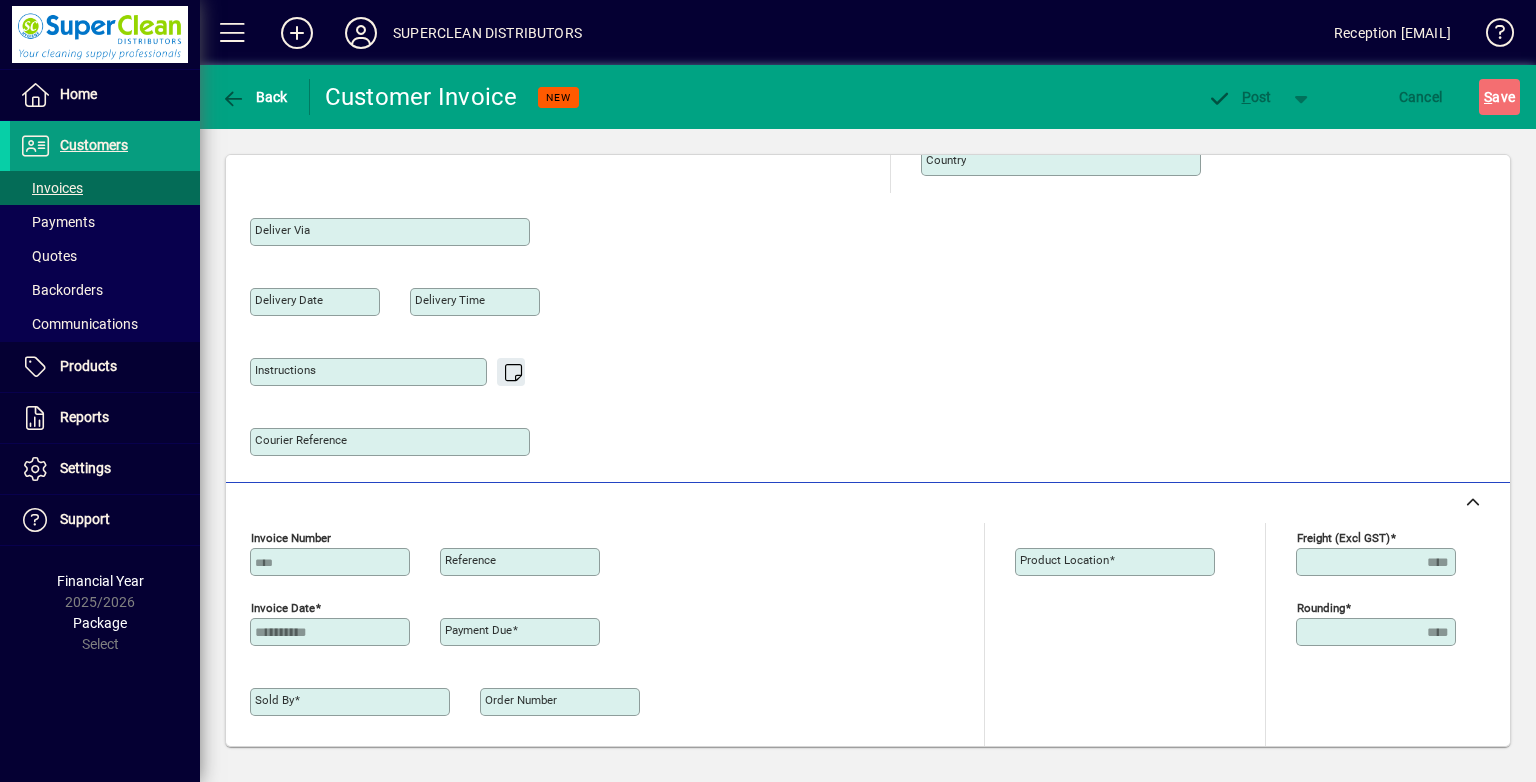 type on "**********" 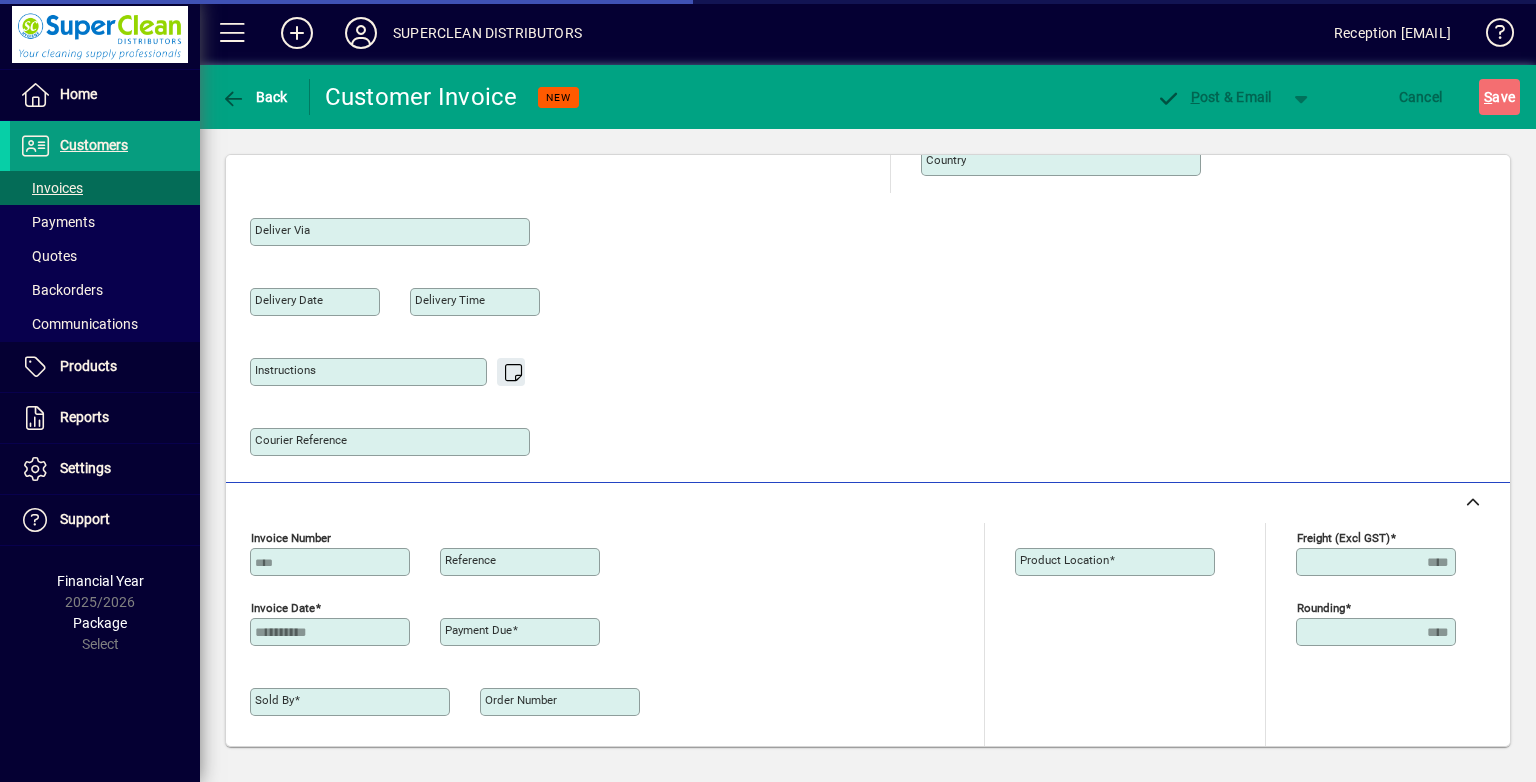 type on "**********" 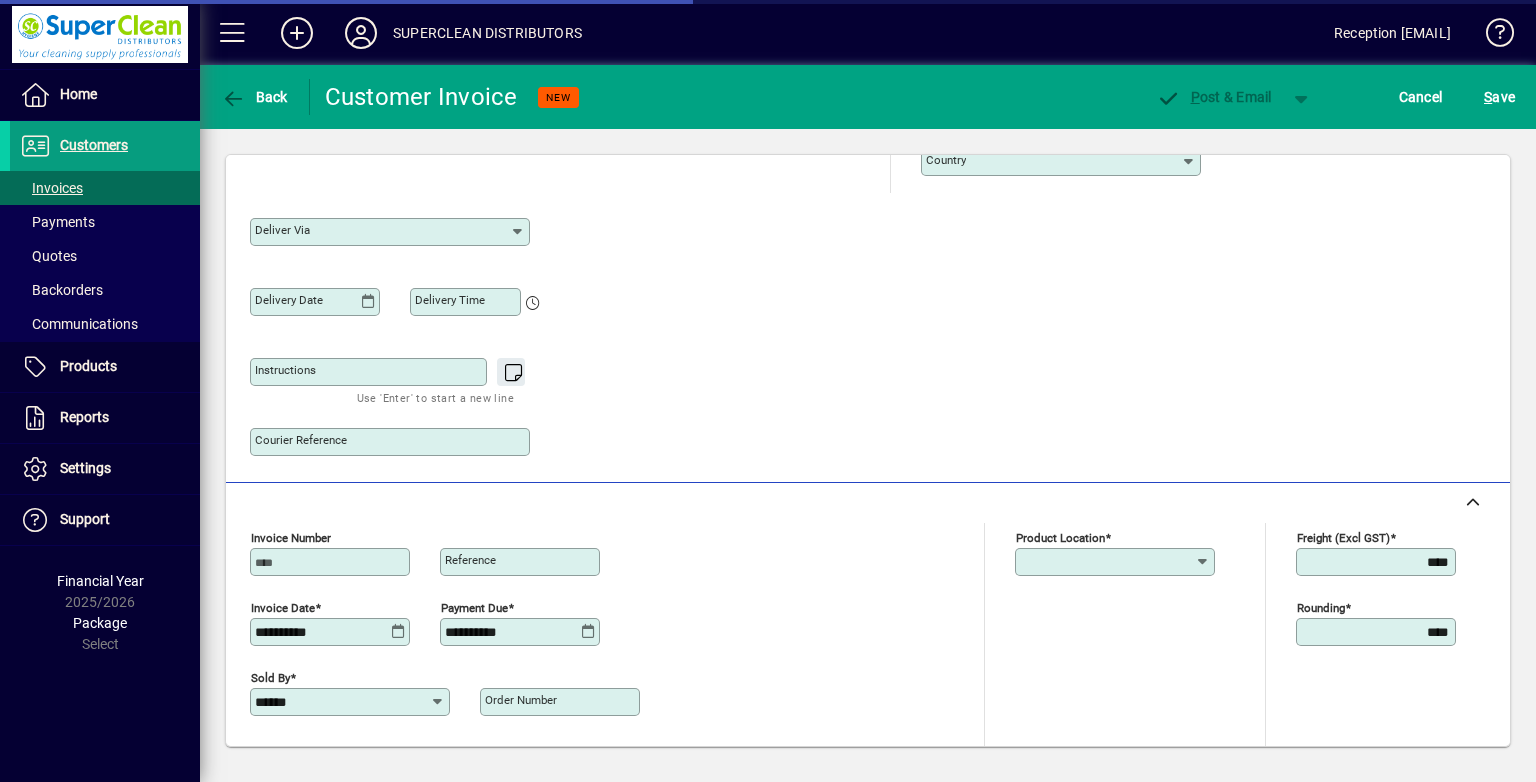 type on "**********" 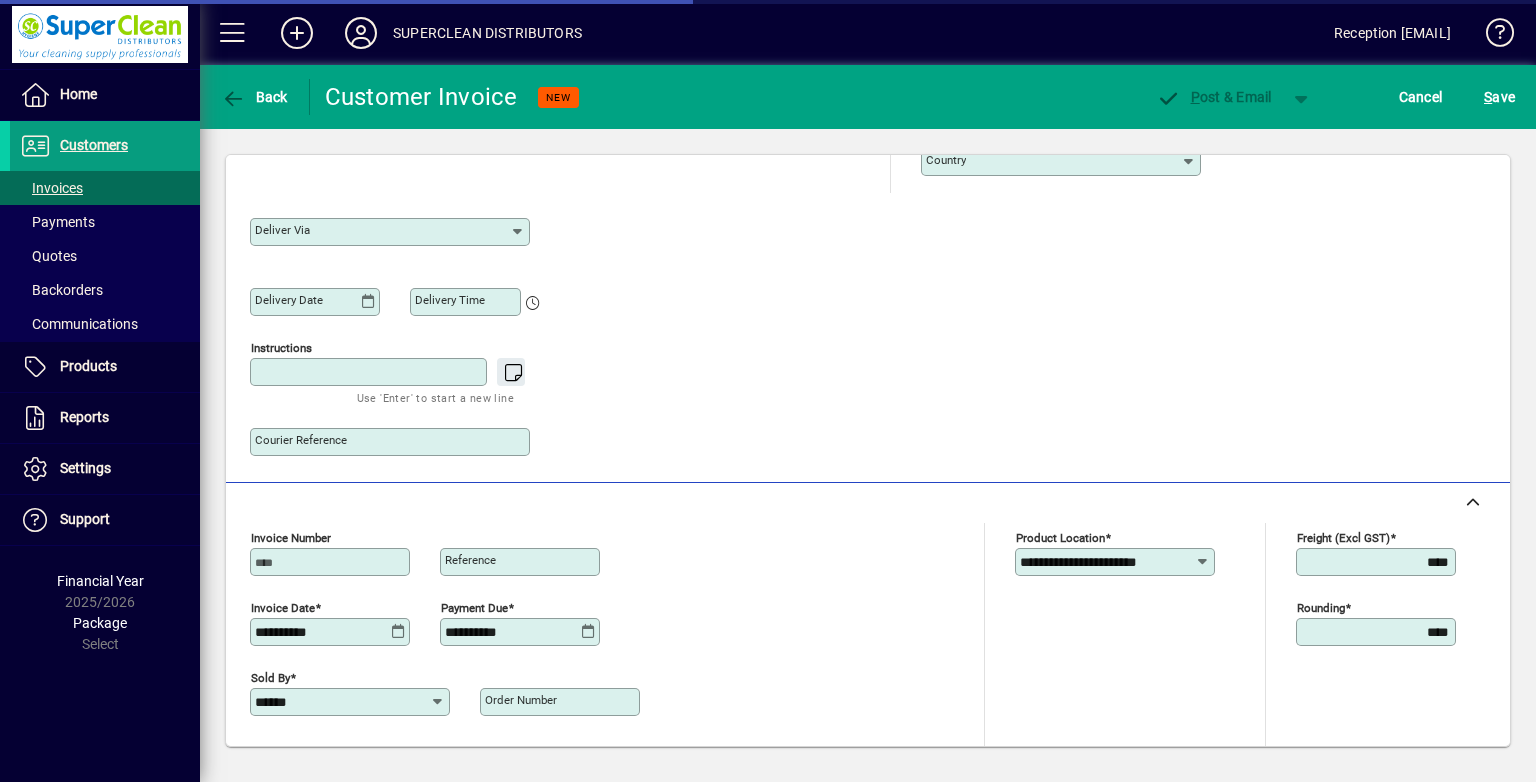 click on "Instructions" at bounding box center (370, 372) 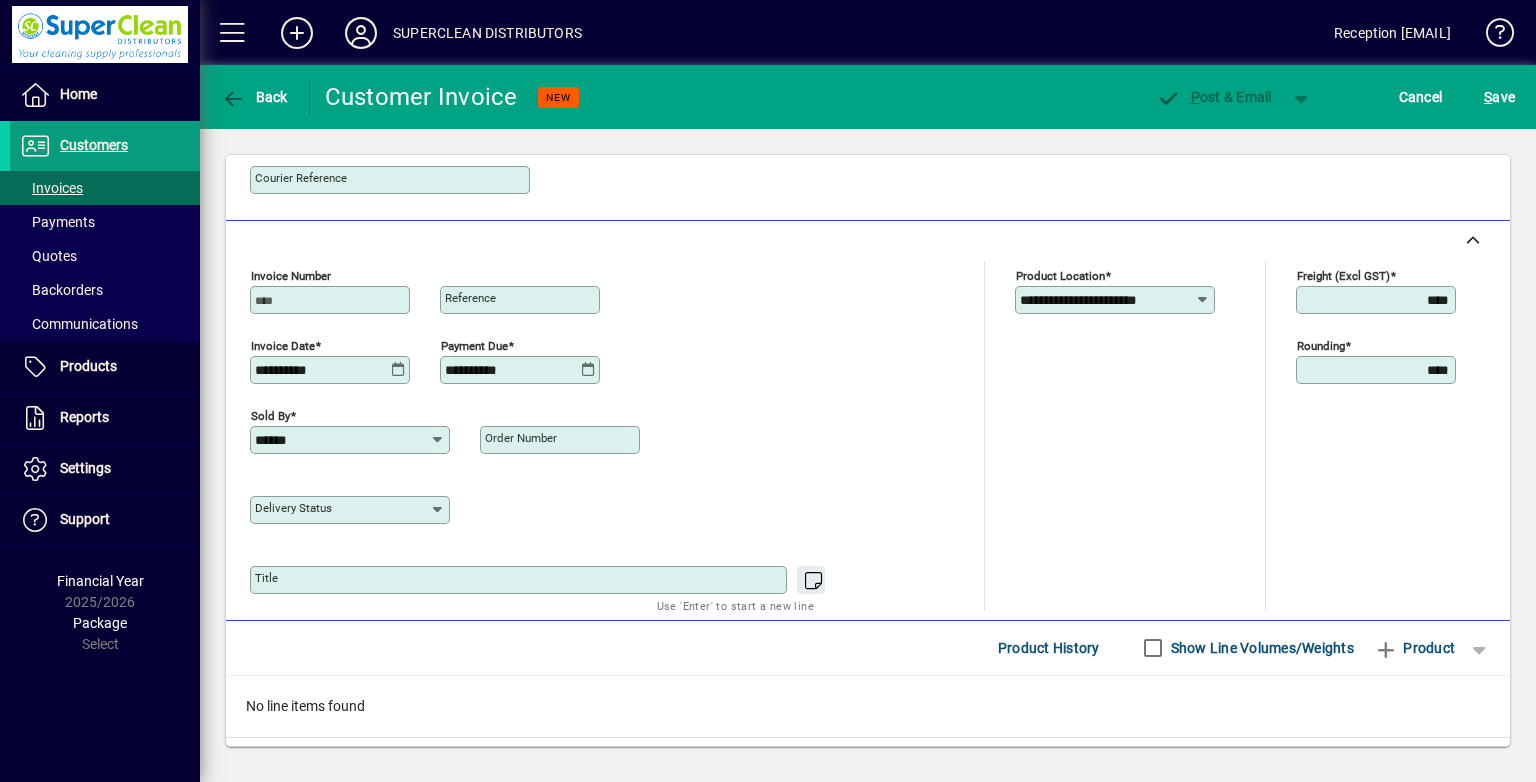 scroll, scrollTop: 760, scrollLeft: 0, axis: vertical 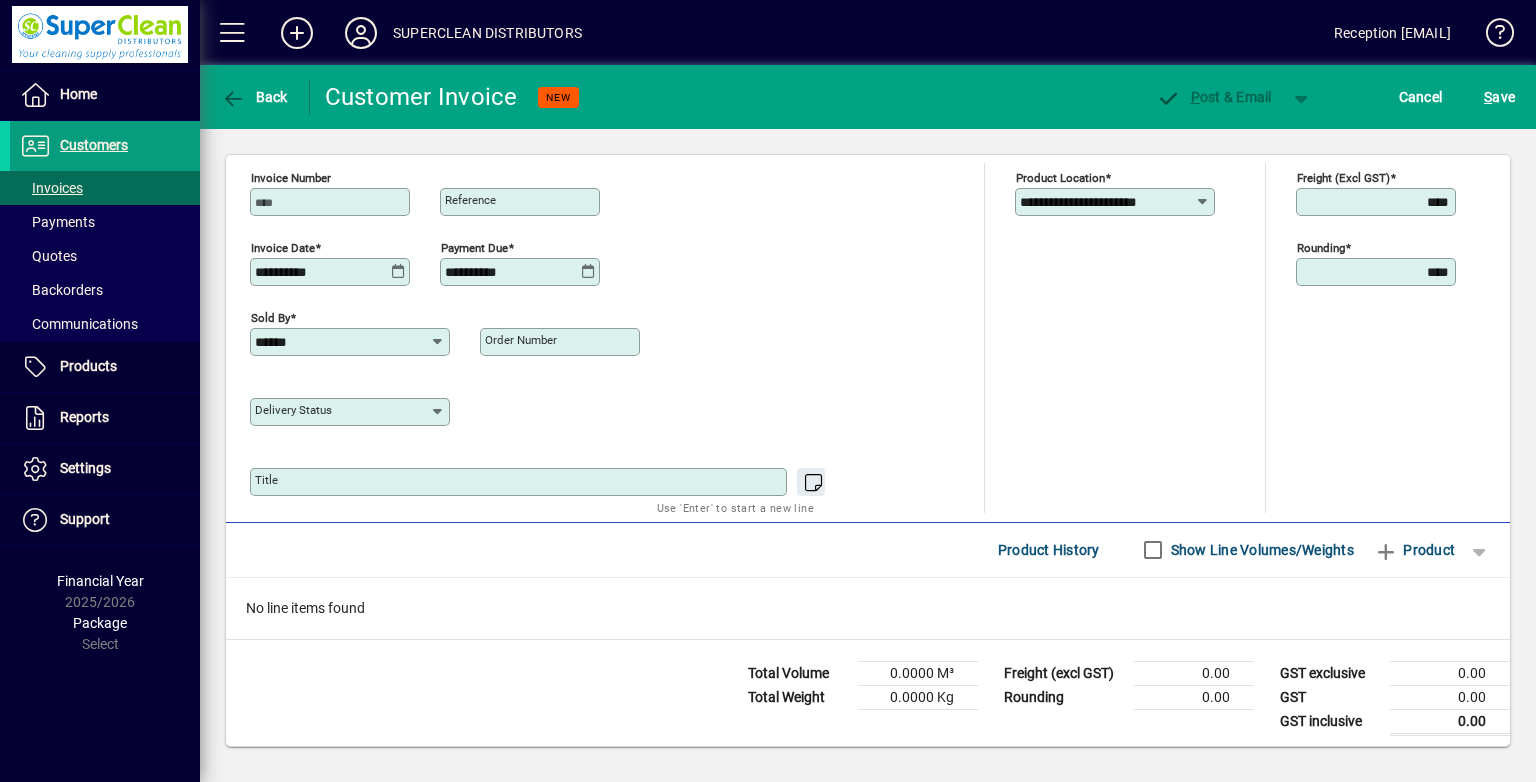type on "*********" 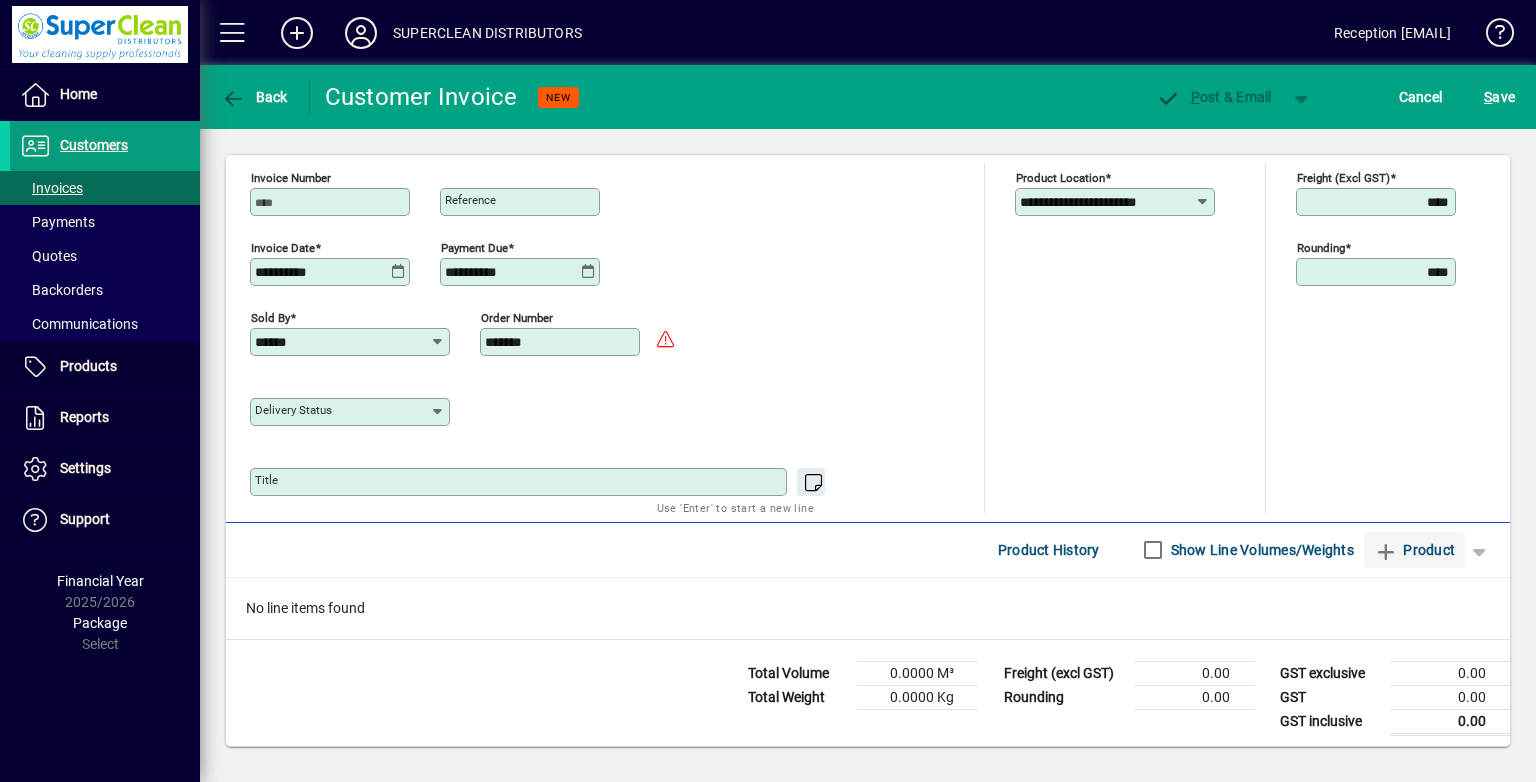 type on "*******" 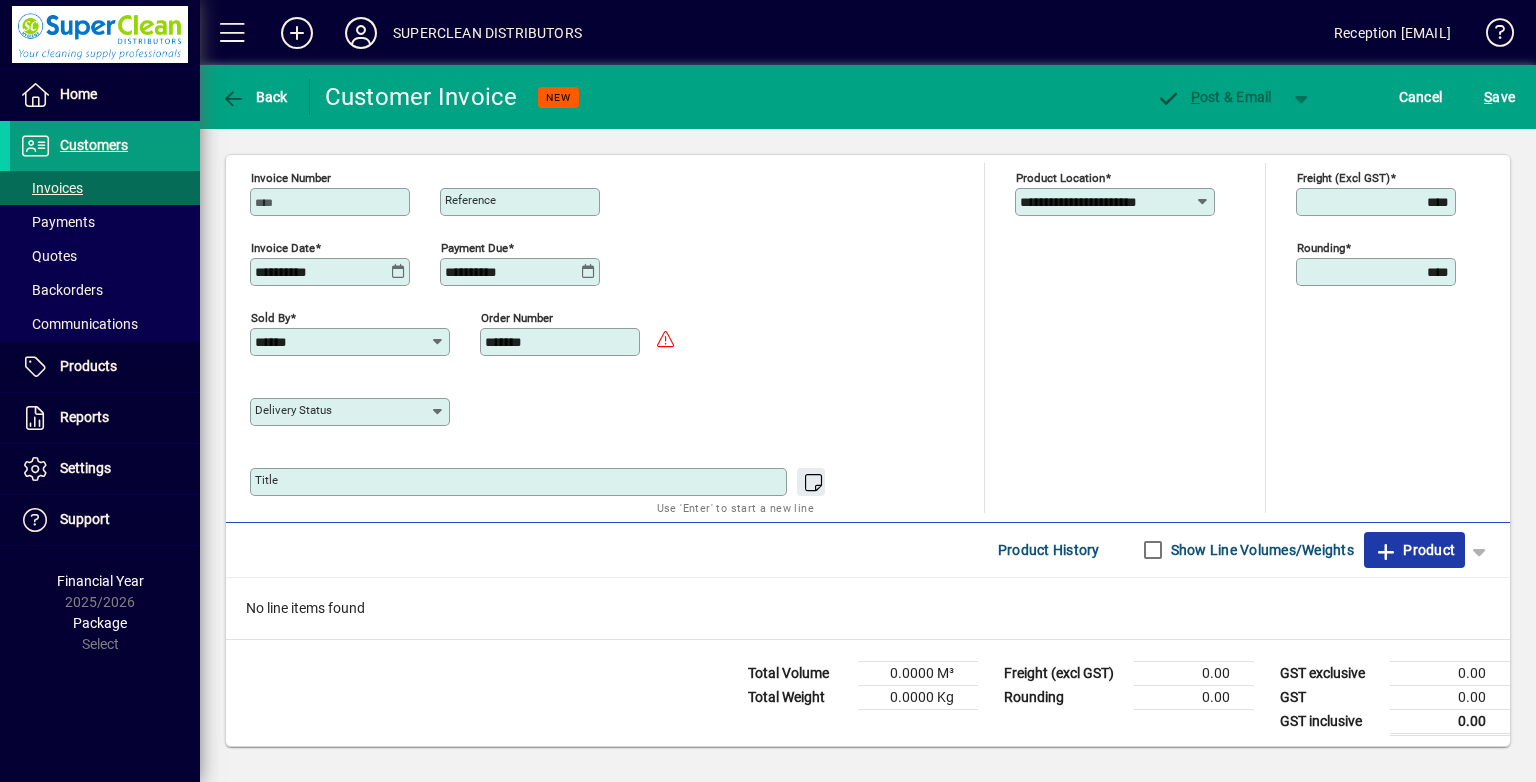 click 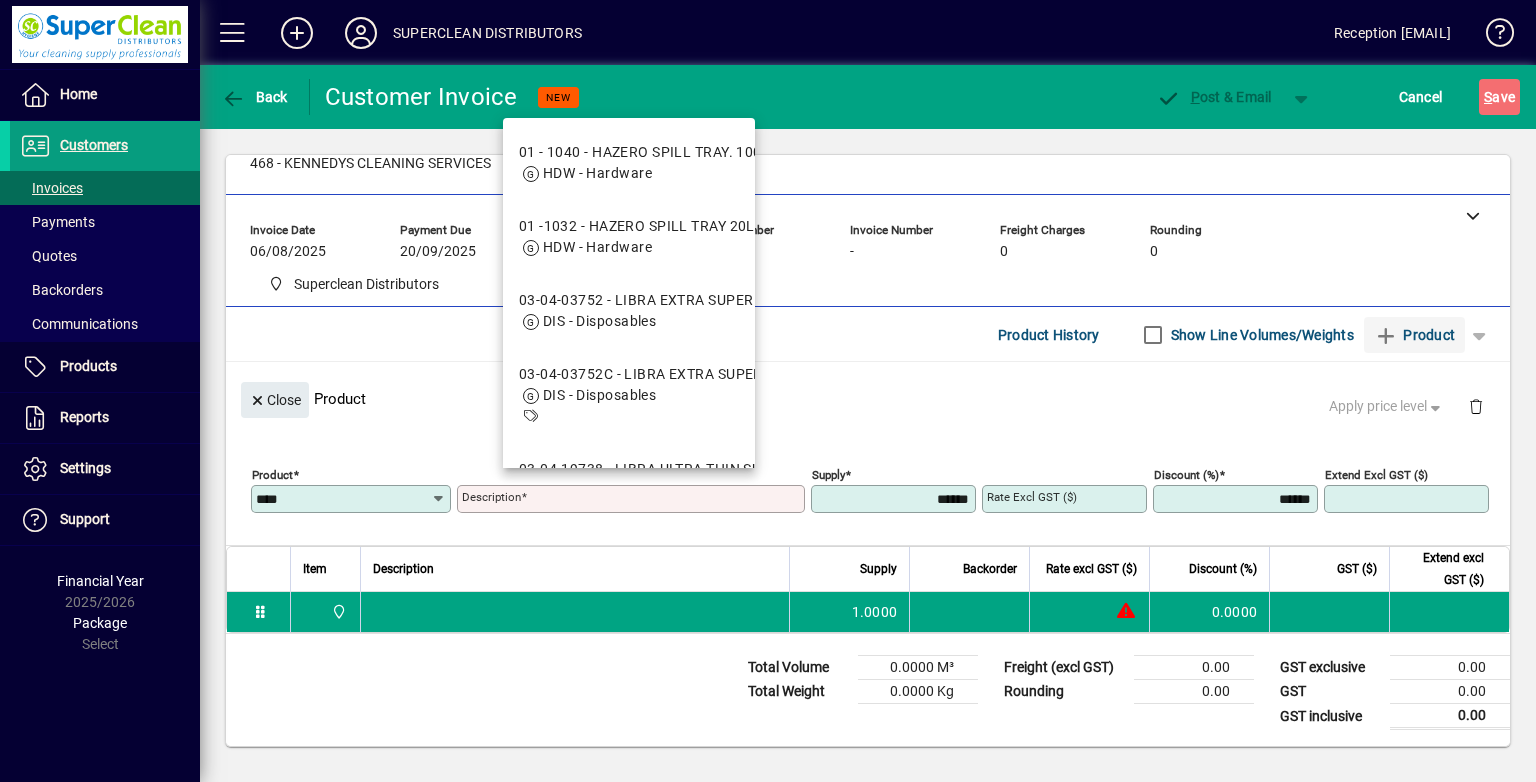 scroll, scrollTop: 44, scrollLeft: 0, axis: vertical 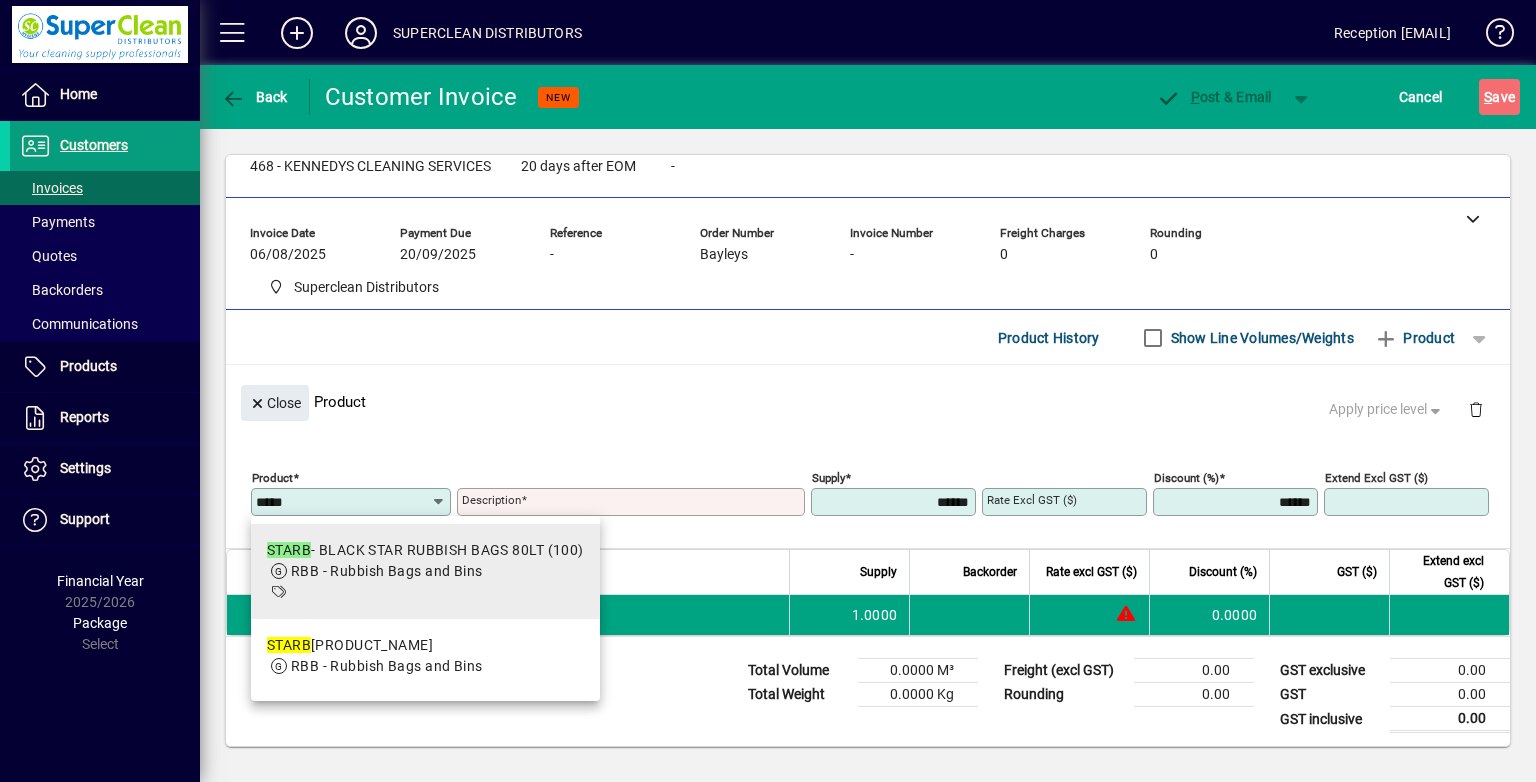 click on "RBB - Rubbish Bags and Bins" at bounding box center [425, 571] 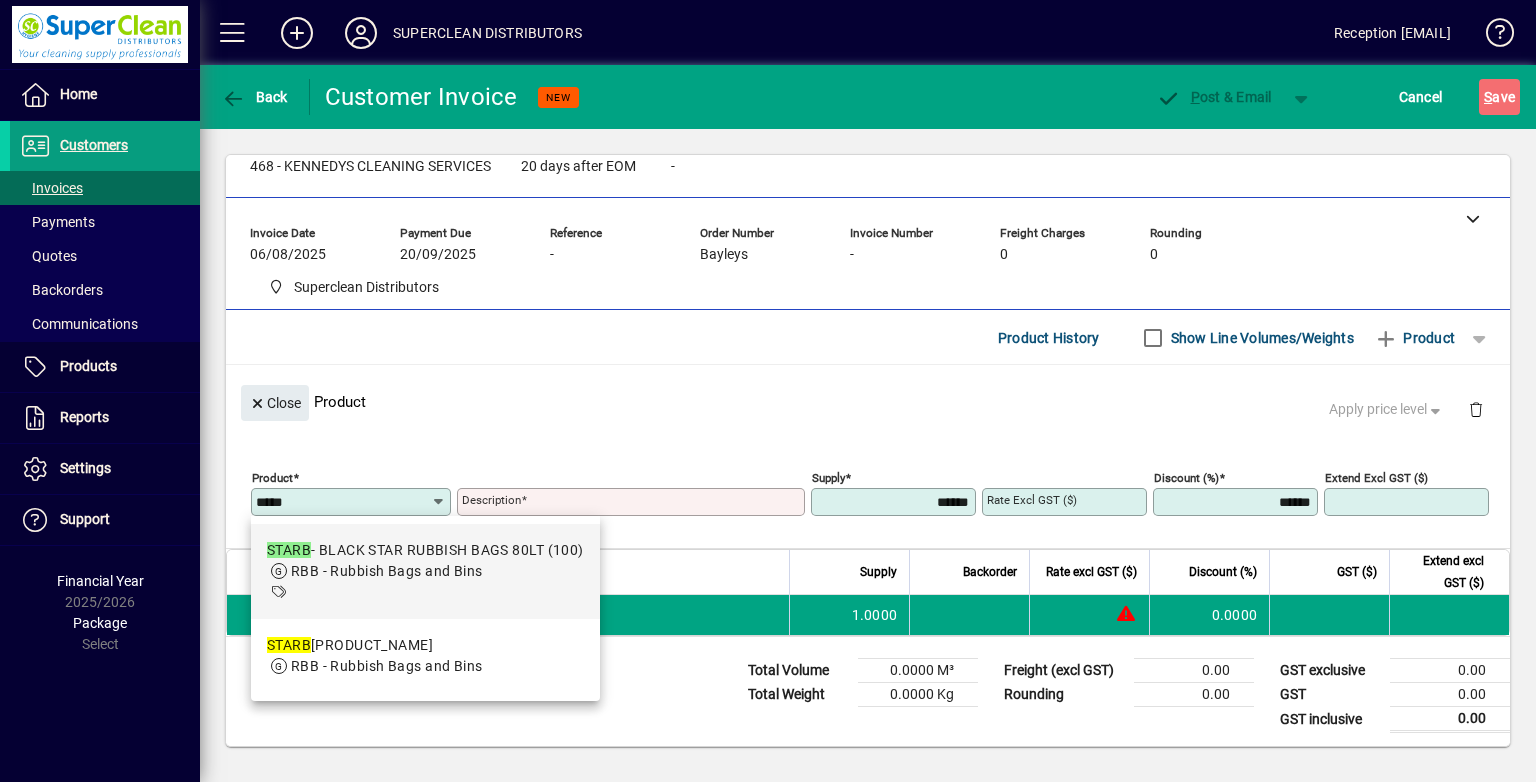 type on "*****" 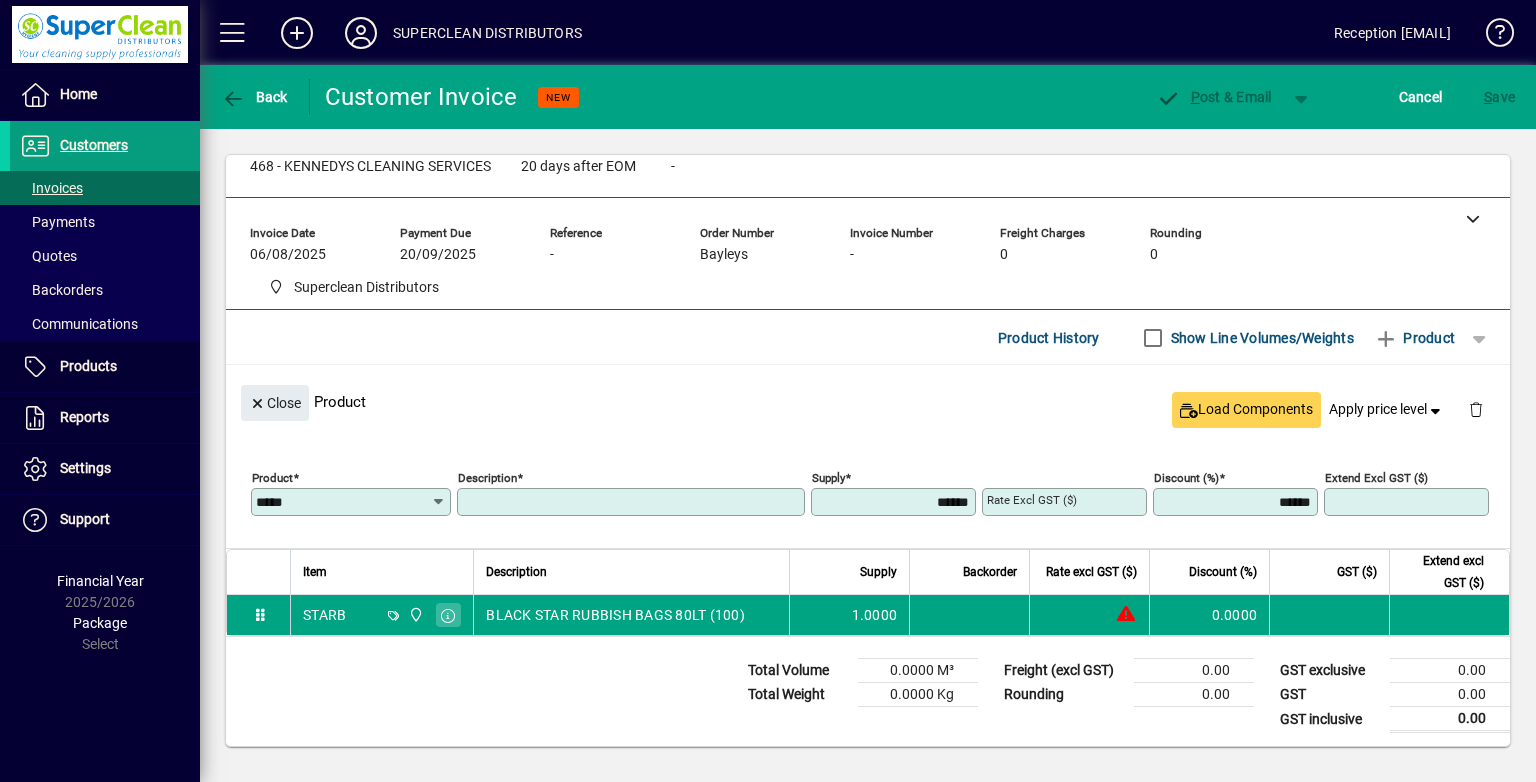 type on "**********" 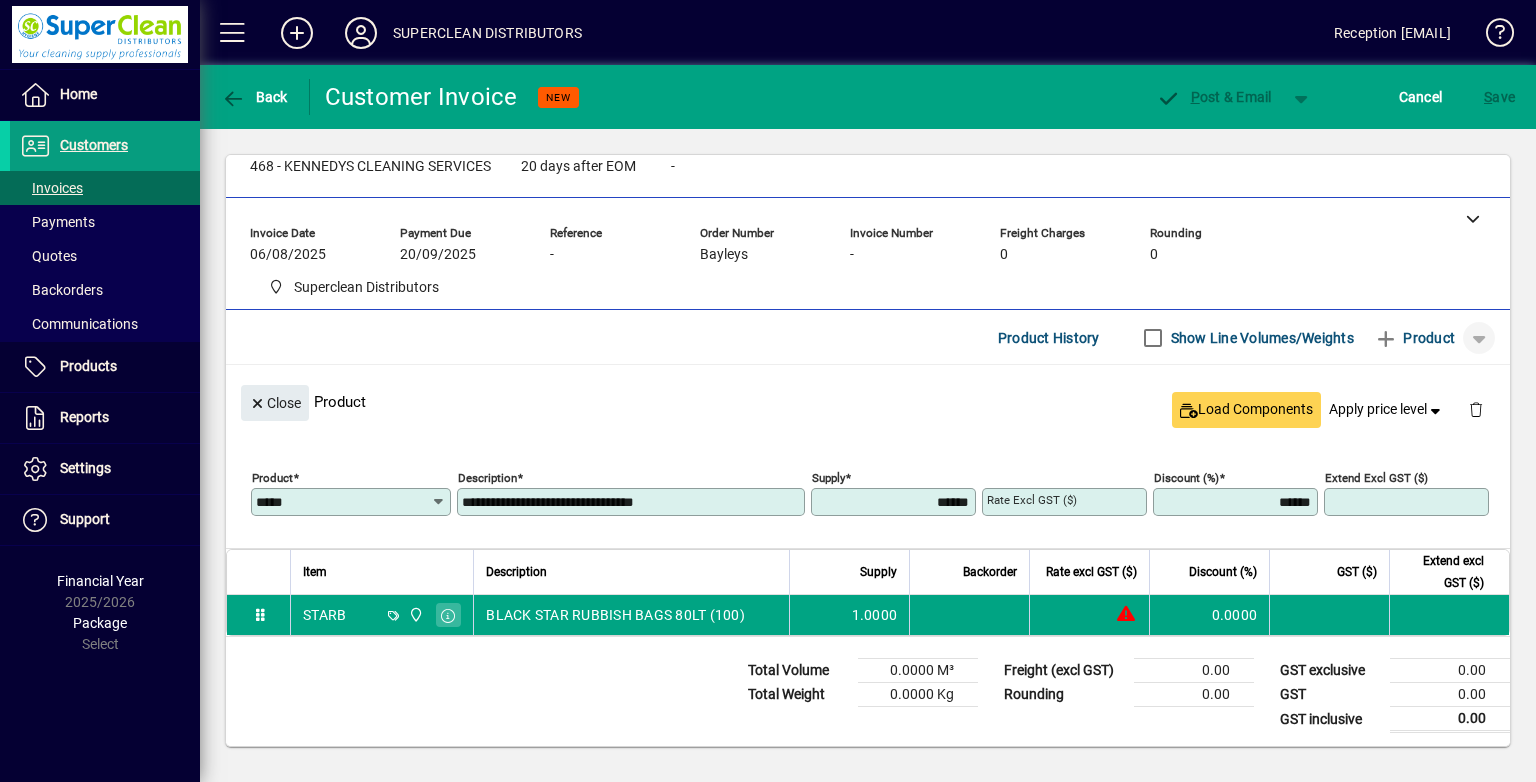 type on "*******" 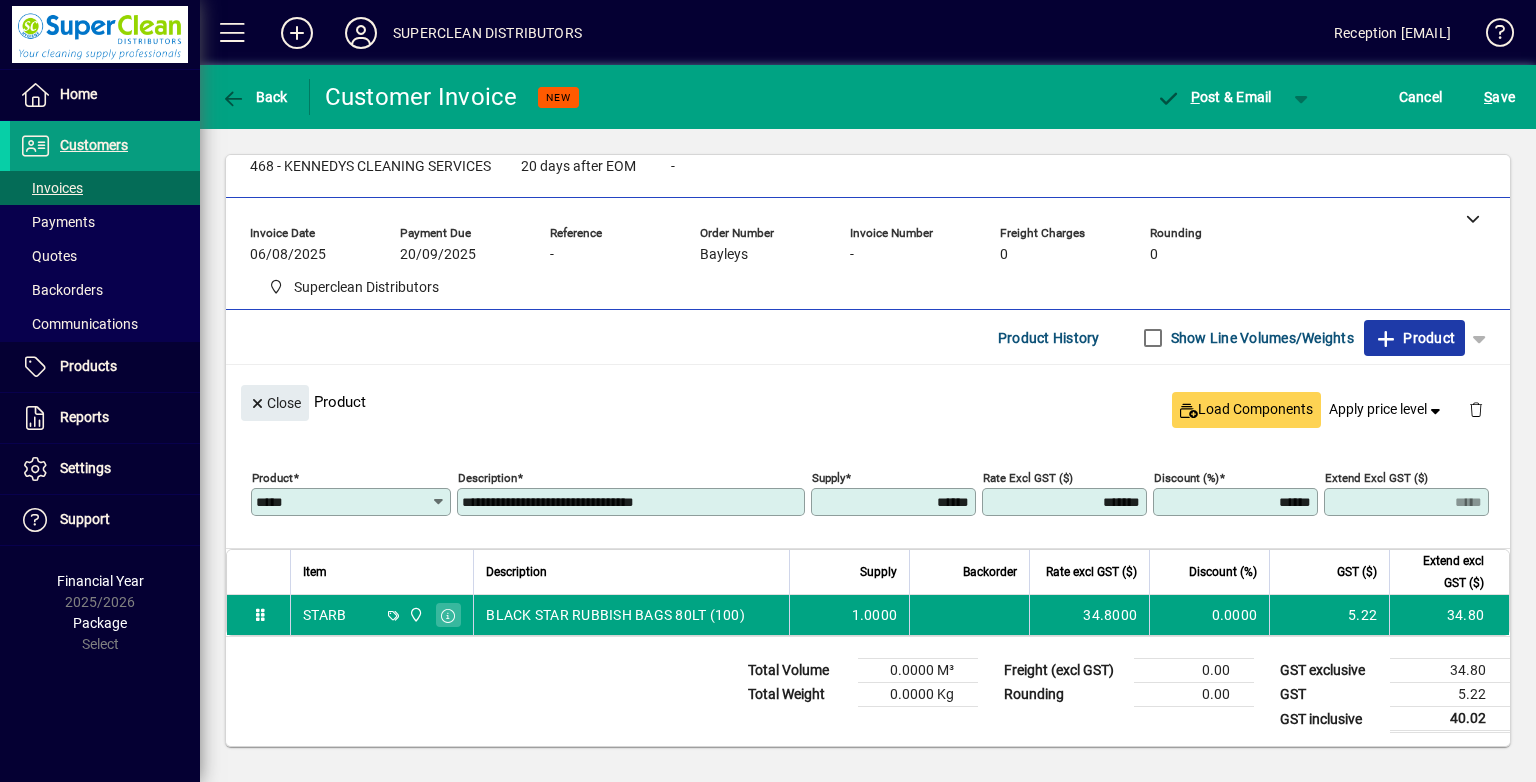click on "Product" 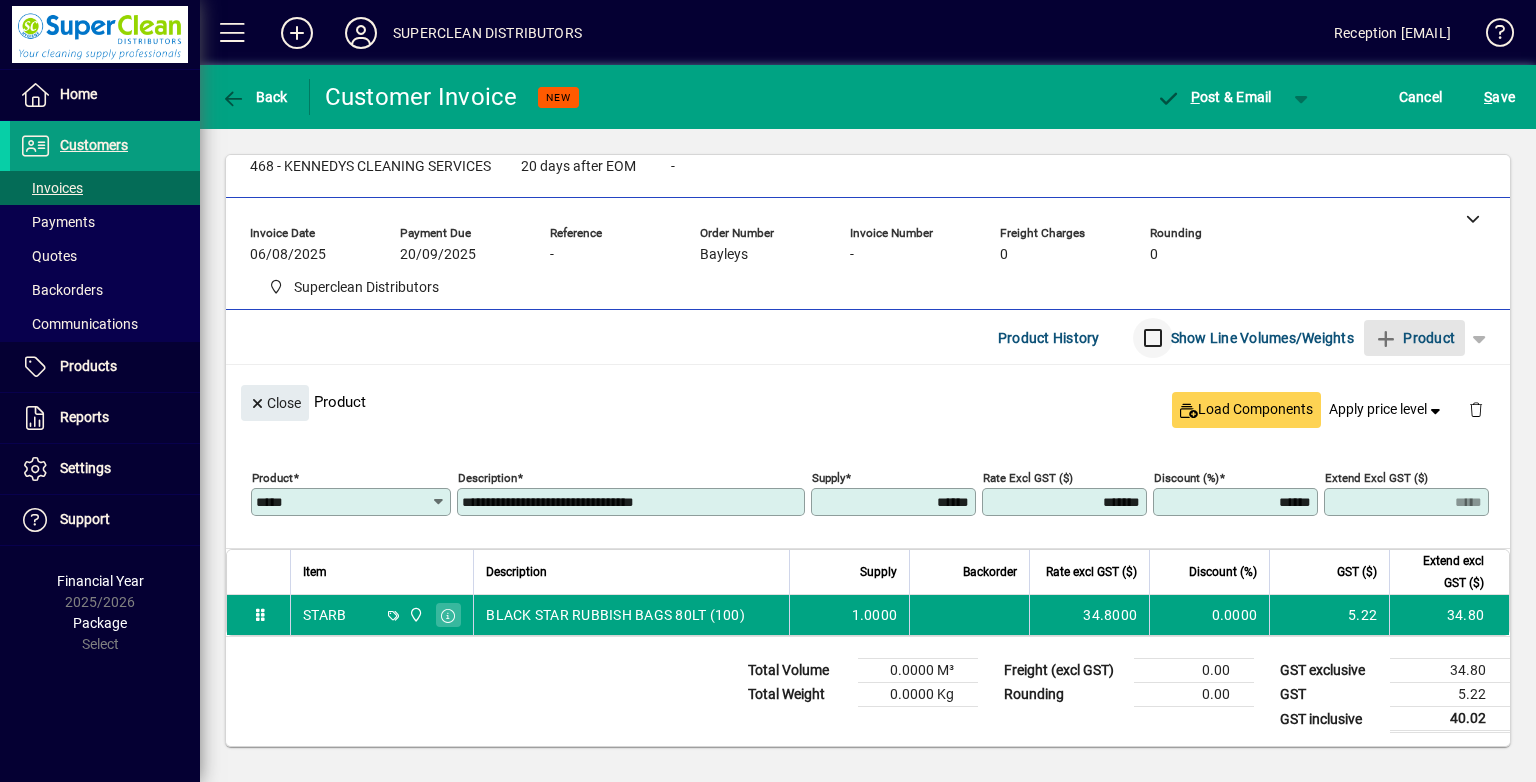 type 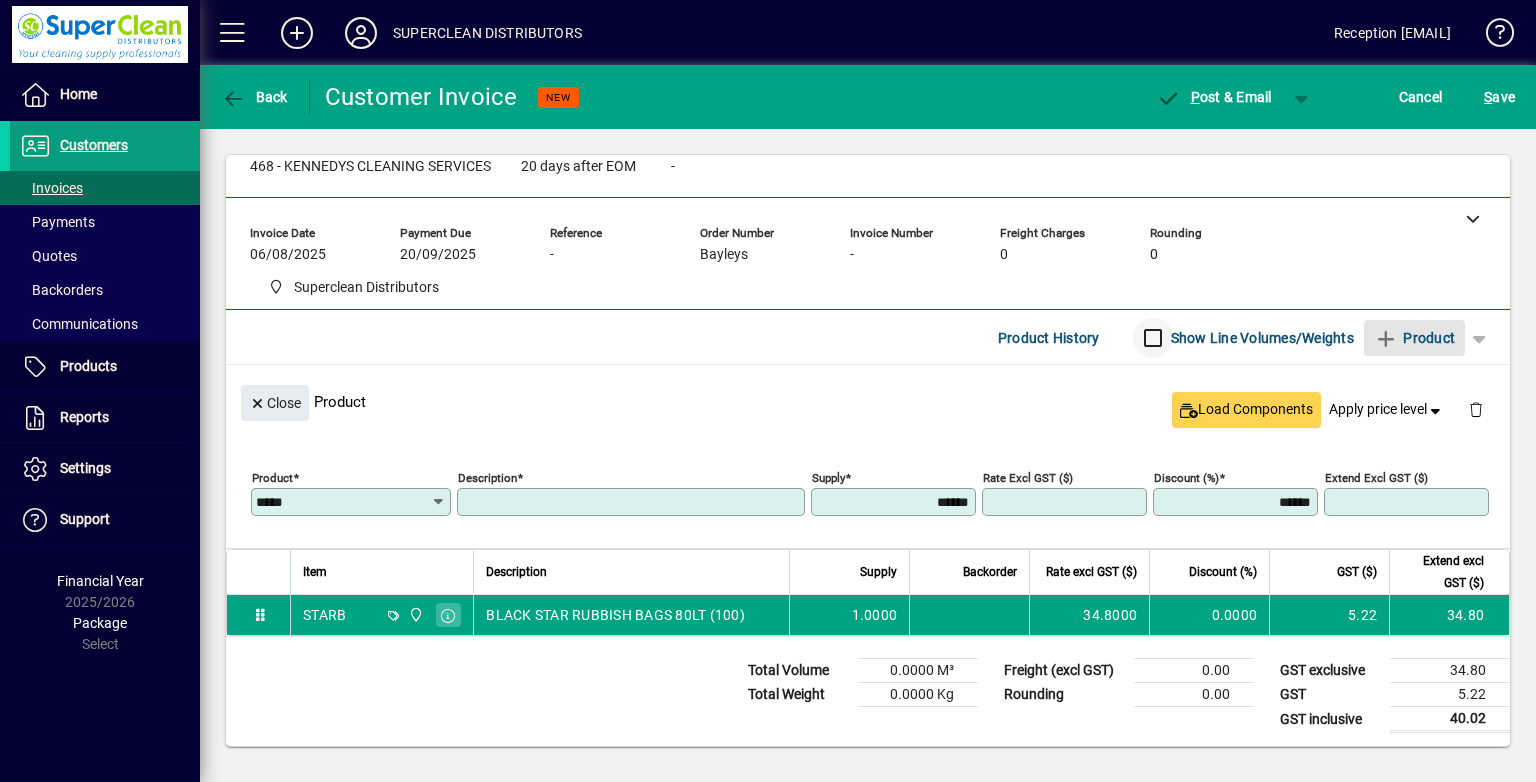 type 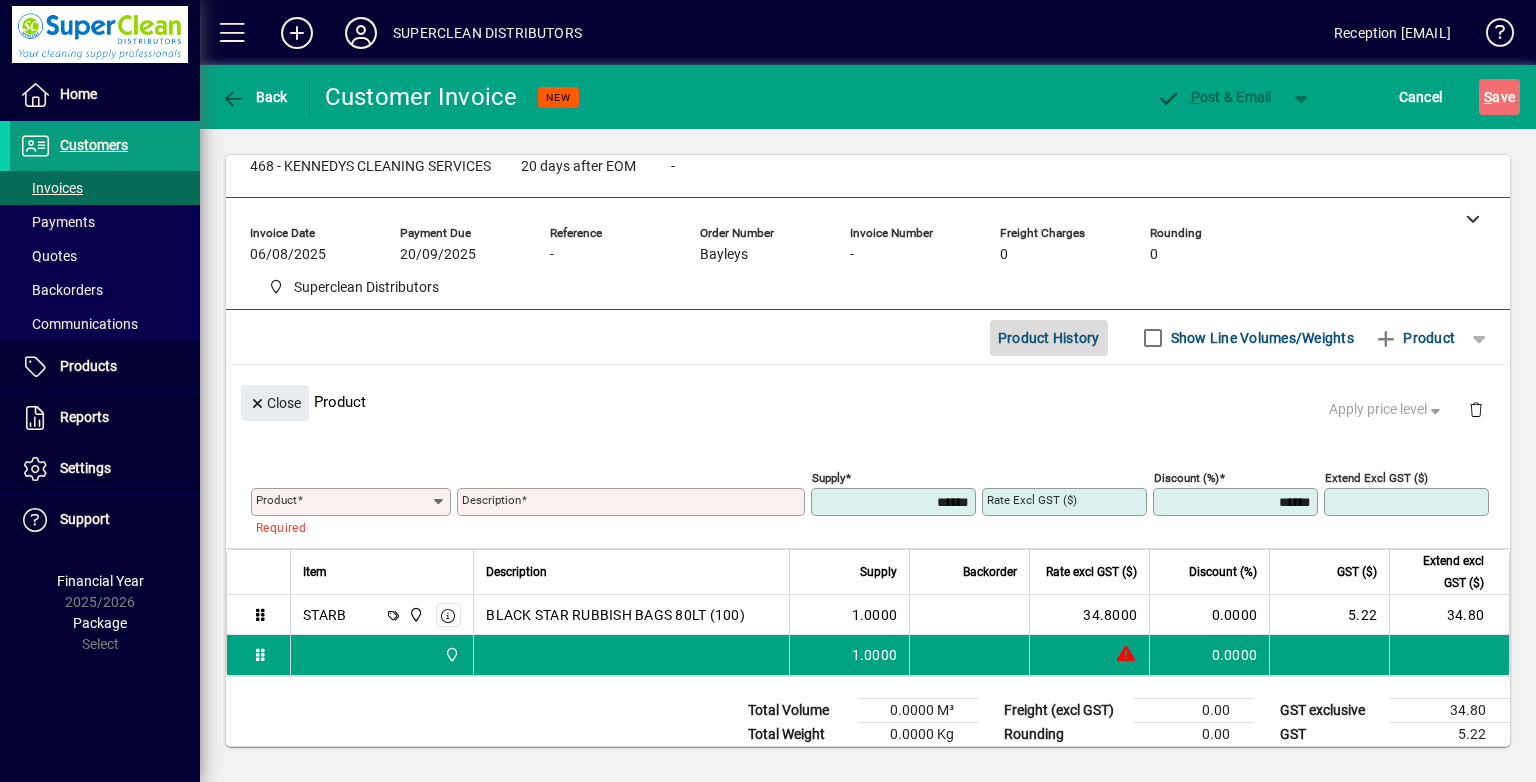 click on "Product History" 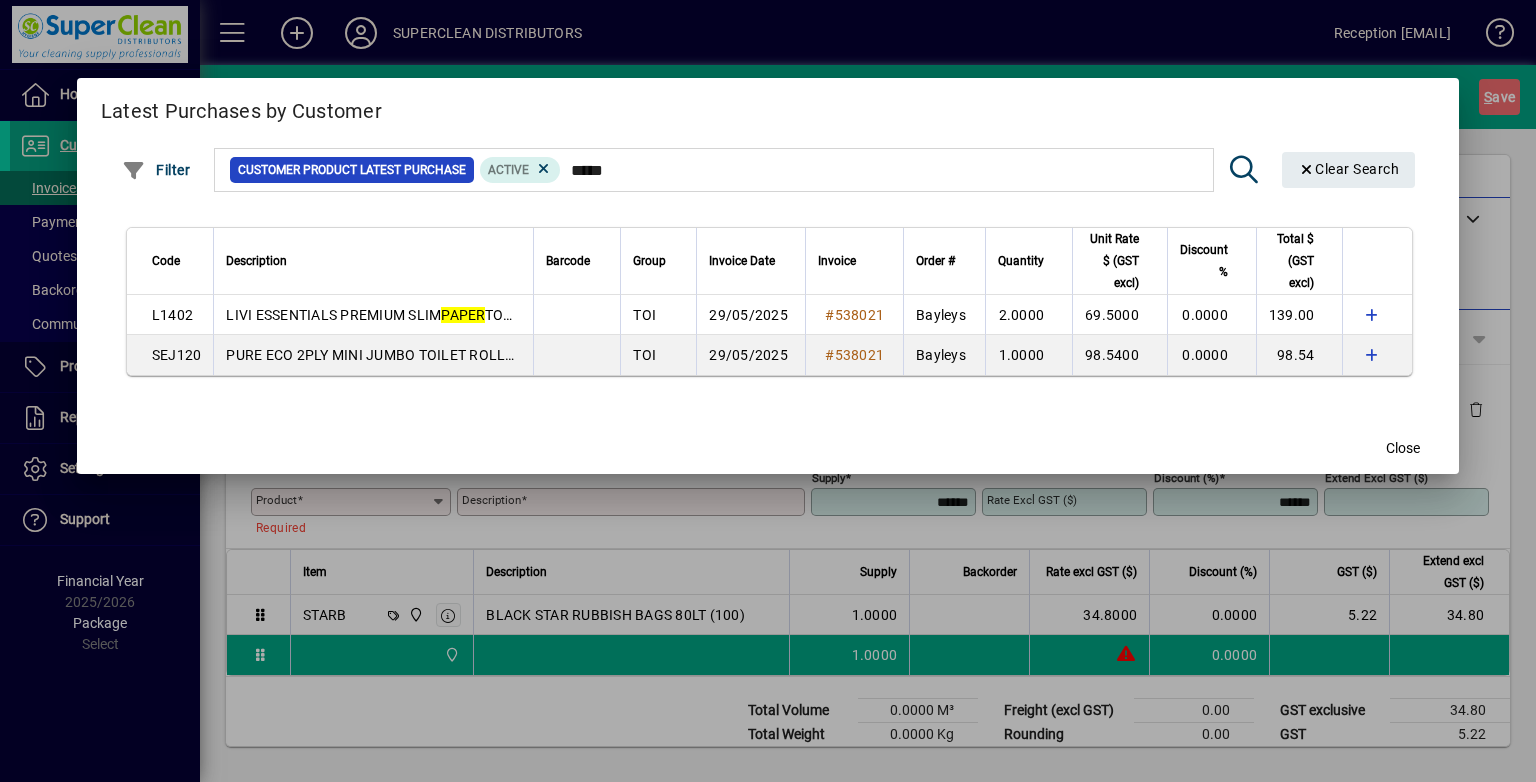 type on "*****" 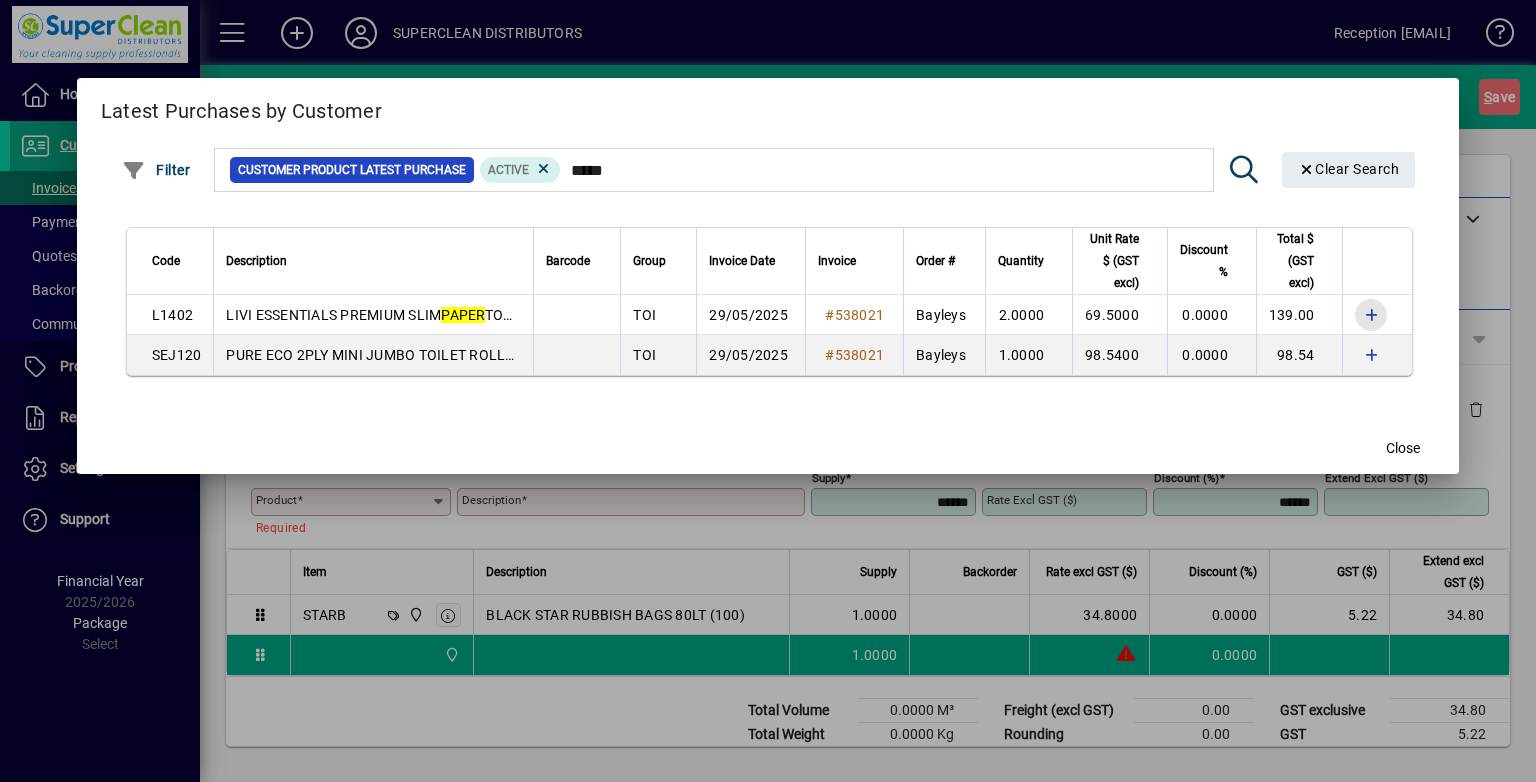 click at bounding box center (1371, 315) 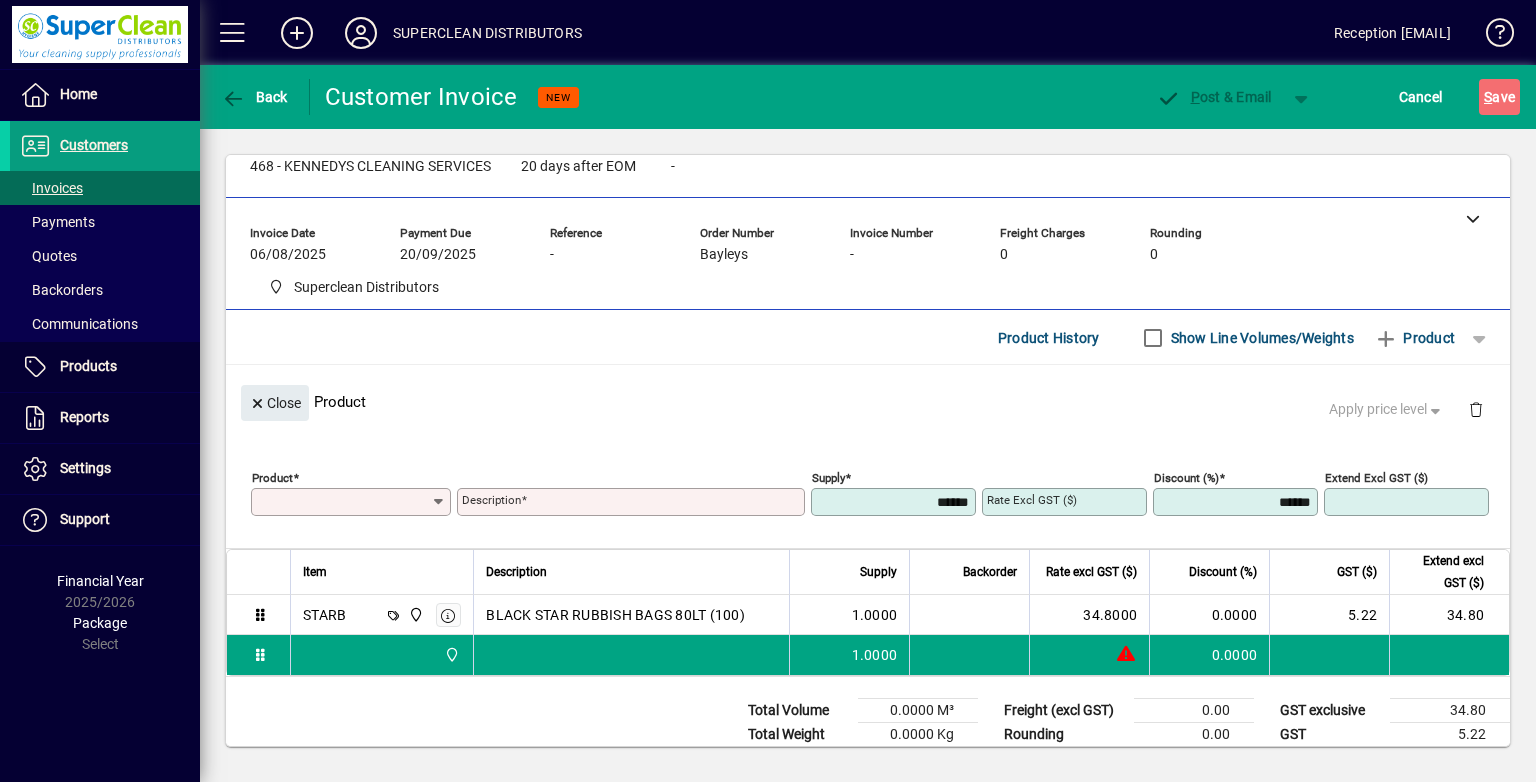 scroll, scrollTop: 0, scrollLeft: 0, axis: both 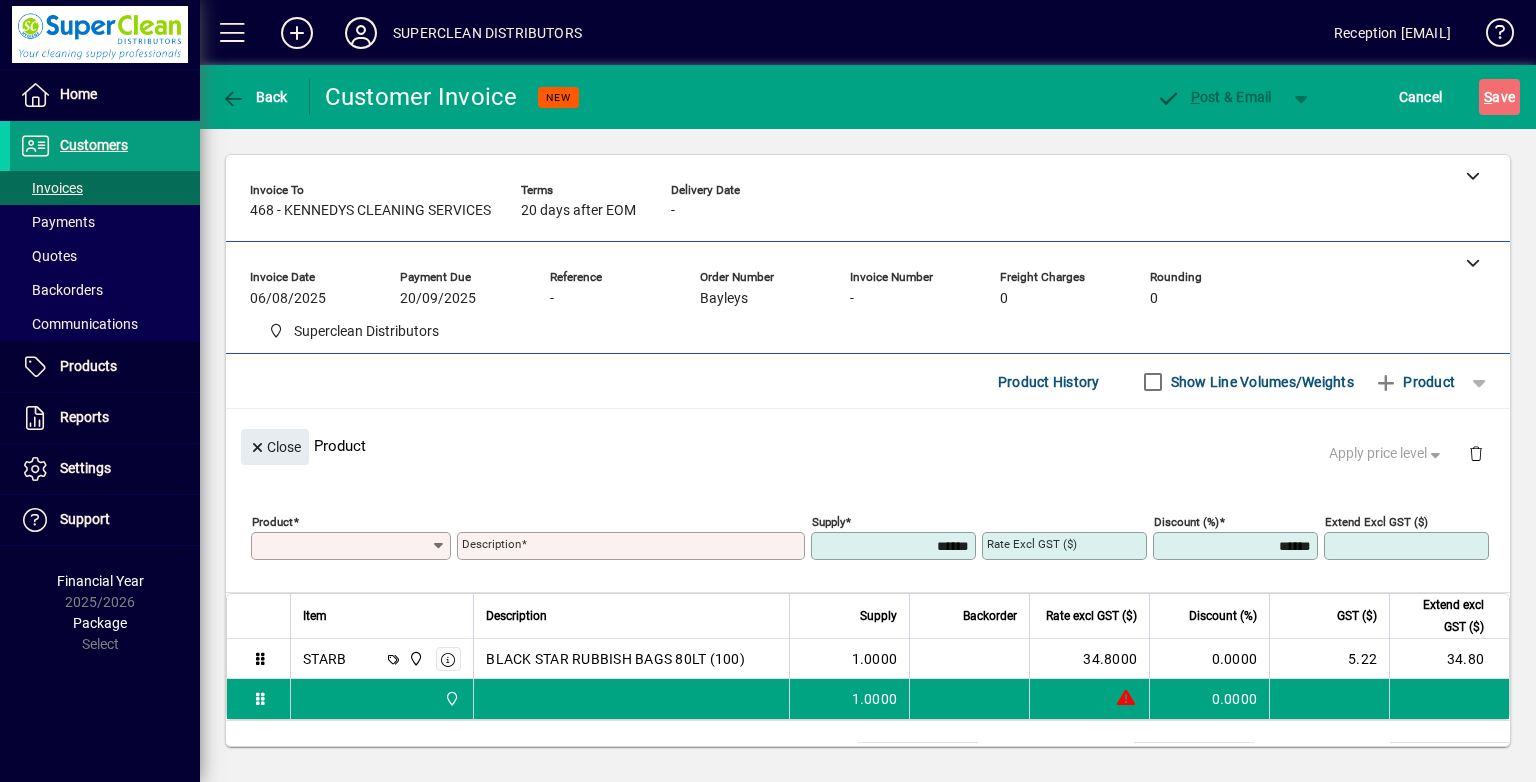 type on "**********" 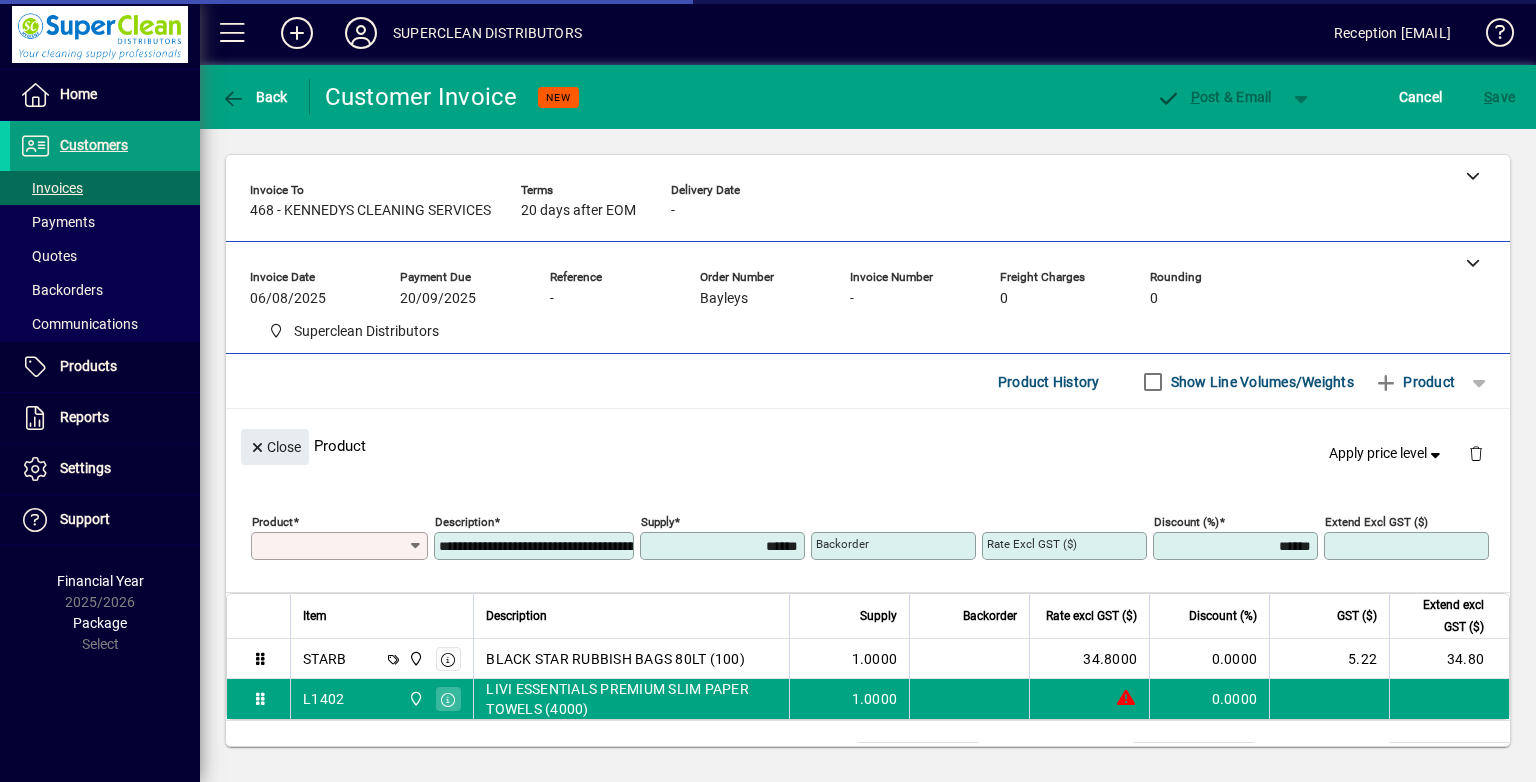 type on "*******" 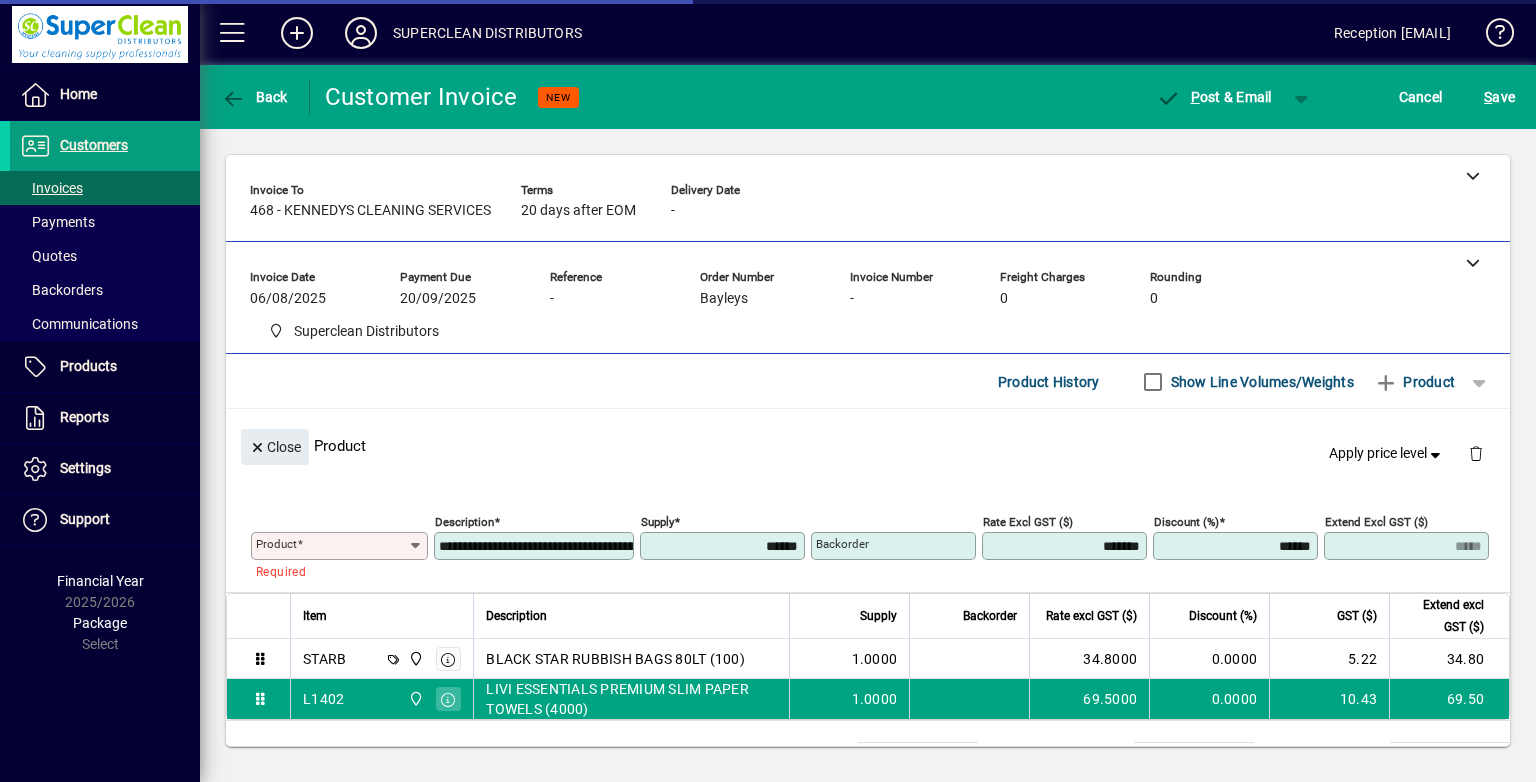 type on "*****" 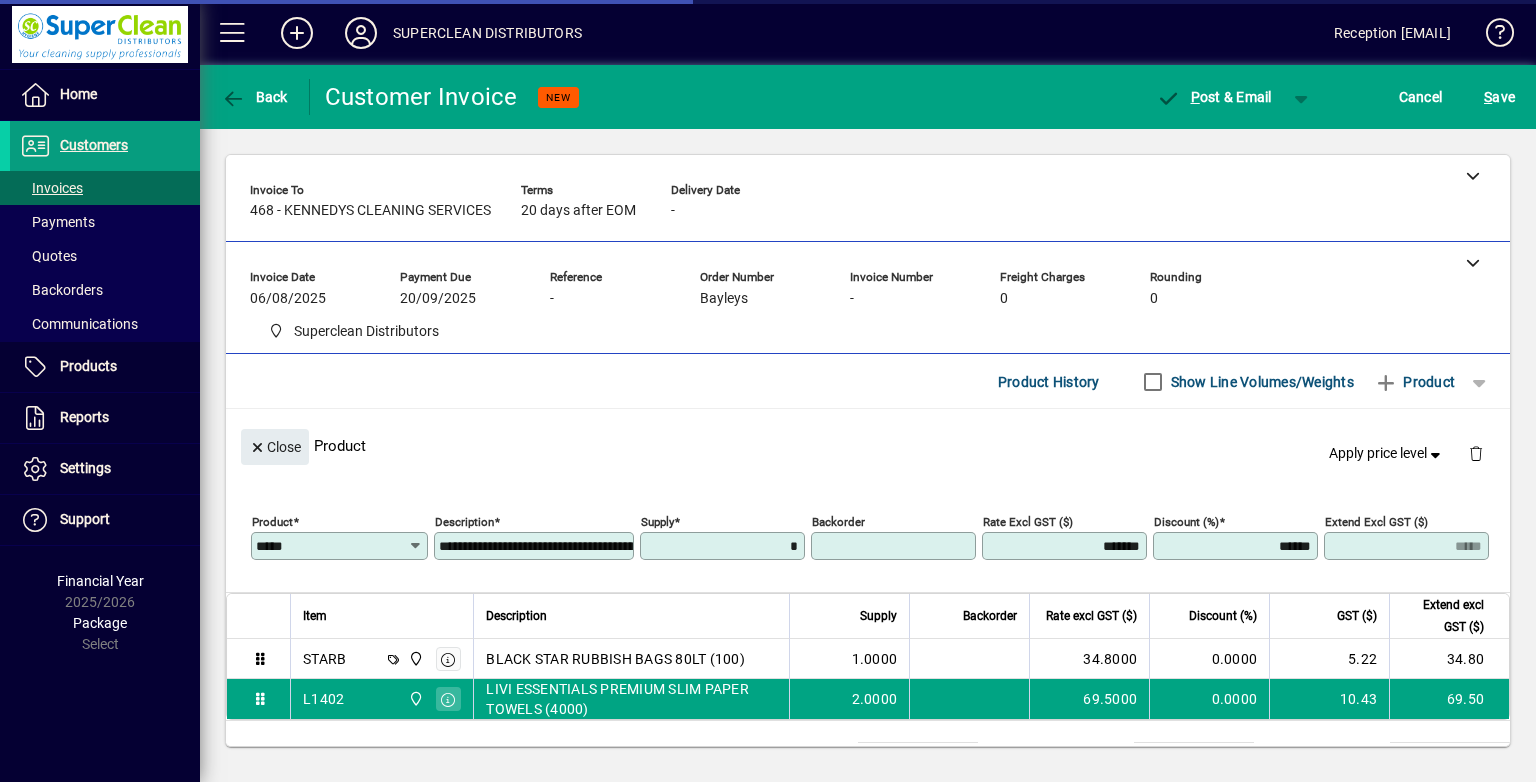 type on "******" 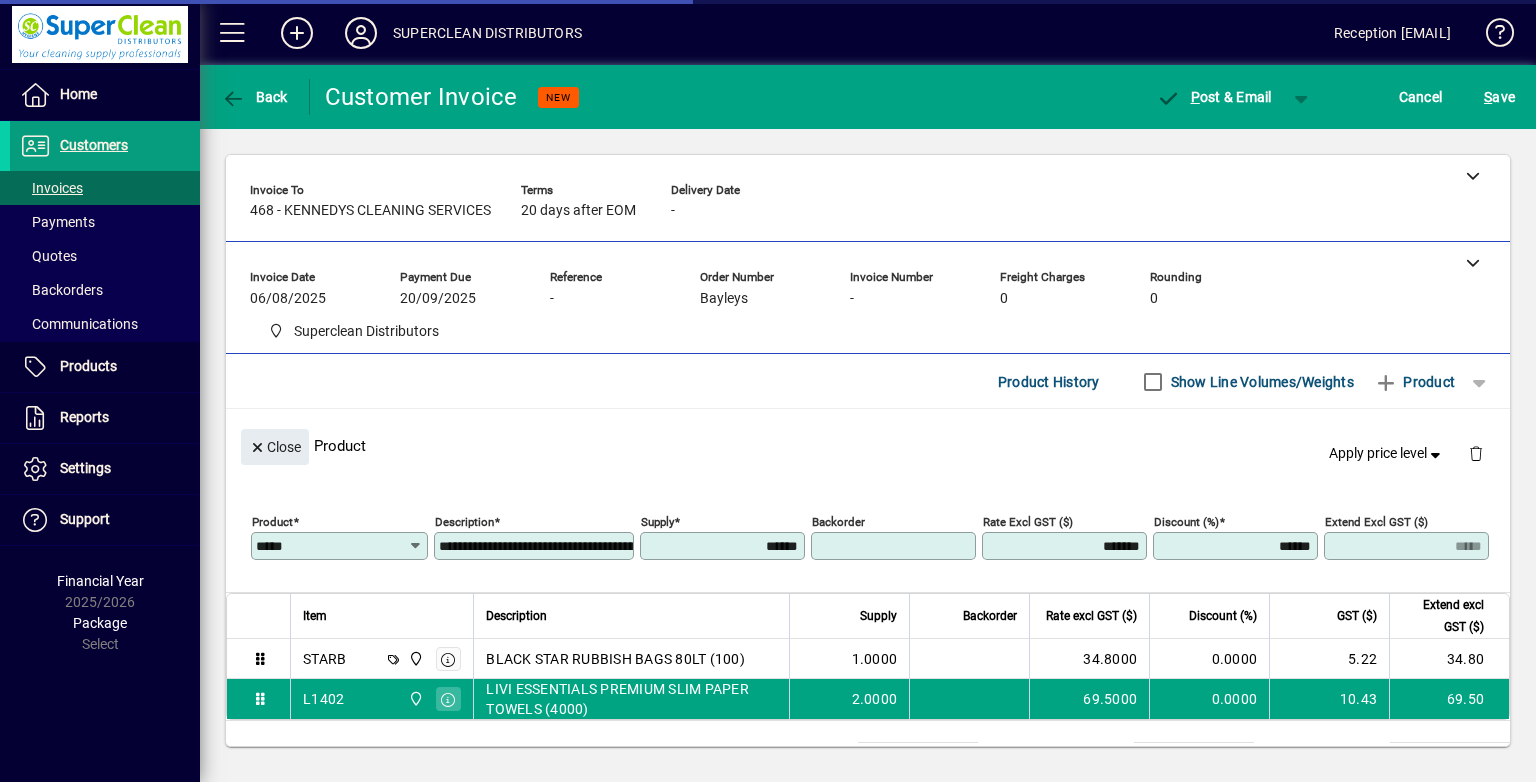 type on "******" 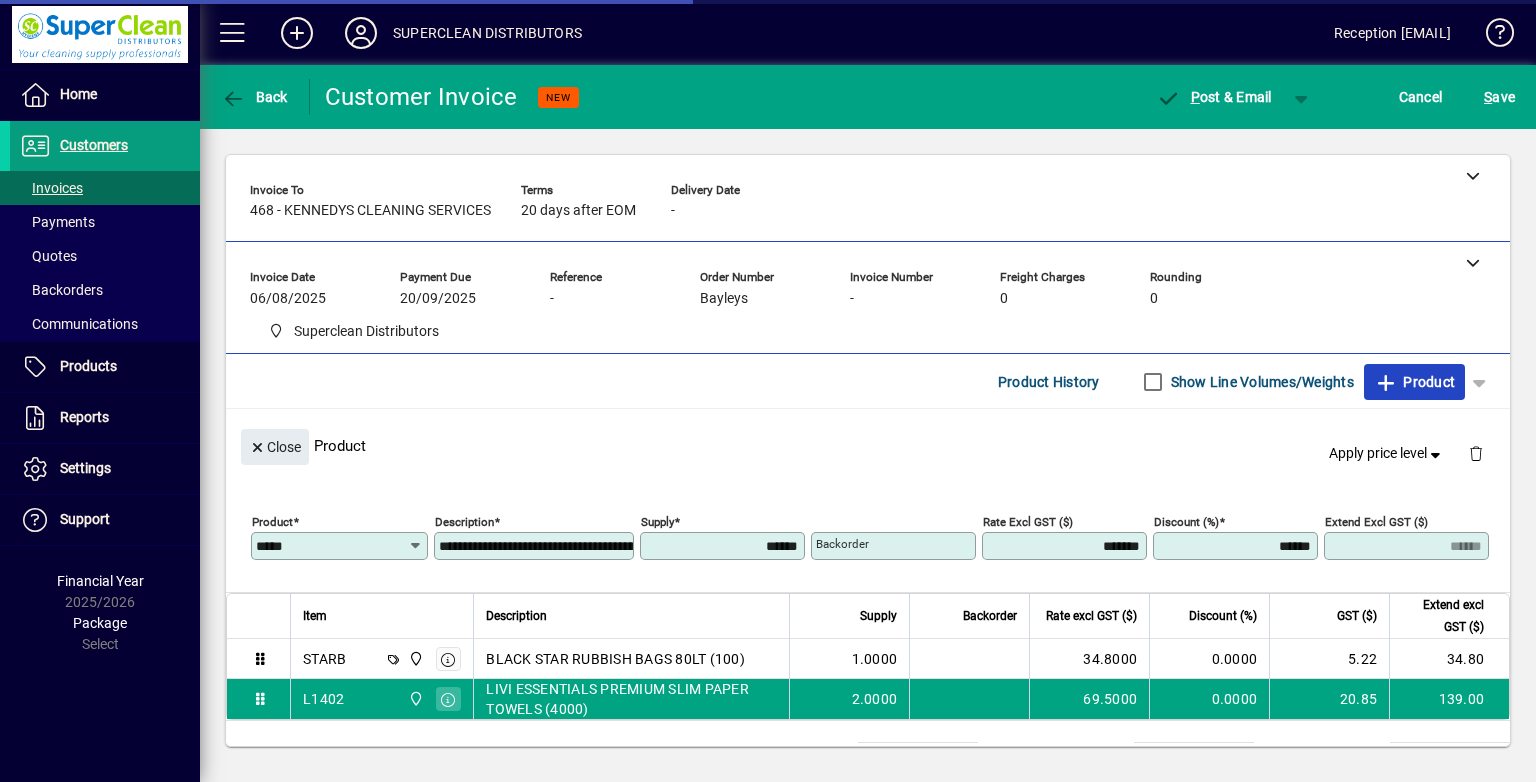 type 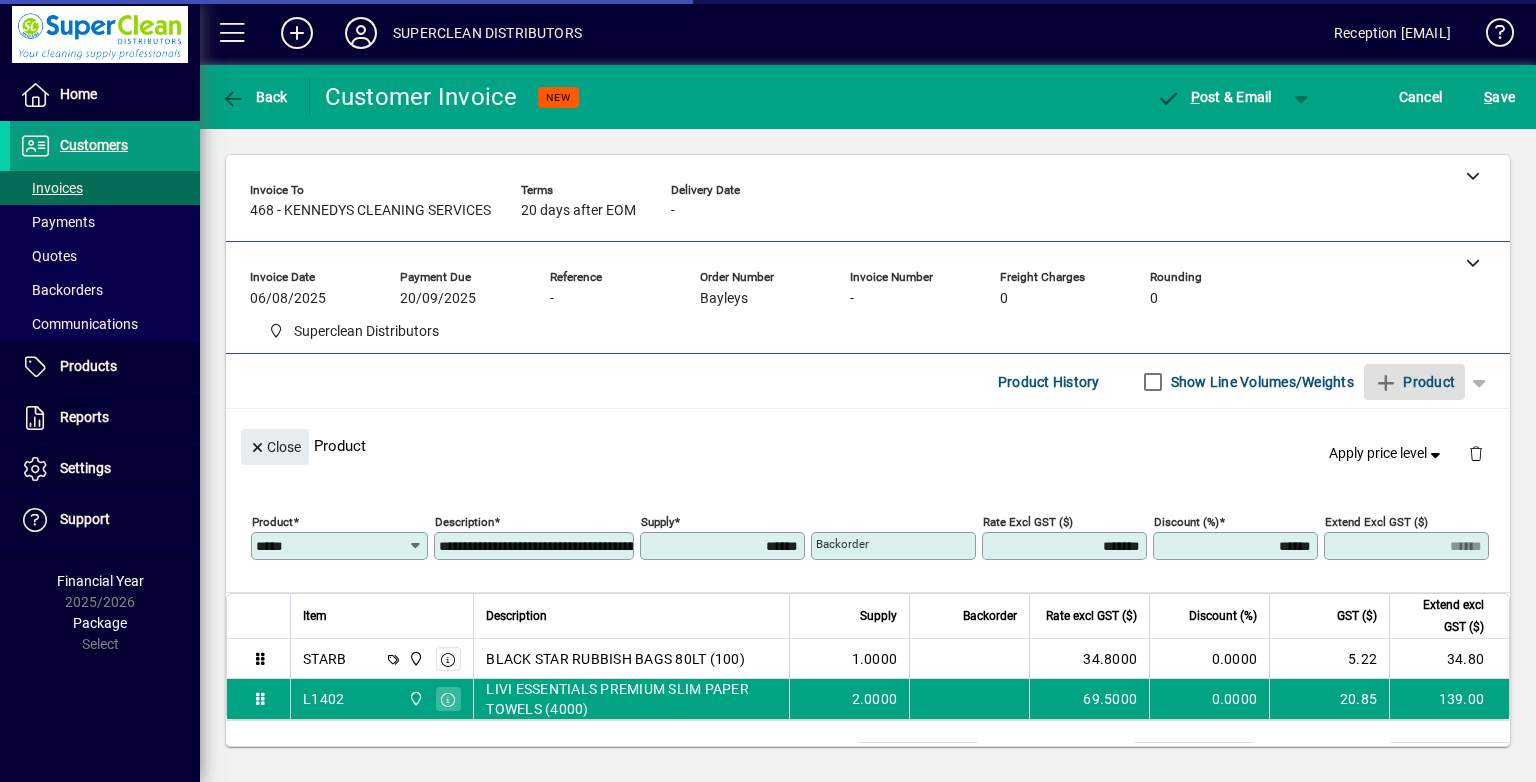 type 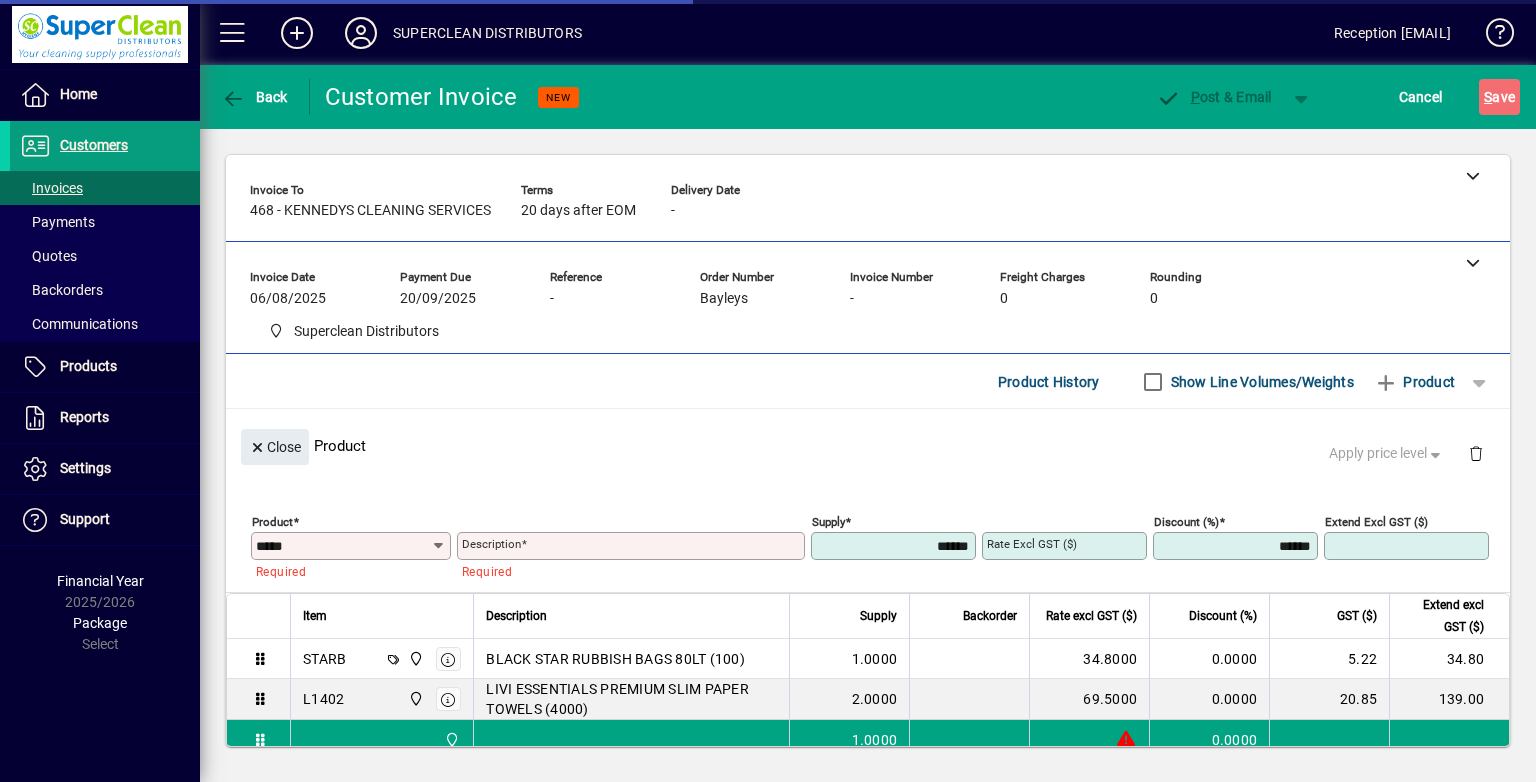 type 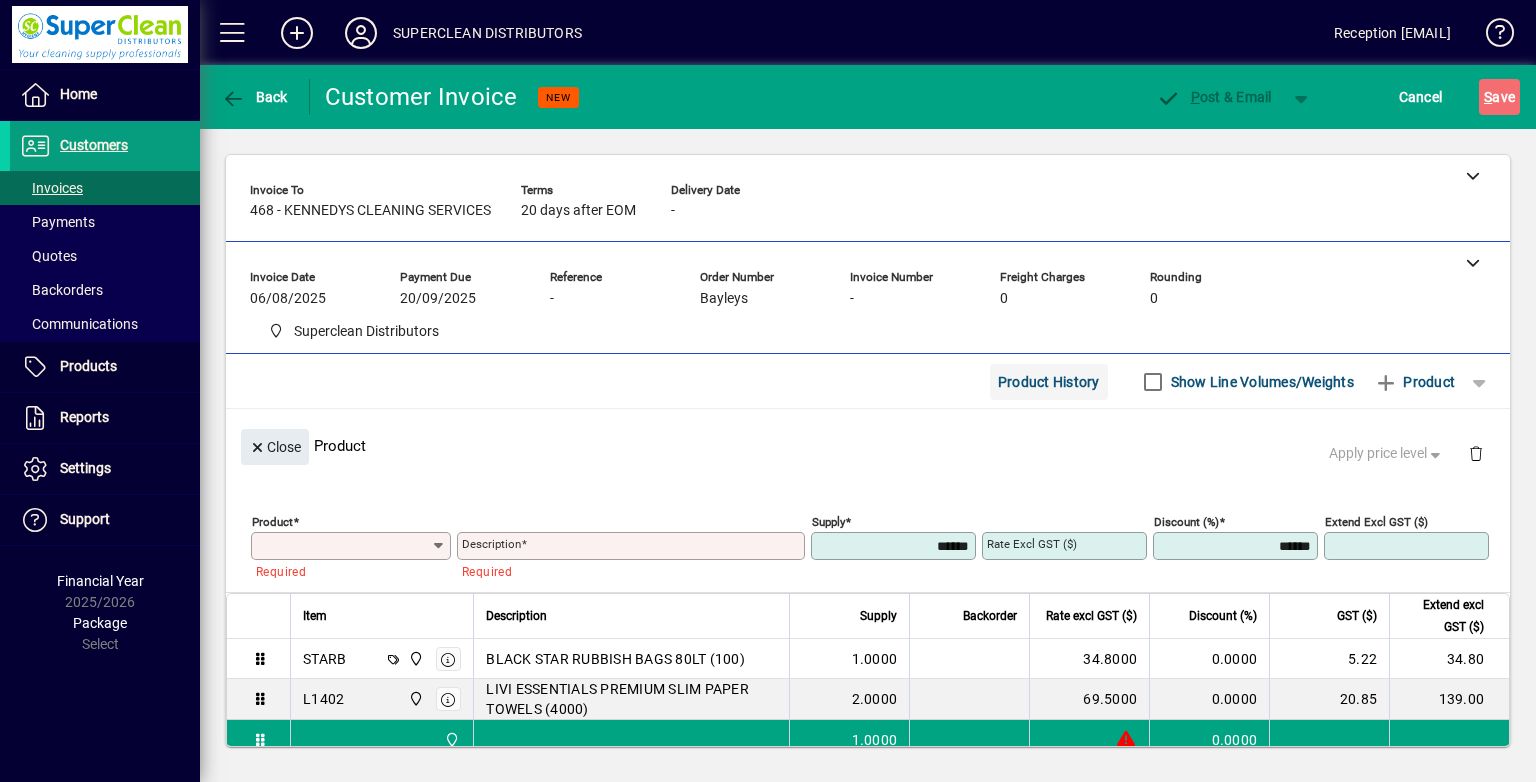 click on "Product History" 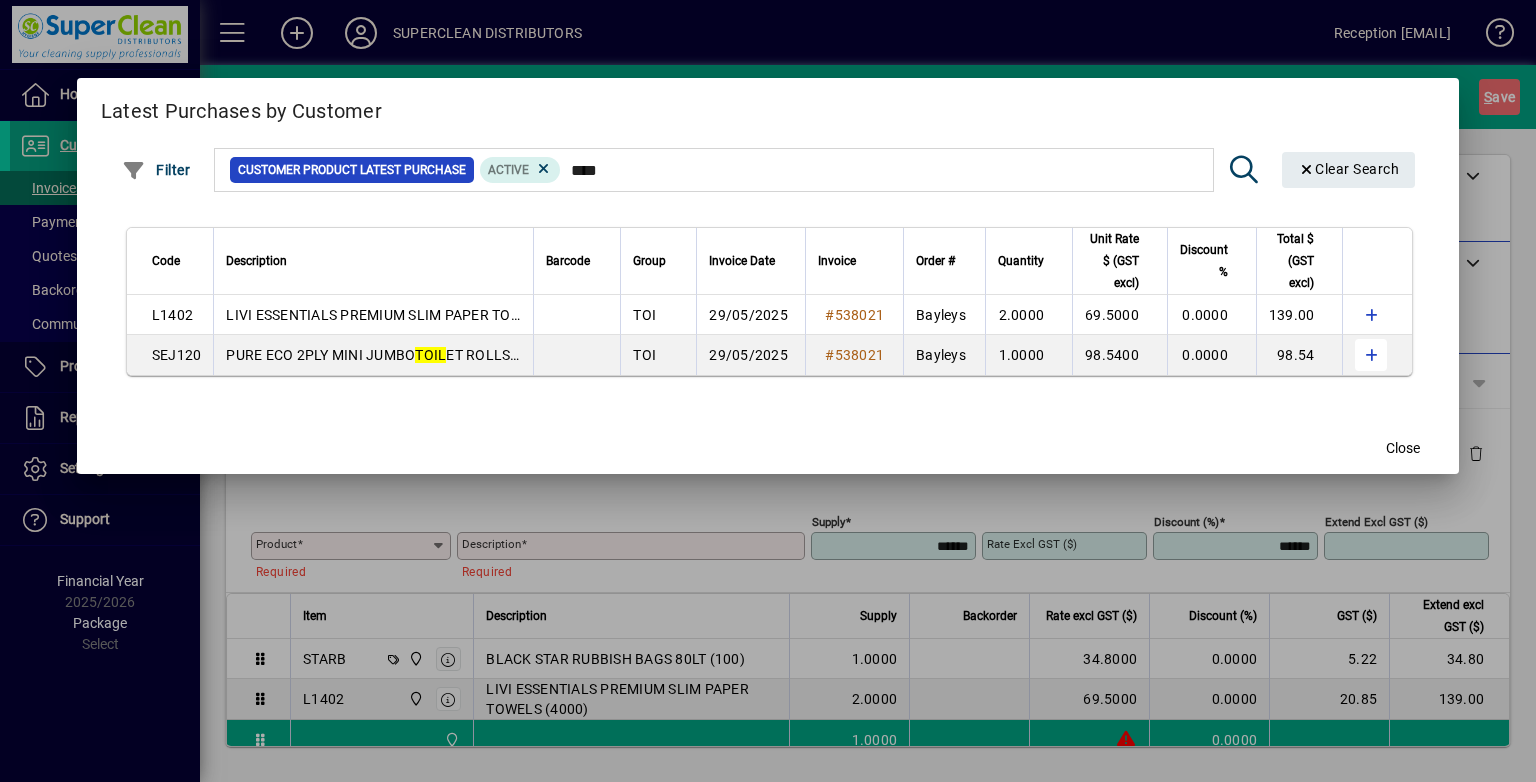 type on "****" 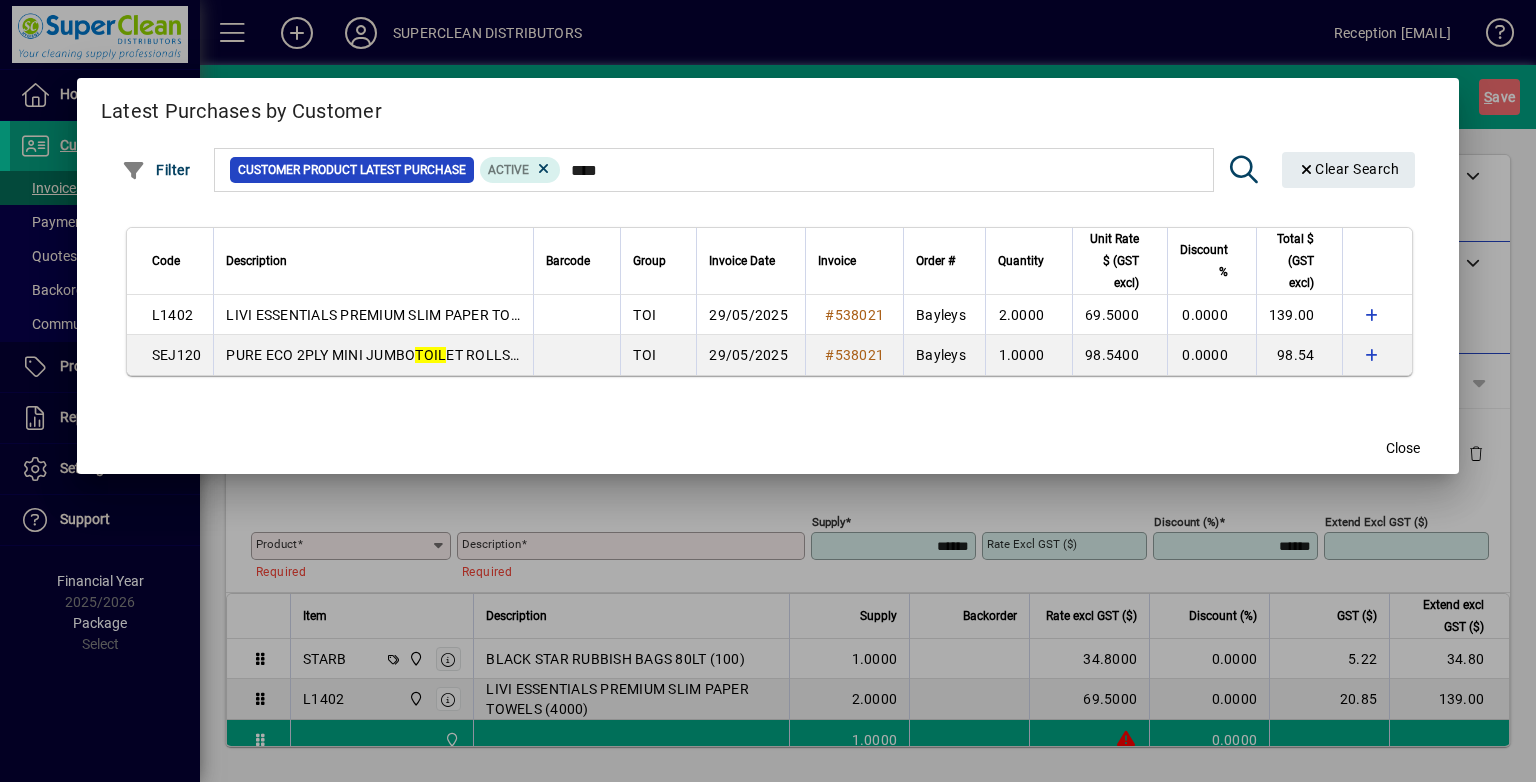 drag, startPoint x: 1372, startPoint y: 354, endPoint x: 361, endPoint y: 382, distance: 1011.38763 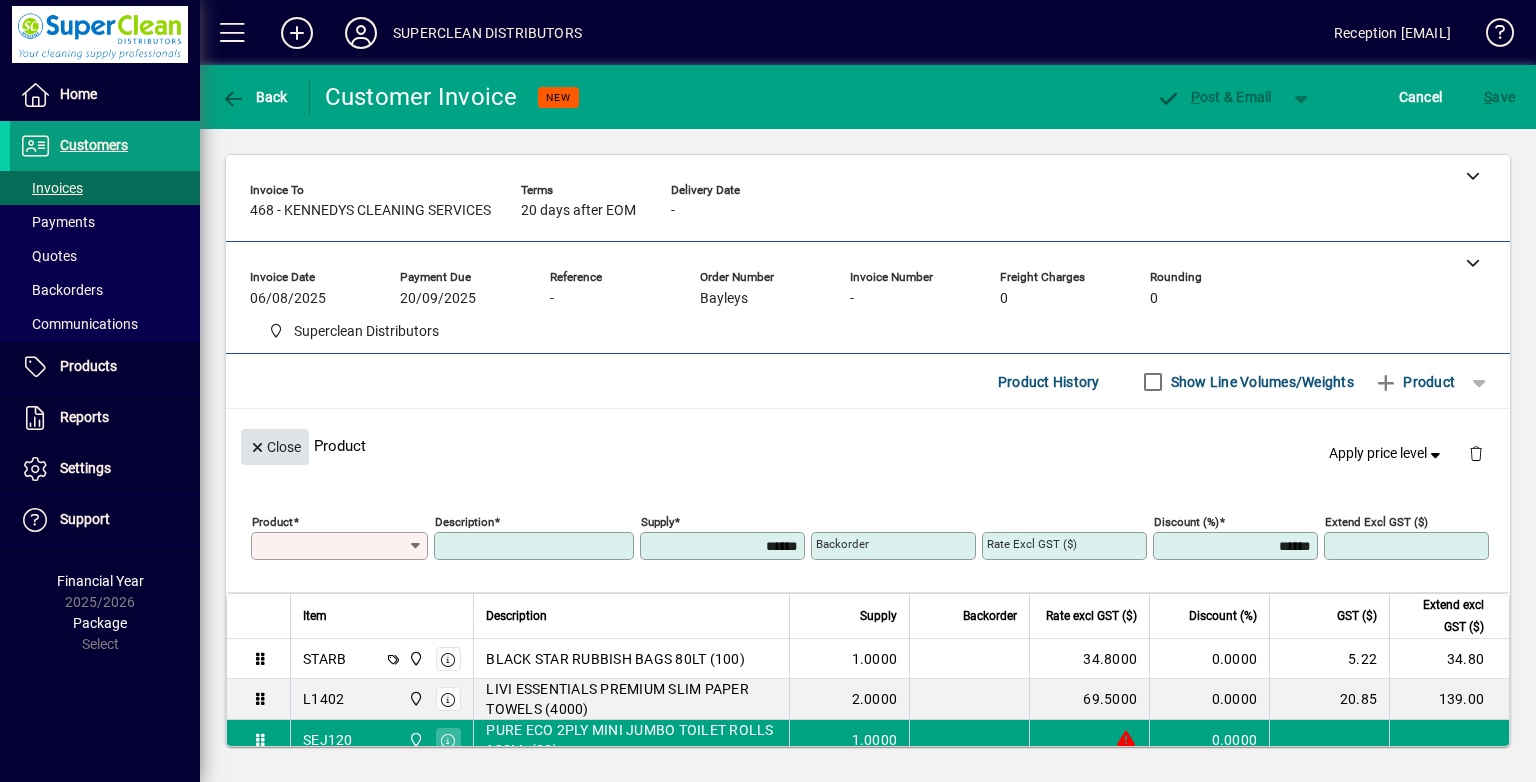 type on "**********" 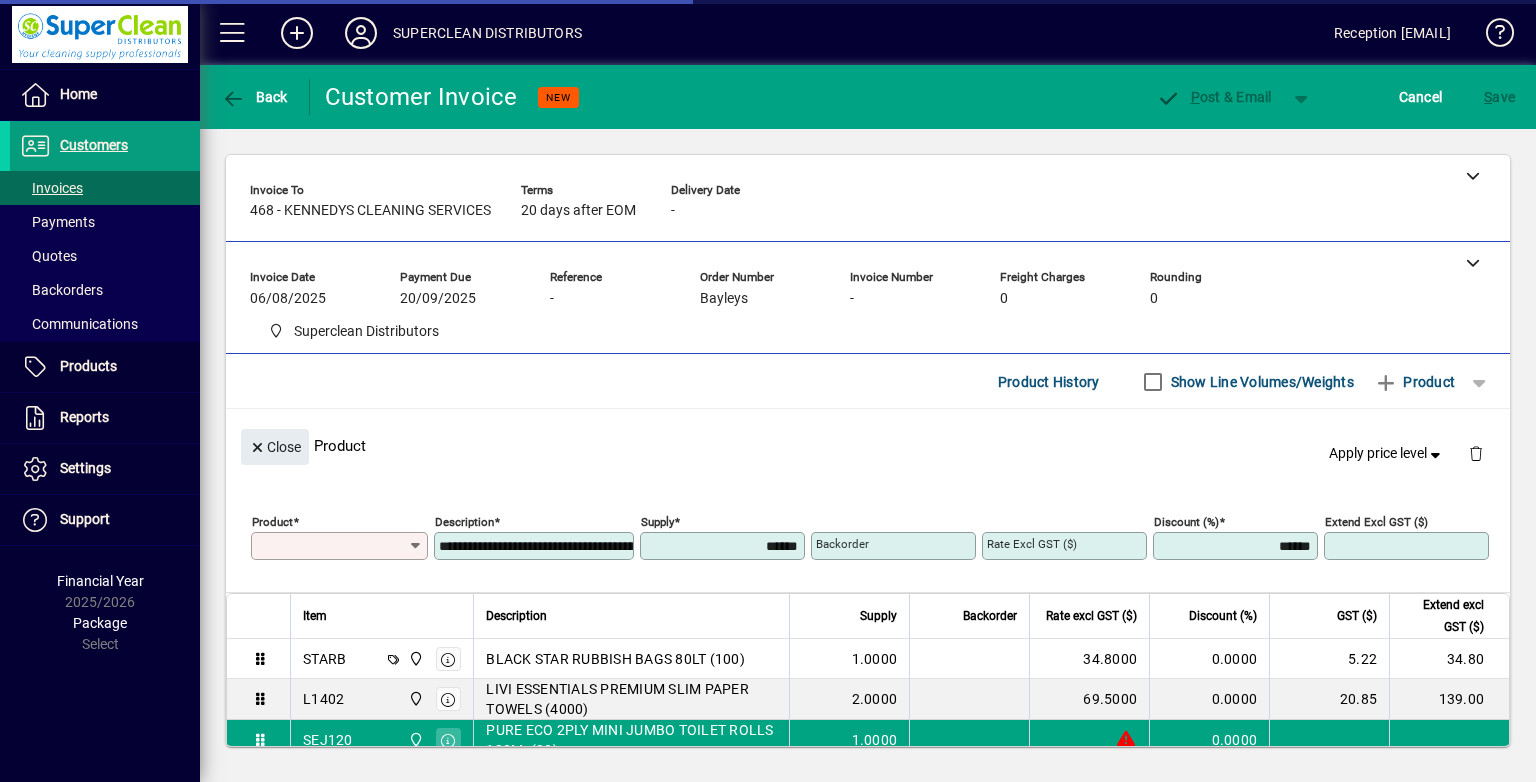type on "*******" 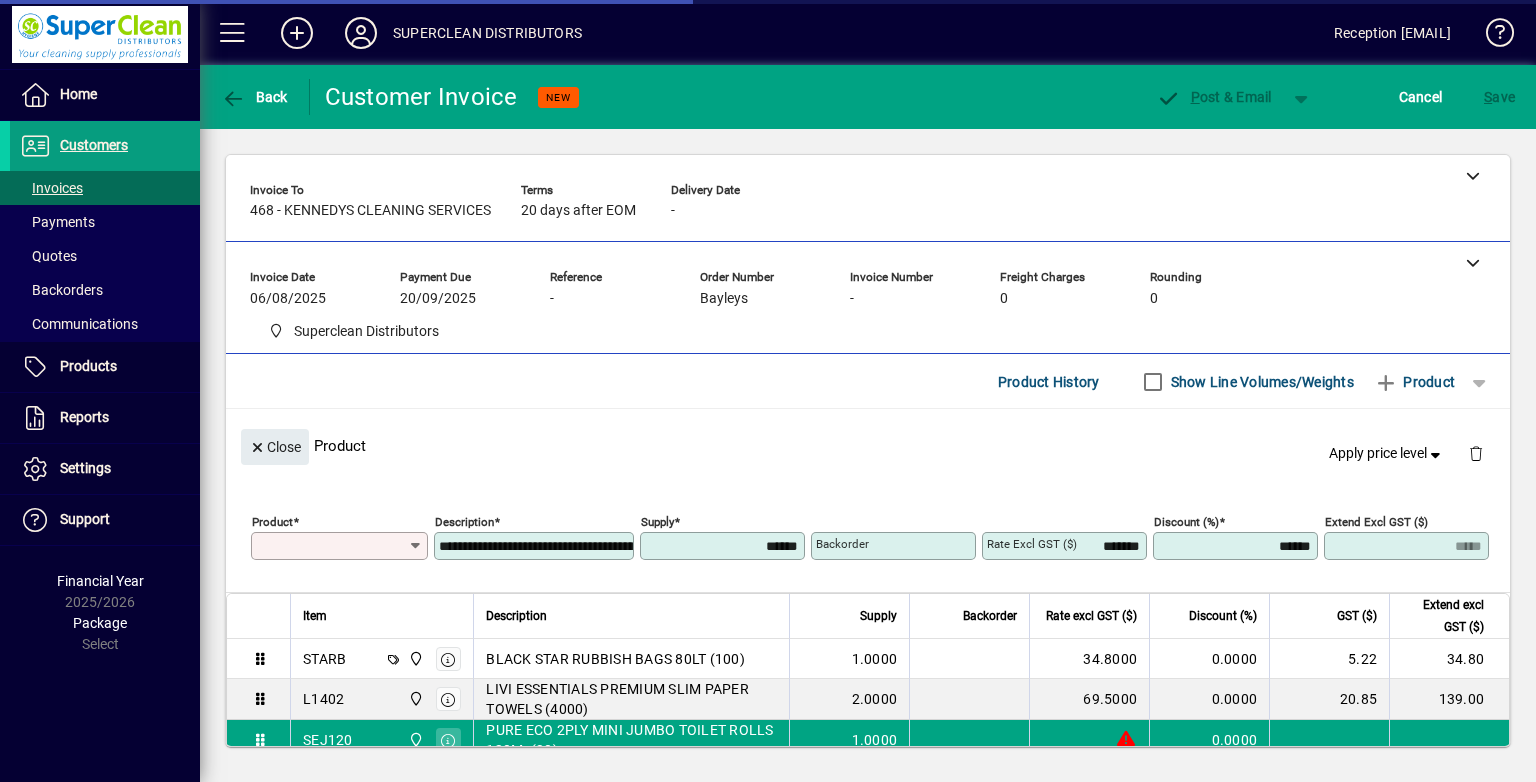 type on "******" 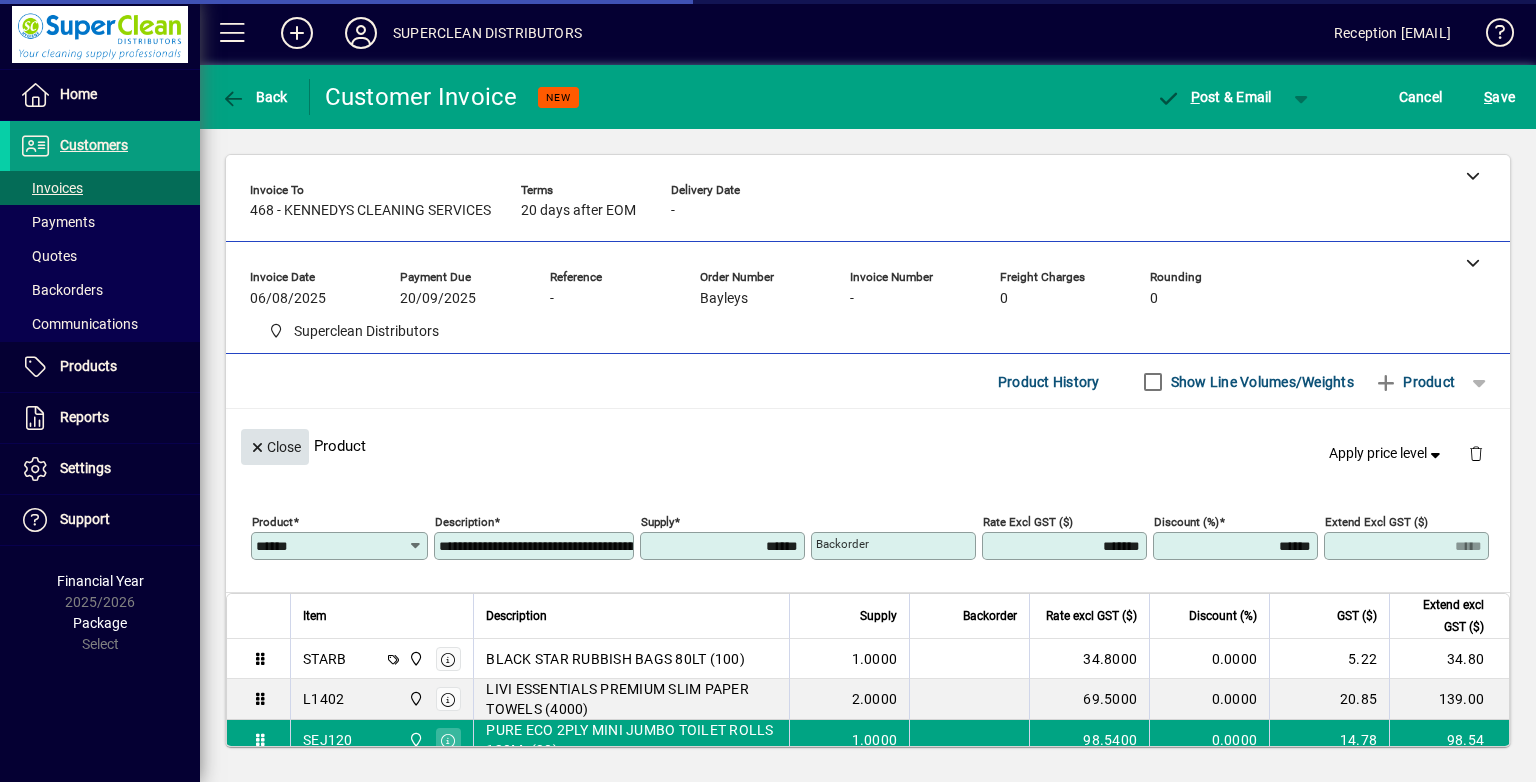 click on "Close" 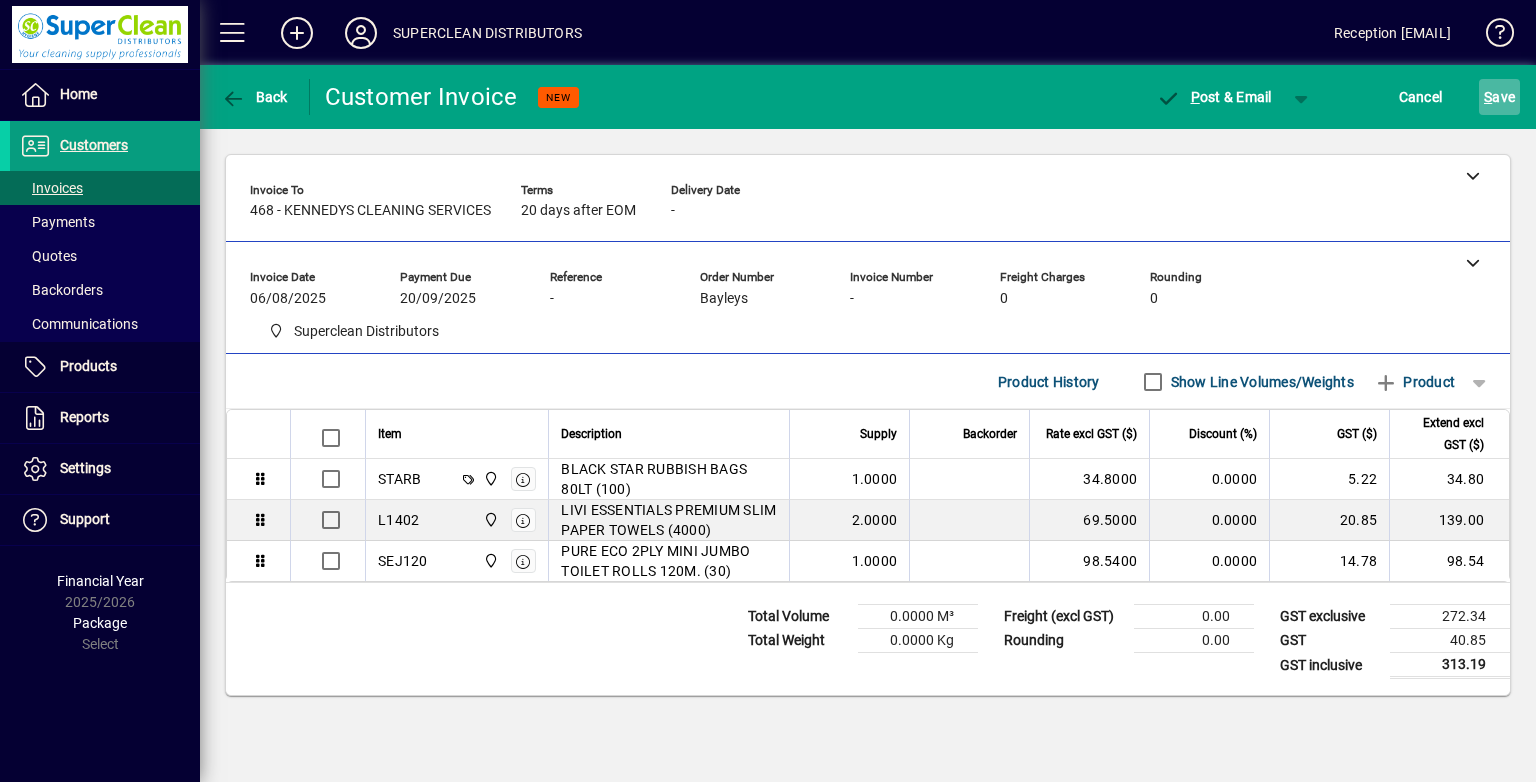 click on "S ave" 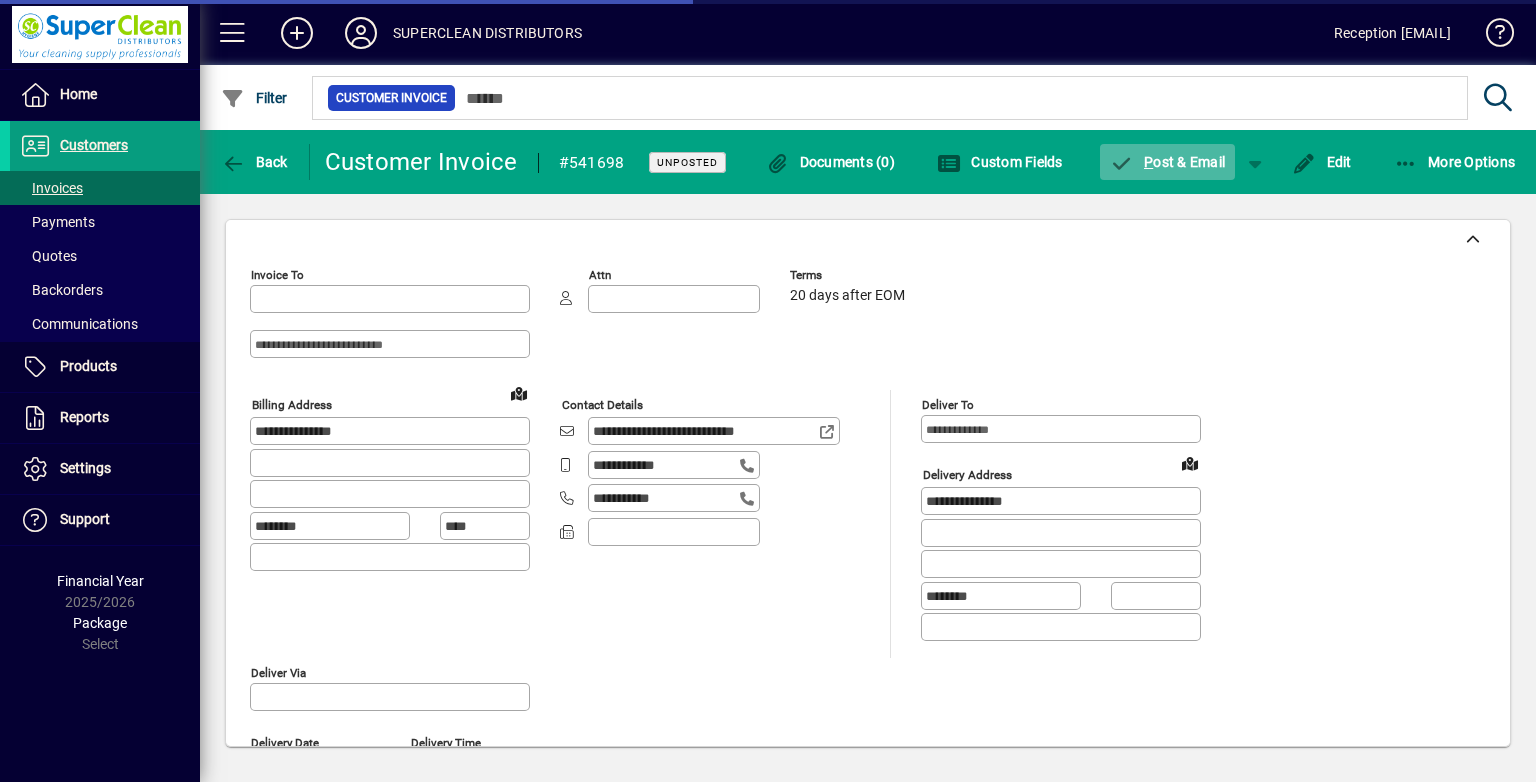 type on "**********" 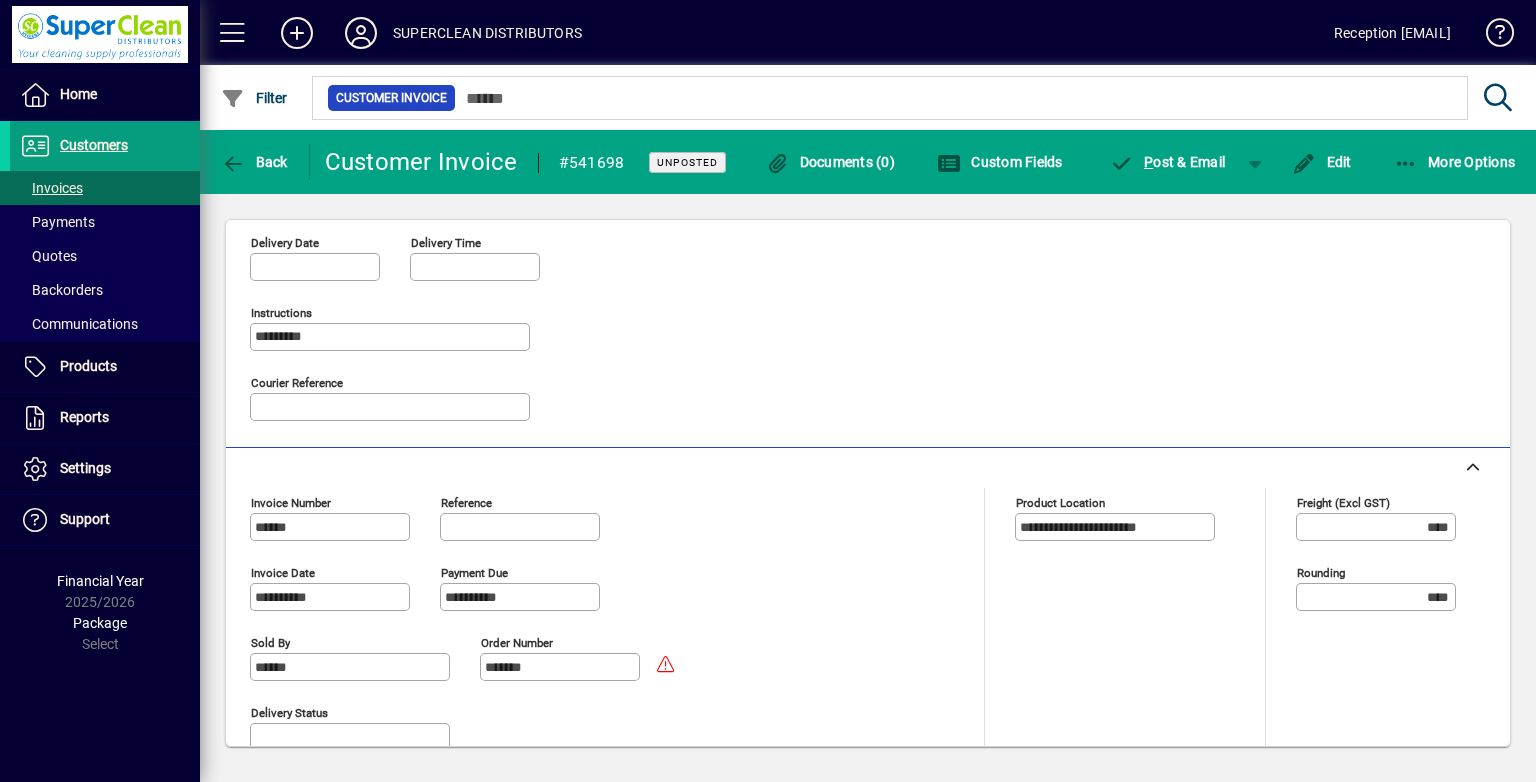 scroll, scrollTop: 932, scrollLeft: 0, axis: vertical 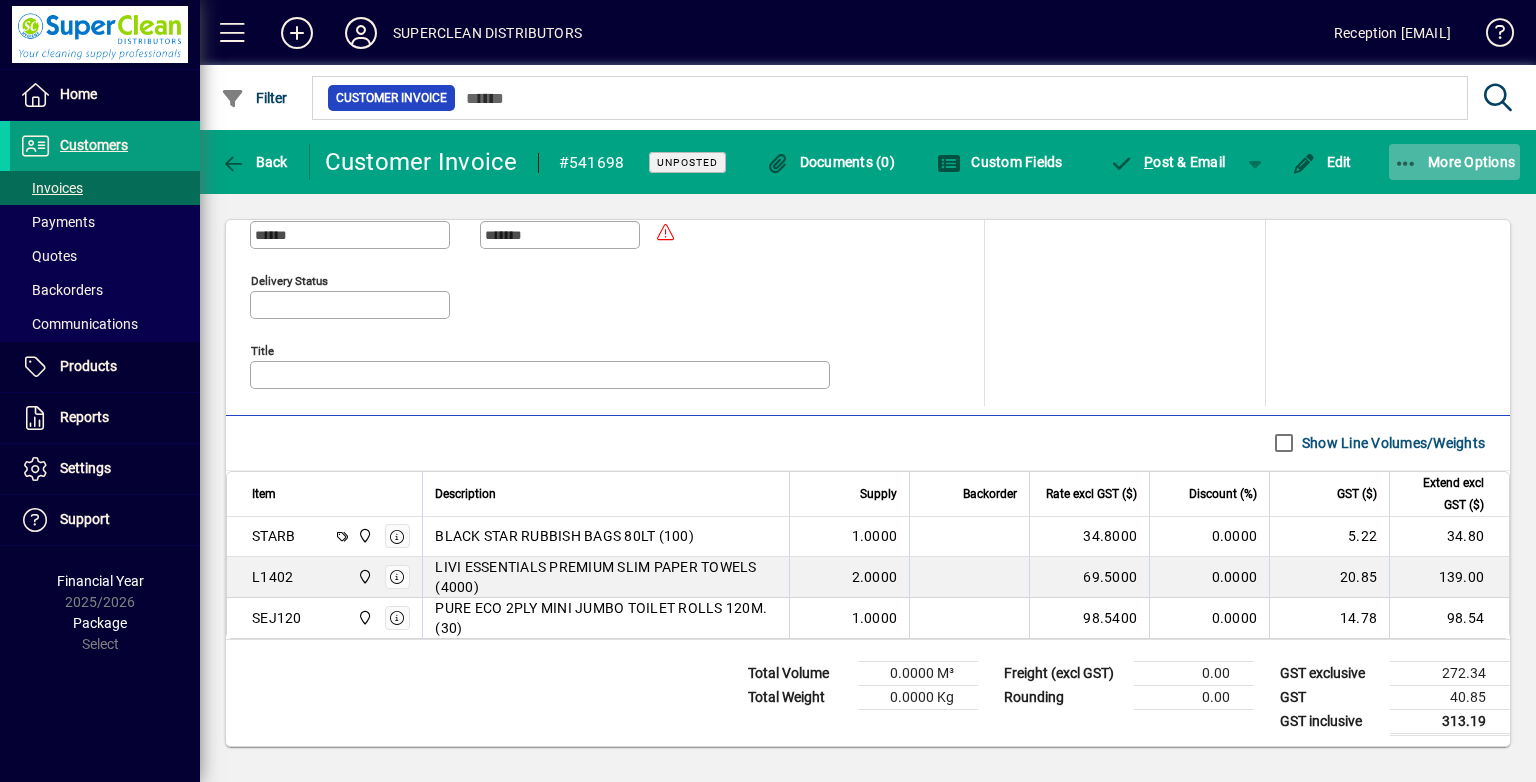 click 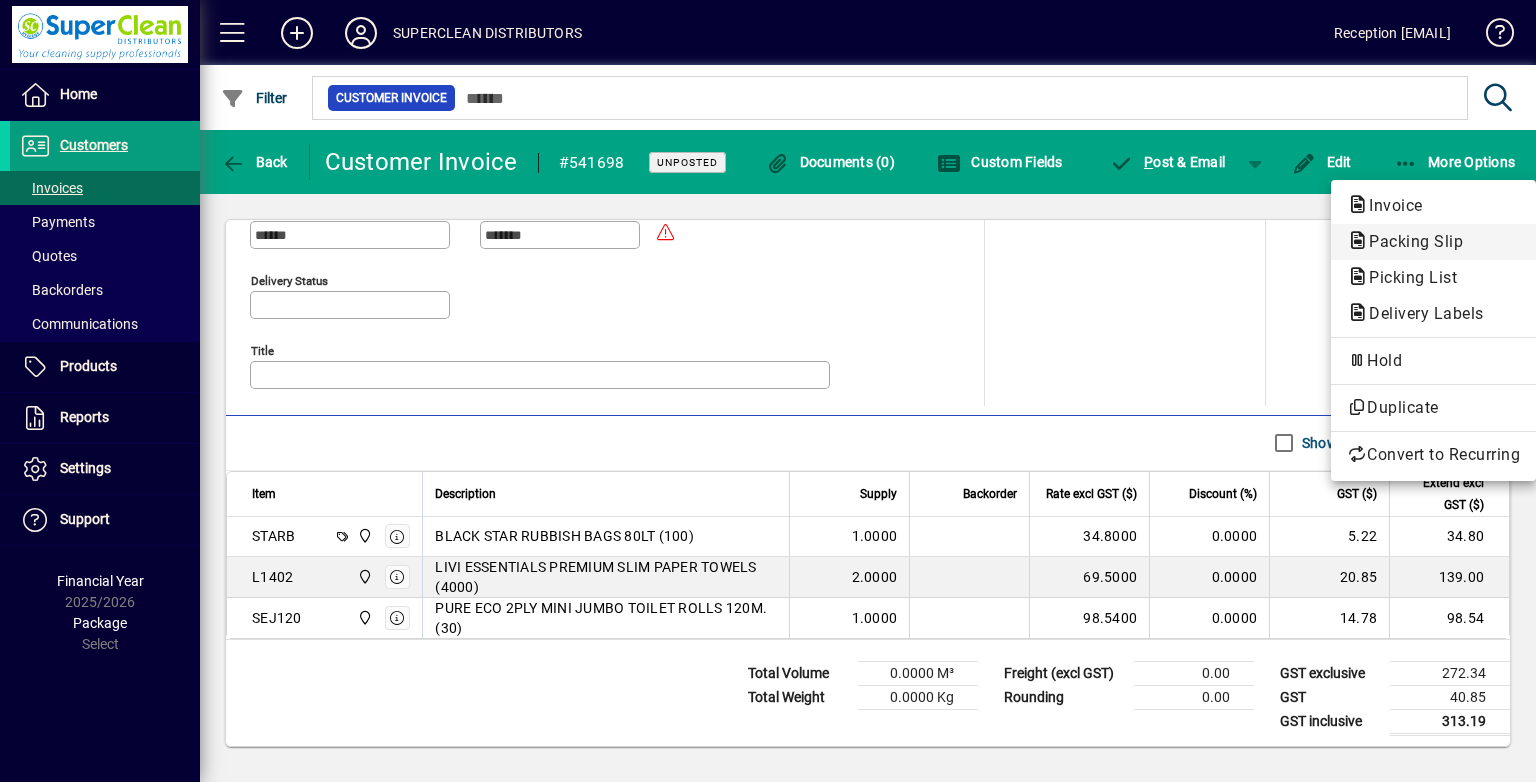 click on "Packing Slip" at bounding box center (1407, 277) 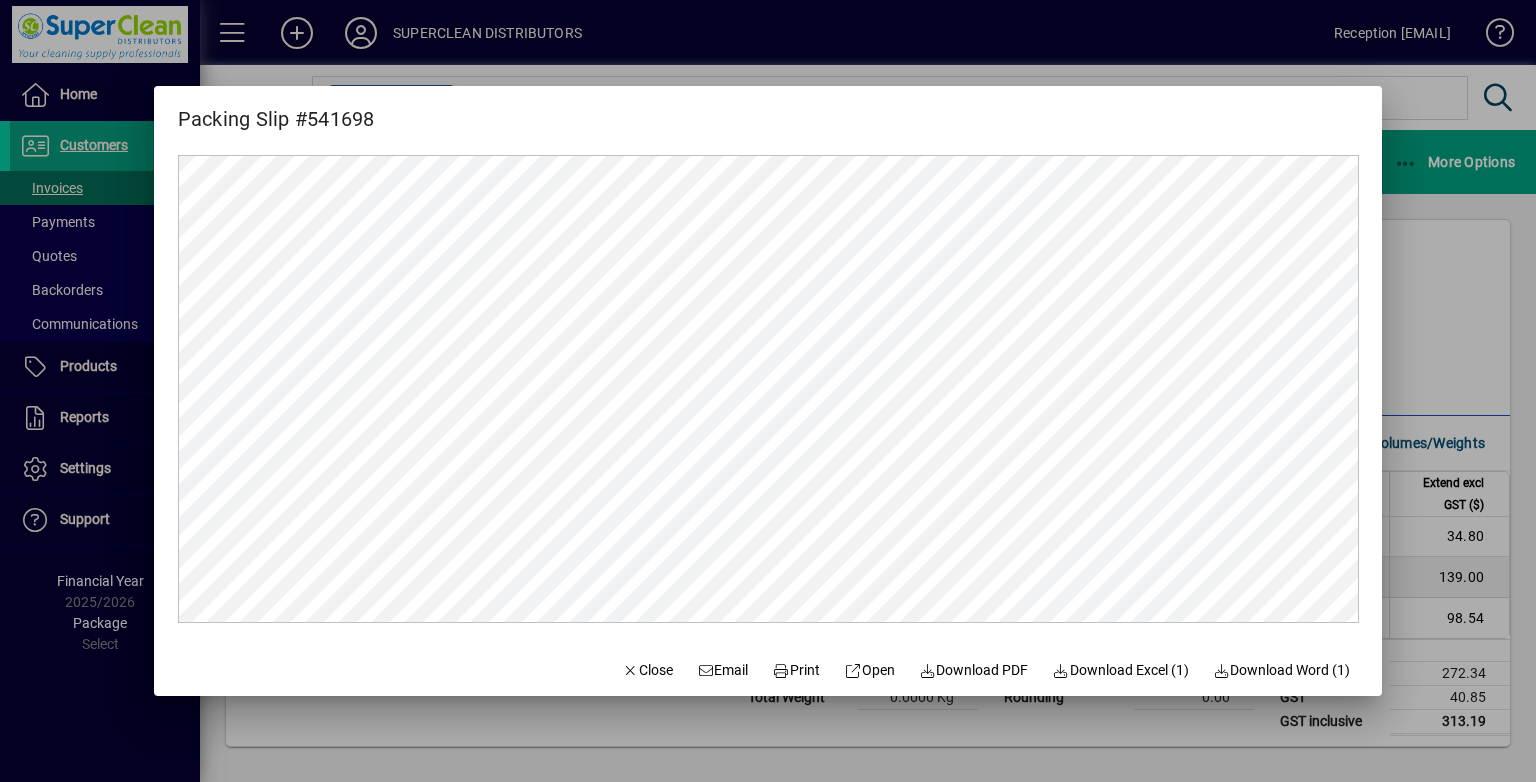 scroll, scrollTop: 0, scrollLeft: 0, axis: both 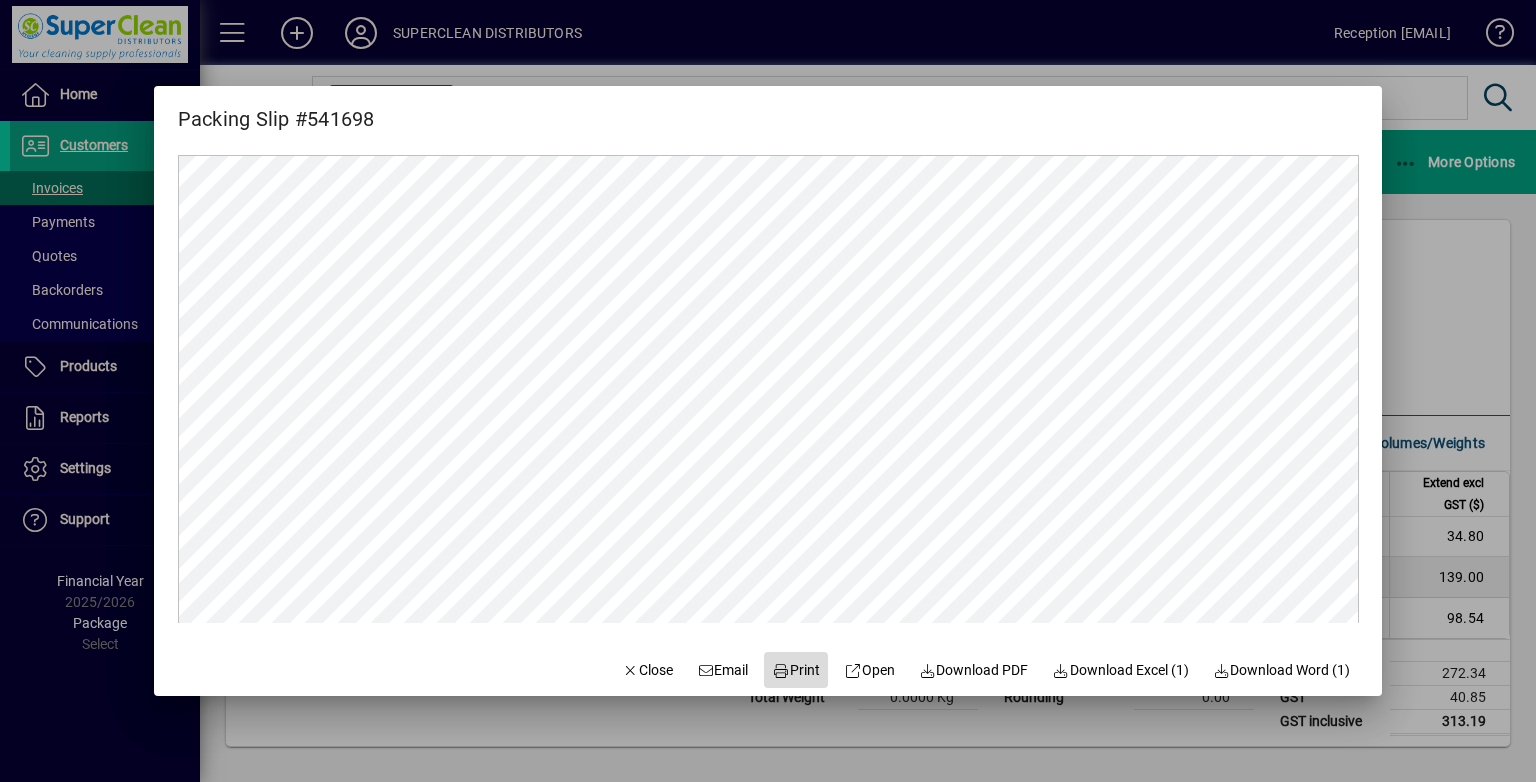 click on "Print" 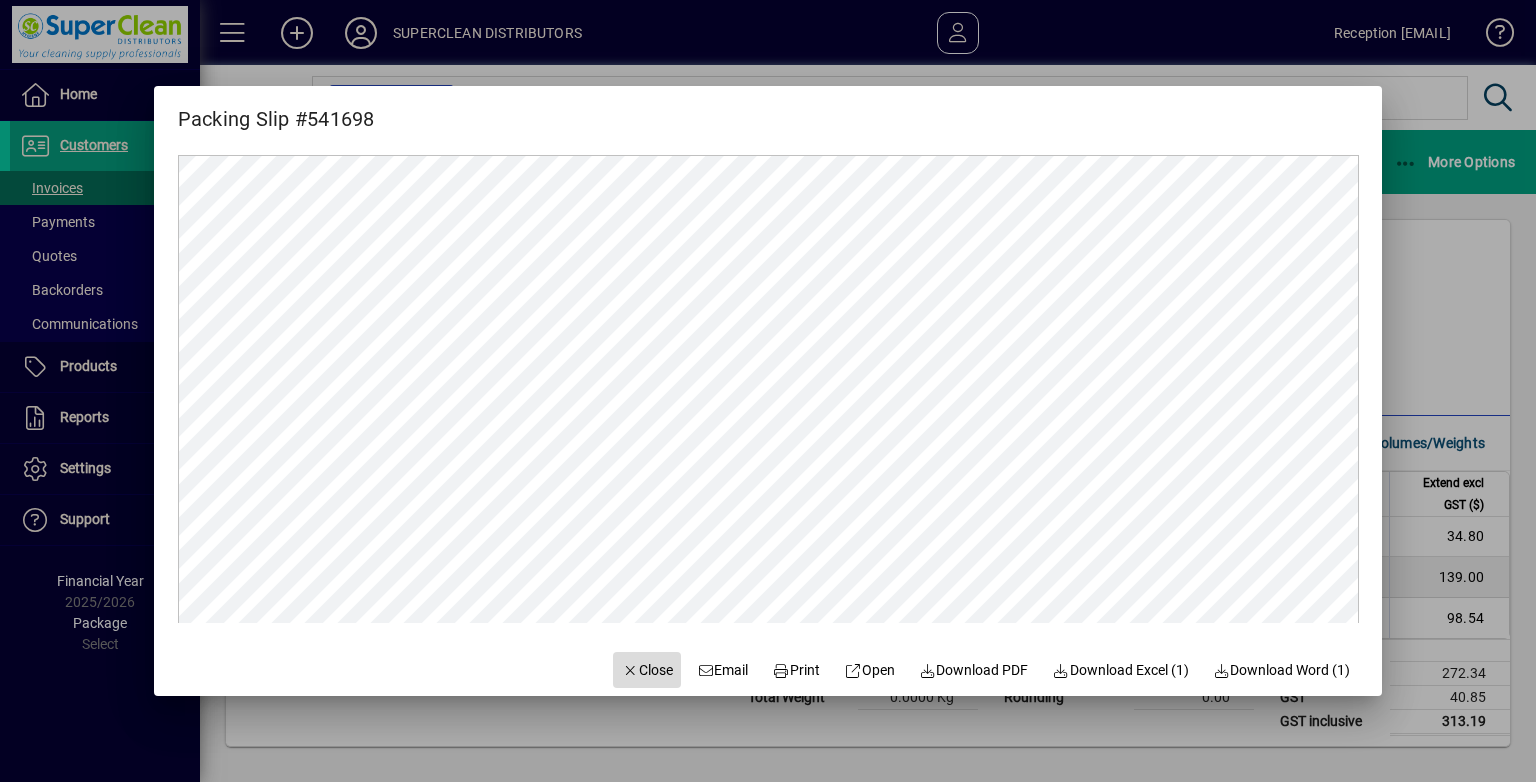 click 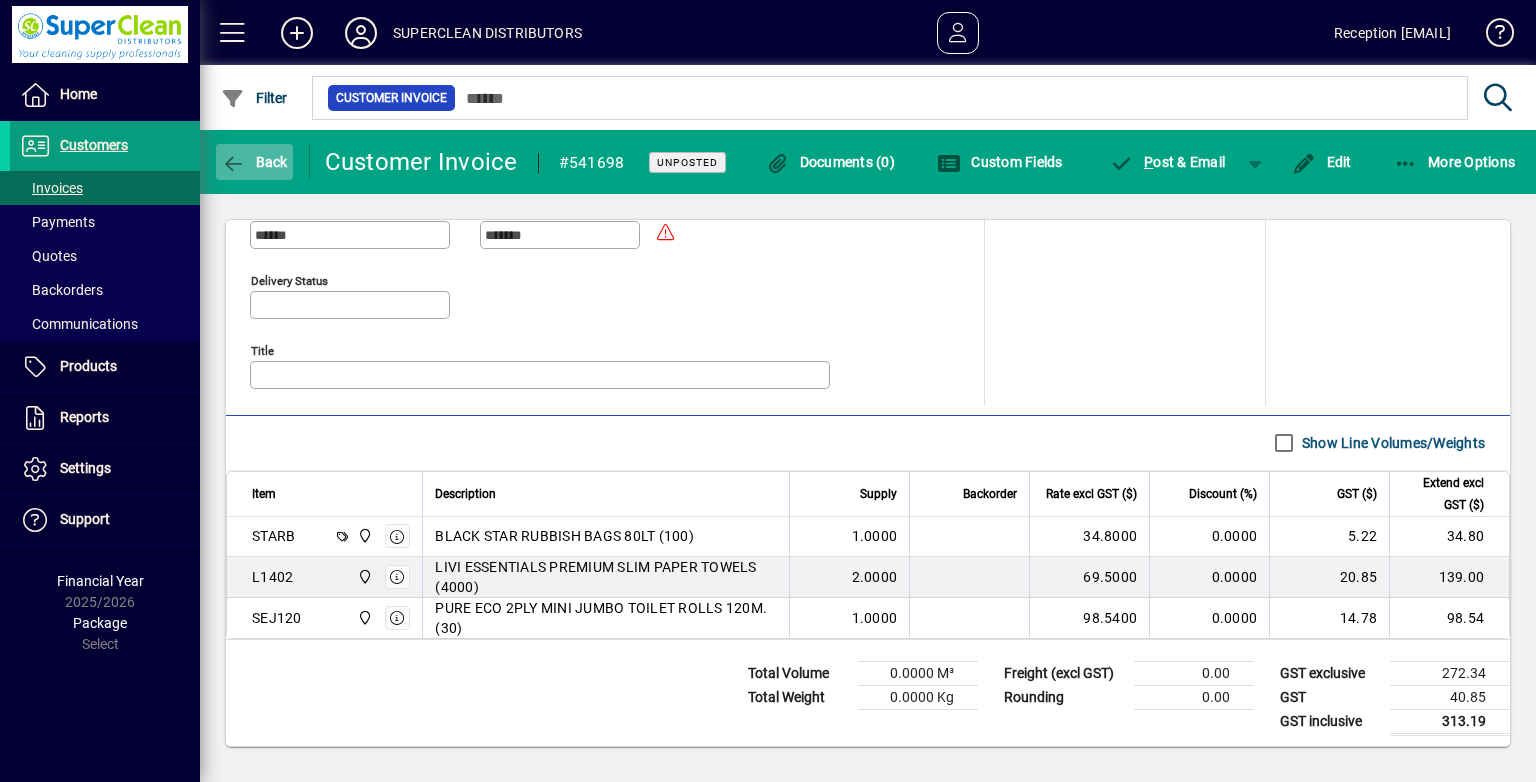 click on "Back" 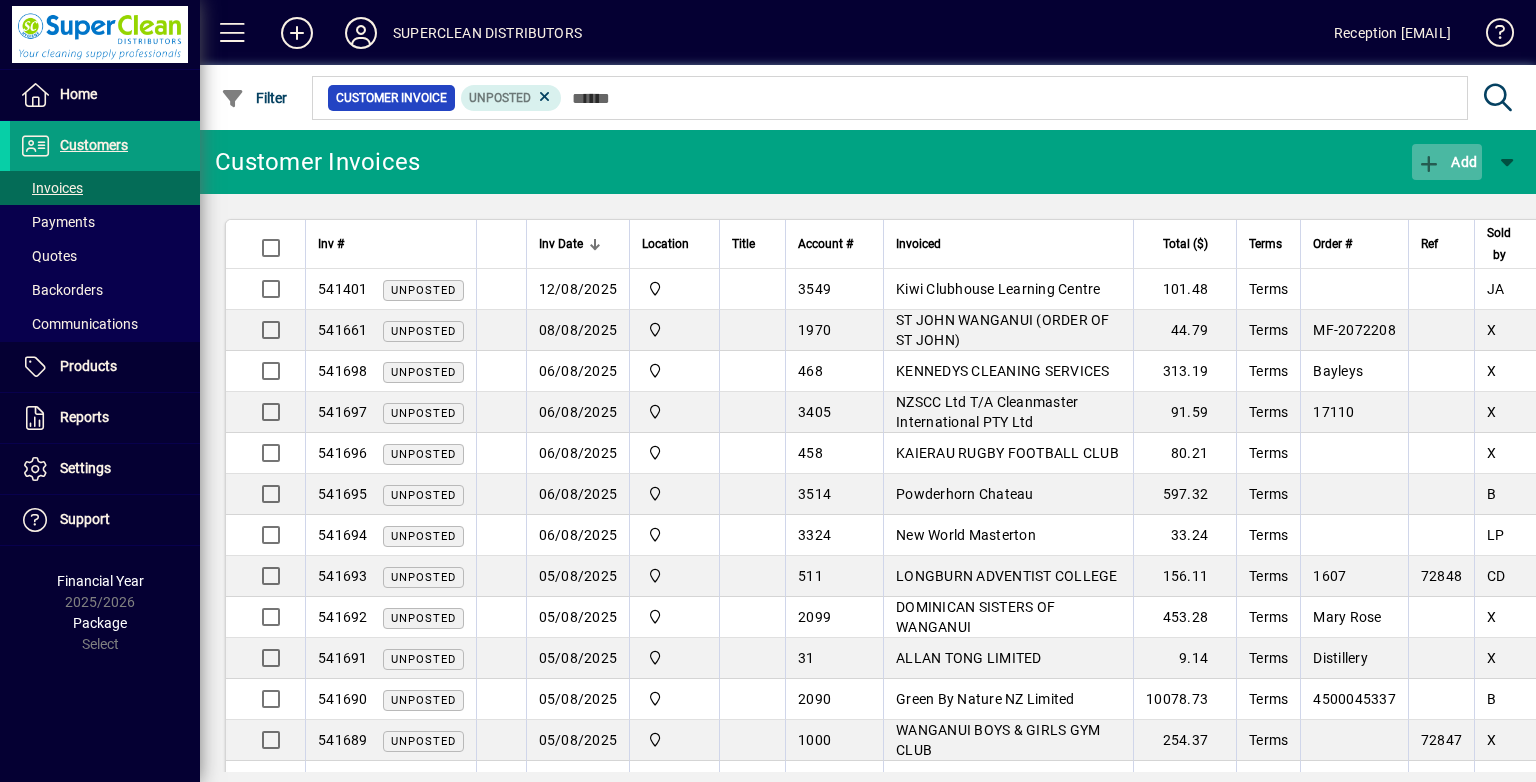 click on "Add" 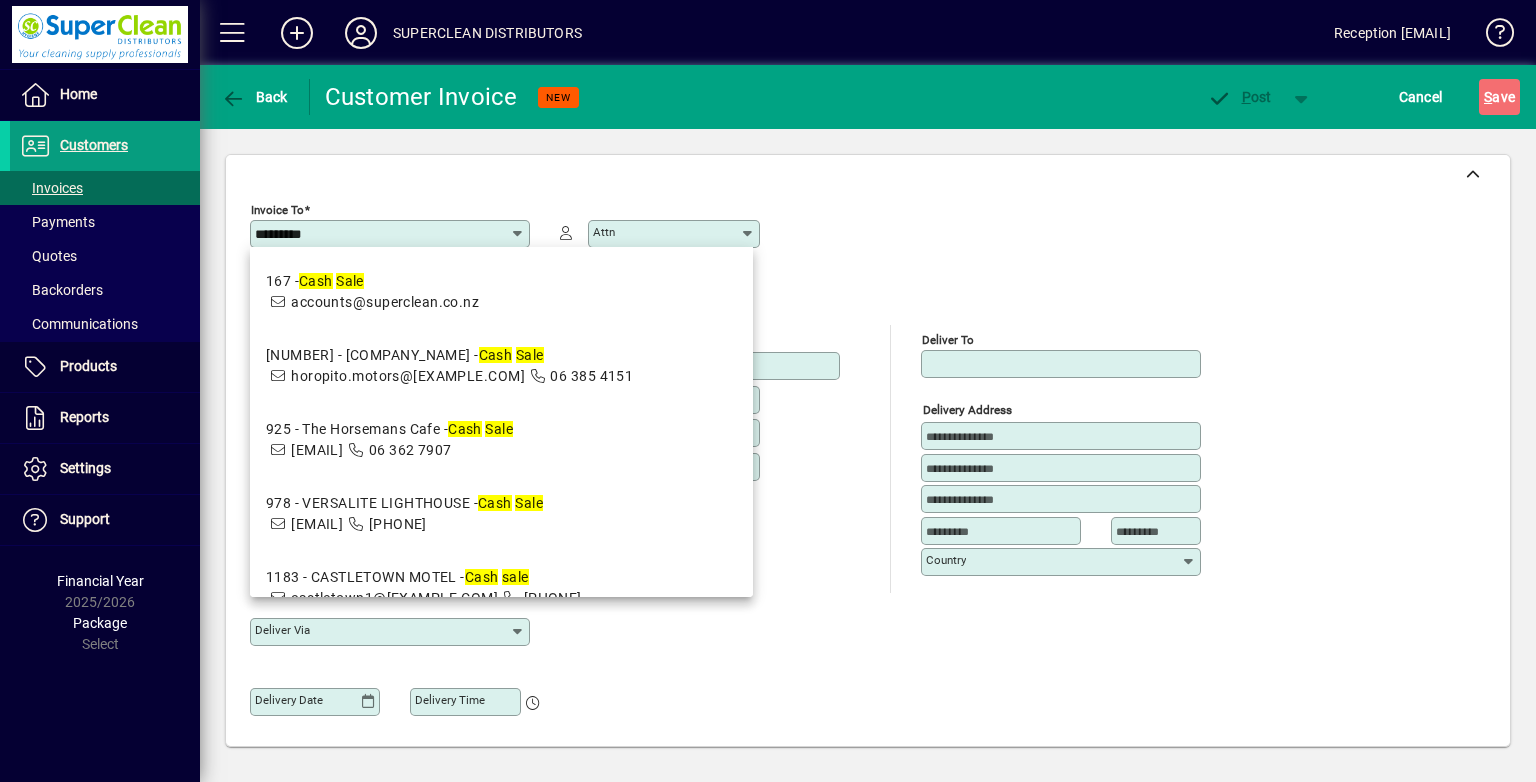 click on "accounts@superclean.co.nz" at bounding box center [385, 302] 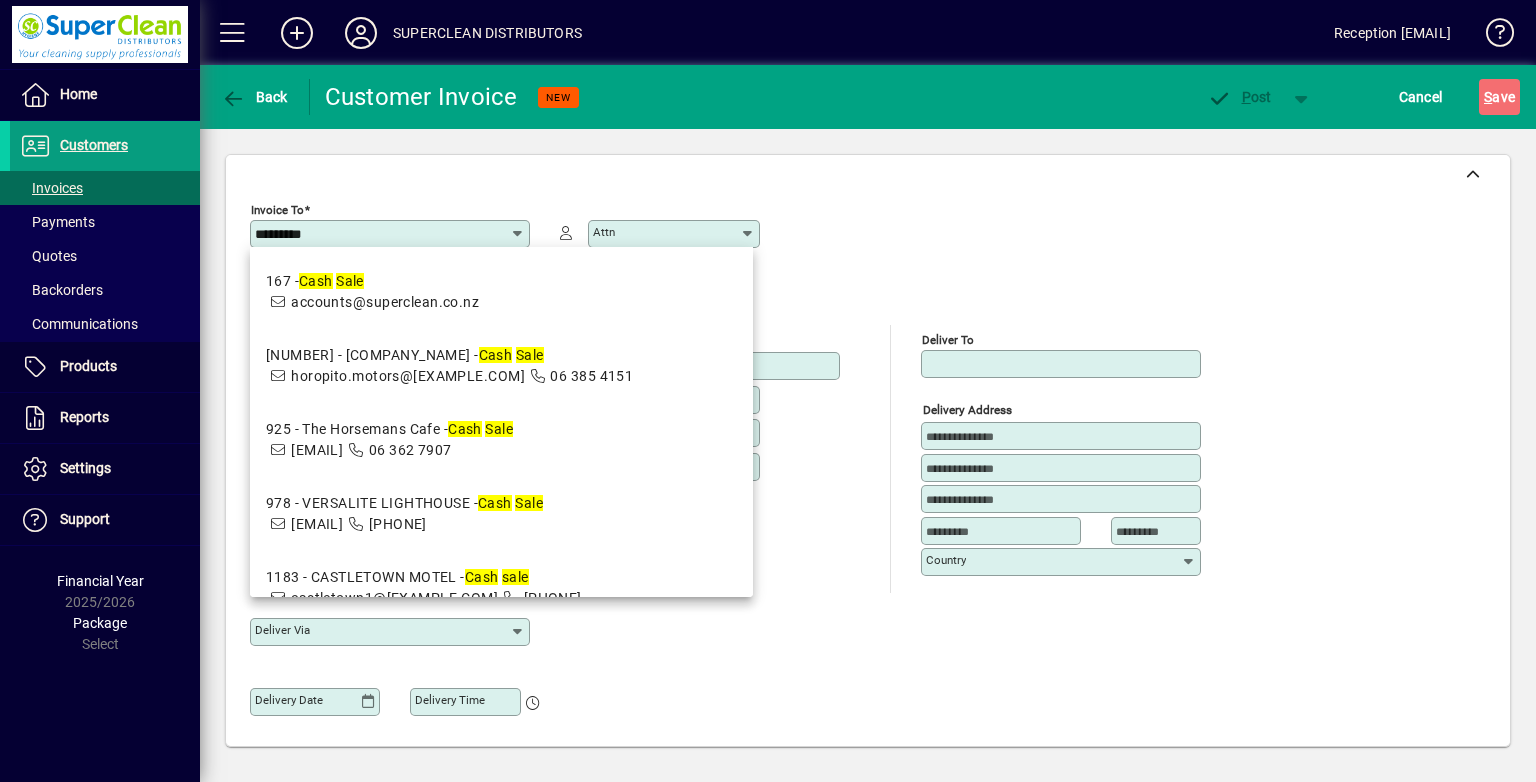 type on "**********" 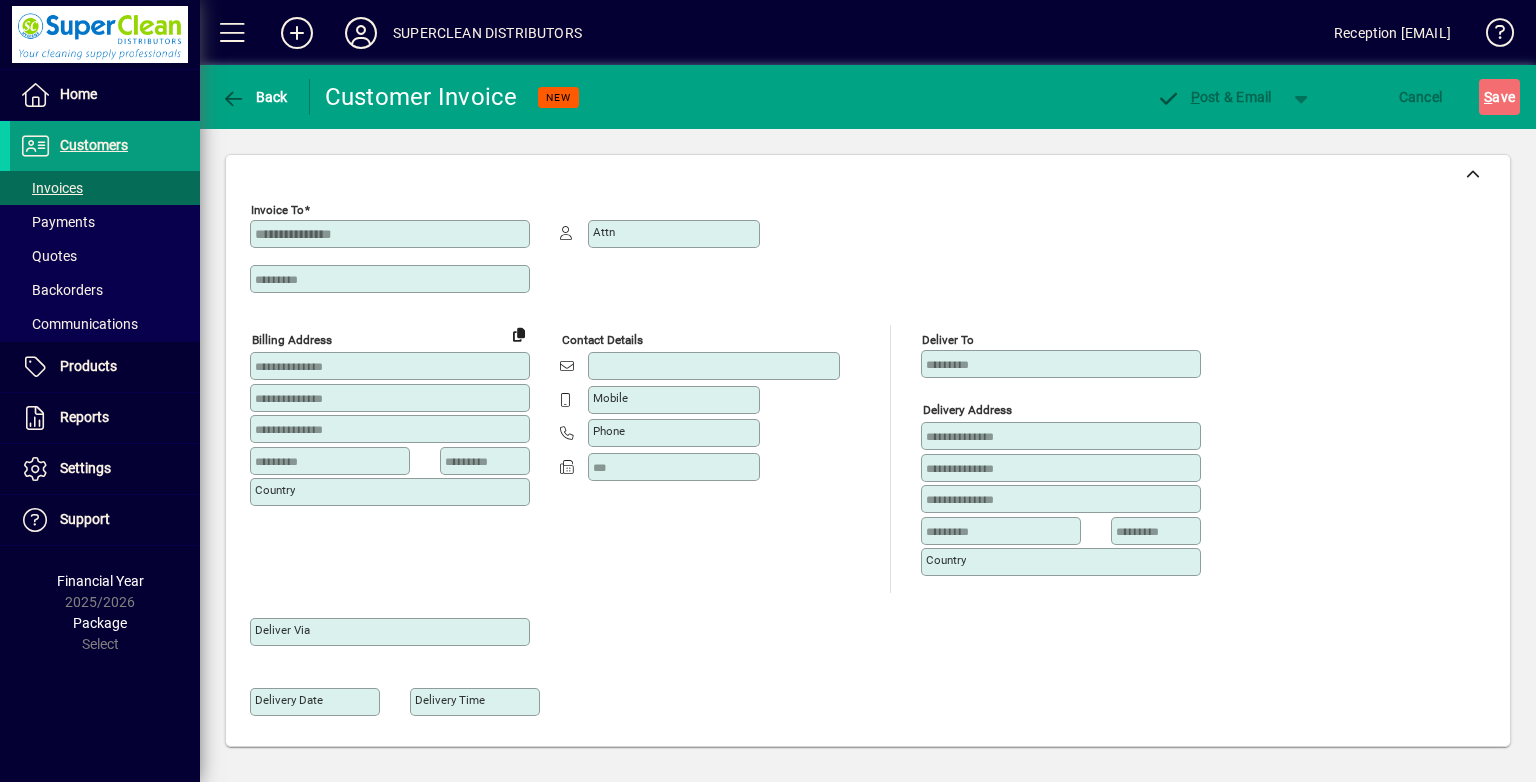 type on "**********" 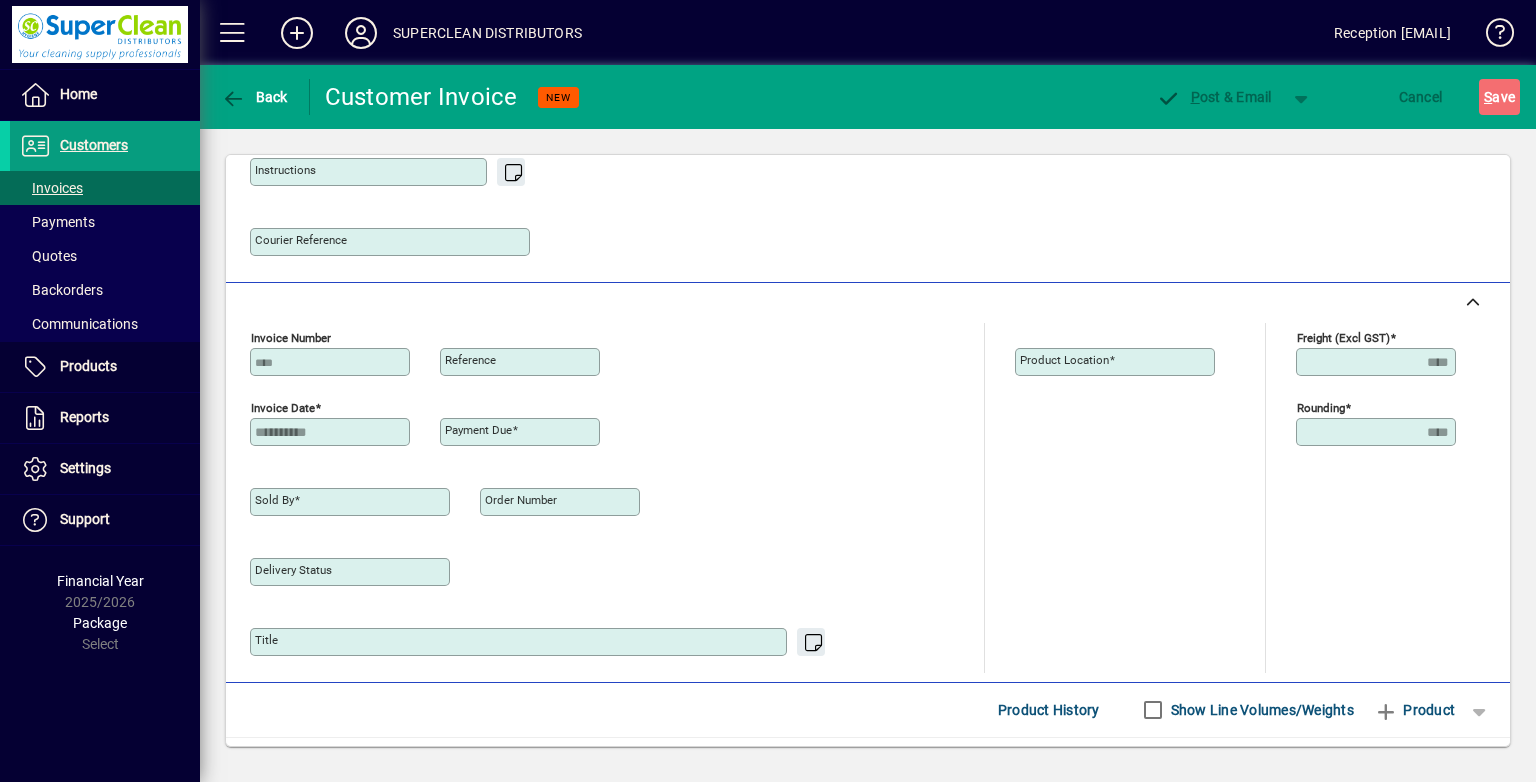type on "**********" 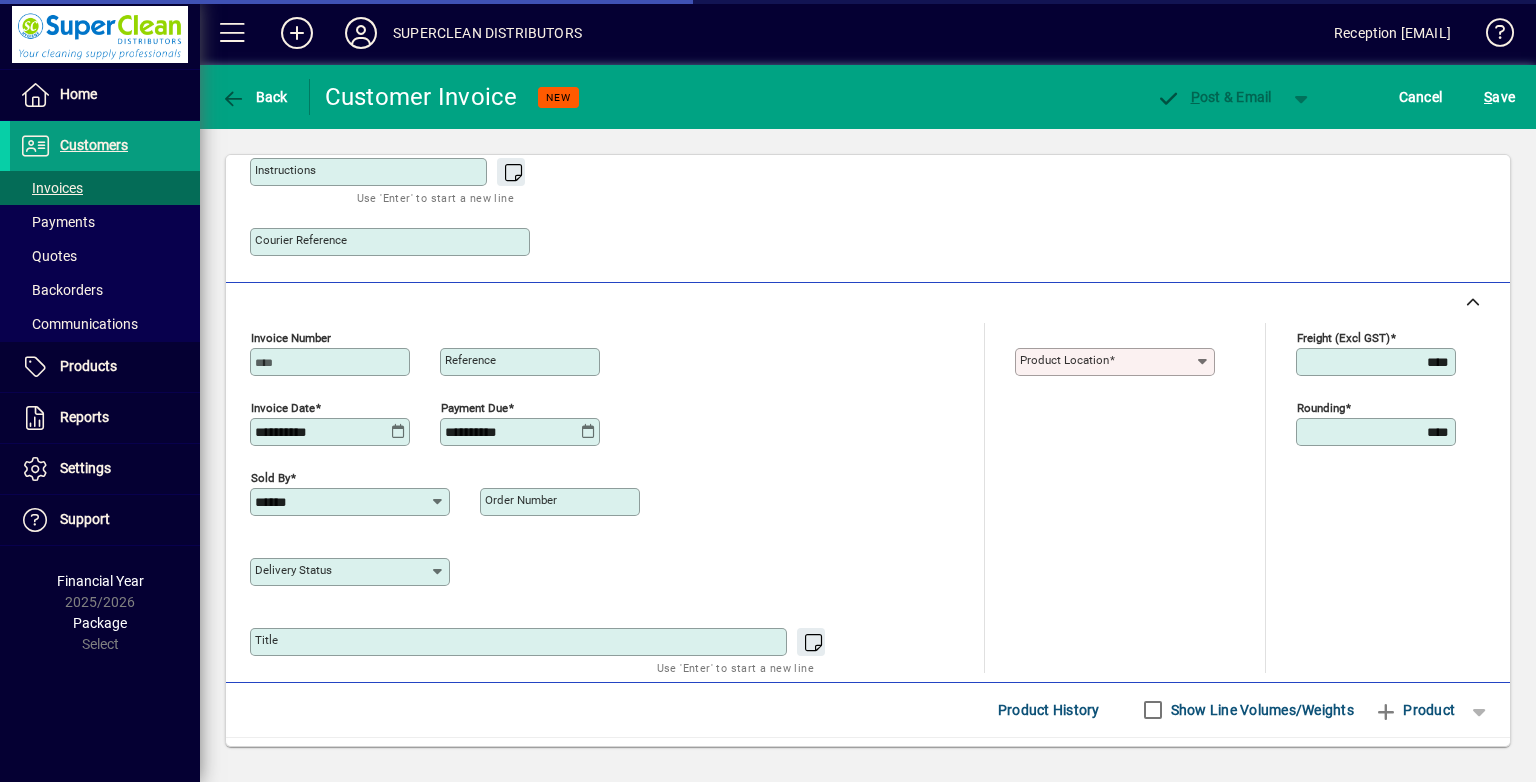 type on "**********" 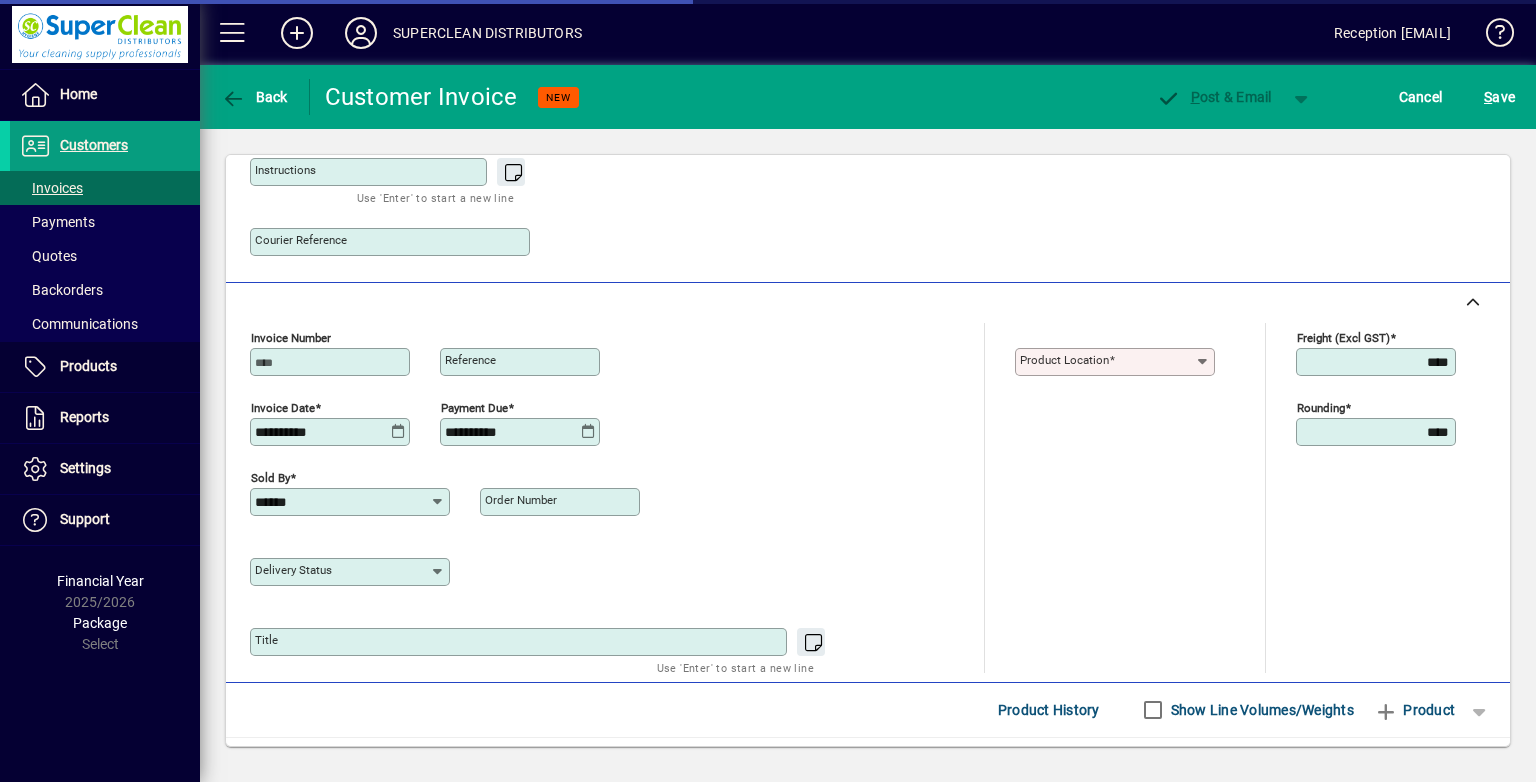 type on "**********" 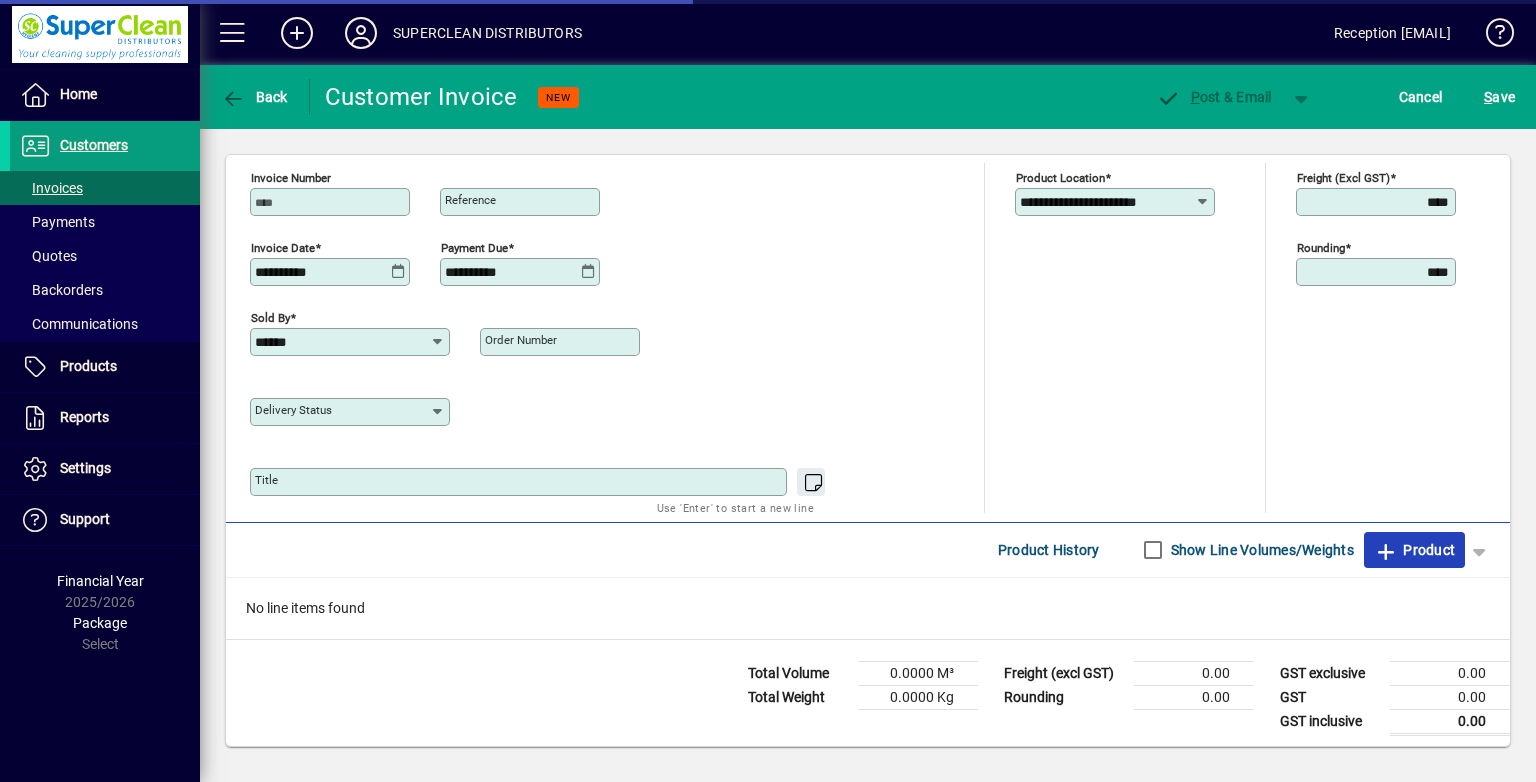 click on "Product" 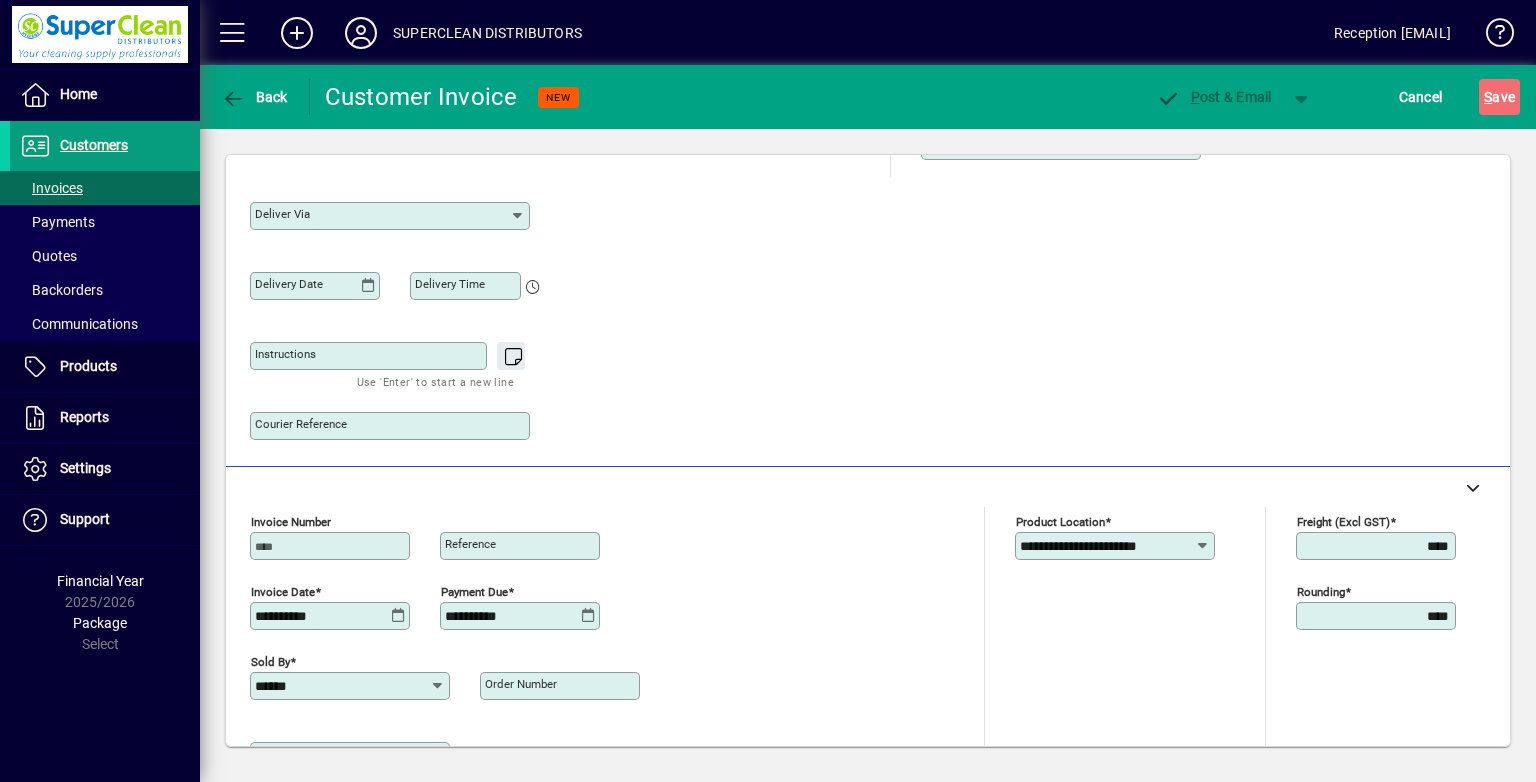 scroll, scrollTop: 44, scrollLeft: 0, axis: vertical 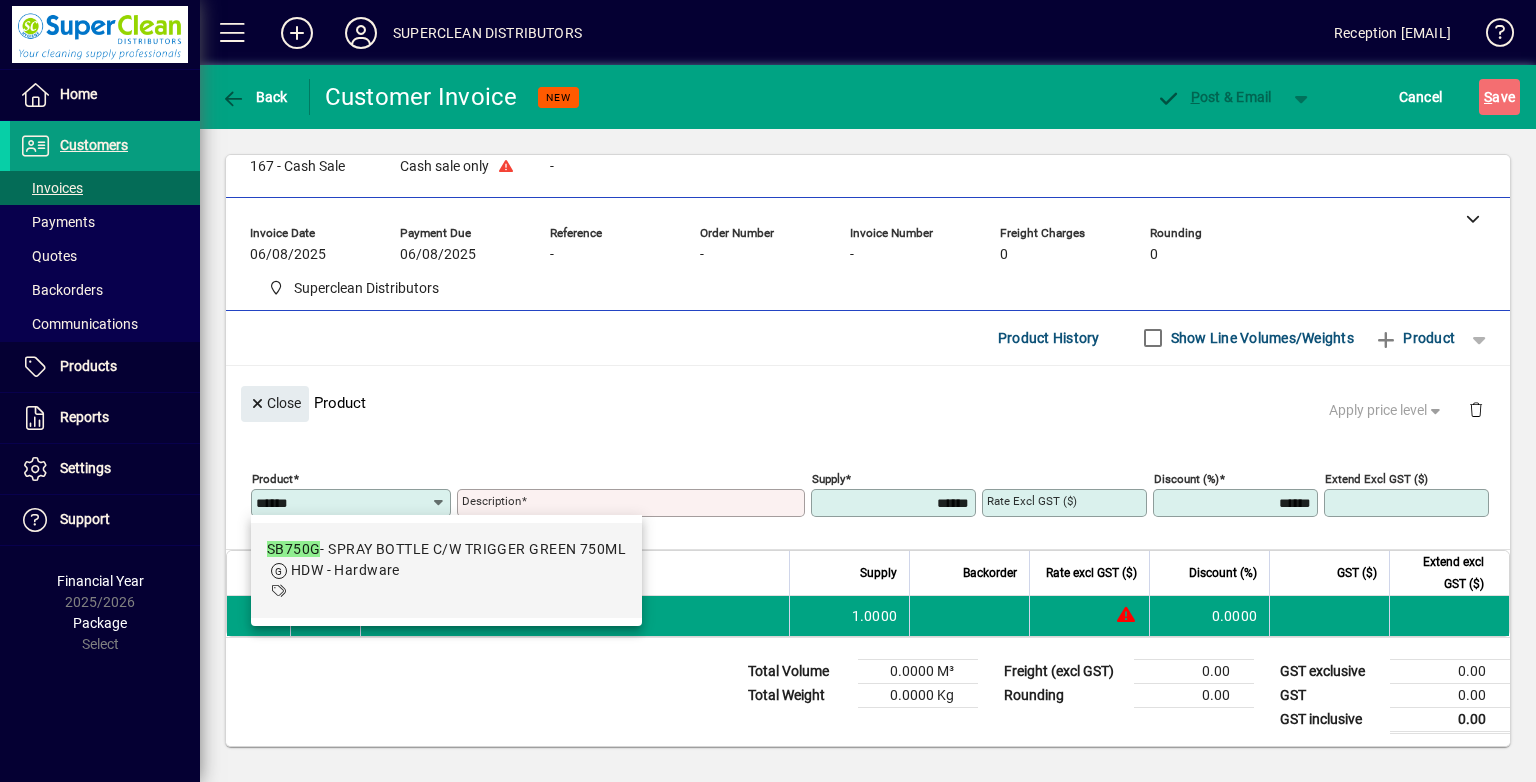 click on "SB750G  - SPRAY BOTTLE C/W TRIGGER GREEN 750ML" at bounding box center [446, 549] 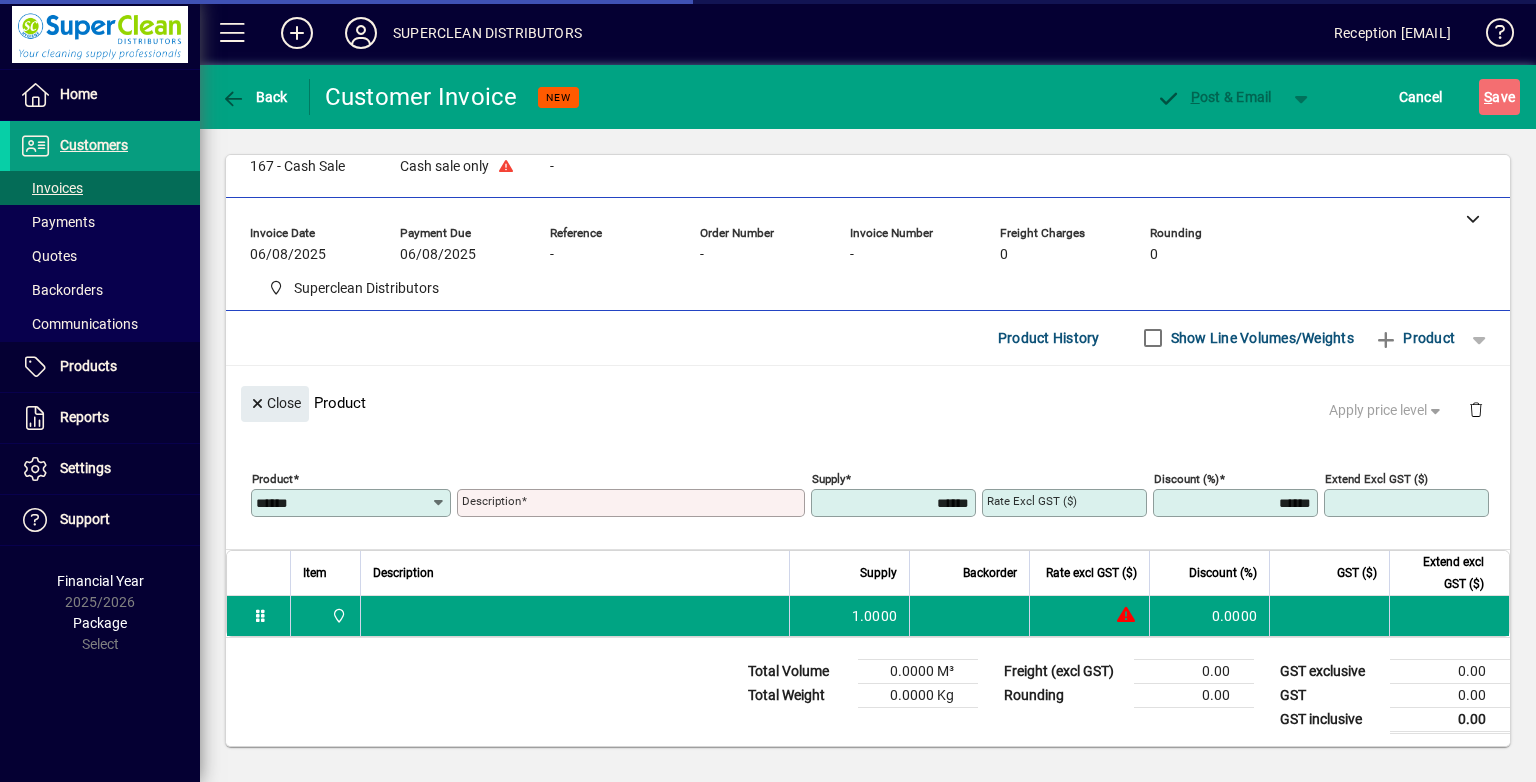 type on "**********" 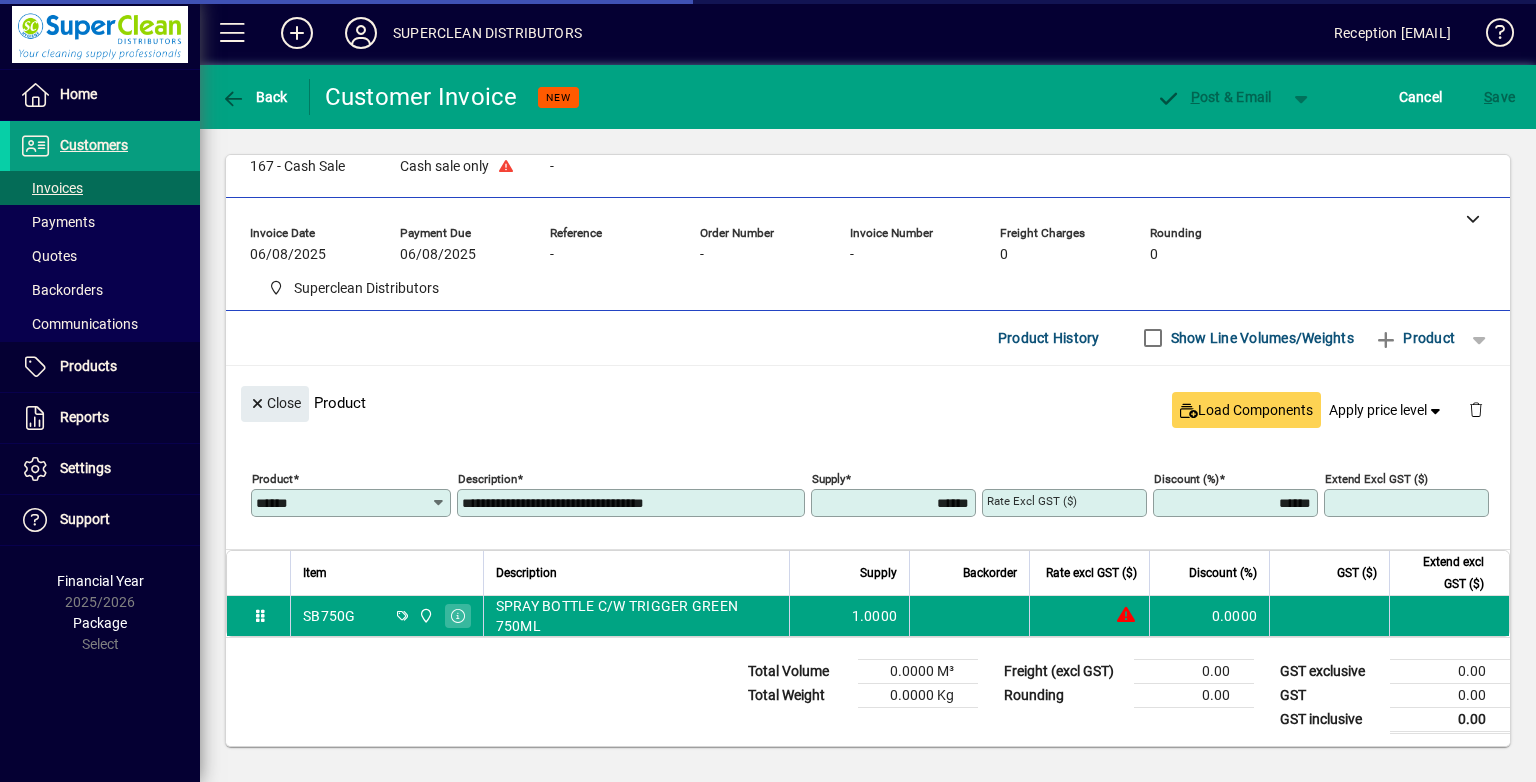 type on "******" 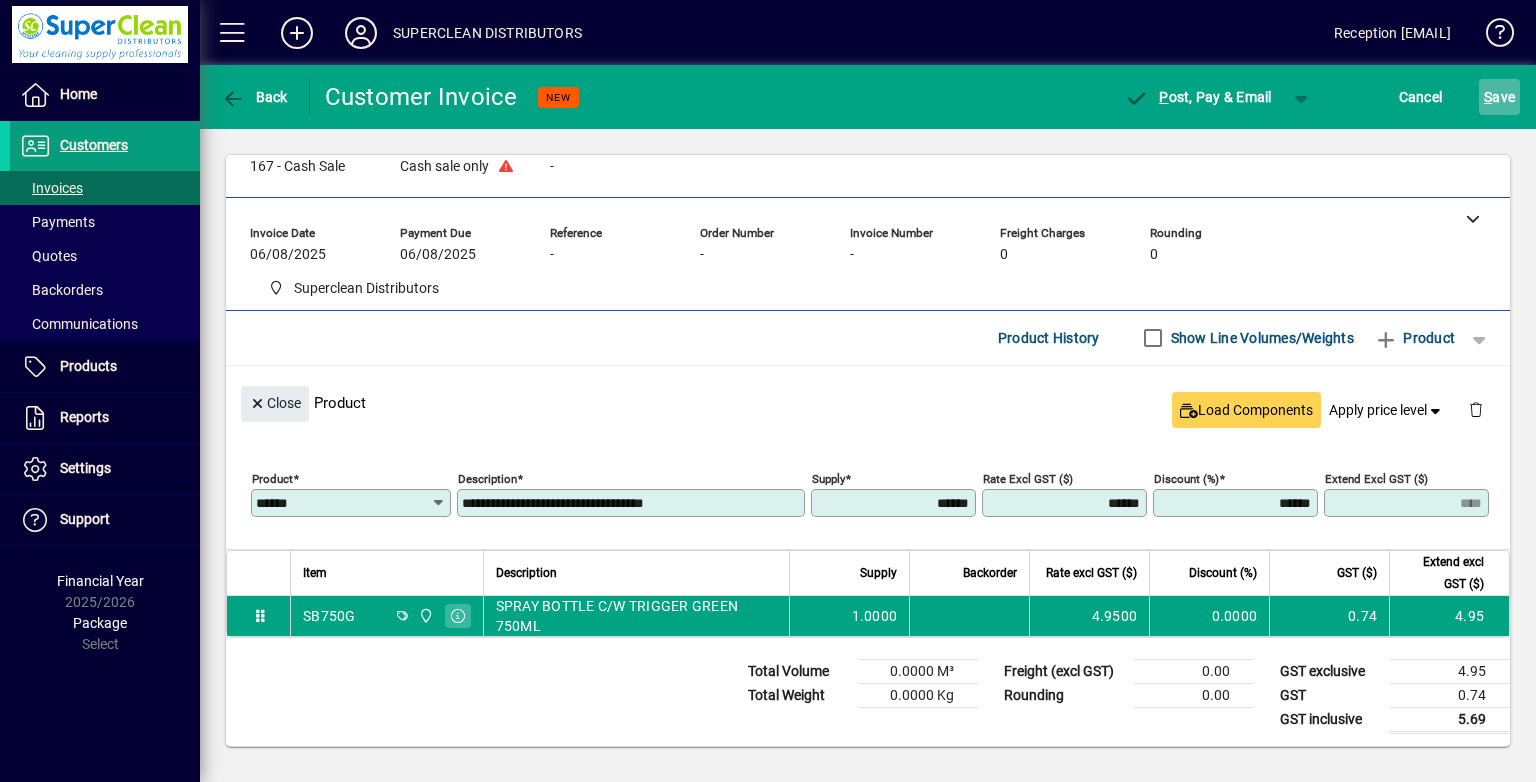 click on "S ave" 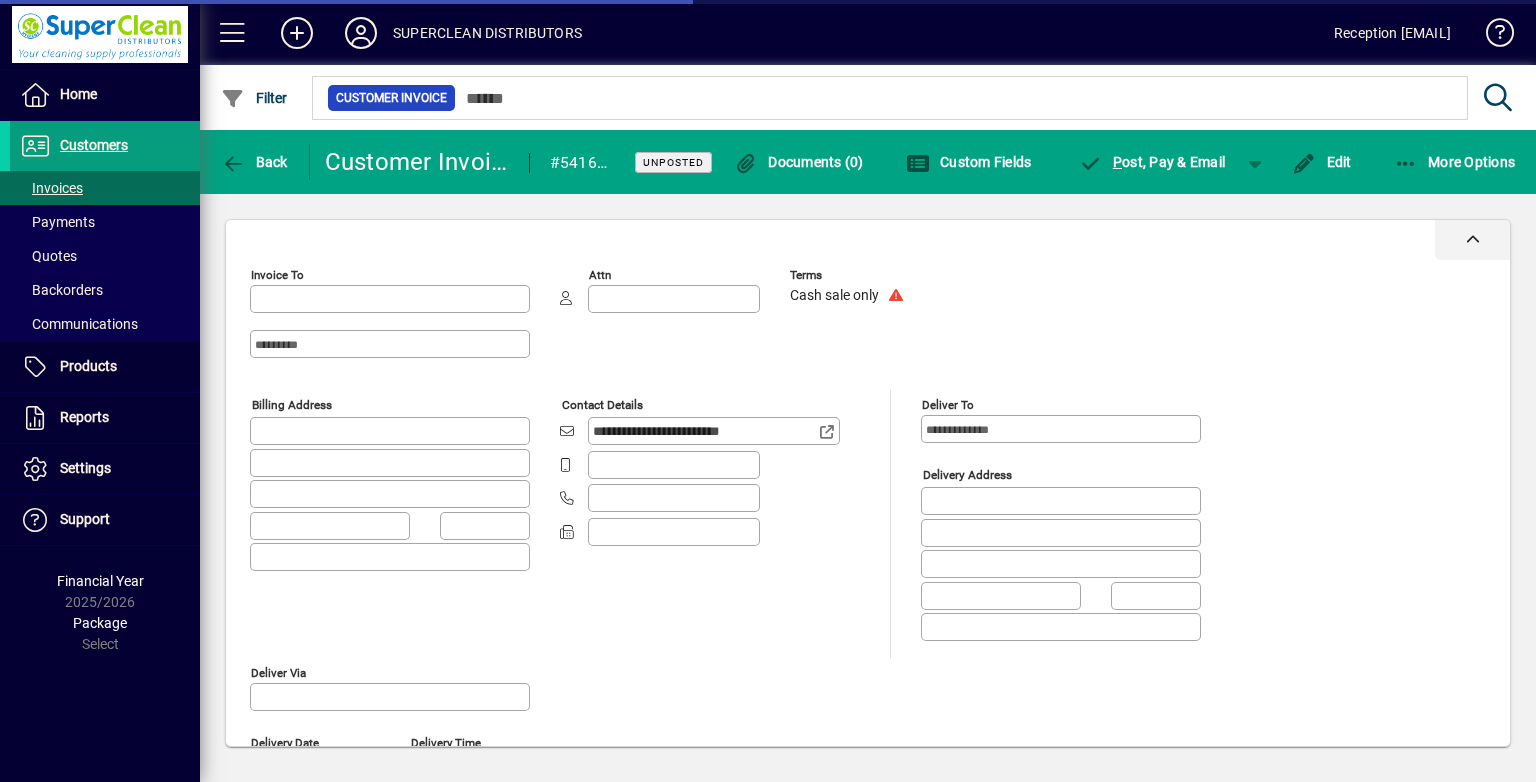 type on "**********" 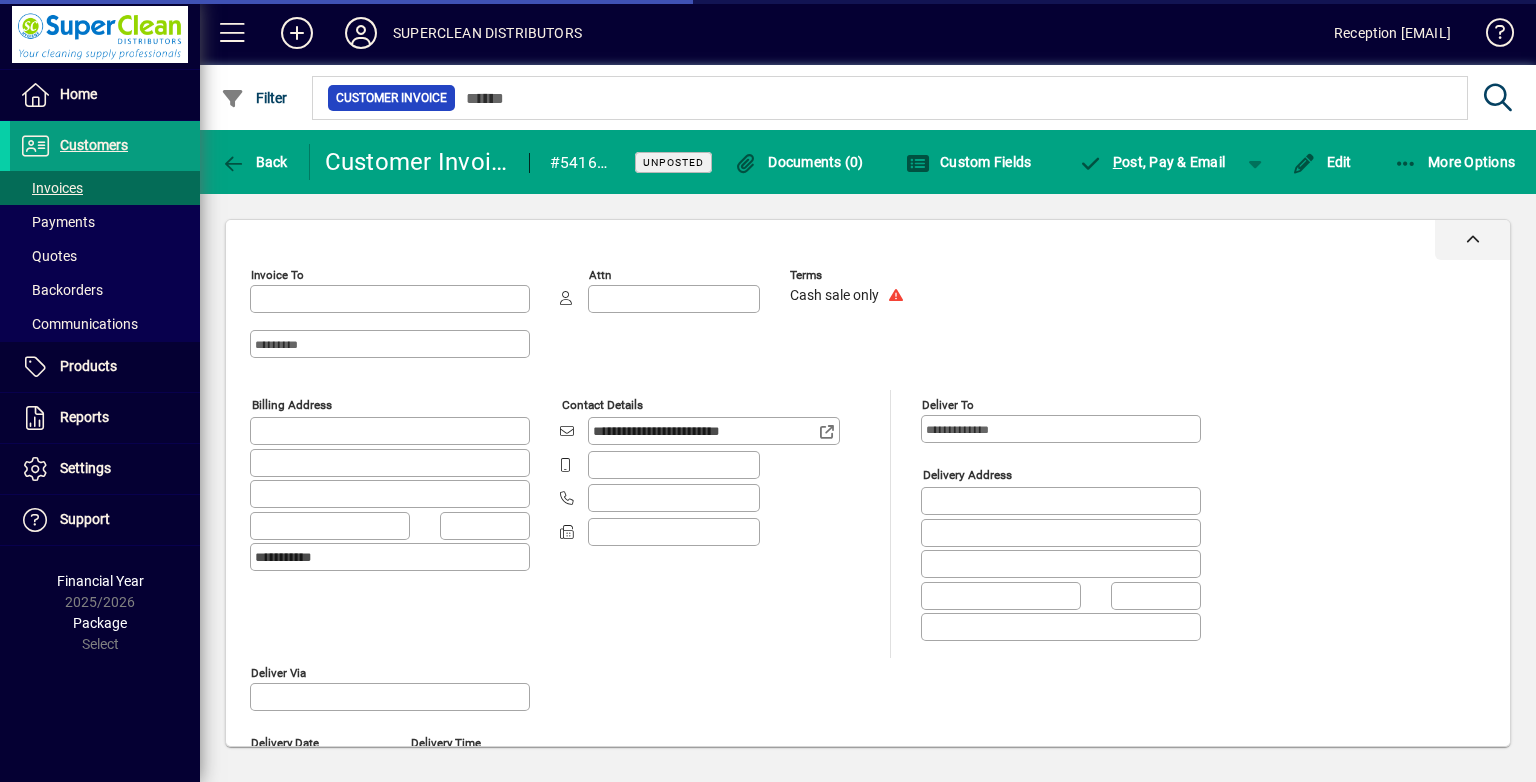type on "**********" 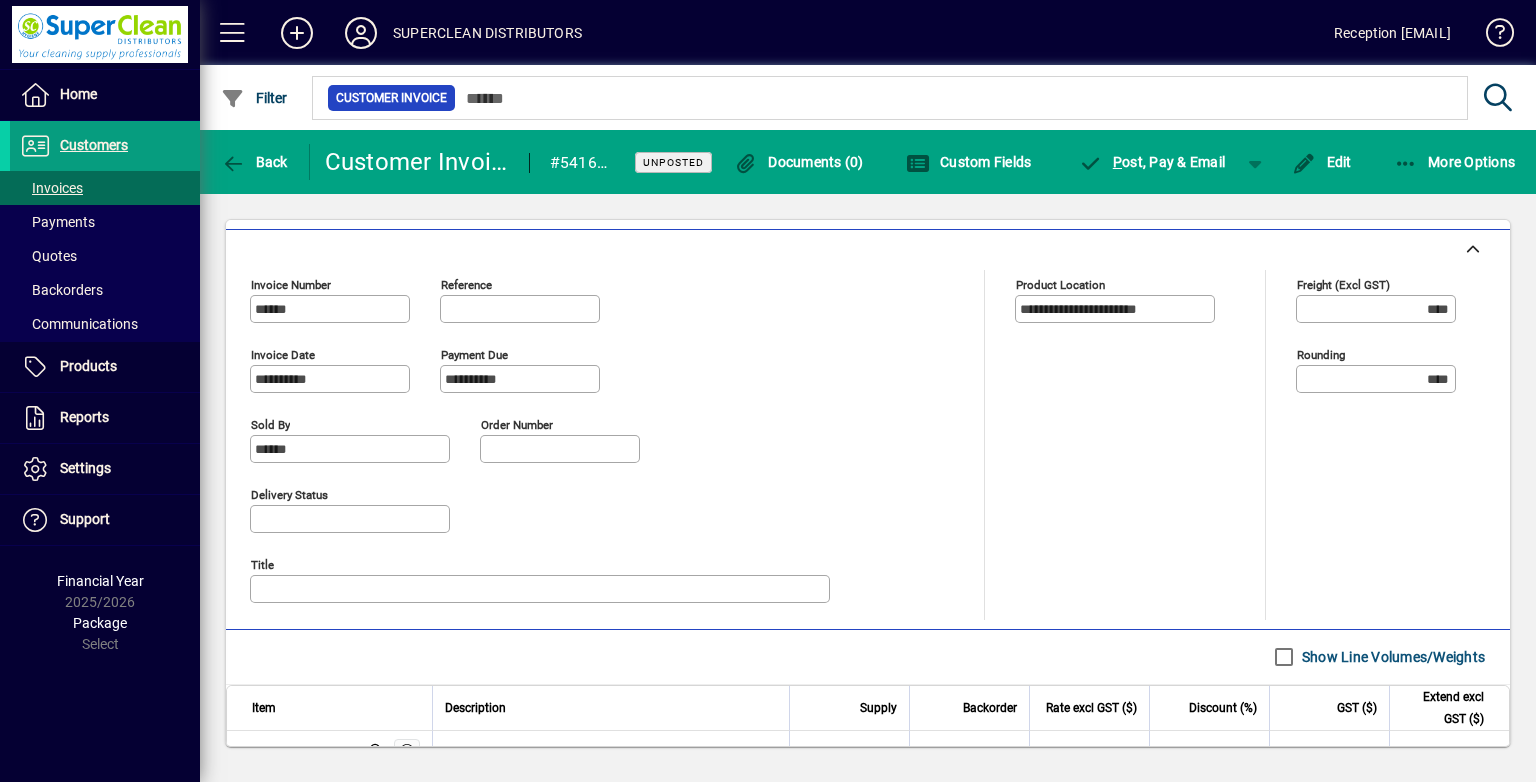 scroll, scrollTop: 651, scrollLeft: 0, axis: vertical 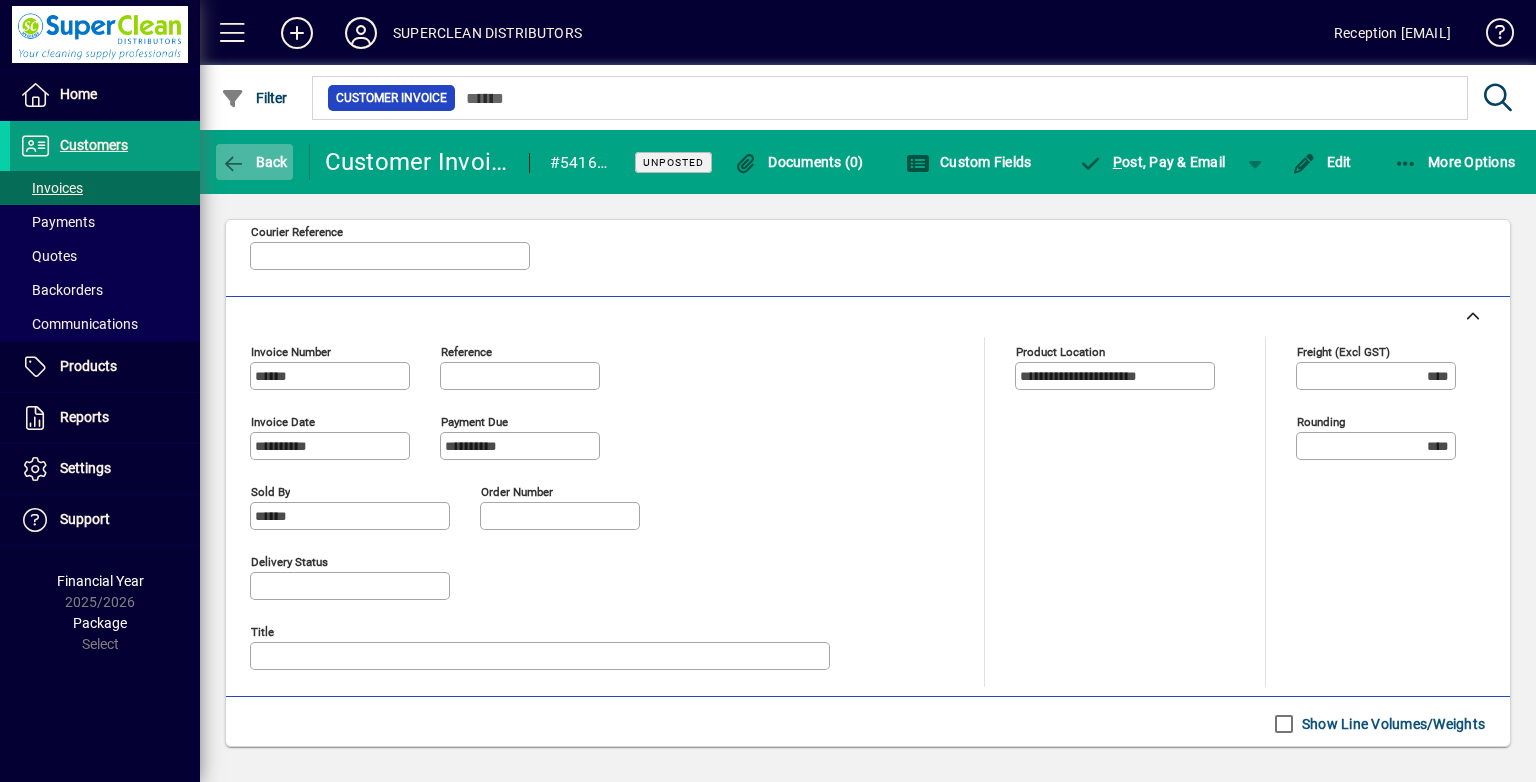 click 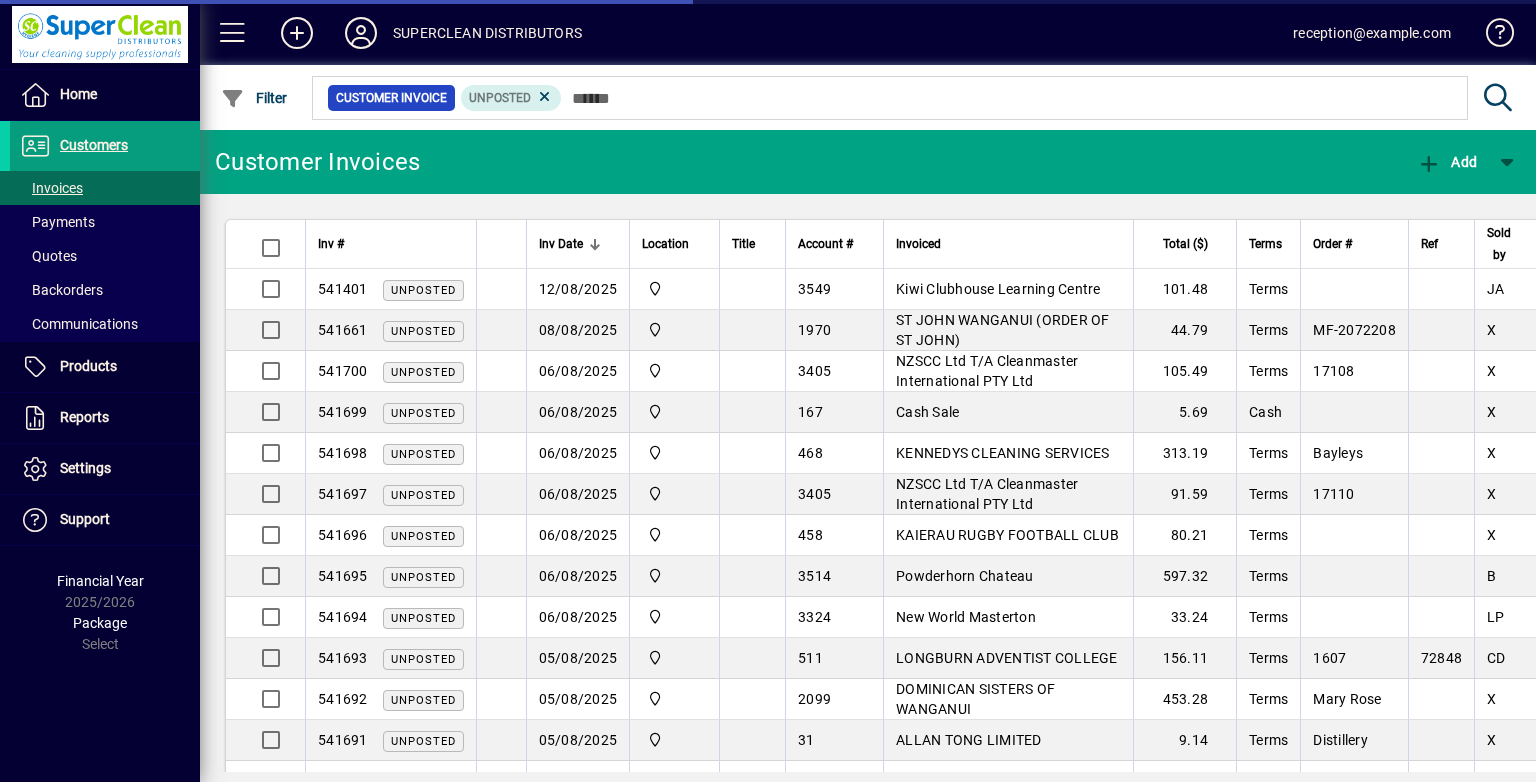 scroll, scrollTop: 0, scrollLeft: 0, axis: both 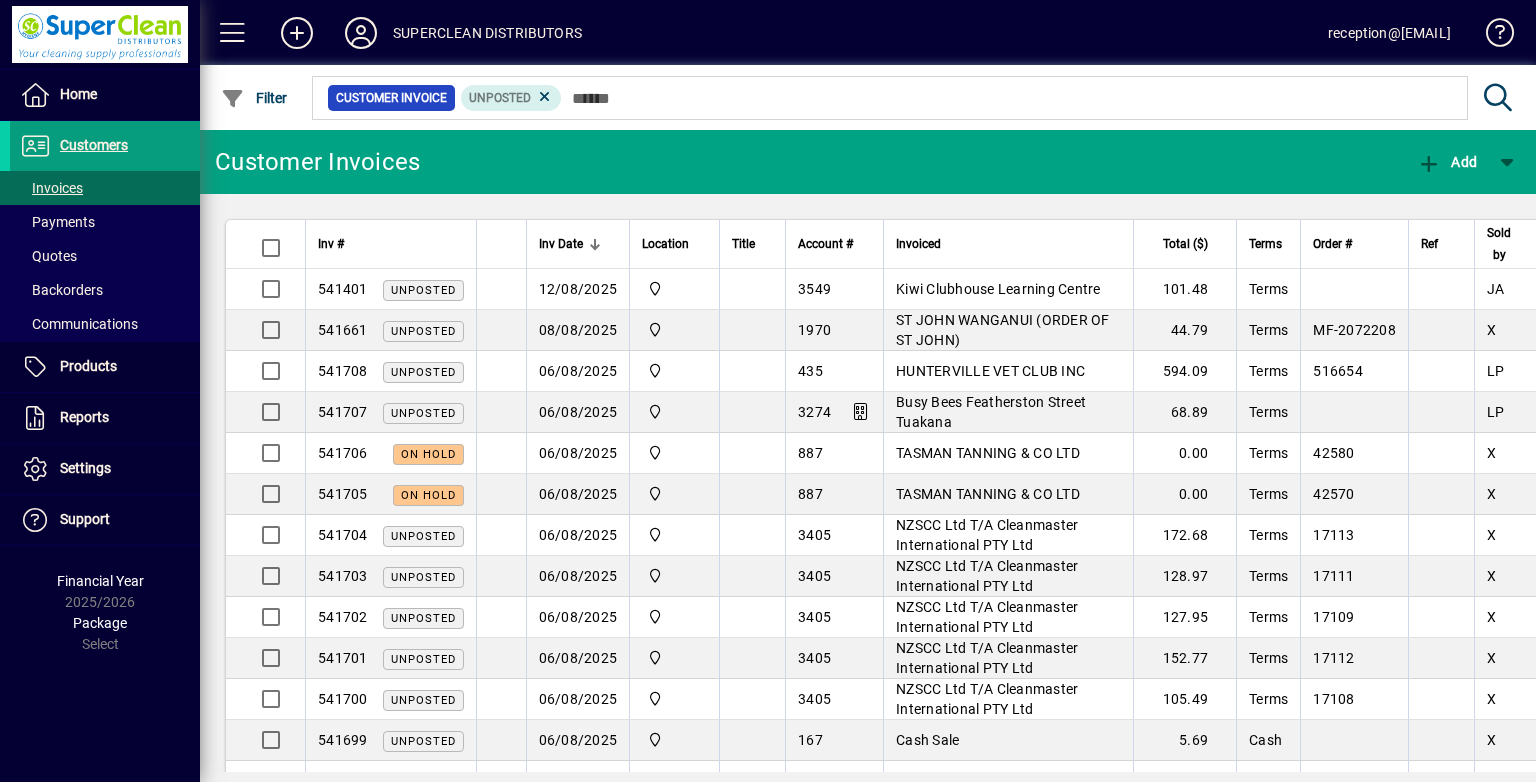 drag, startPoint x: 1432, startPoint y: 168, endPoint x: 1436, endPoint y: 263, distance: 95.084175 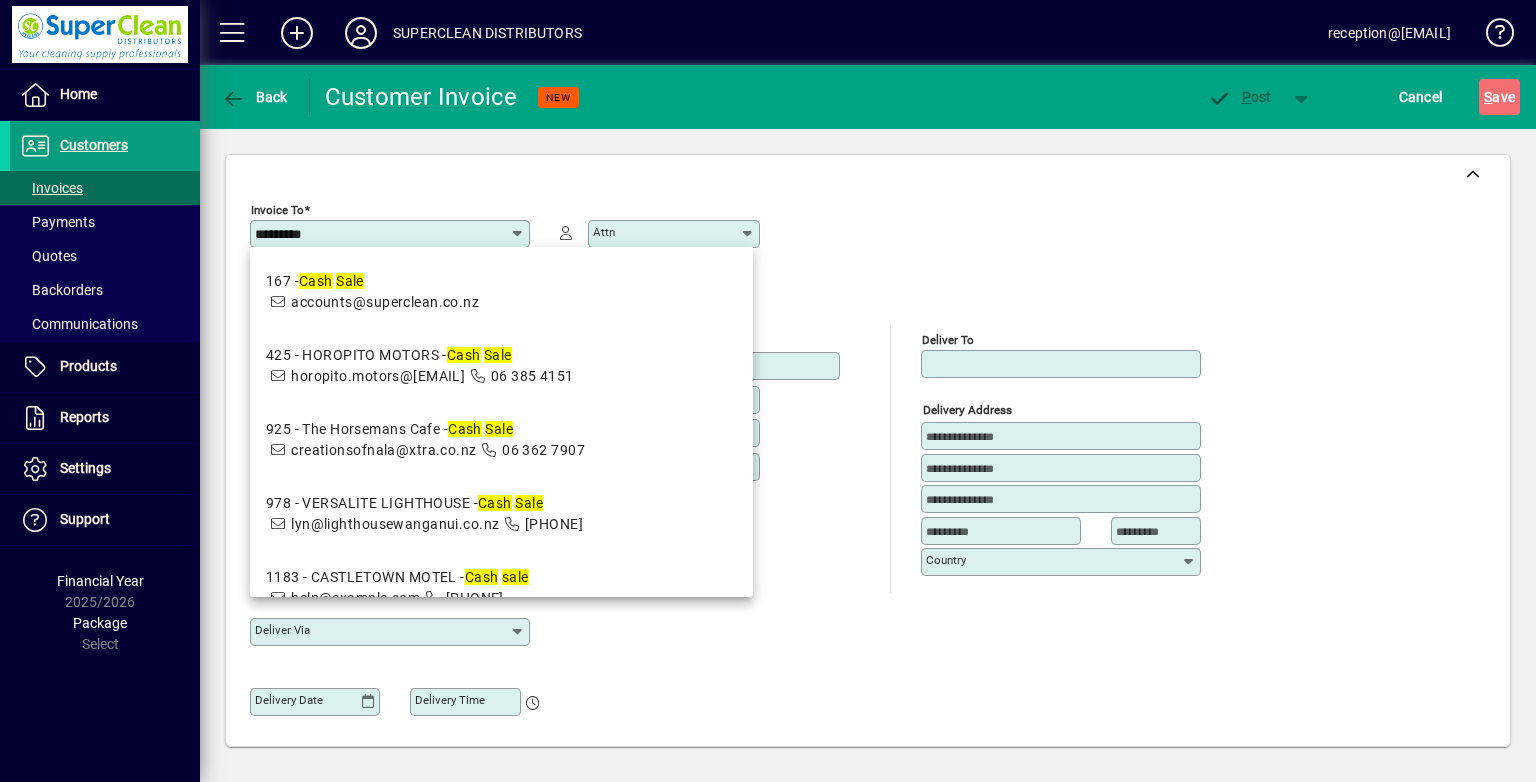 drag, startPoint x: 679, startPoint y: 283, endPoint x: 716, endPoint y: 317, distance: 50.24938 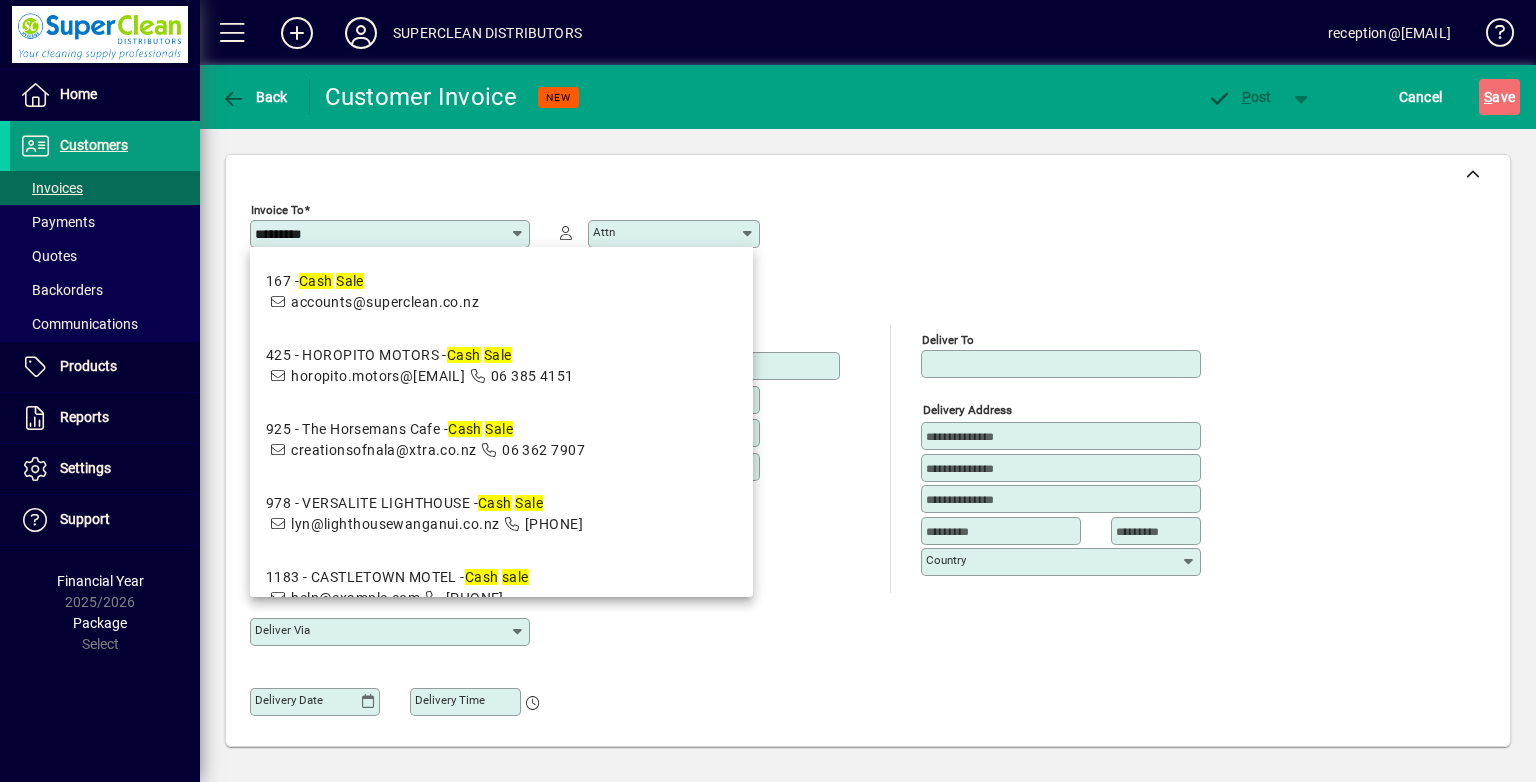 click on "167 -  Cash   Sale accounts@superclean.co.nz" at bounding box center [501, 292] 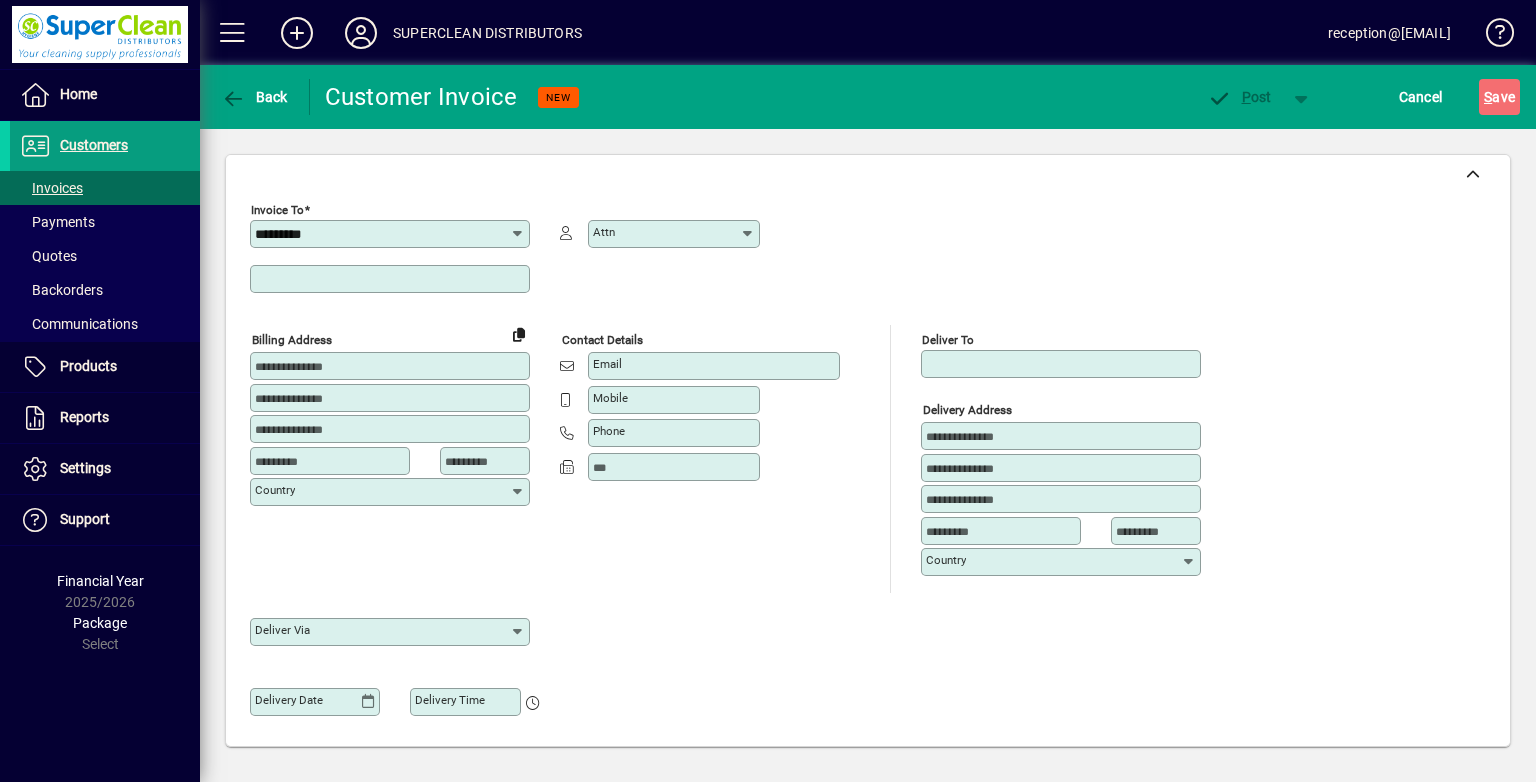 type on "**********" 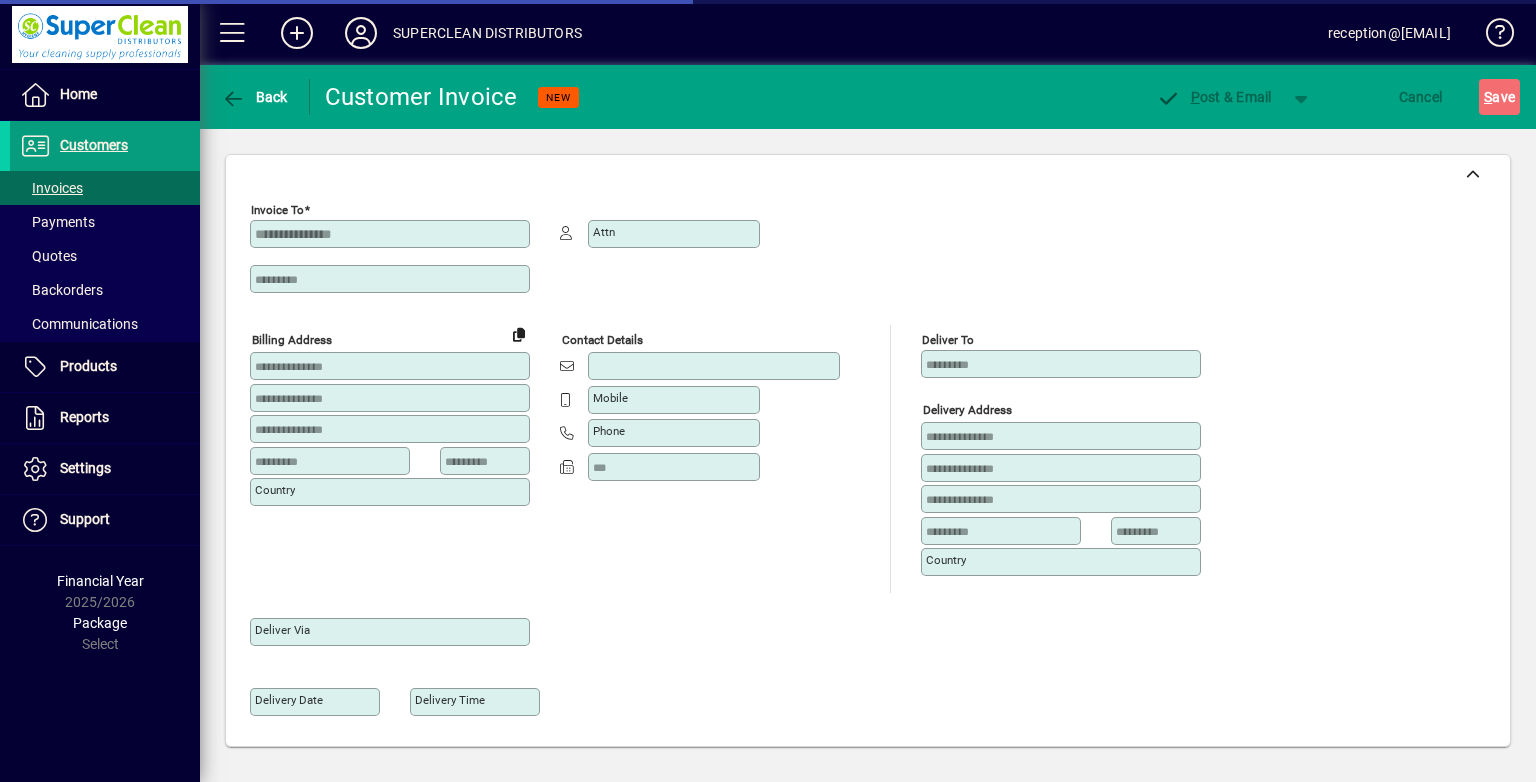 type on "**********" 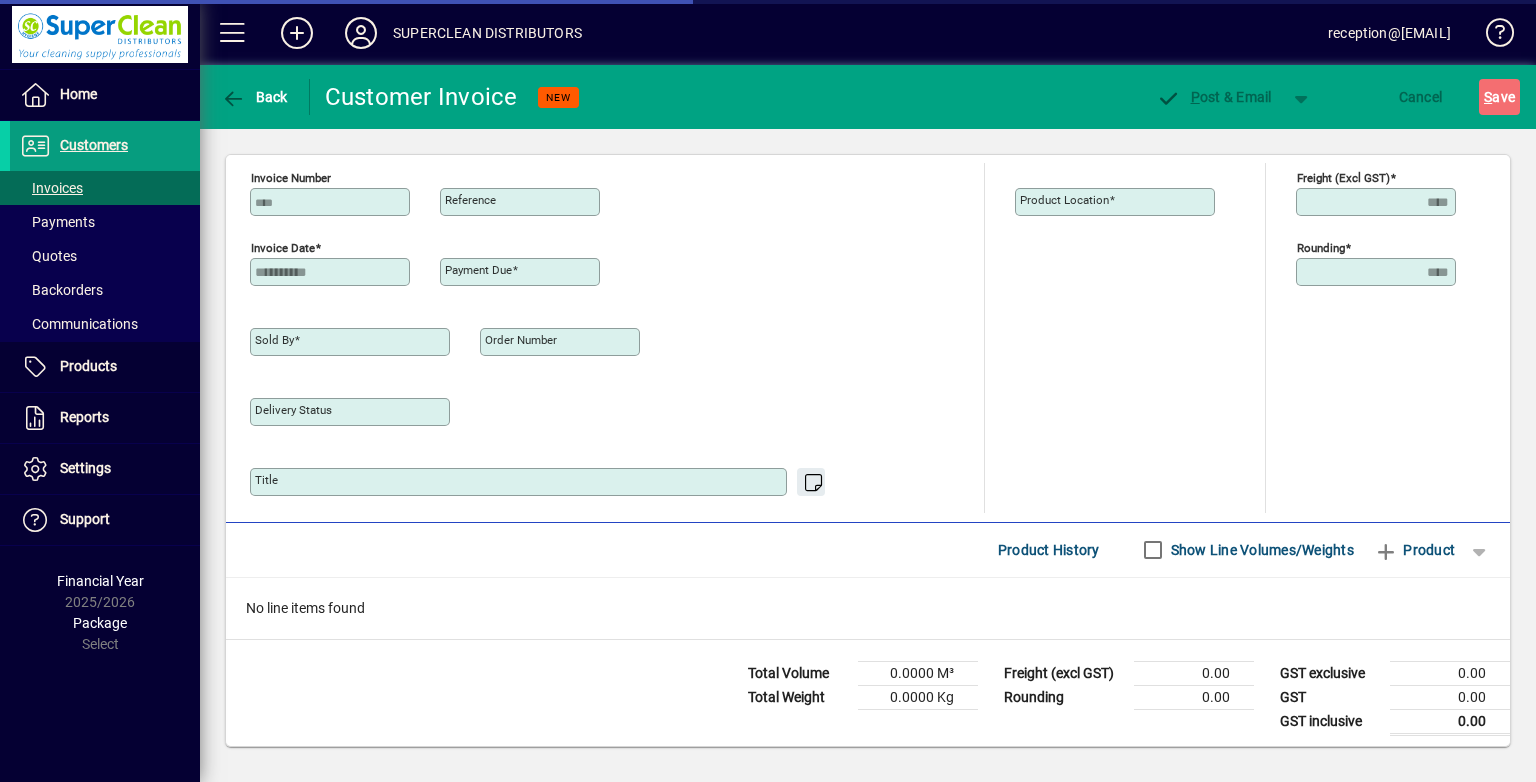 type on "**********" 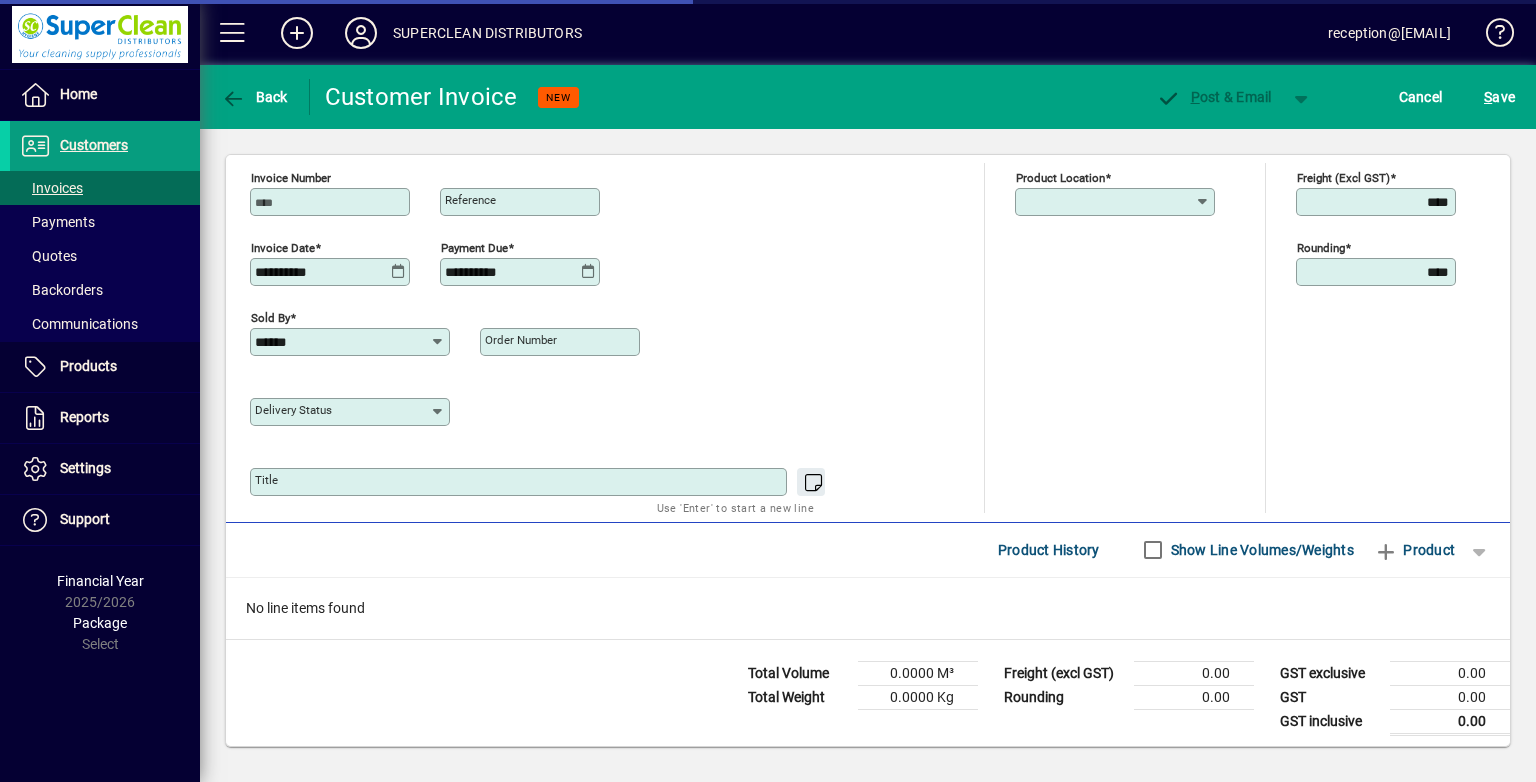 type on "**********" 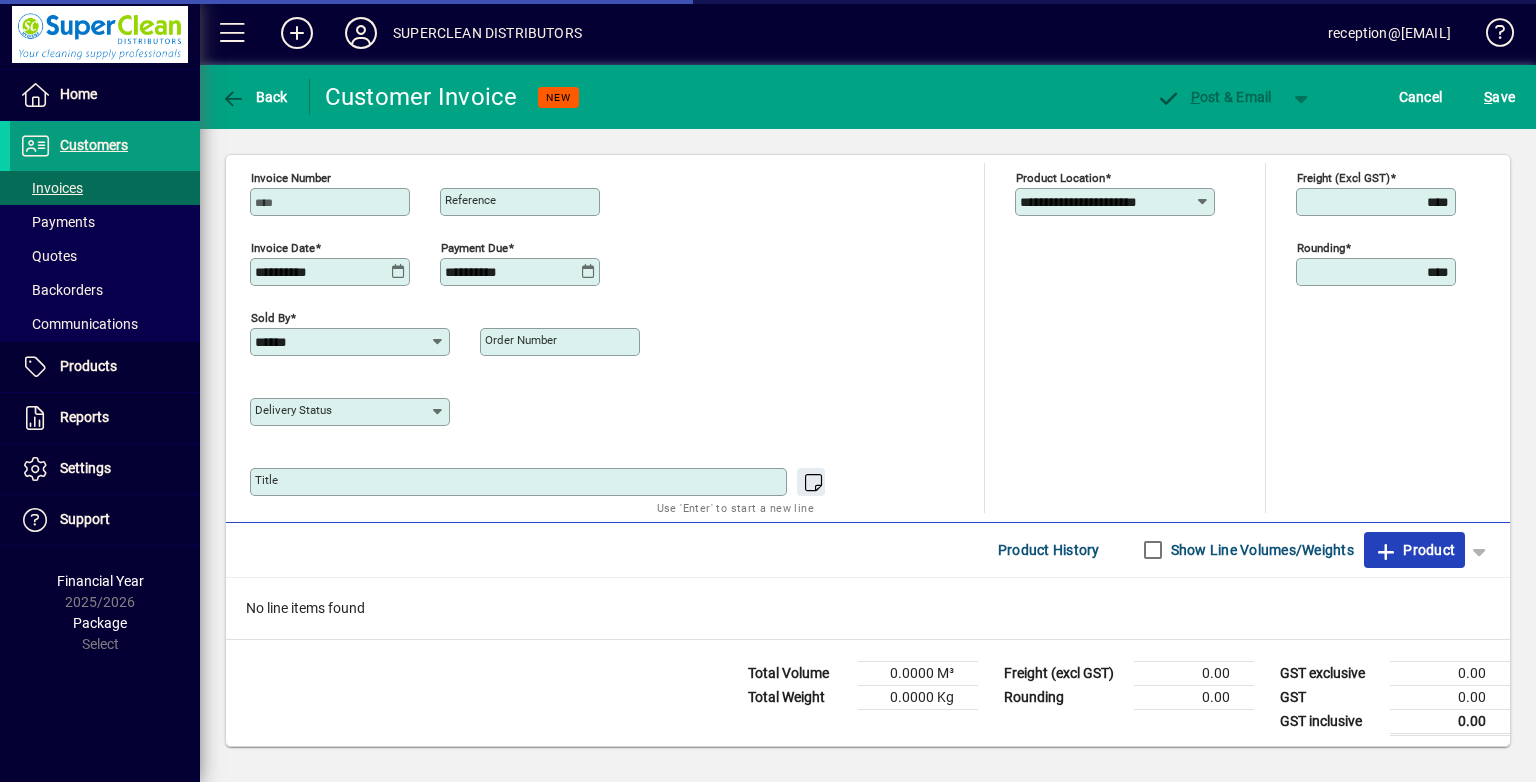 click on "Product" 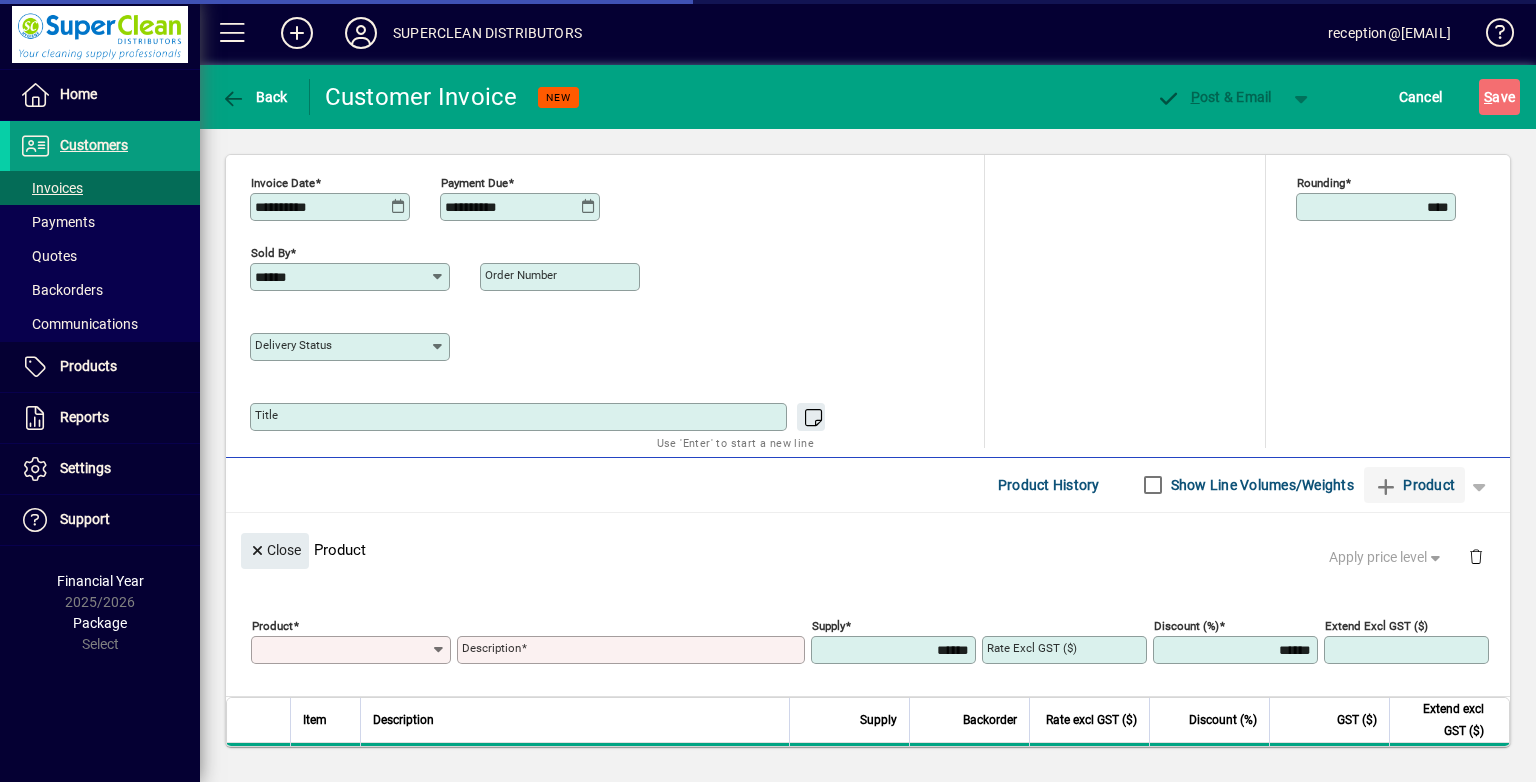 scroll, scrollTop: 44, scrollLeft: 0, axis: vertical 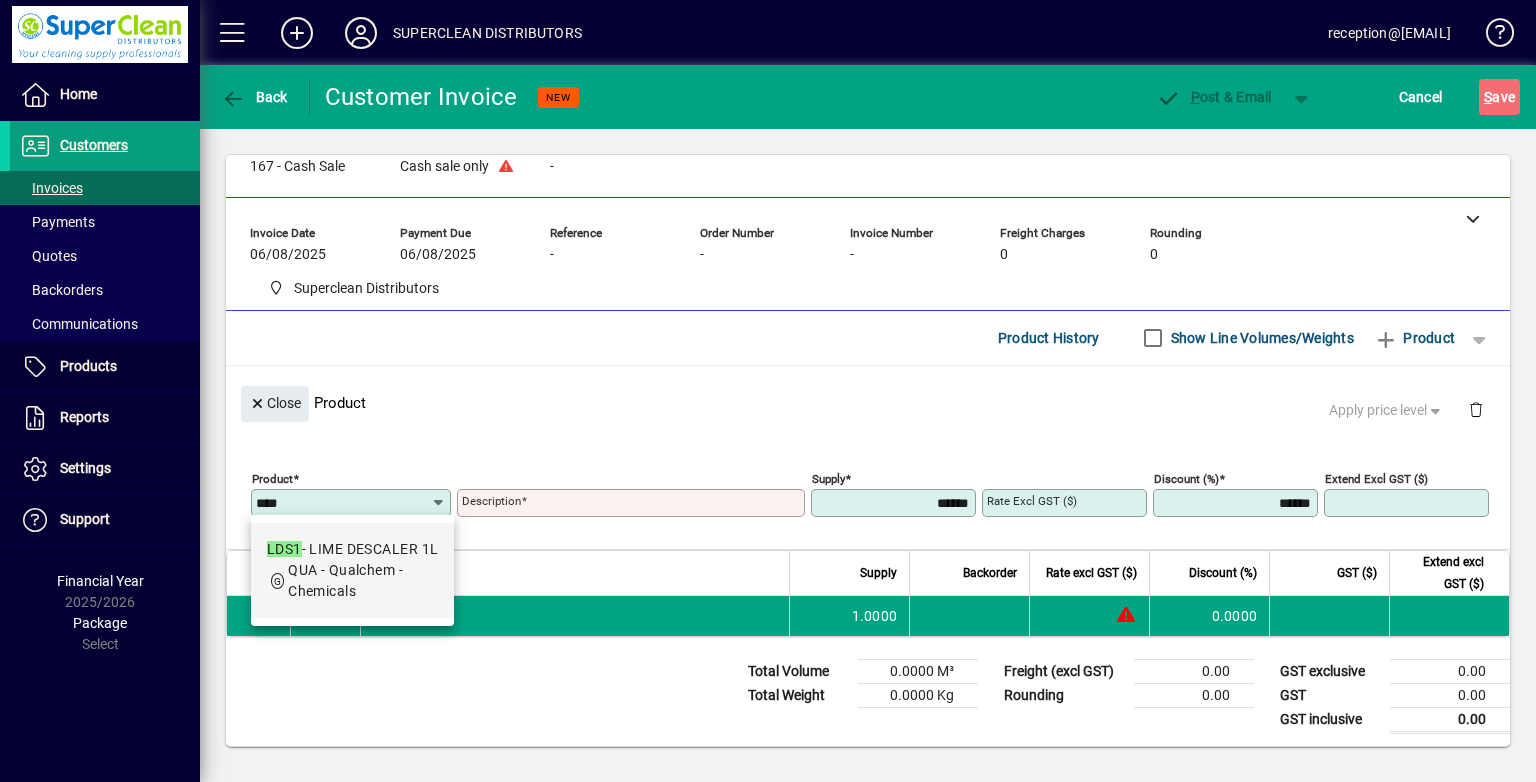 click on "QUA - Qualchem - Chemicals" at bounding box center (345, 580) 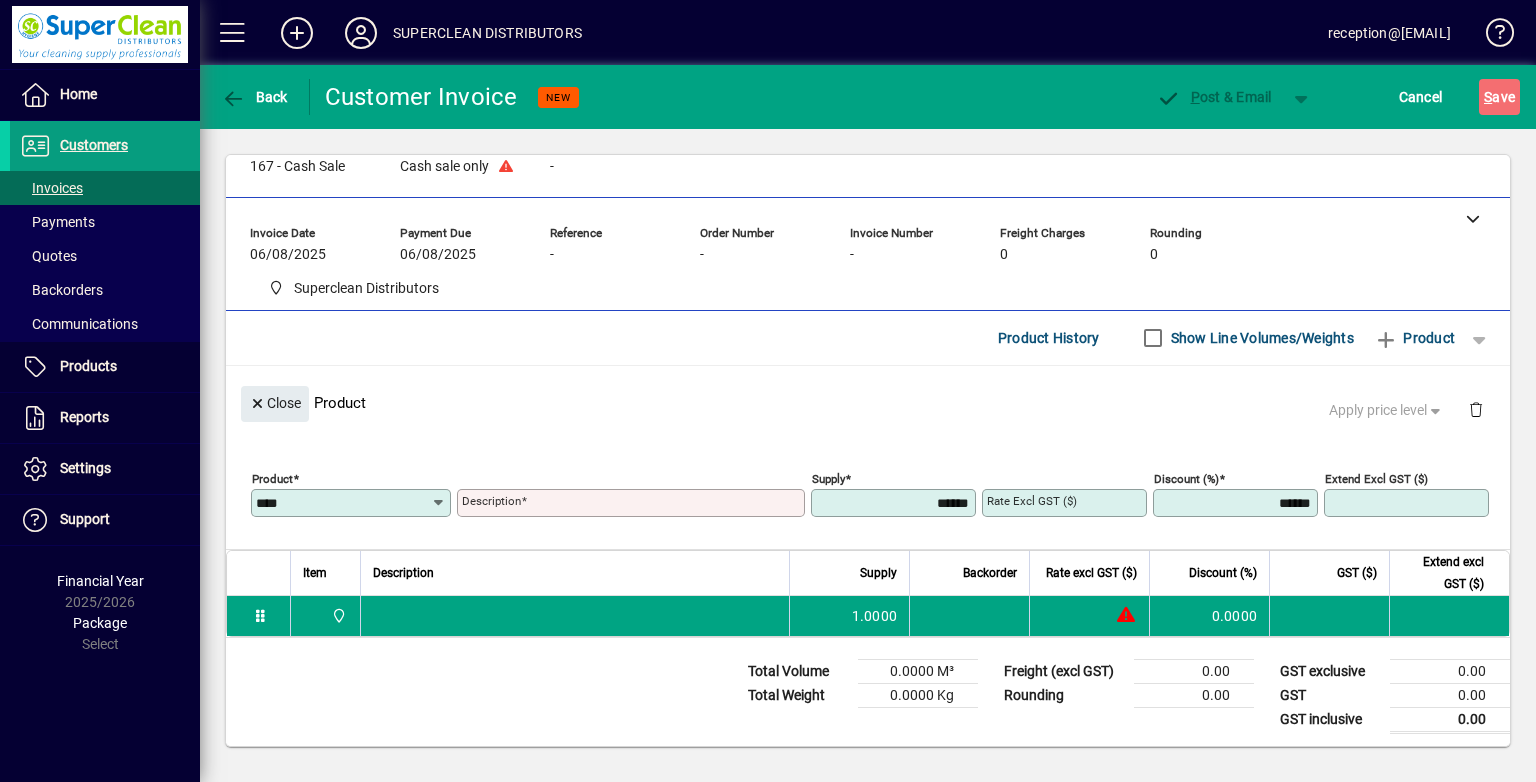 type on "****" 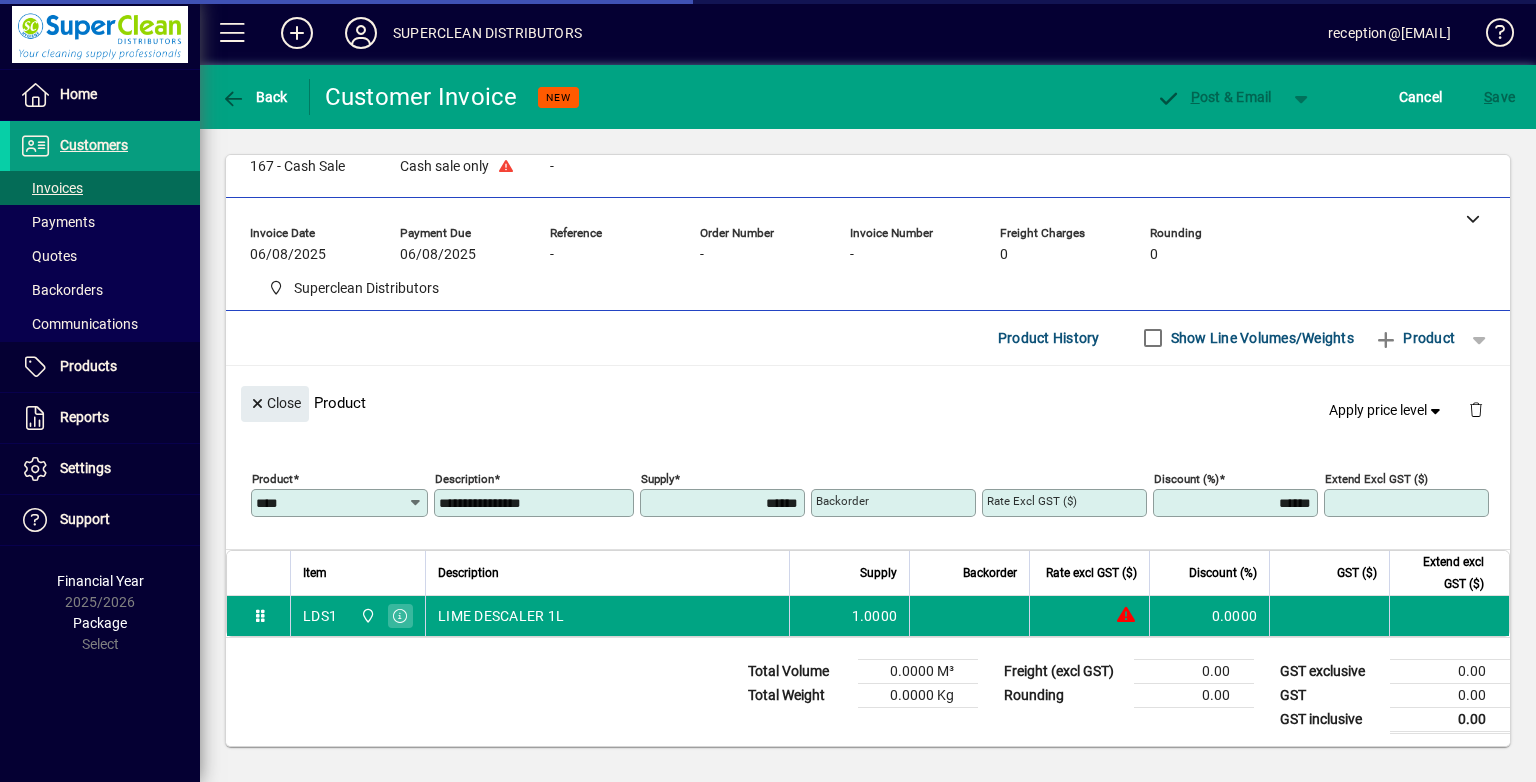 type on "*******" 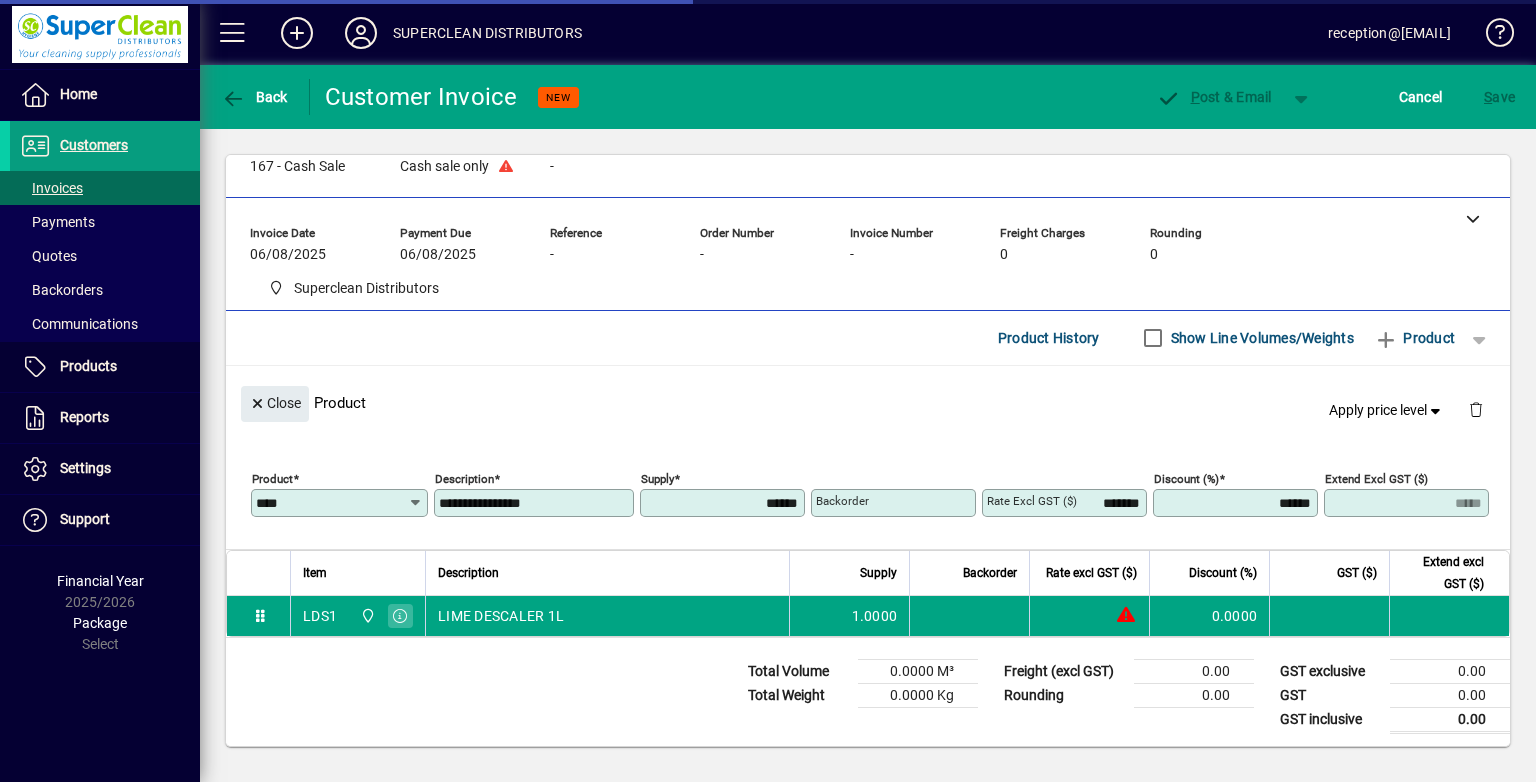 type on "******" 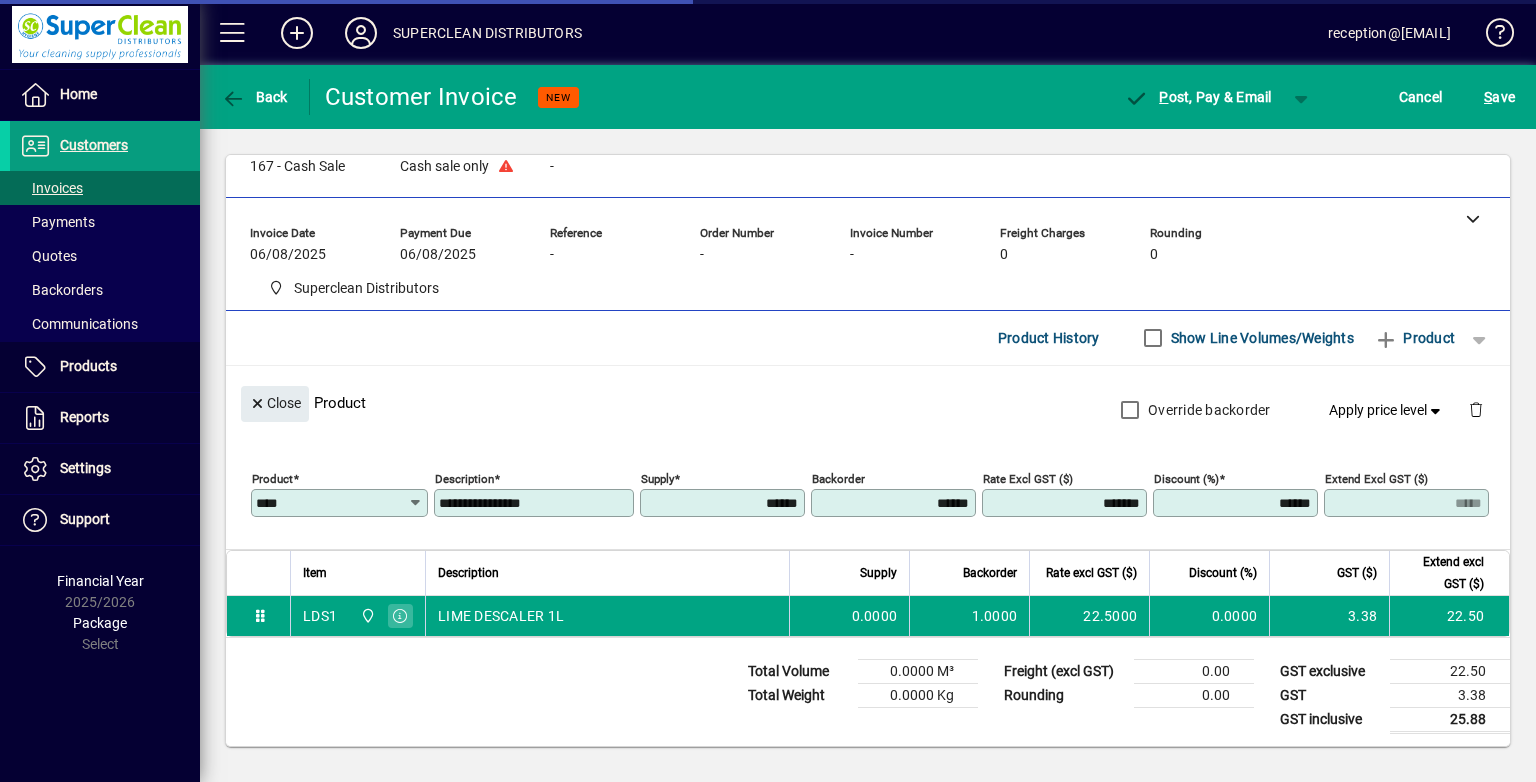 type on "****" 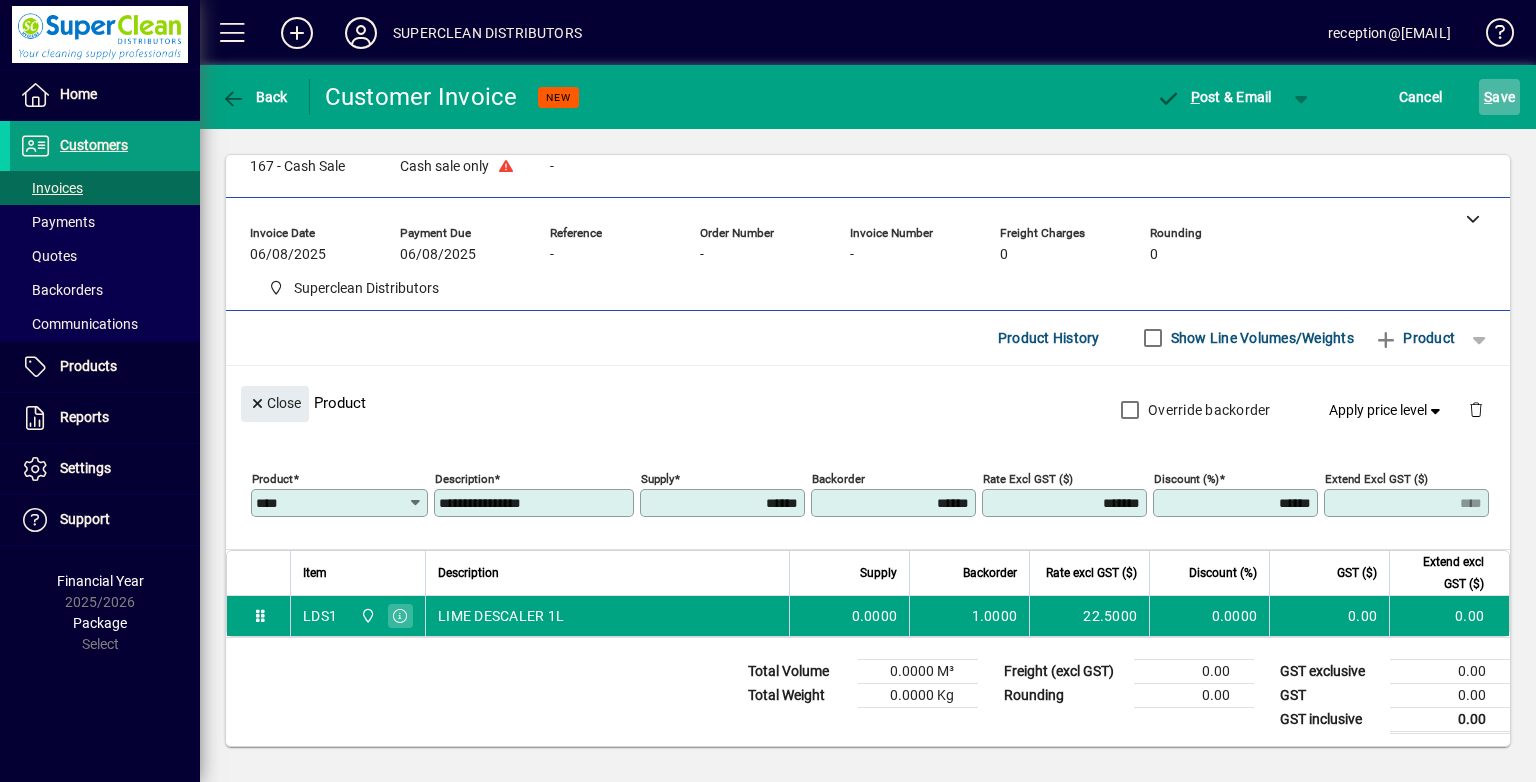 click on "S ave" 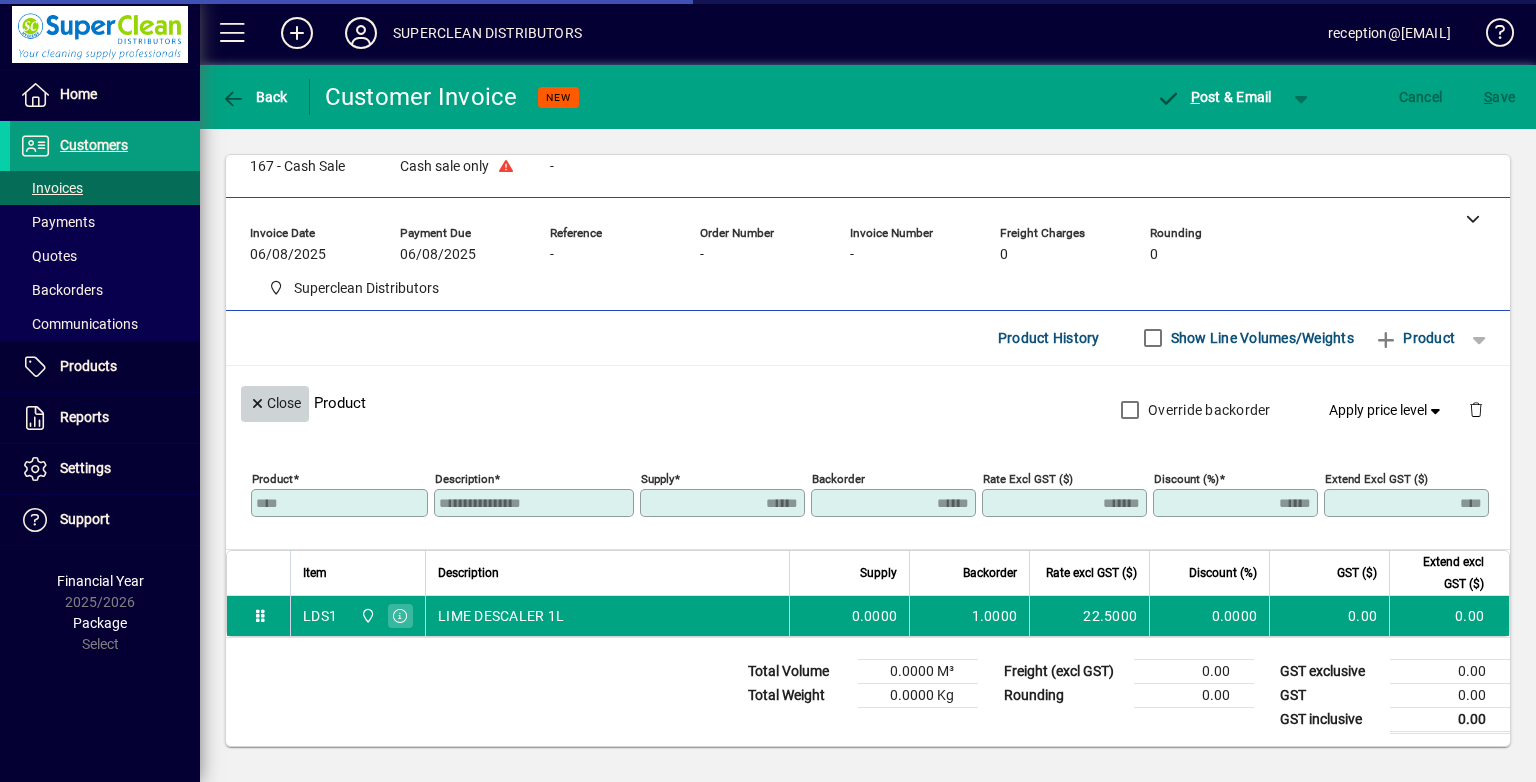 drag, startPoint x: 288, startPoint y: 415, endPoint x: 449, endPoint y: 363, distance: 169.18924 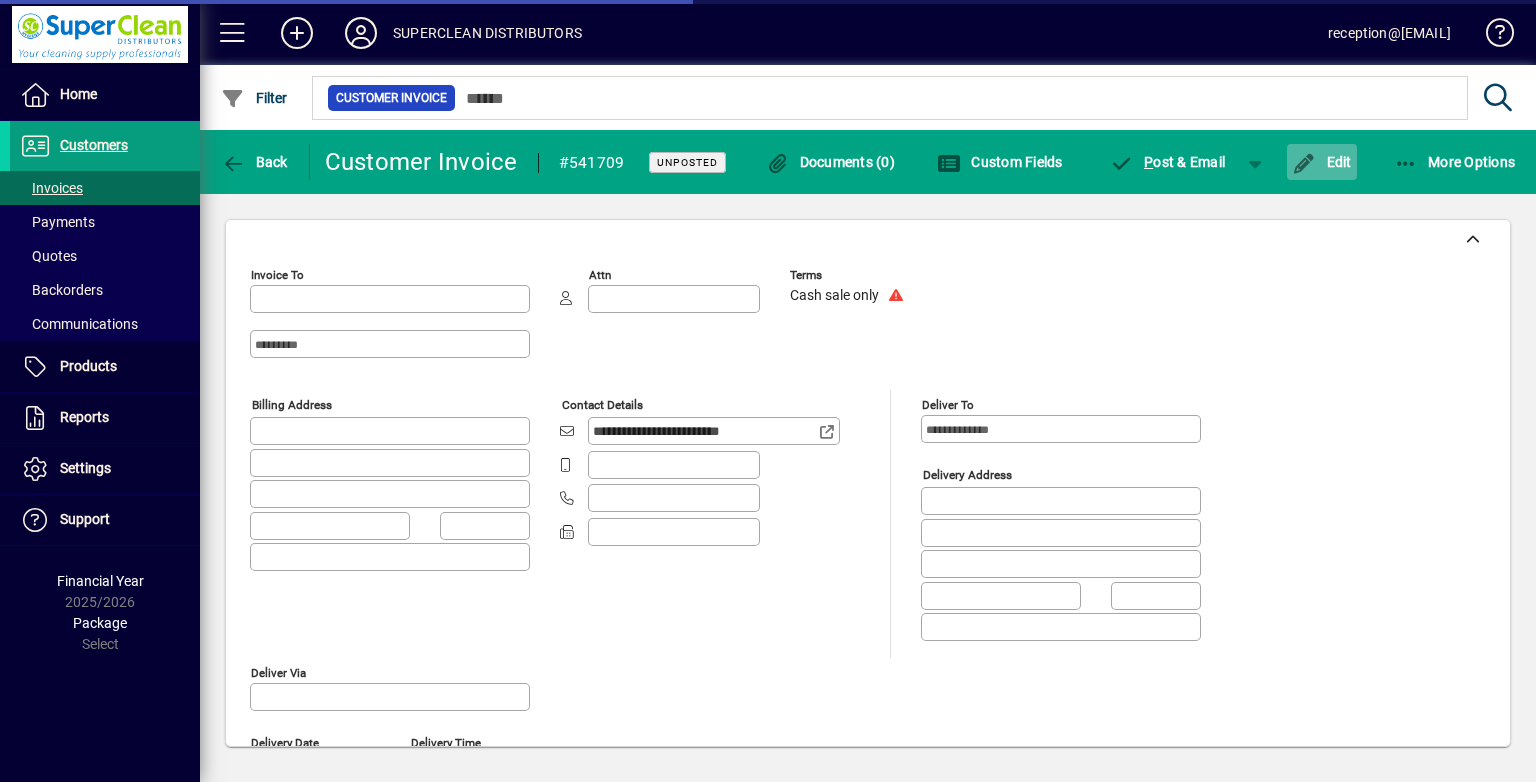 type on "**********" 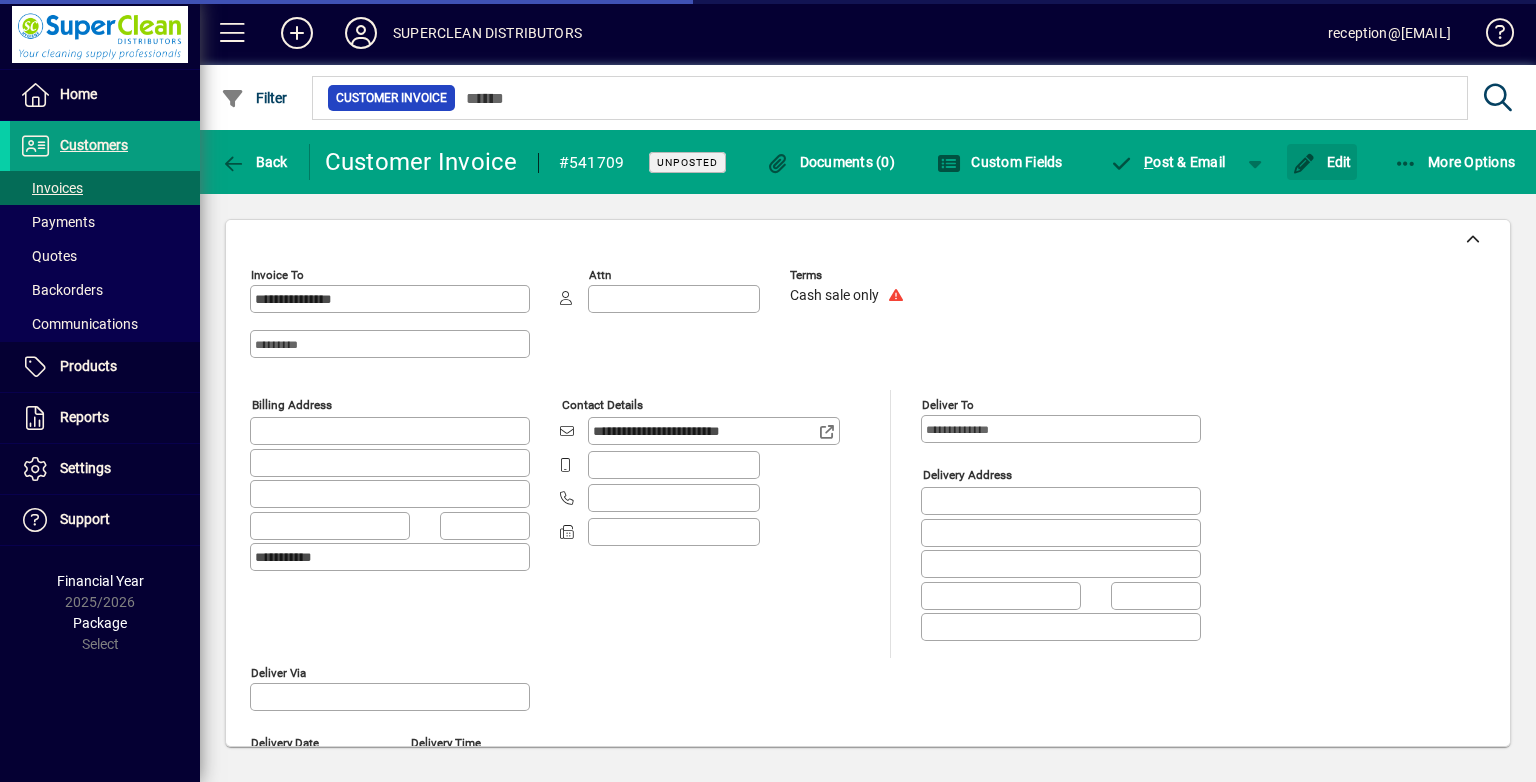 drag, startPoint x: 1315, startPoint y: 170, endPoint x: 878, endPoint y: 439, distance: 513.1569 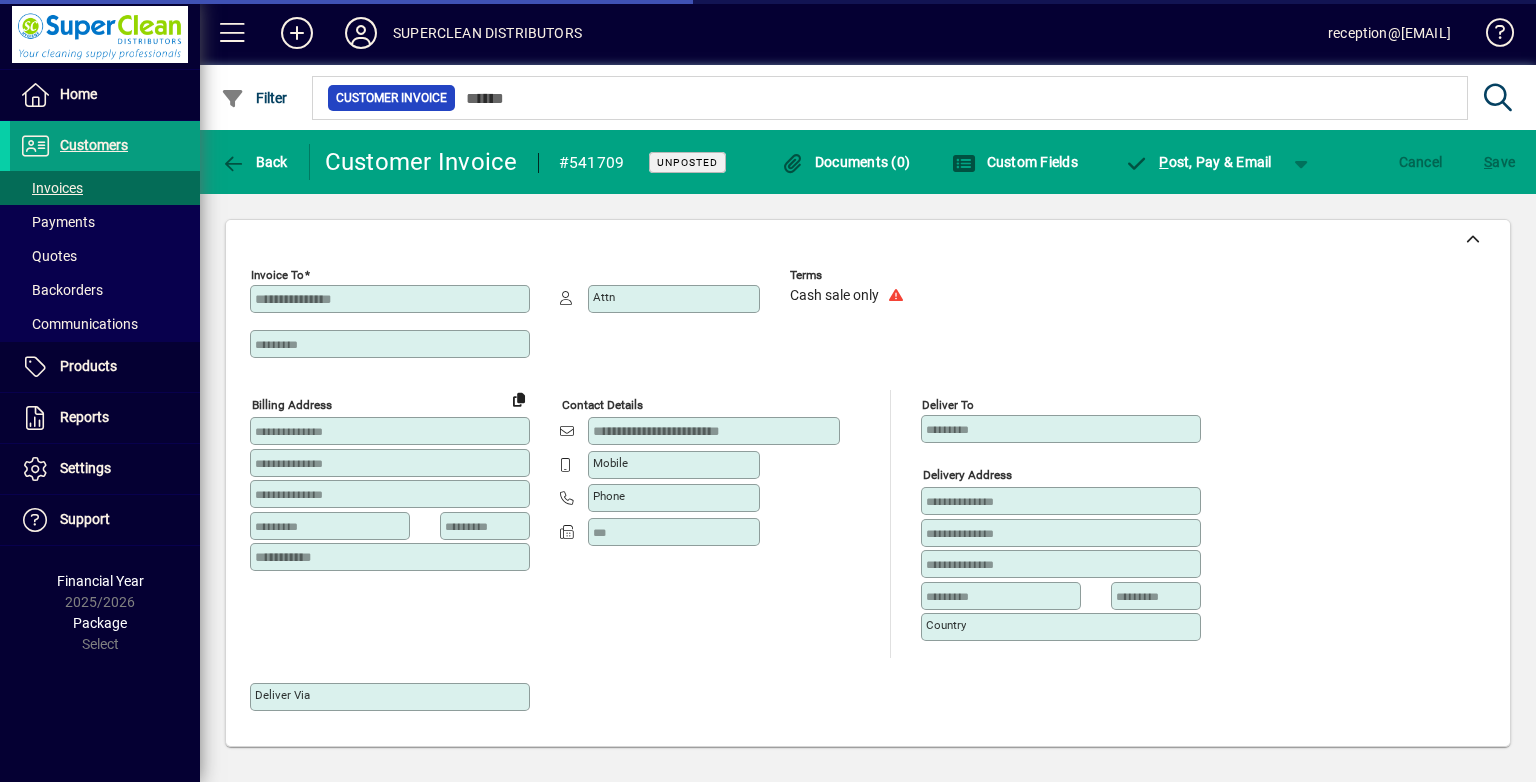 scroll, scrollTop: 790, scrollLeft: 0, axis: vertical 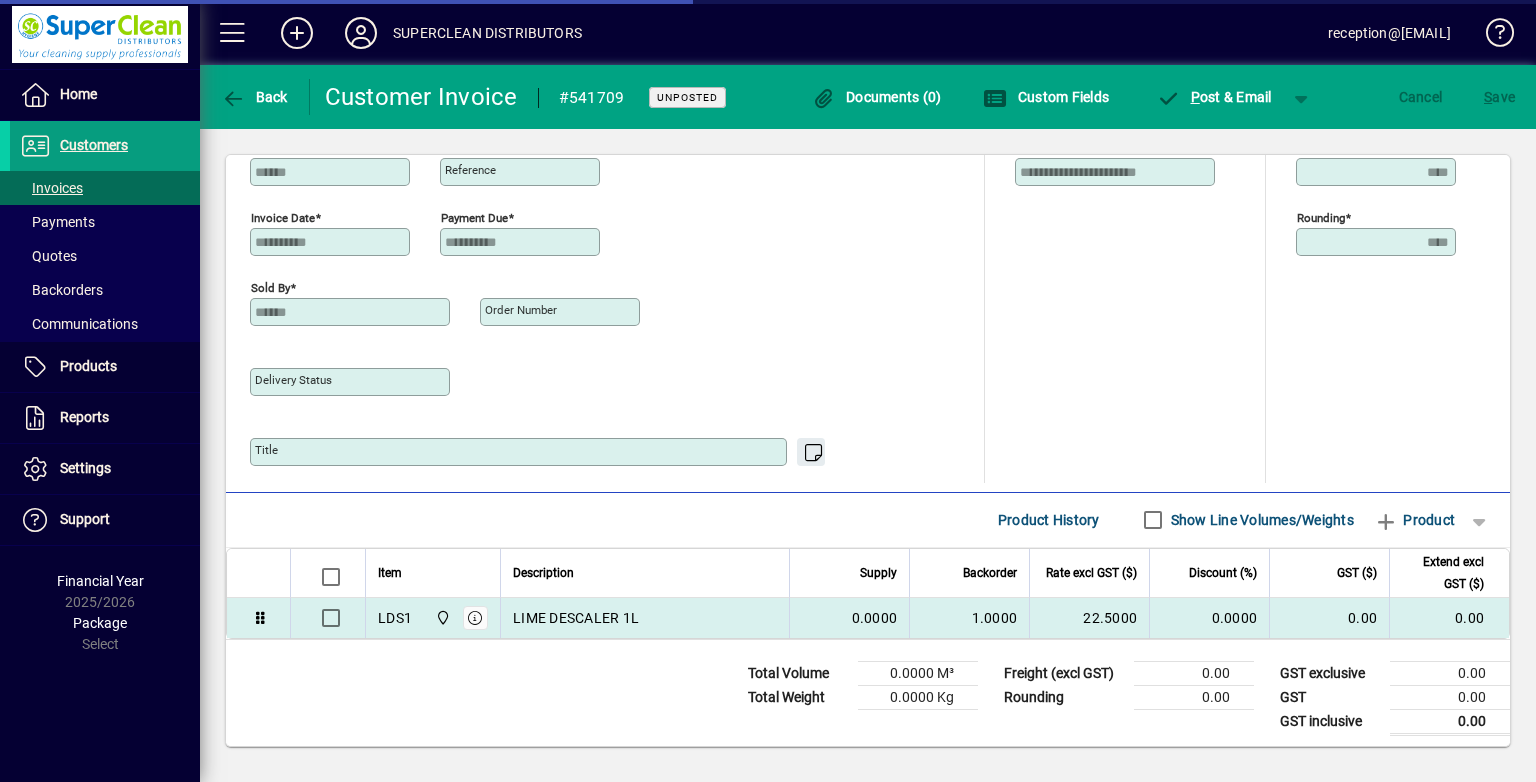 click on "LIME DESCALER 1L" at bounding box center [576, 618] 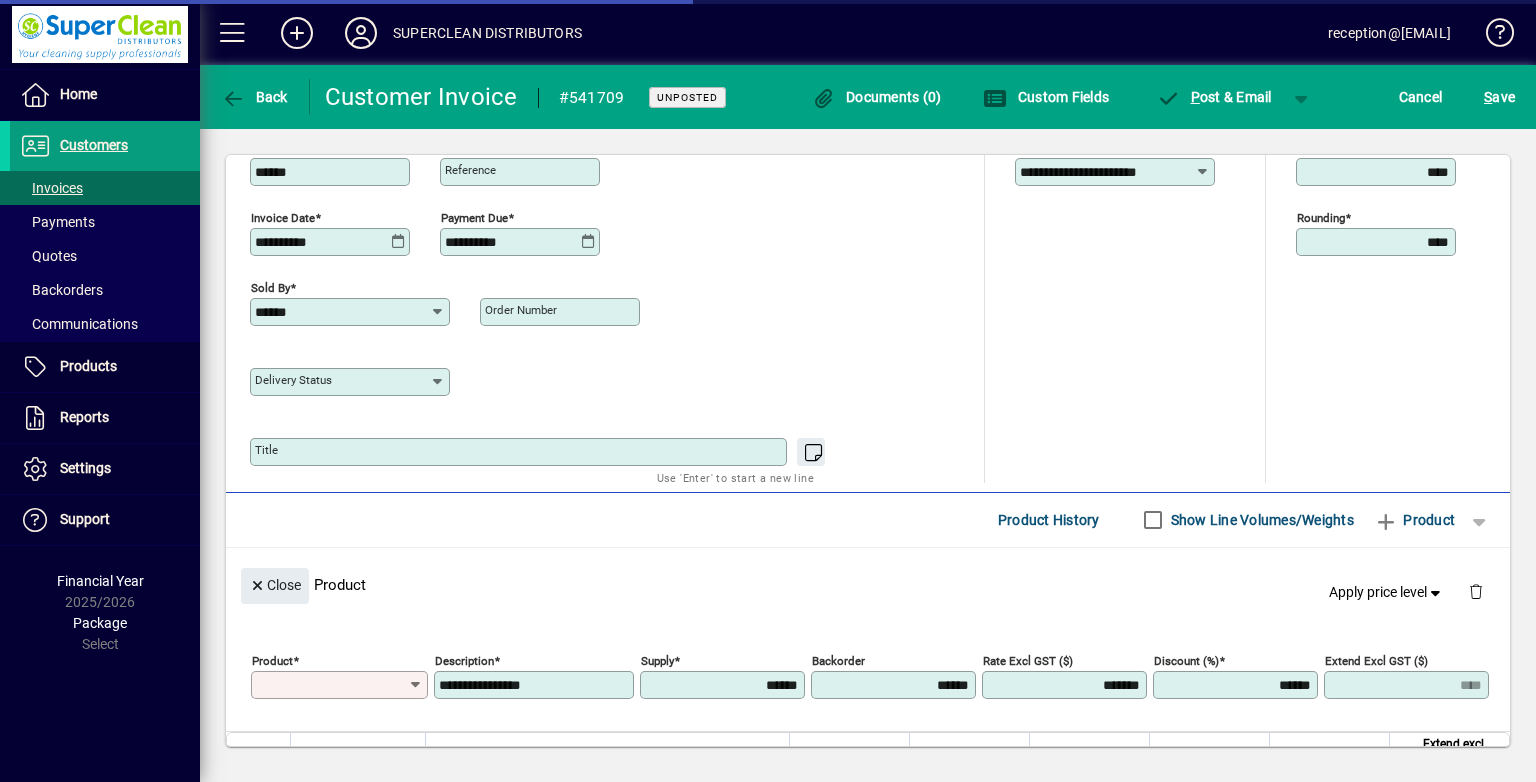 type on "****" 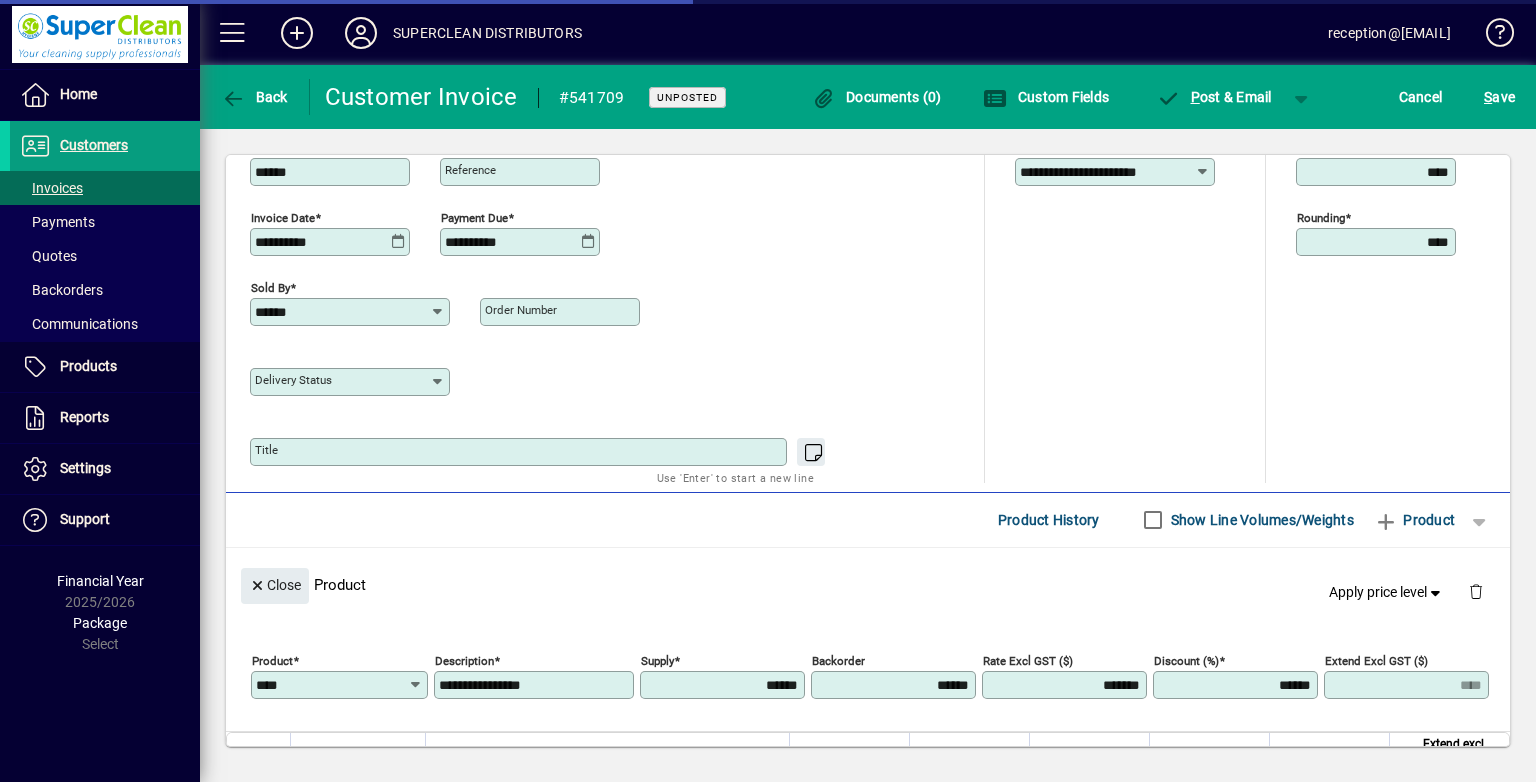 click on "**********" at bounding box center [536, 685] 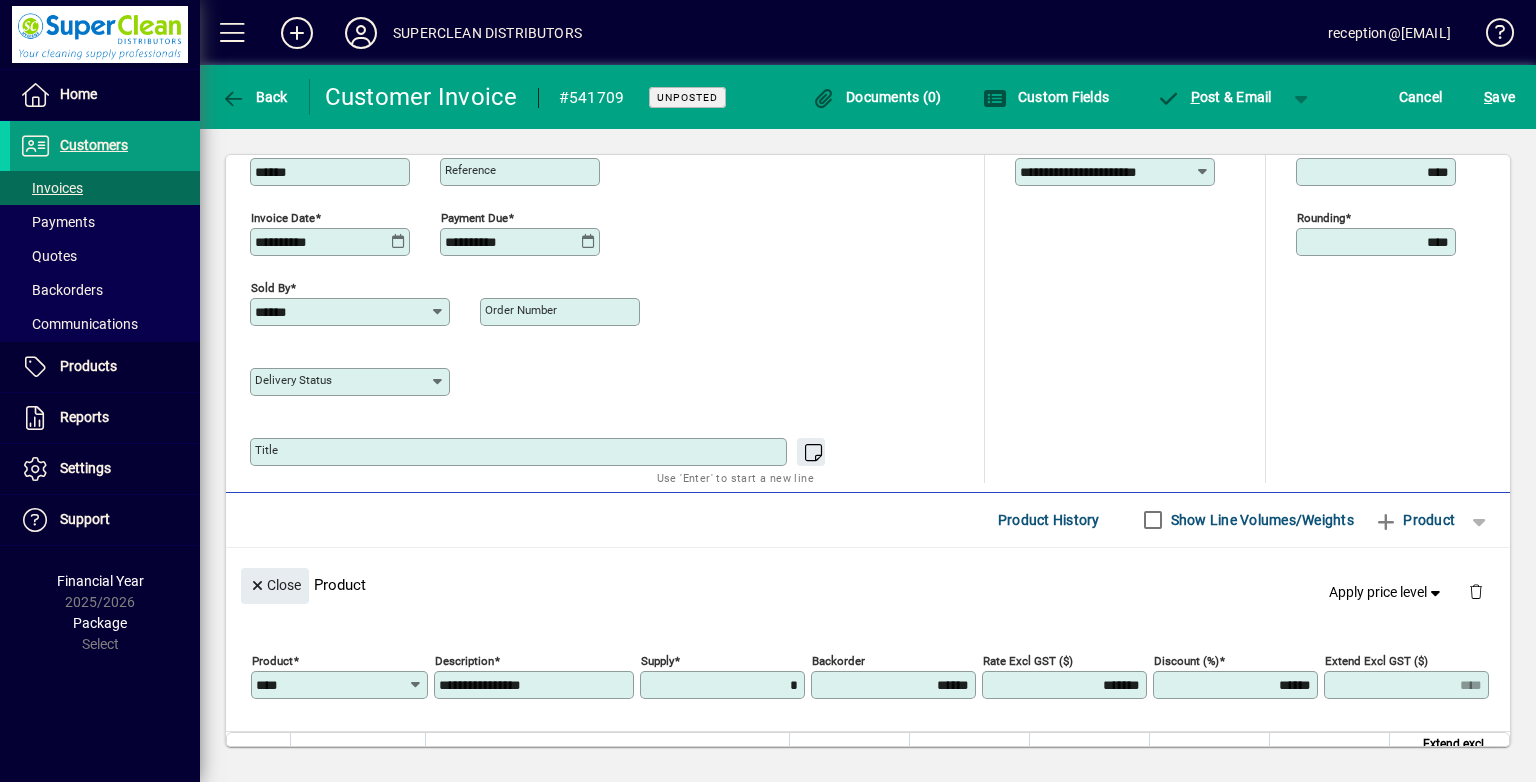 type on "******" 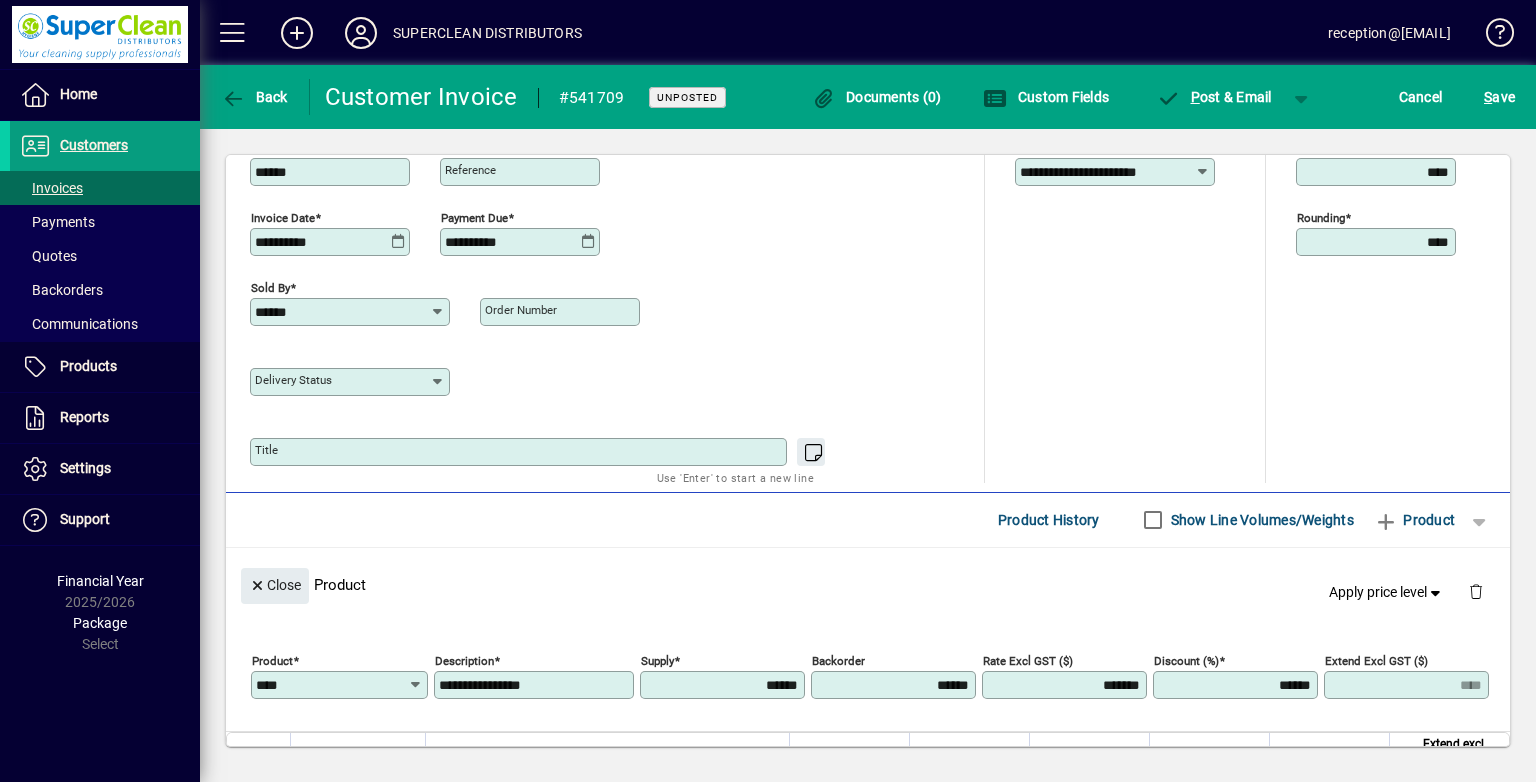 type on "*" 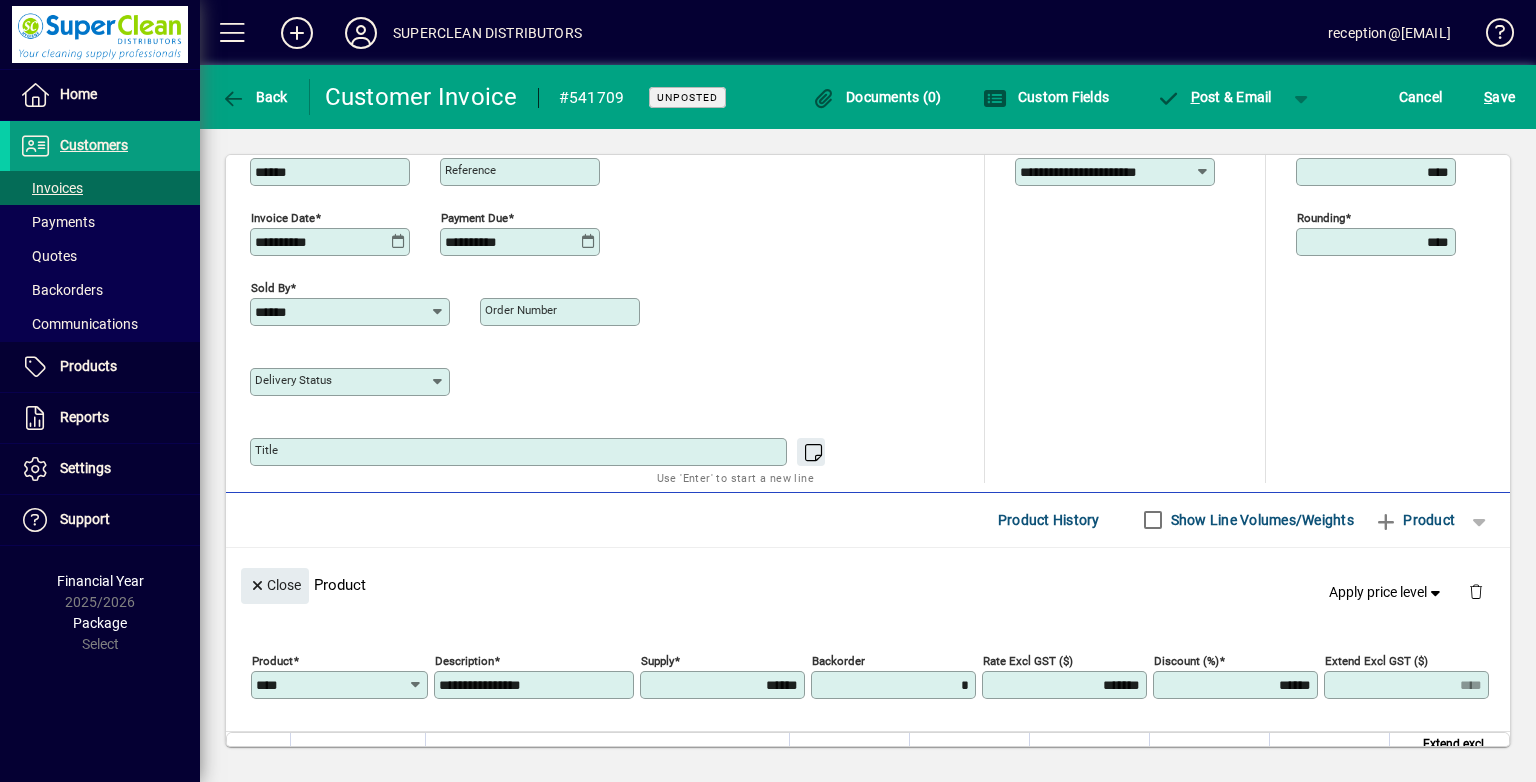 type on "*****" 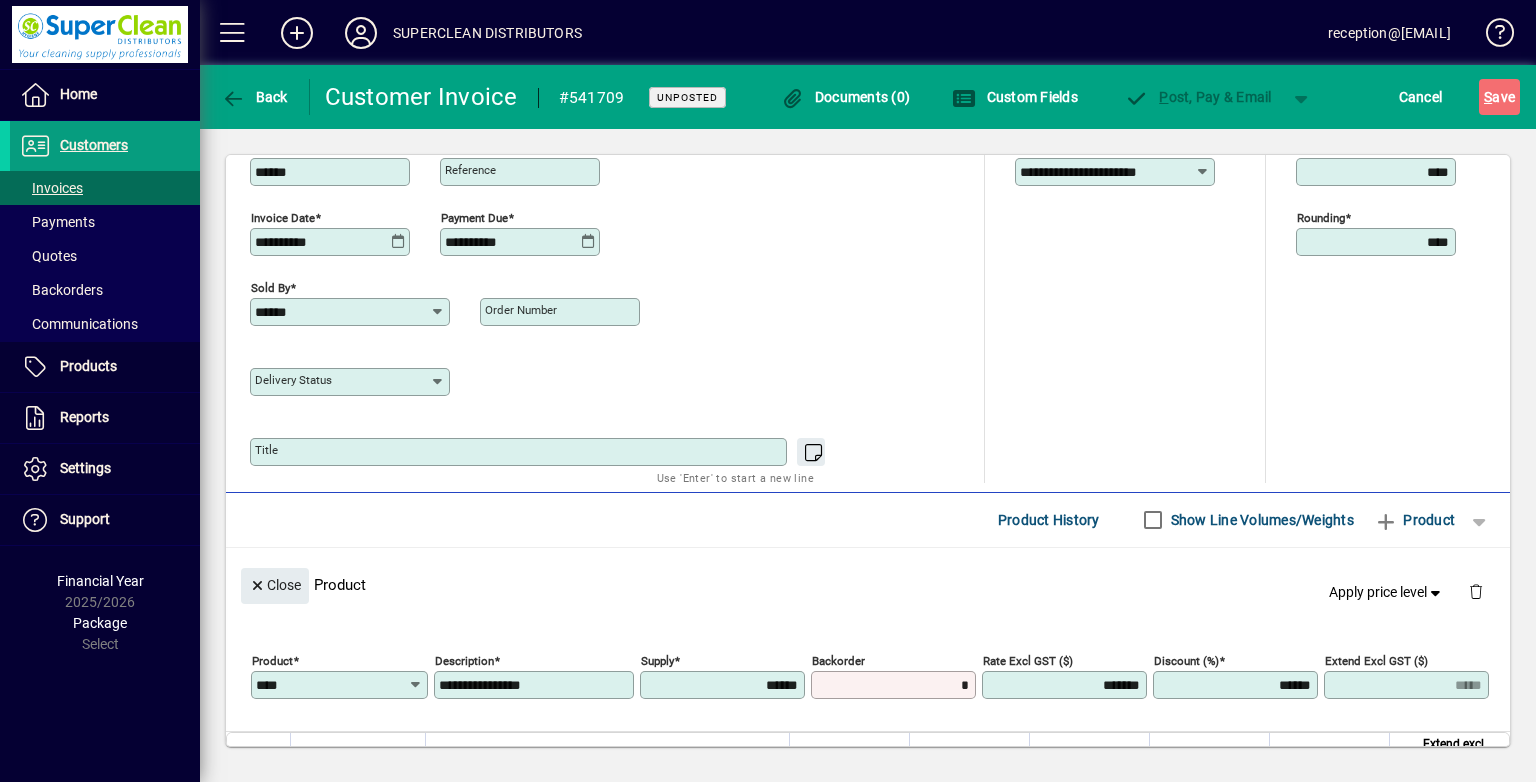 type on "*" 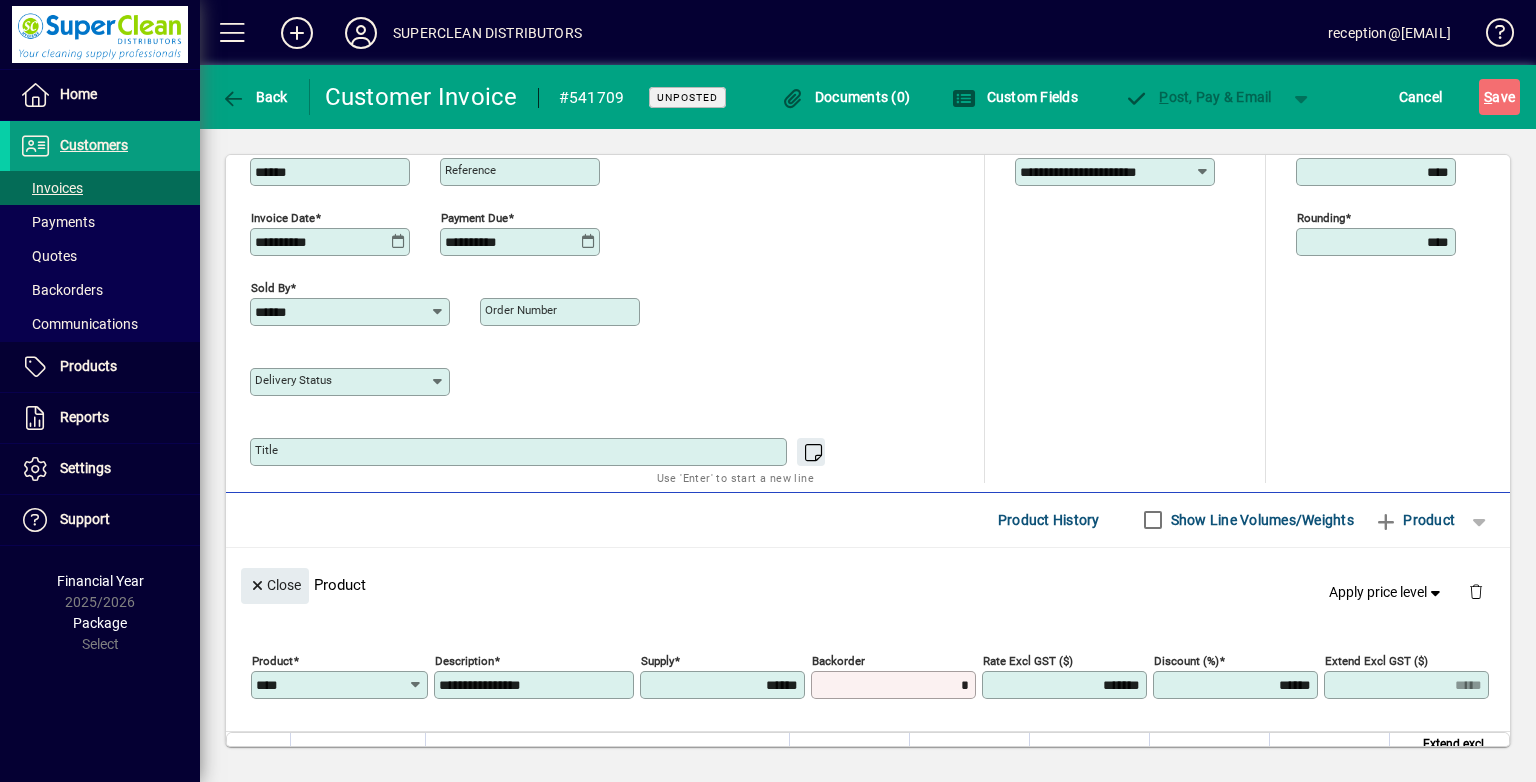 type on "******" 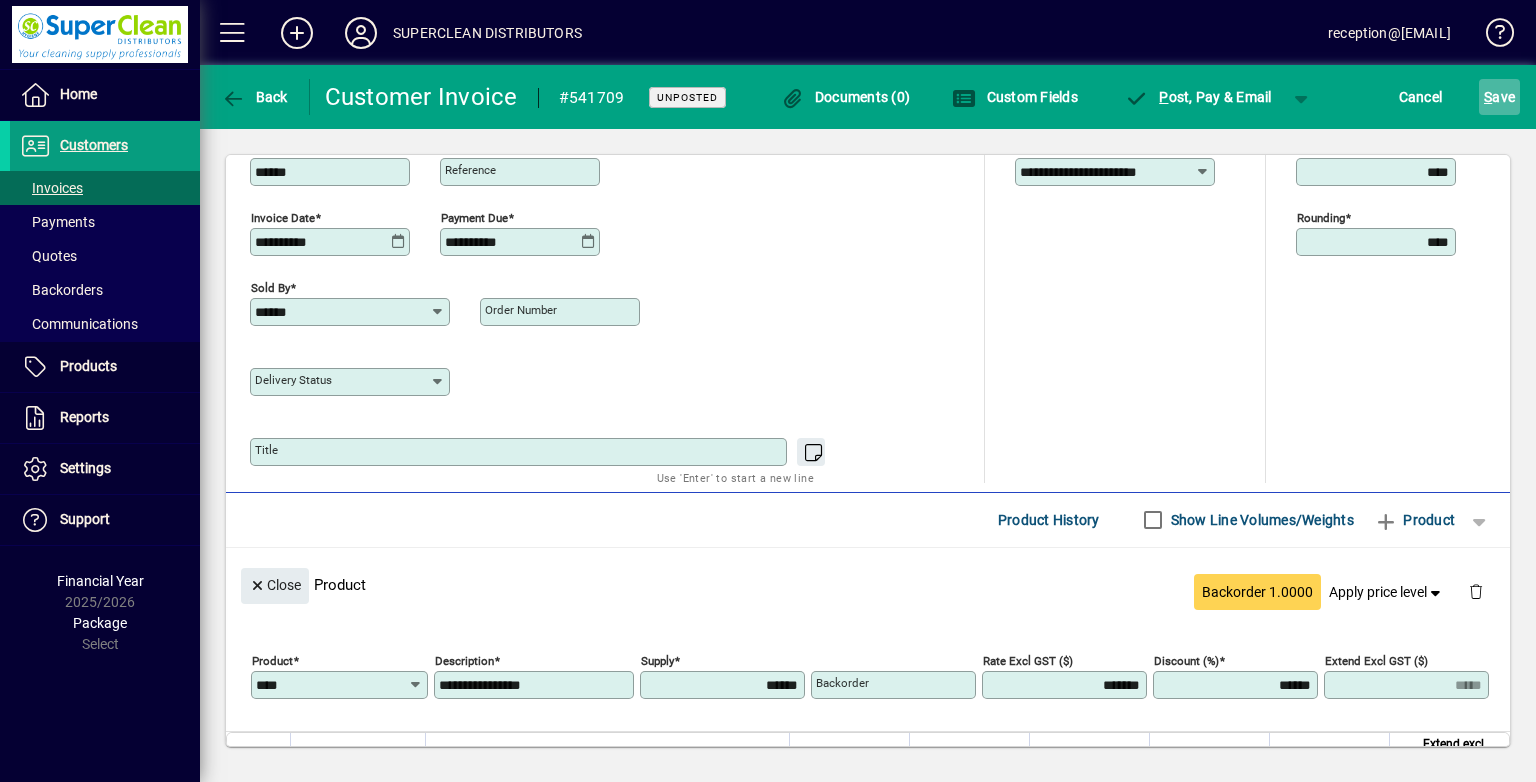 click 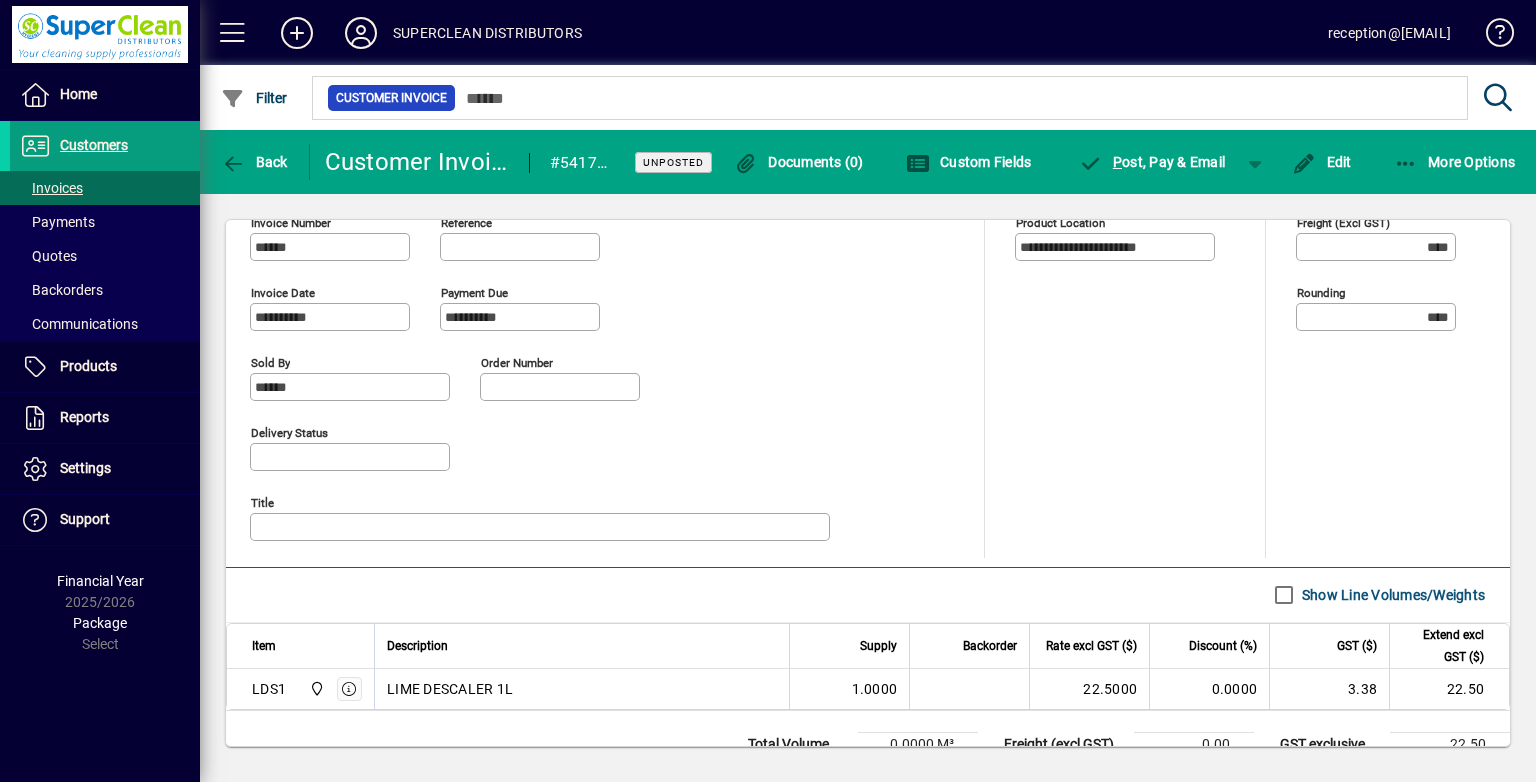 scroll, scrollTop: 651, scrollLeft: 0, axis: vertical 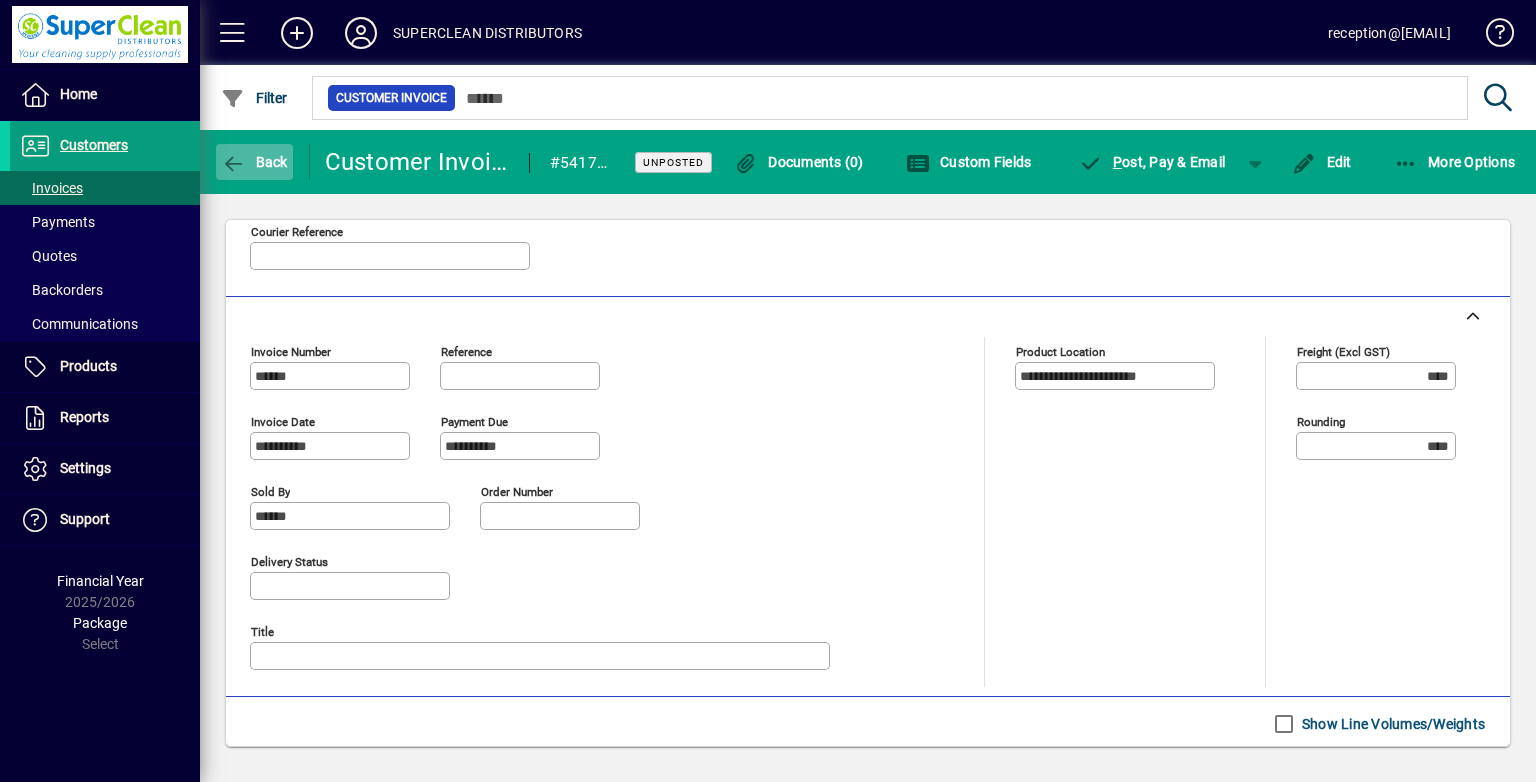 click 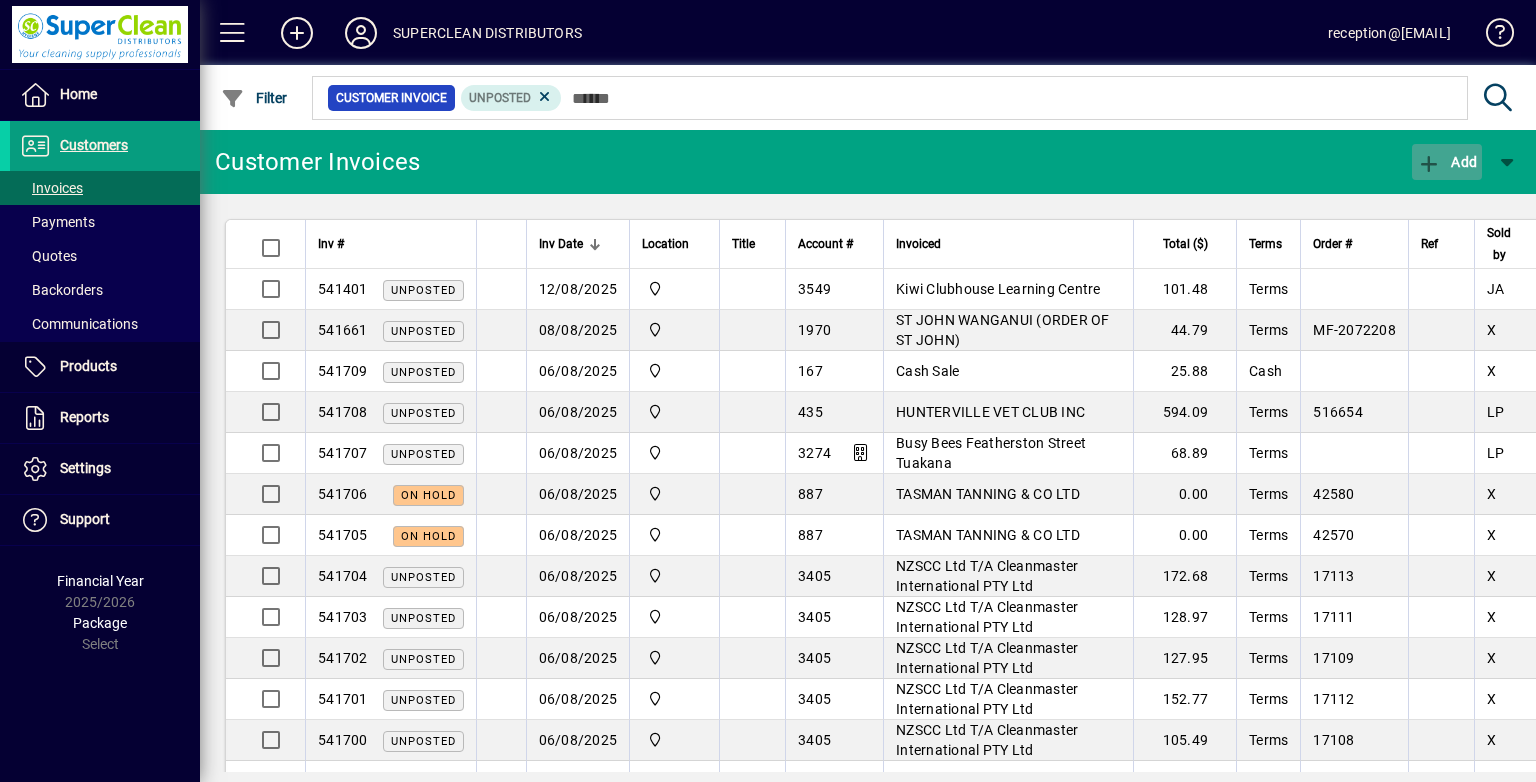 click 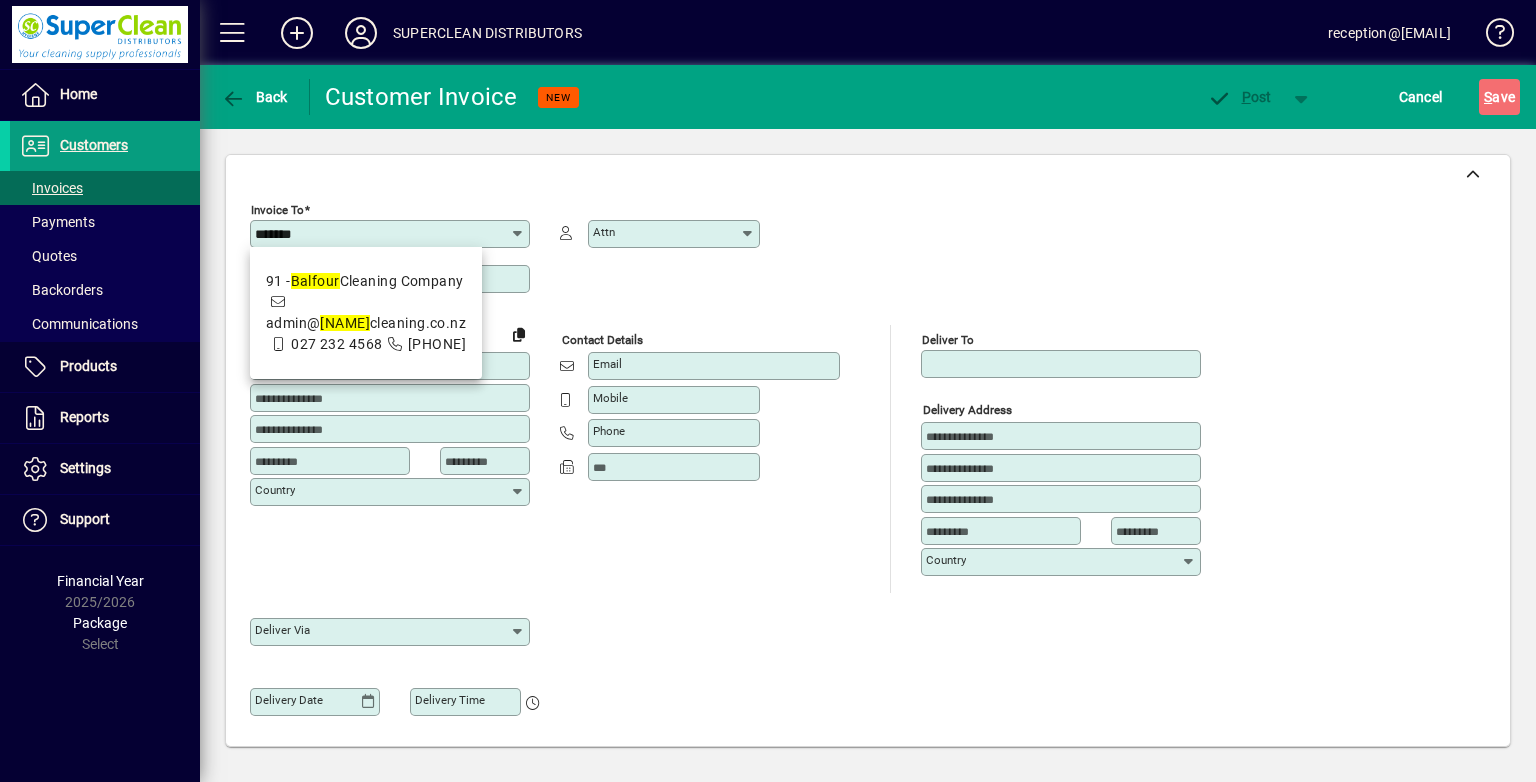 click on "91 -  Balfour  Cleaning Company admin@ balfour cleaning.co.nz 027 232 4568 06 357 4158" at bounding box center [366, 313] 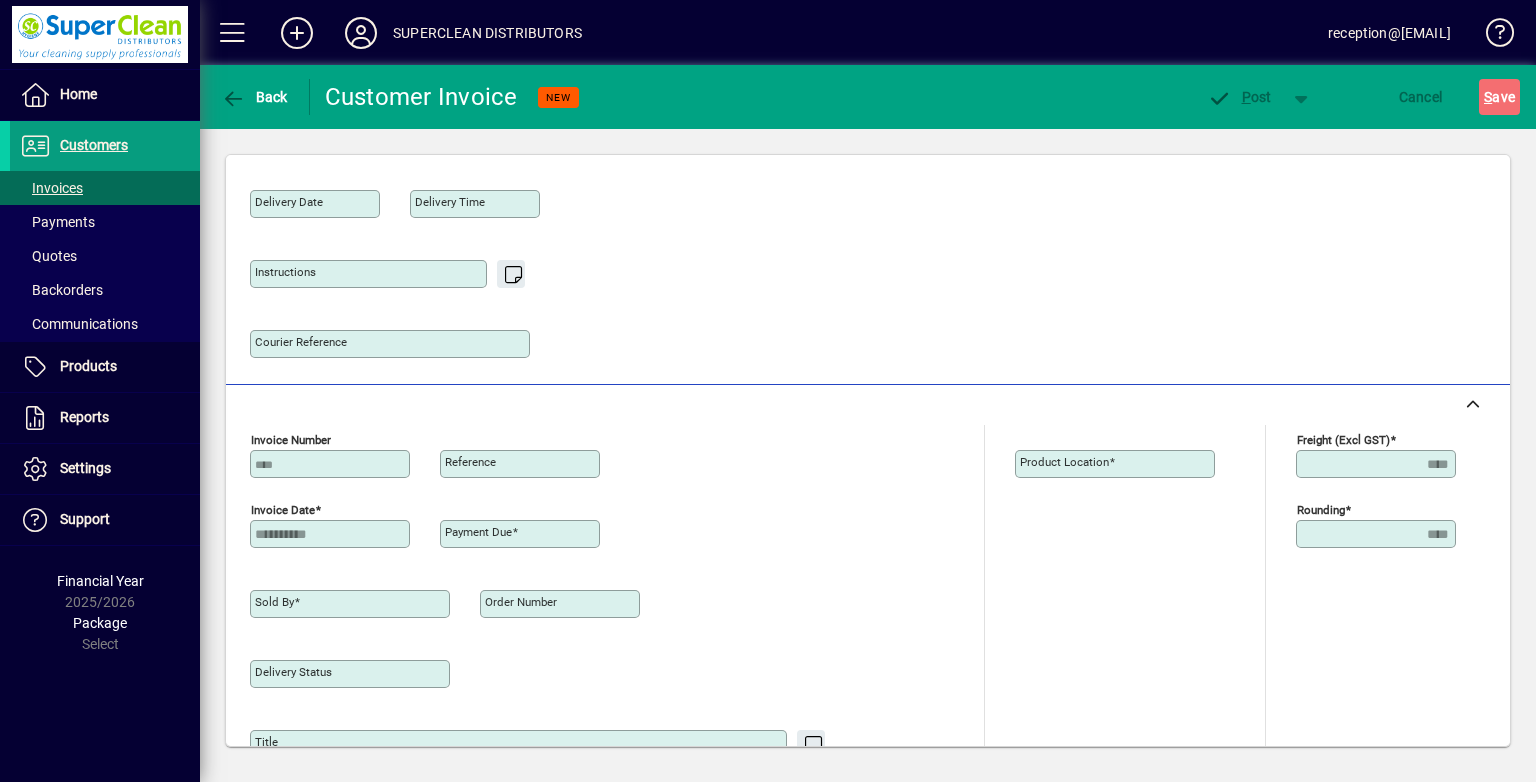 type on "**********" 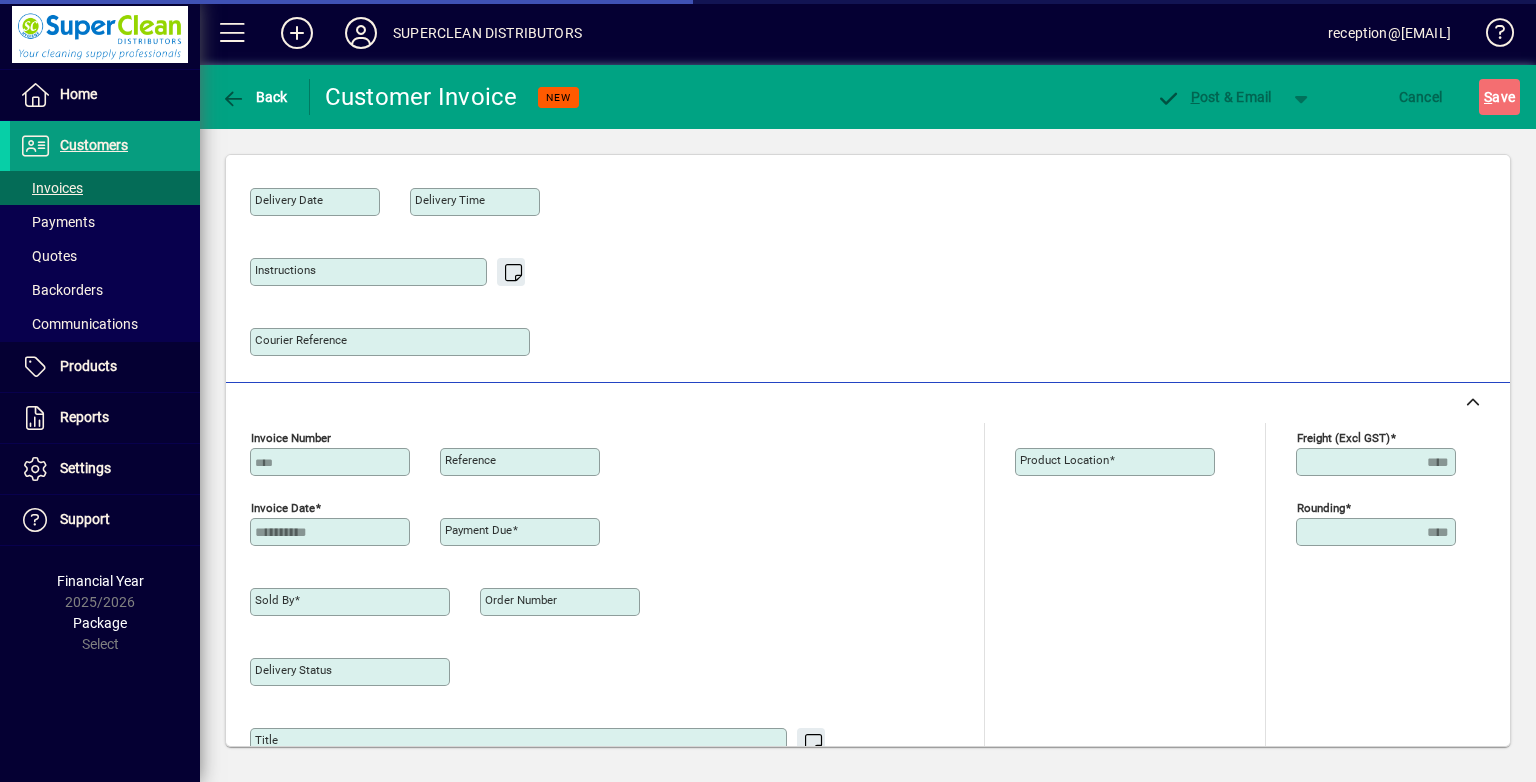 type on "**********" 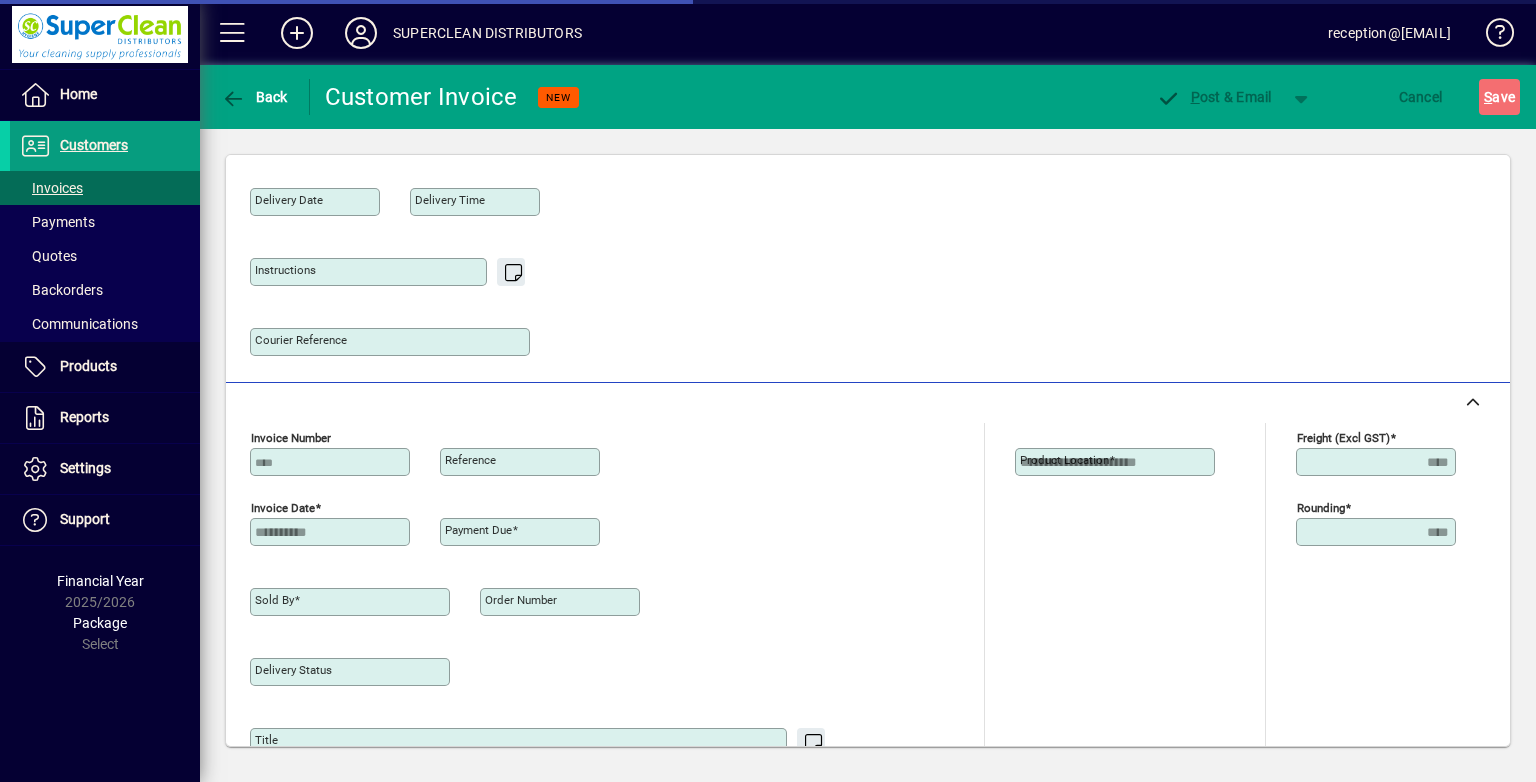 type on "**********" 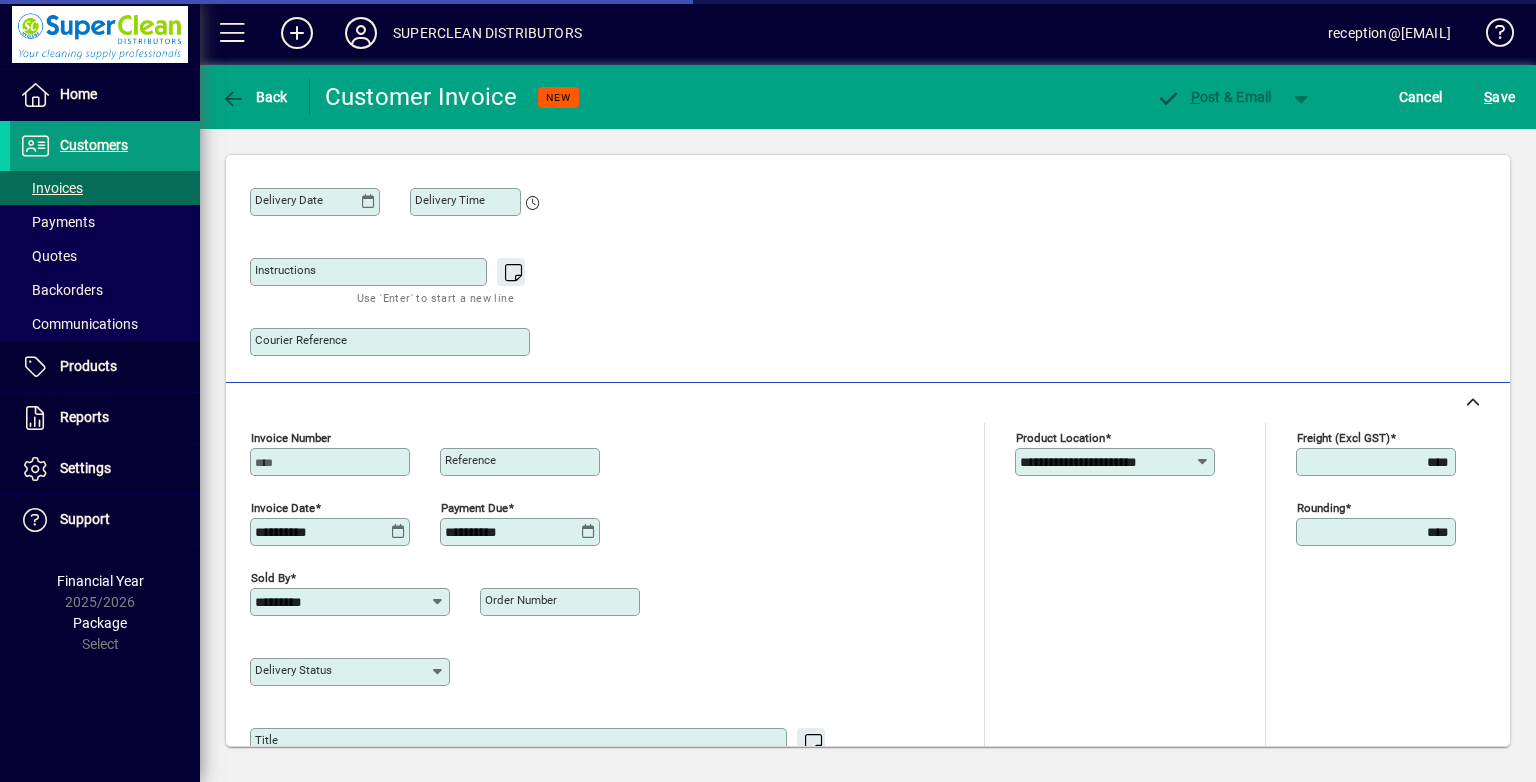 click on "Instructions" at bounding box center [285, 270] 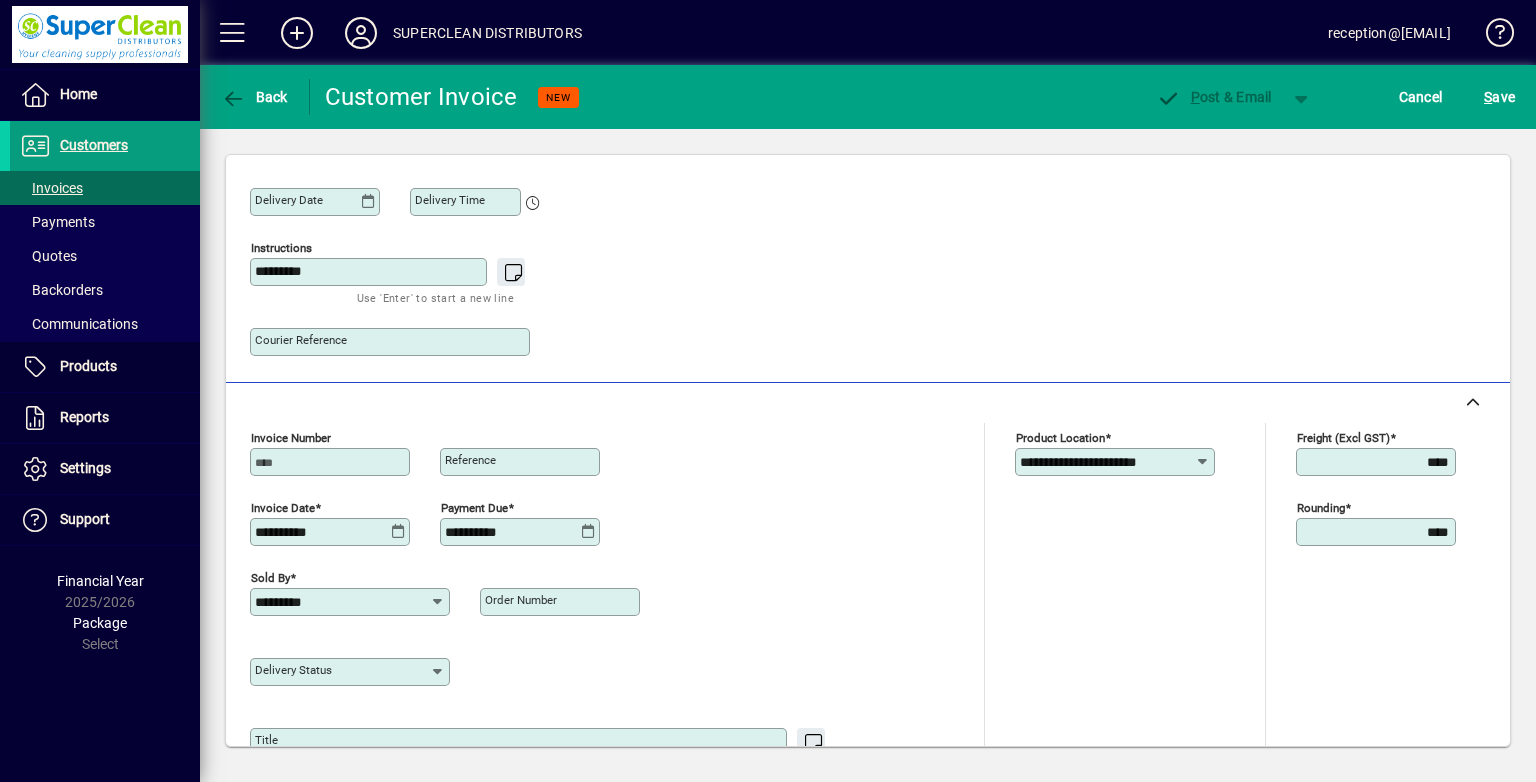 type on "*********" 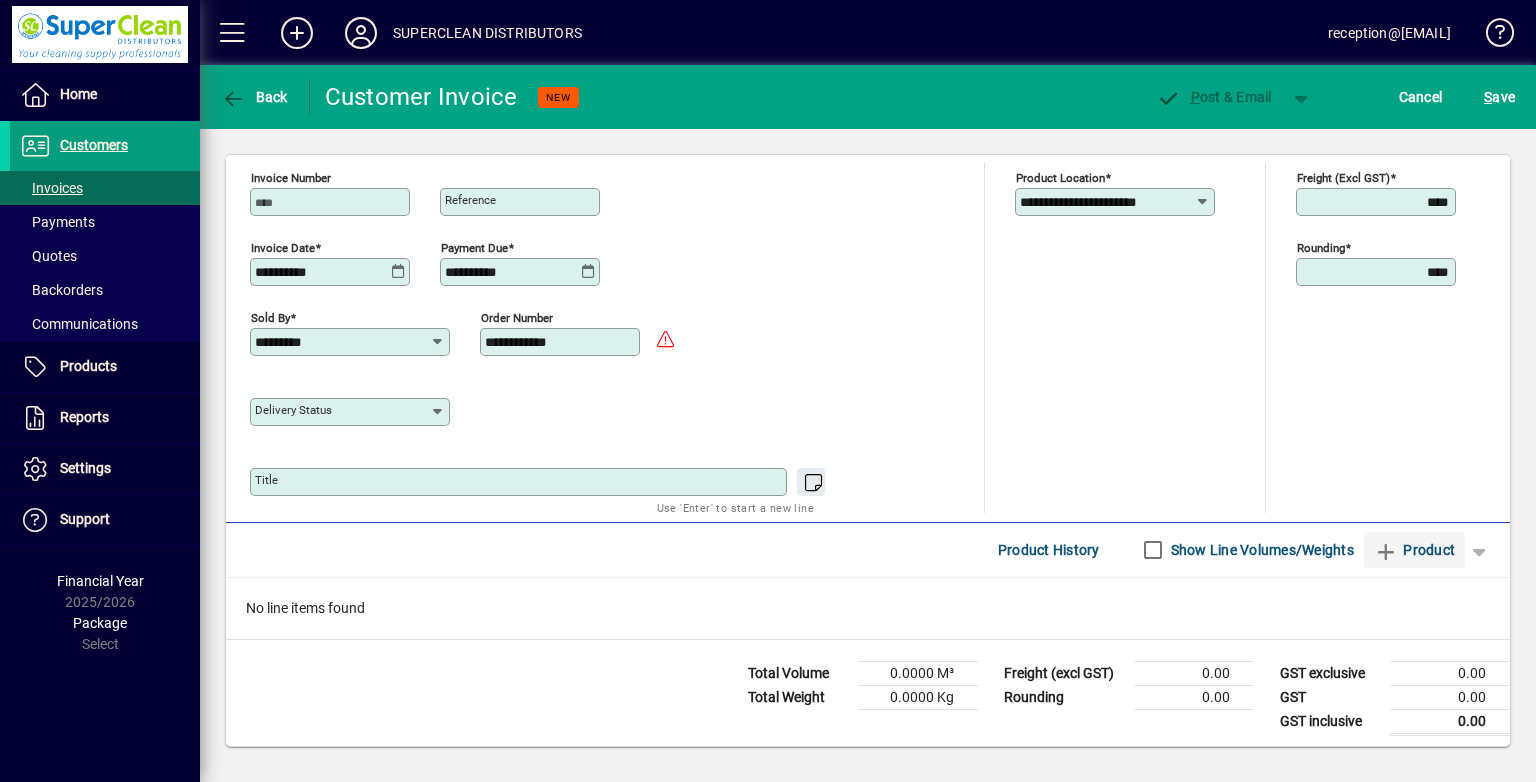 type on "**********" 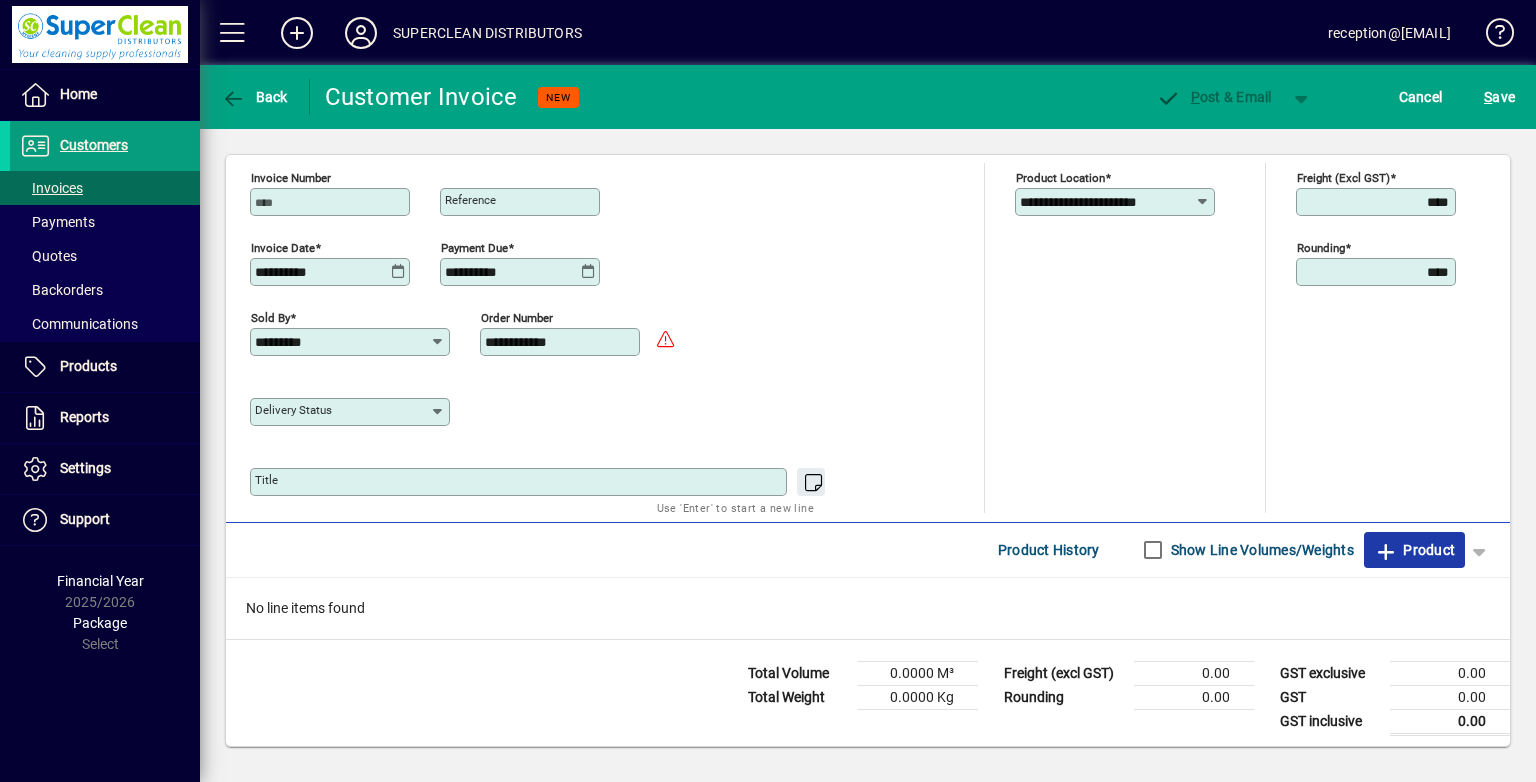 click on "Product" 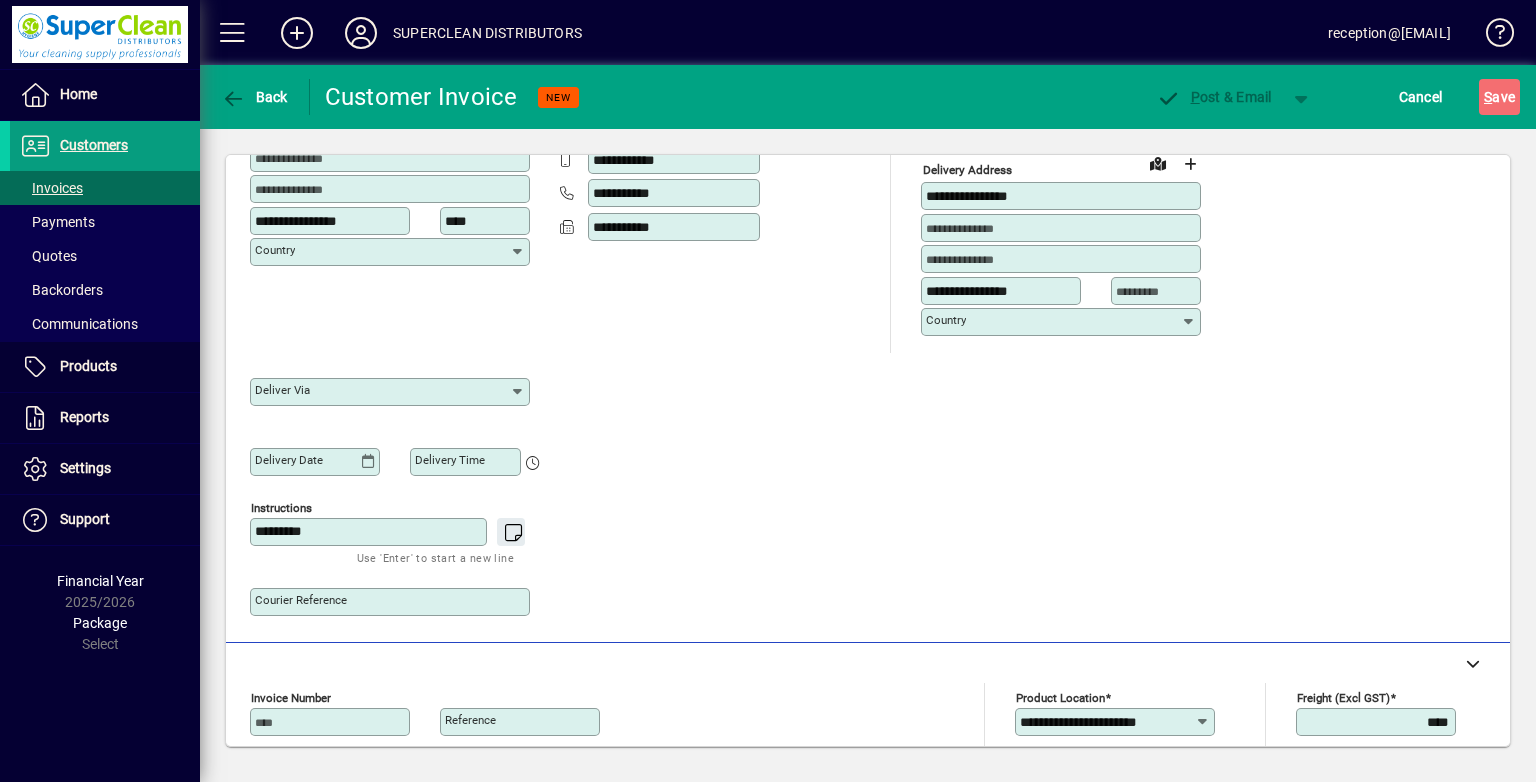 scroll, scrollTop: 44, scrollLeft: 0, axis: vertical 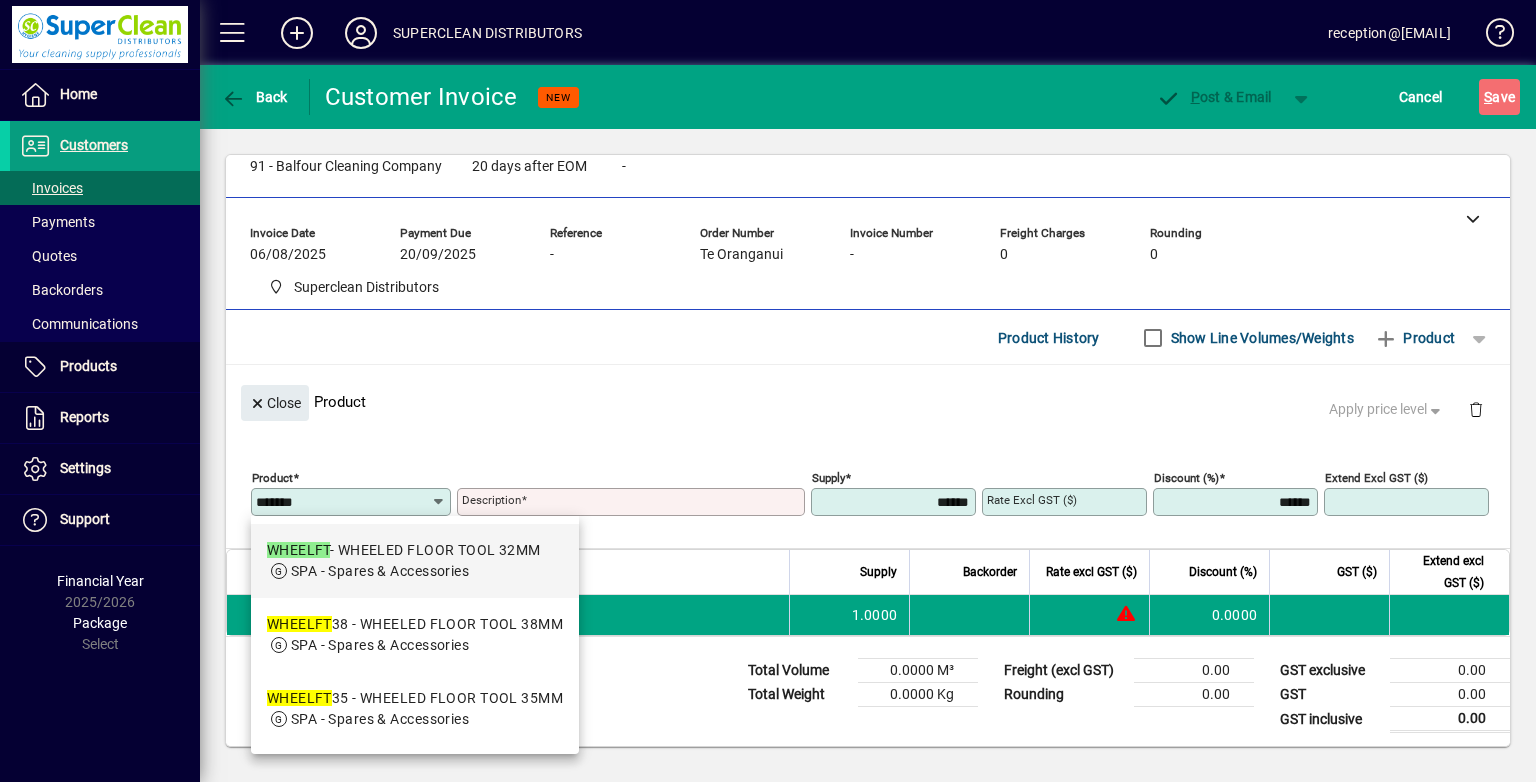 click on "SPA - Spares & Accessories" at bounding box center [380, 571] 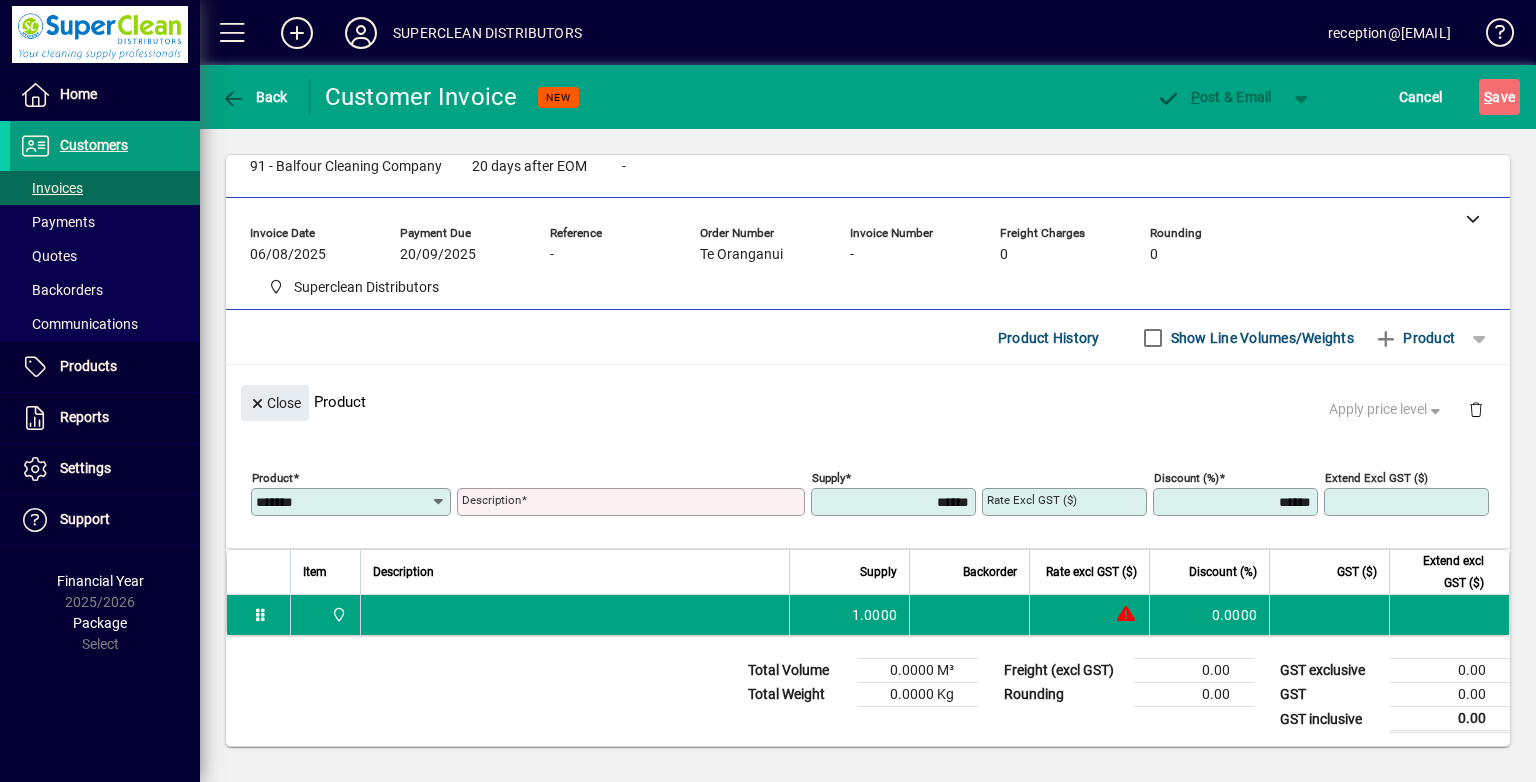 type on "**********" 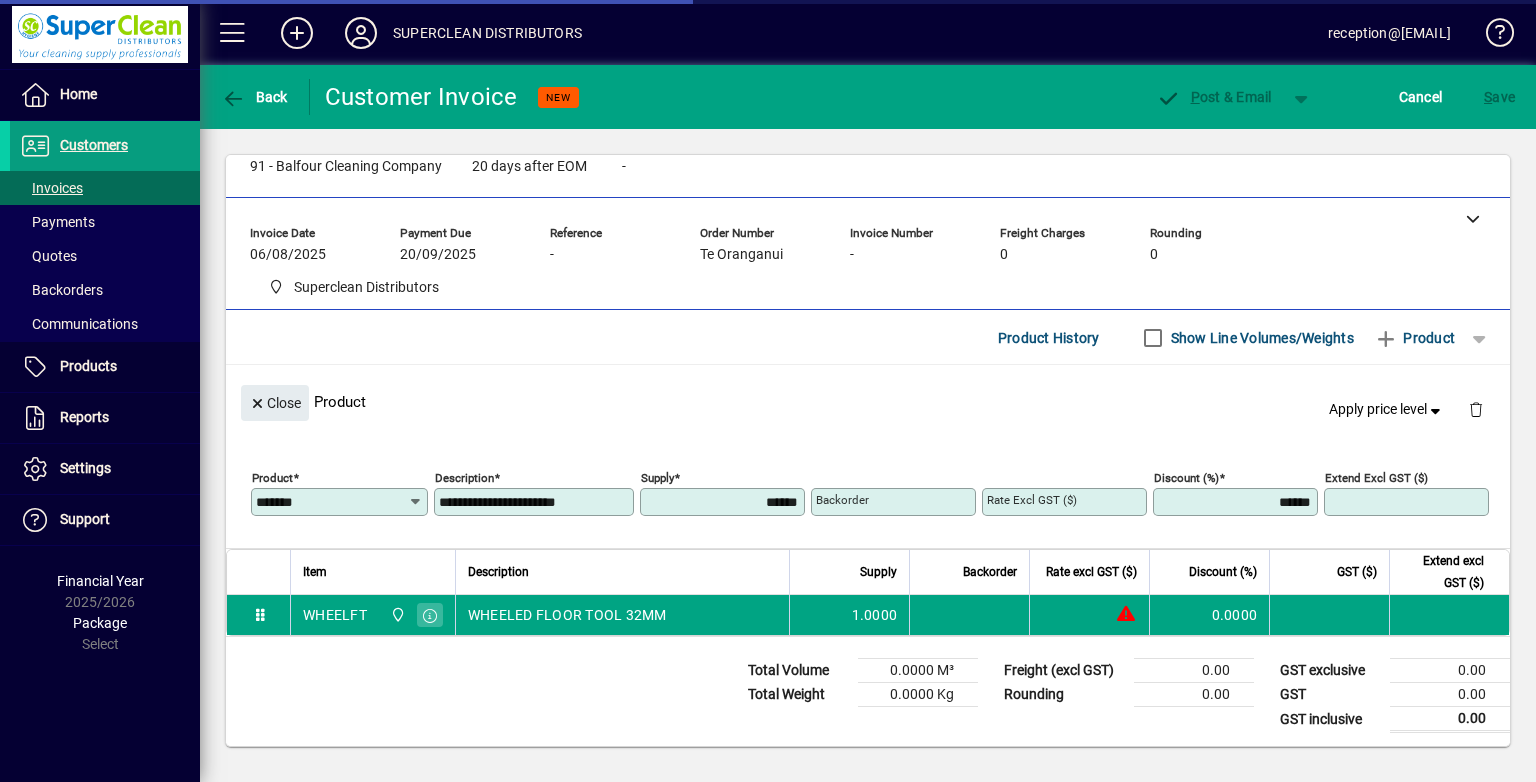type on "*******" 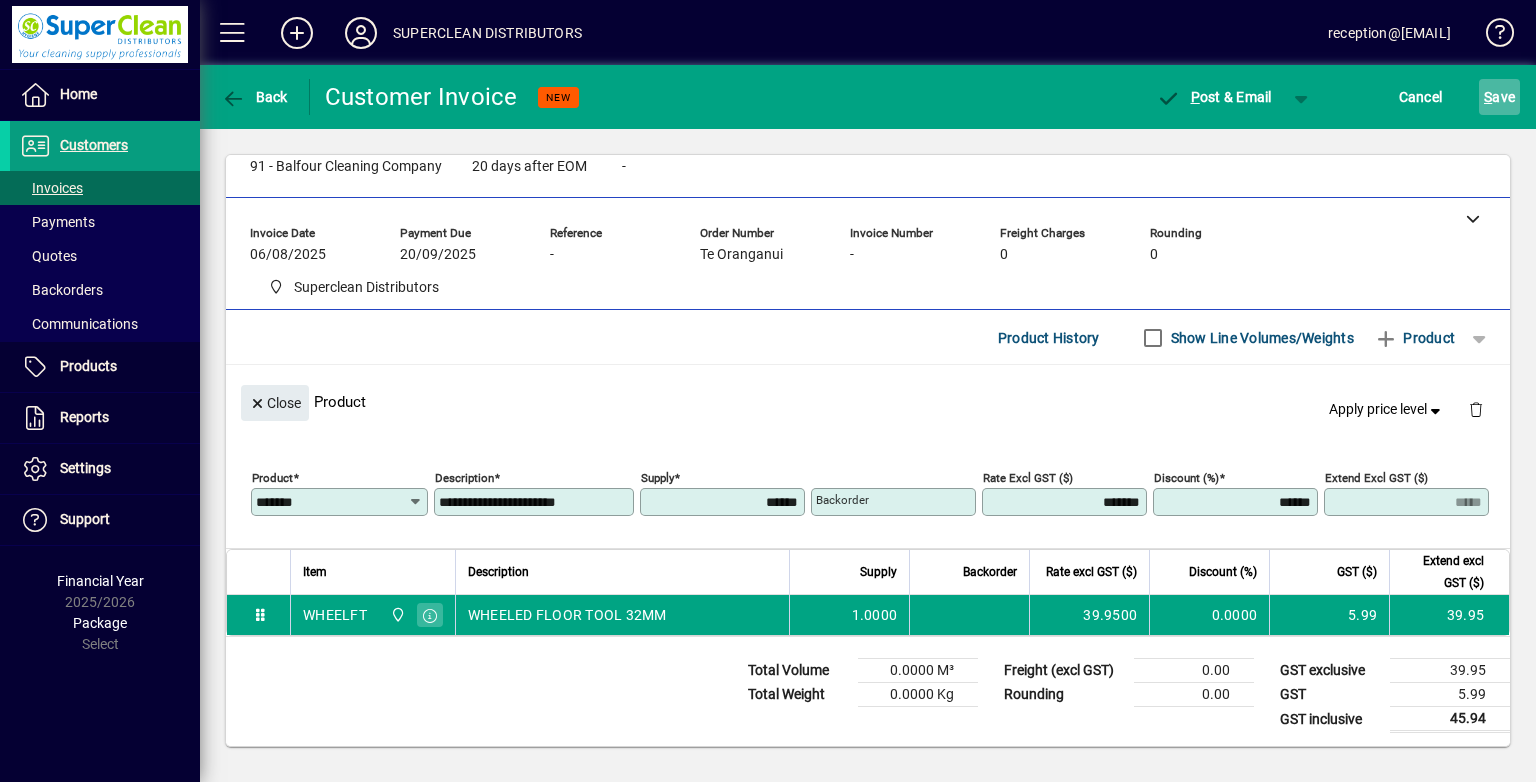 drag, startPoint x: 1518, startPoint y: 85, endPoint x: 1505, endPoint y: 81, distance: 13.601471 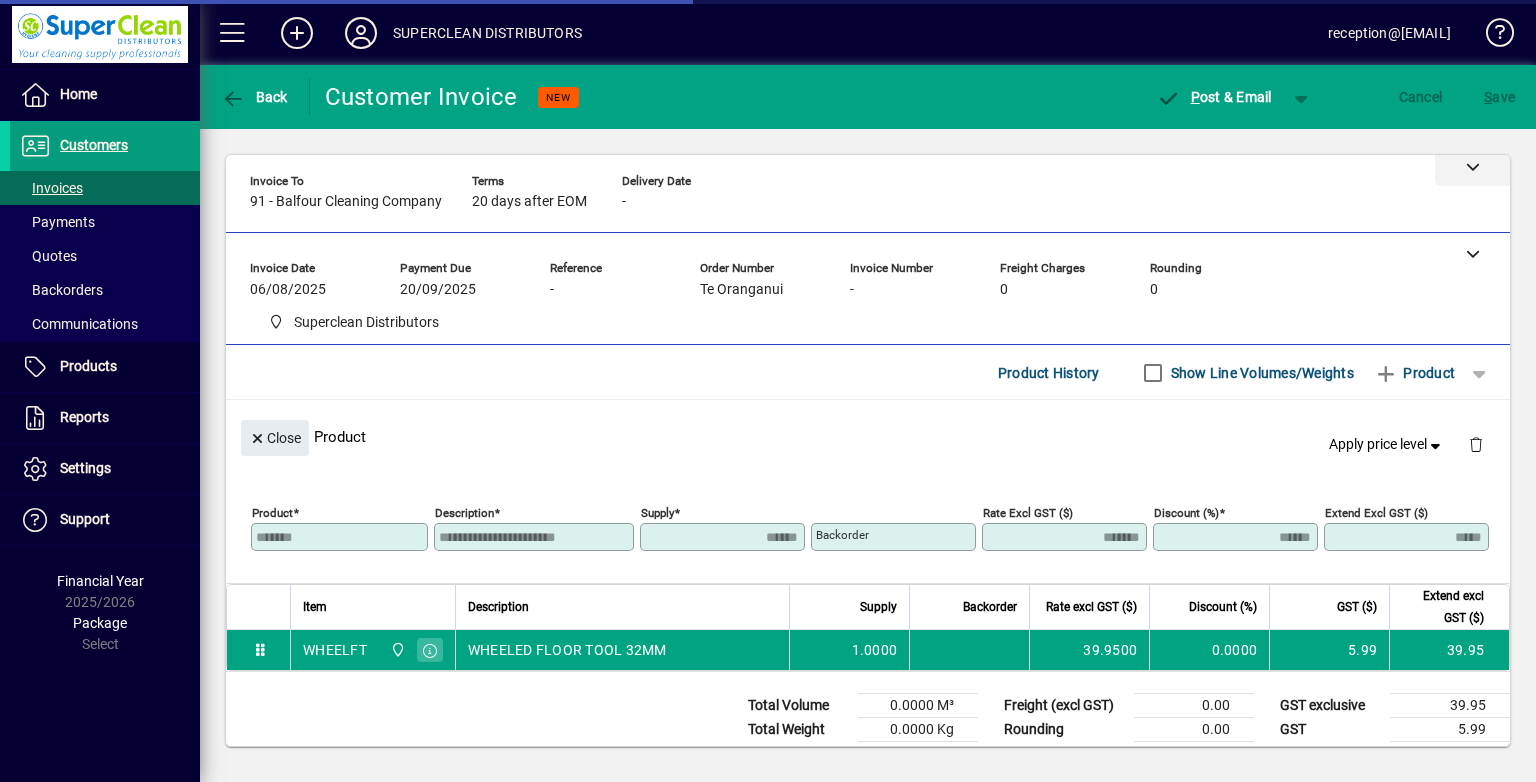 scroll, scrollTop: 0, scrollLeft: 0, axis: both 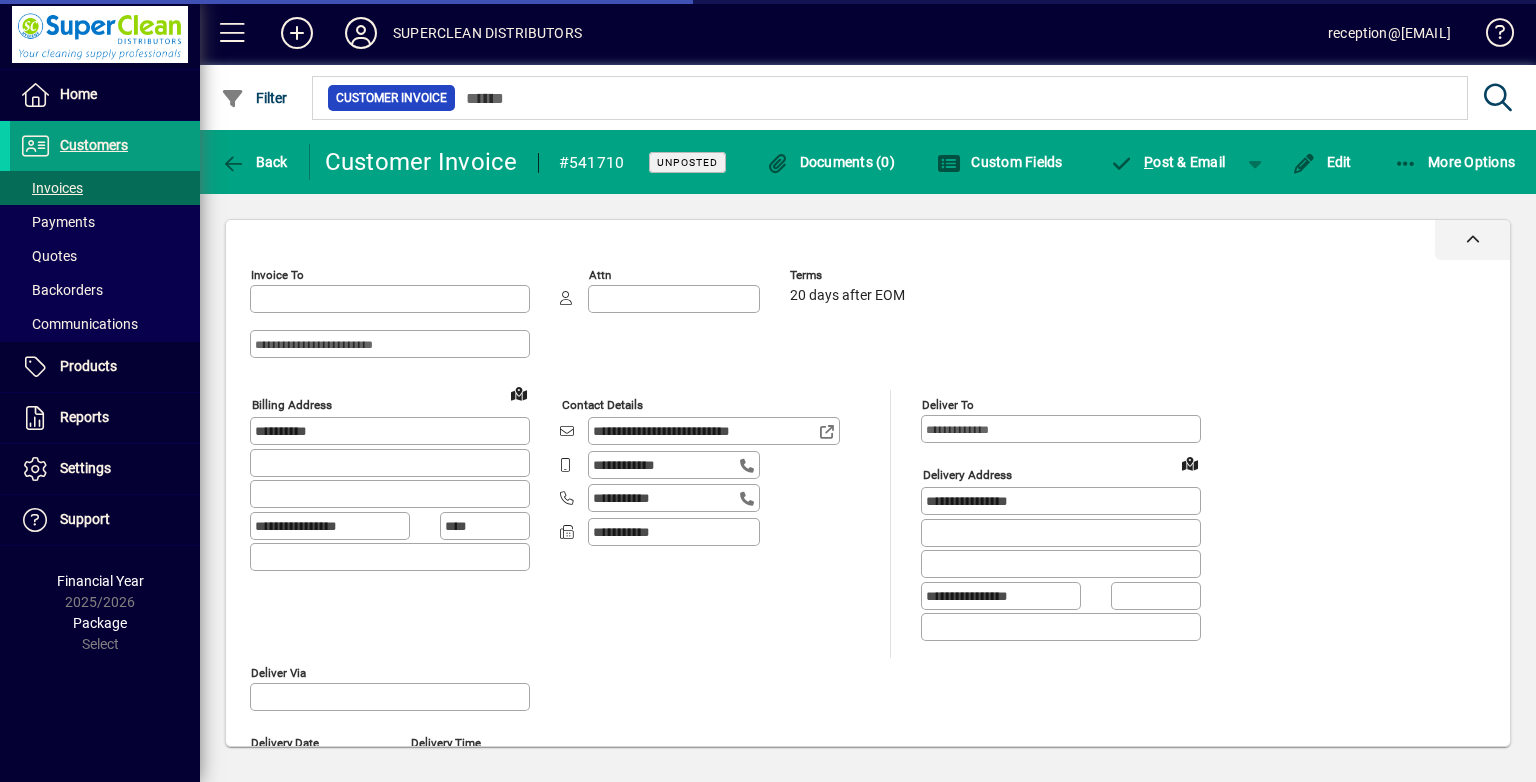 type on "*********" 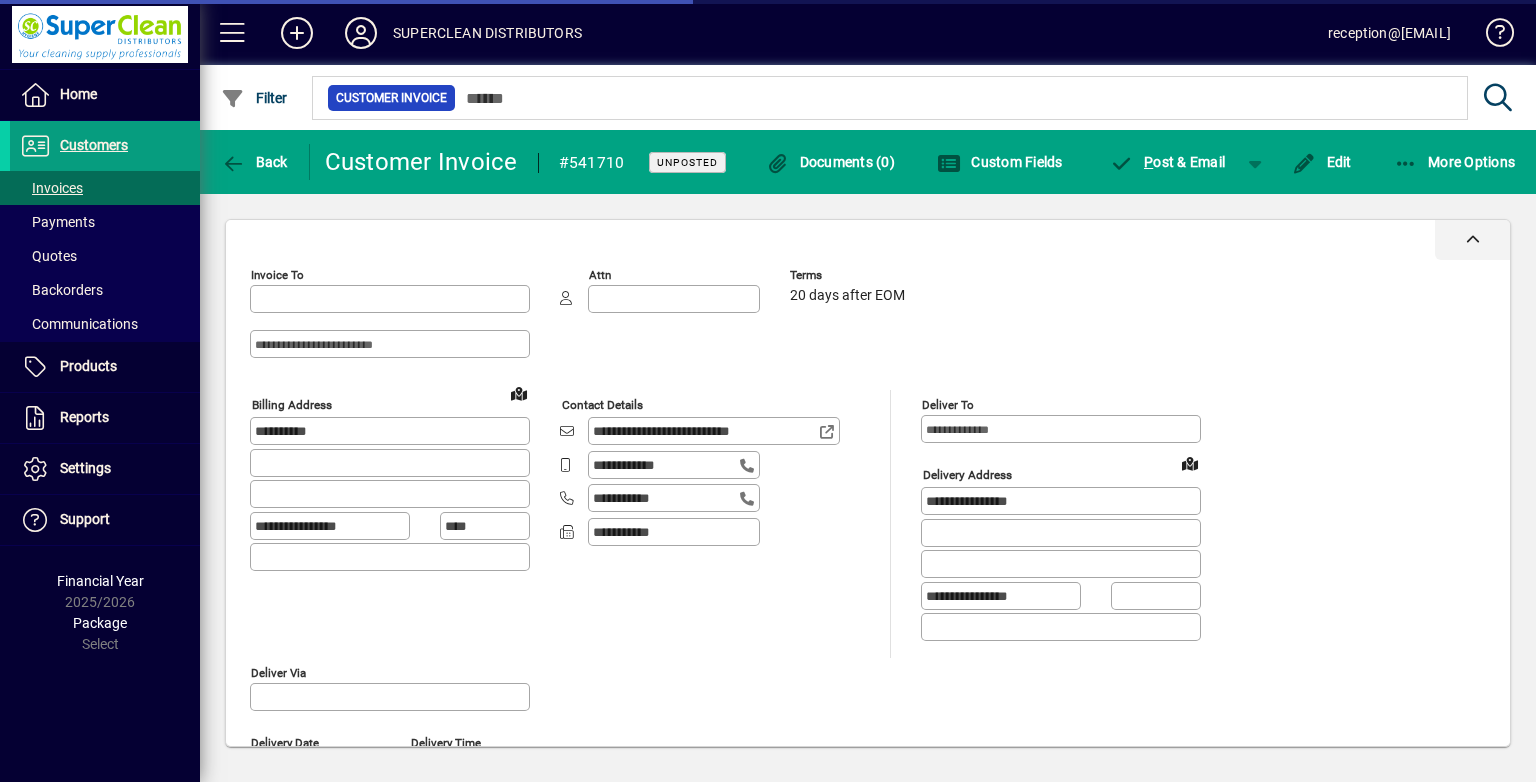 type on "**********" 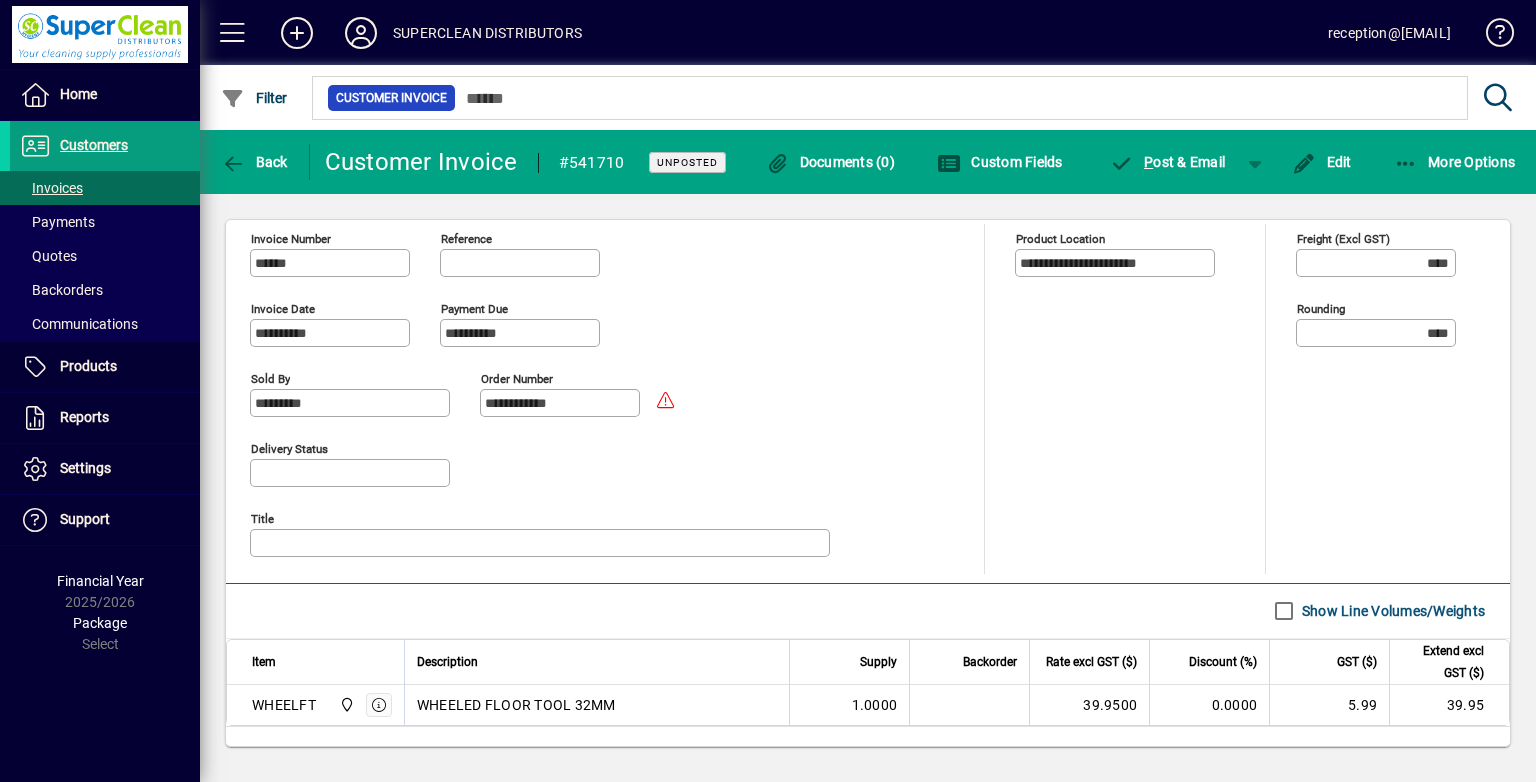 scroll, scrollTop: 851, scrollLeft: 0, axis: vertical 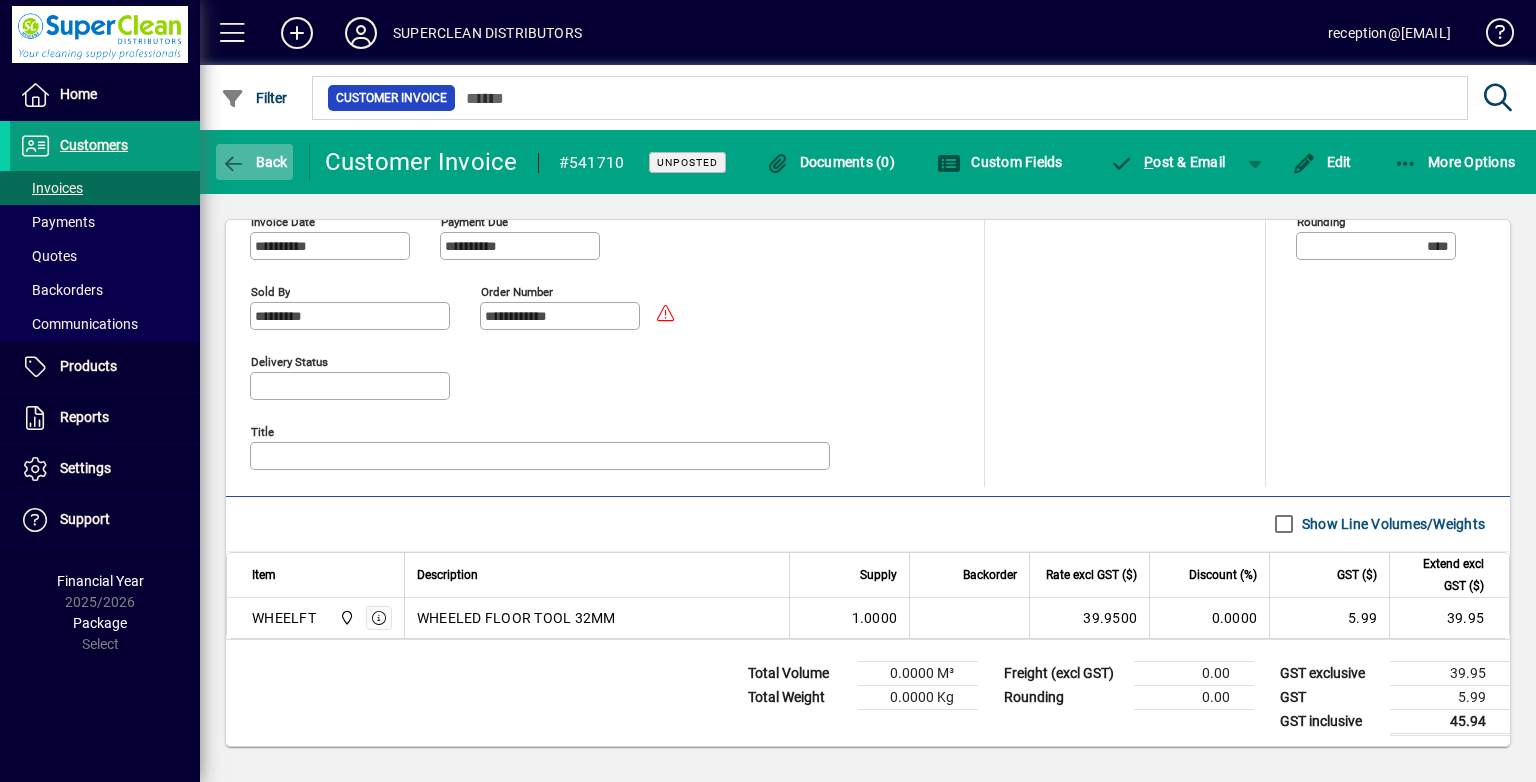 click 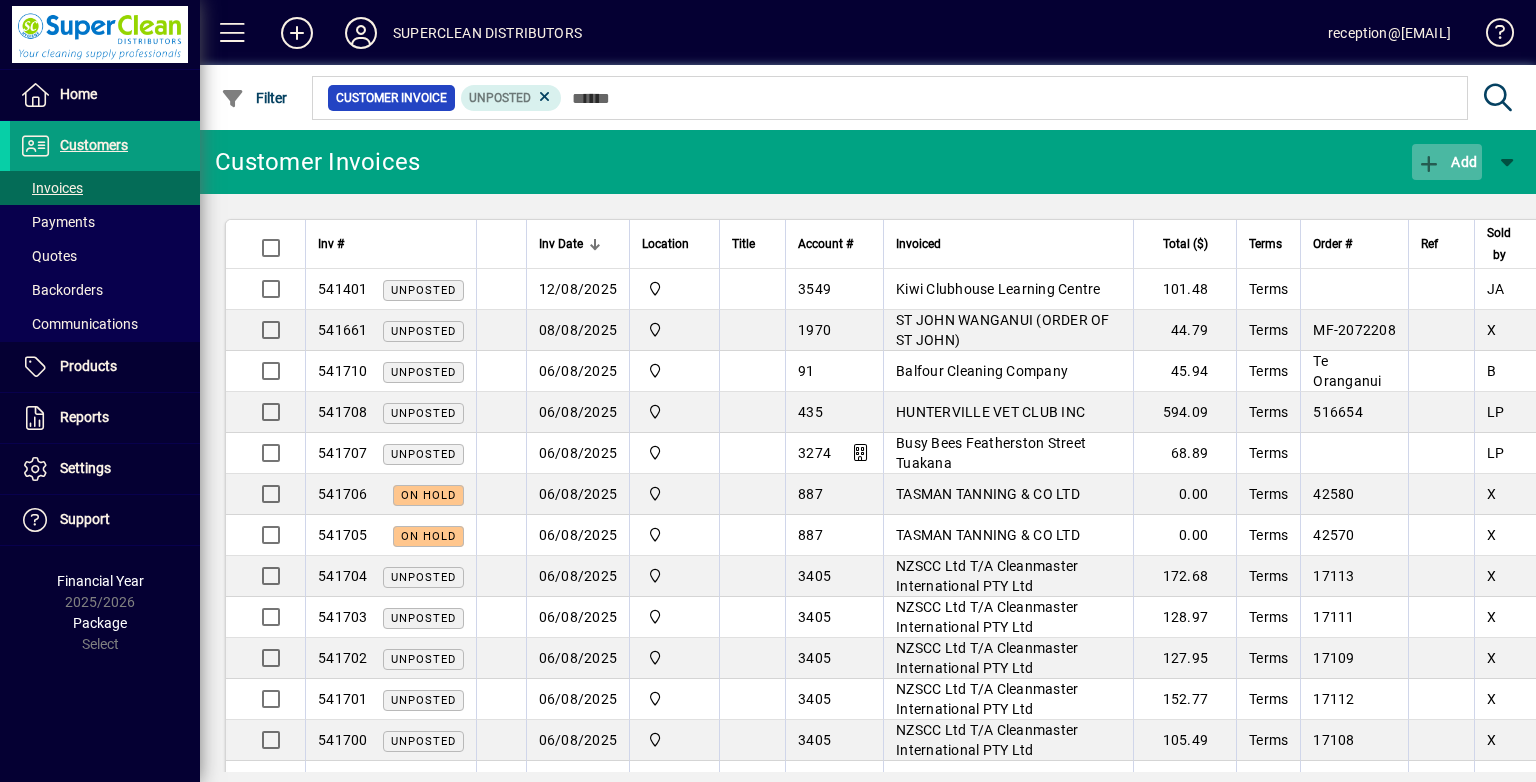 click on "Add" 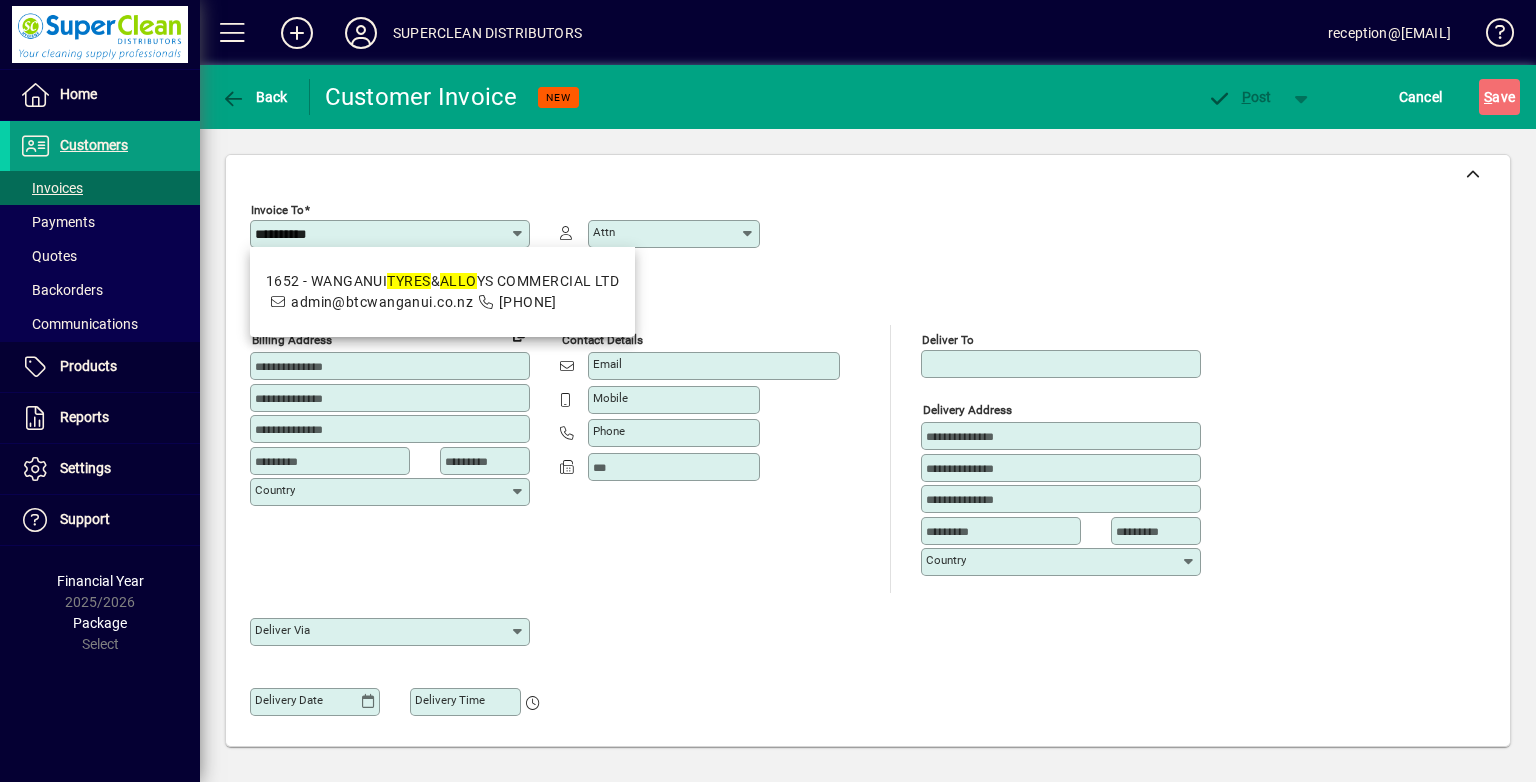 click on "1652 - WANGANUI  TYRES  &  ALLO YS COMMERCIAL LTD admin@btcwanganui.co.nz 06 927 6554" at bounding box center (442, 292) 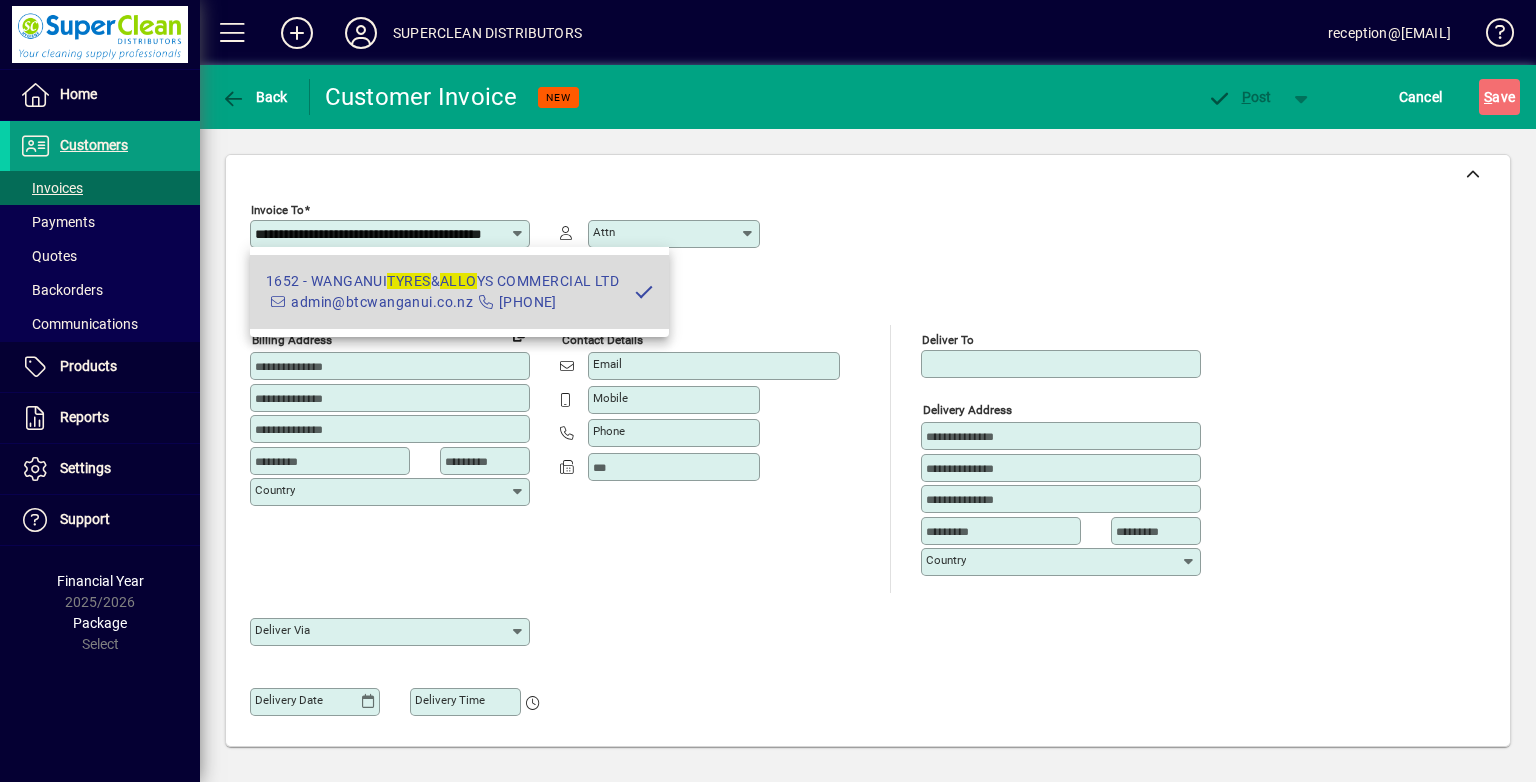 scroll, scrollTop: 0, scrollLeft: 0, axis: both 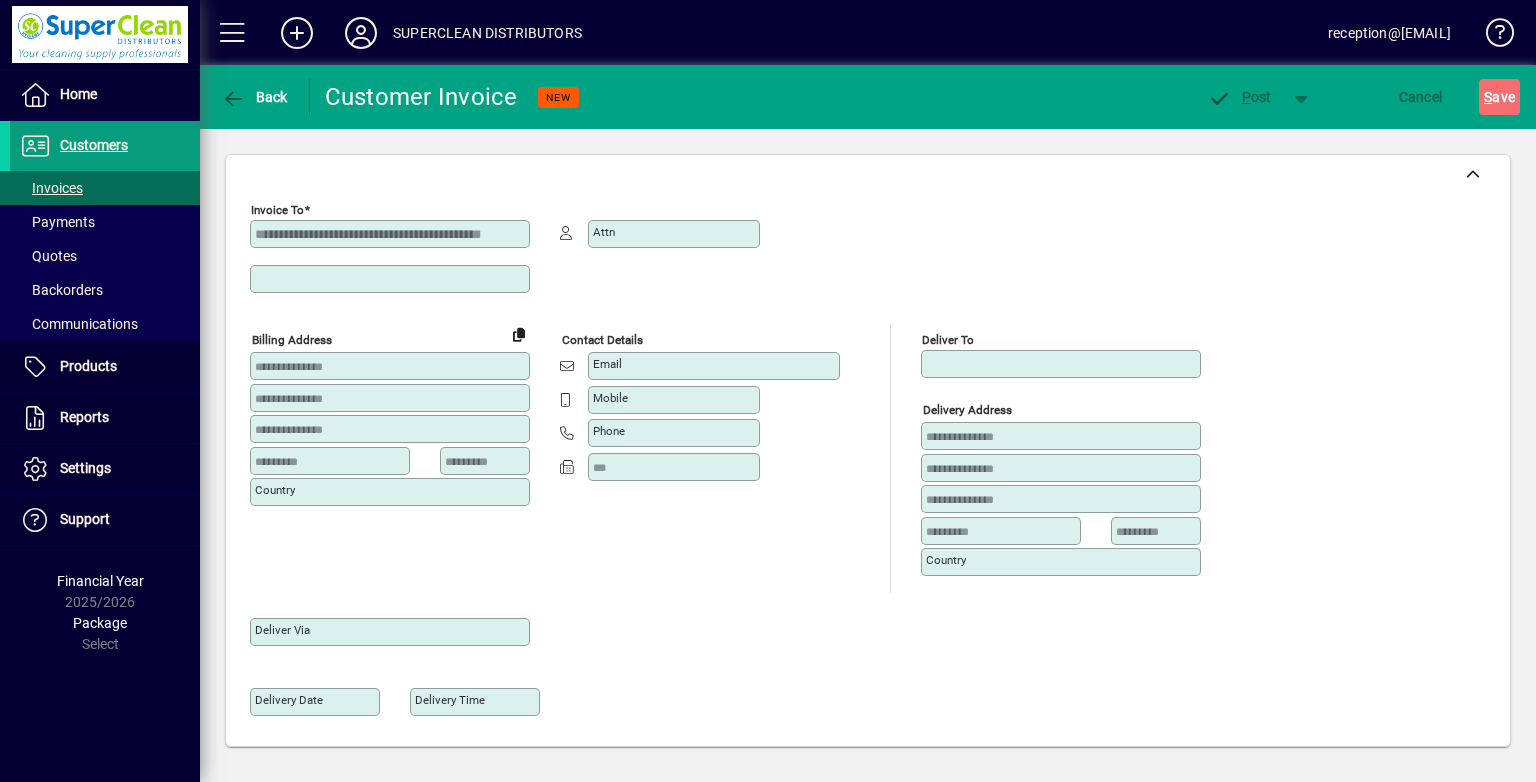 type on "**********" 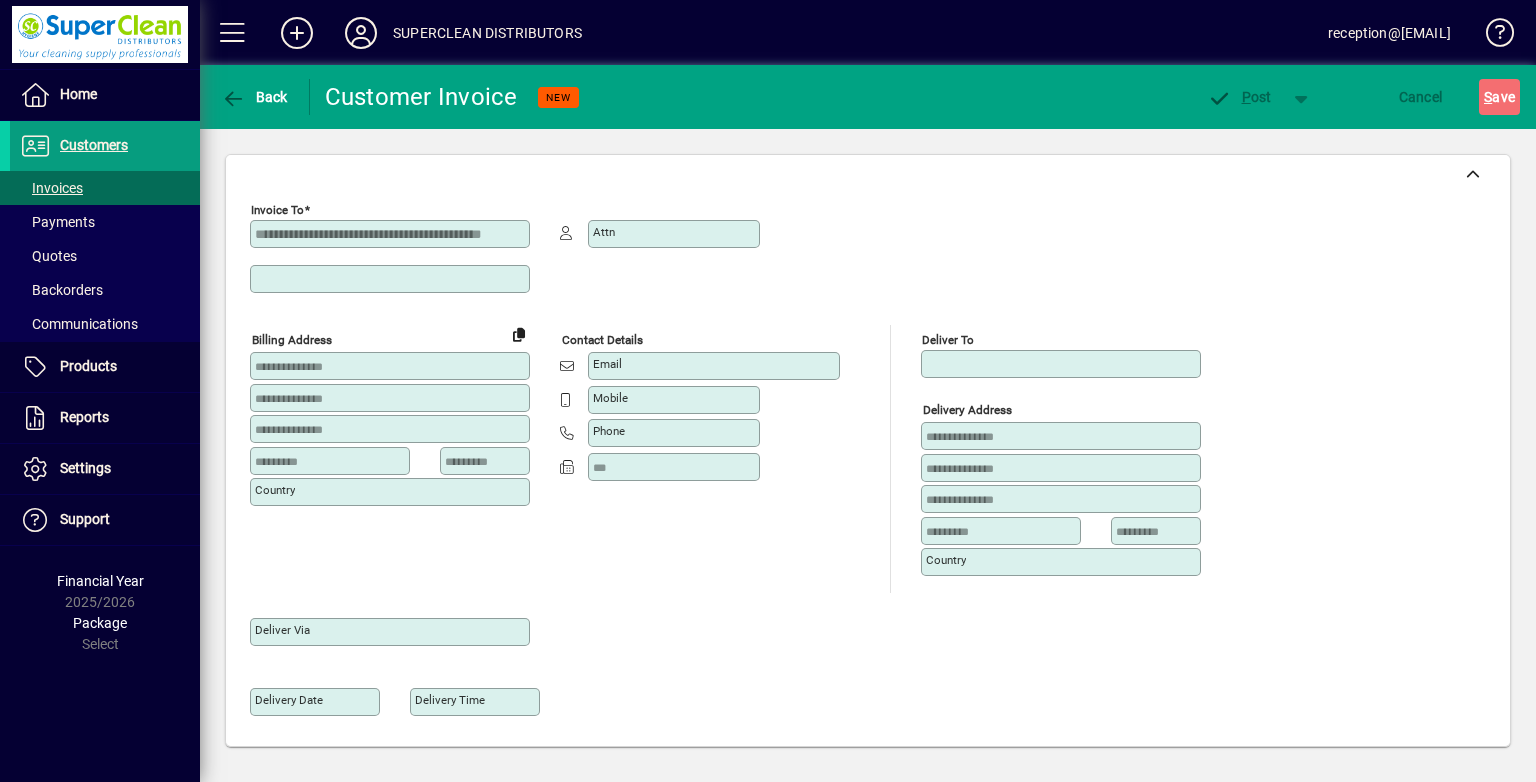 type on "********" 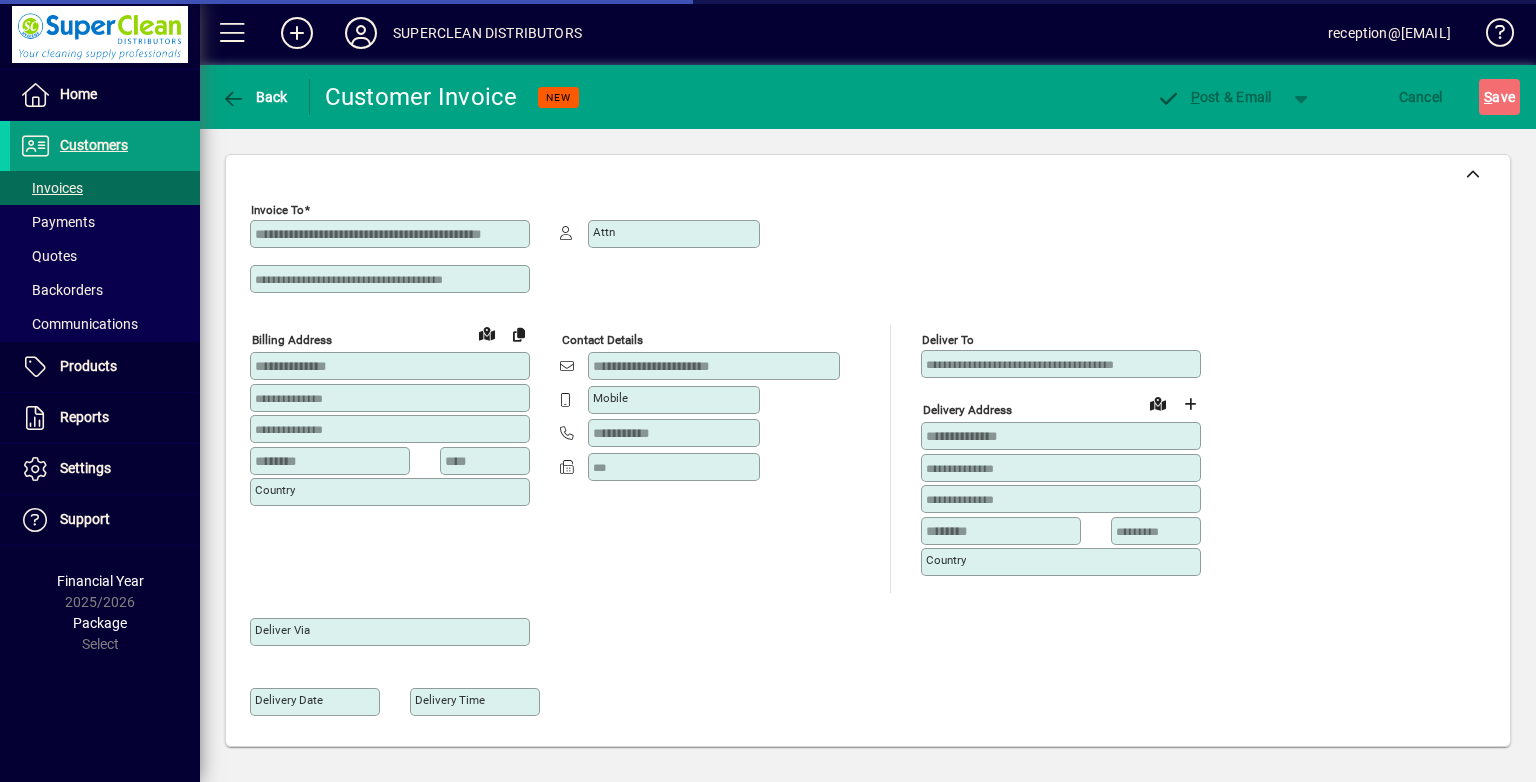 type on "******" 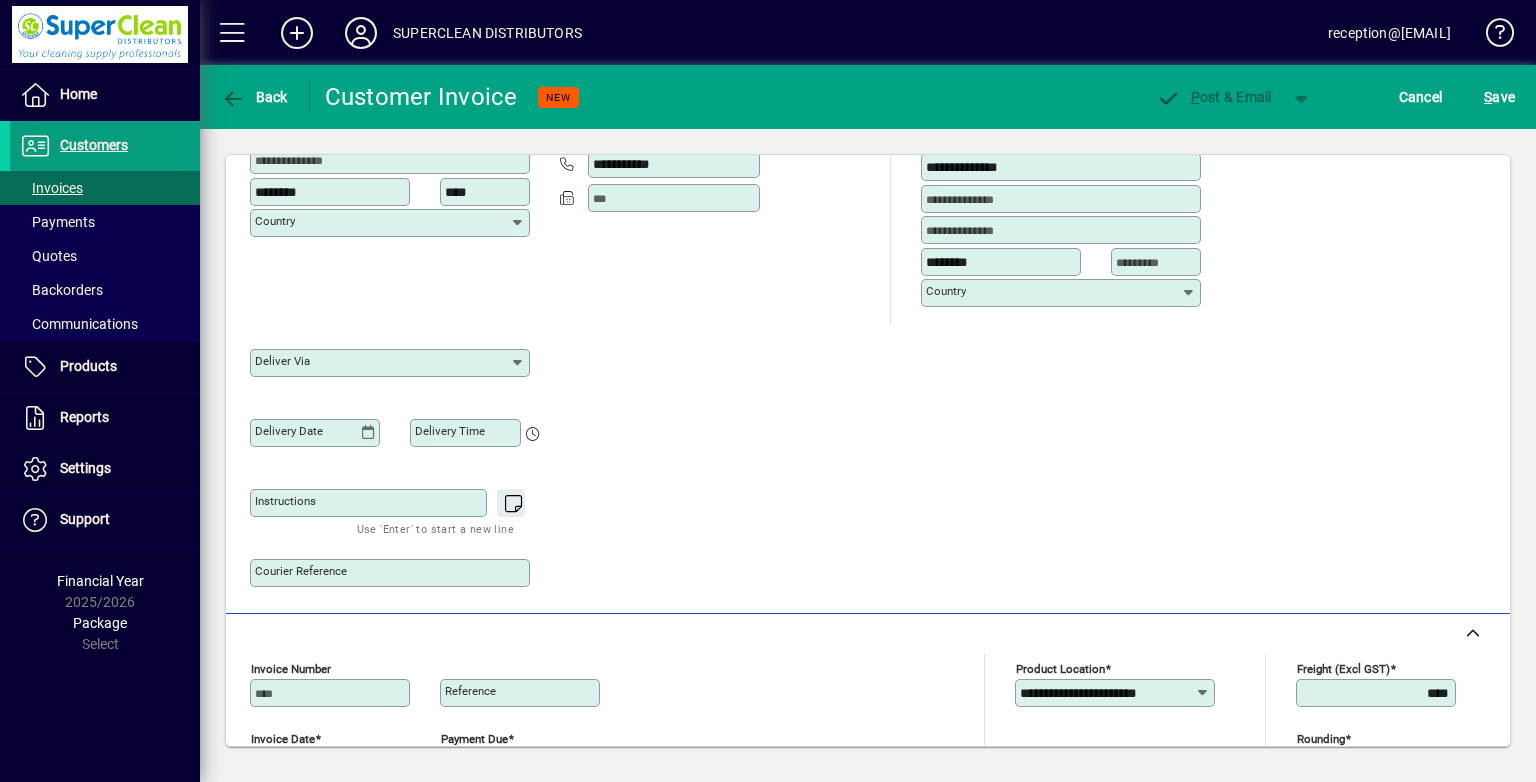 scroll, scrollTop: 300, scrollLeft: 0, axis: vertical 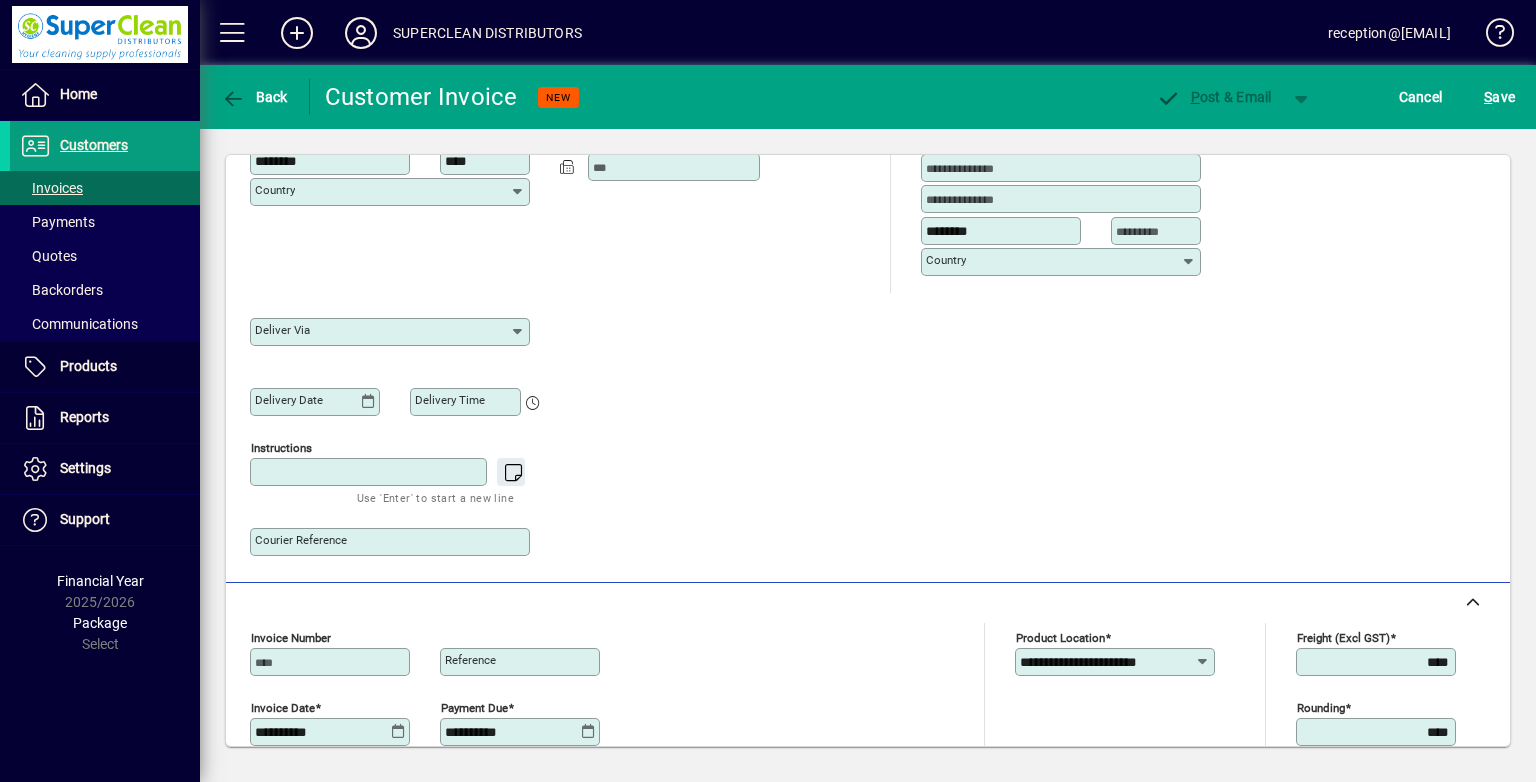click on "Instructions" at bounding box center (370, 472) 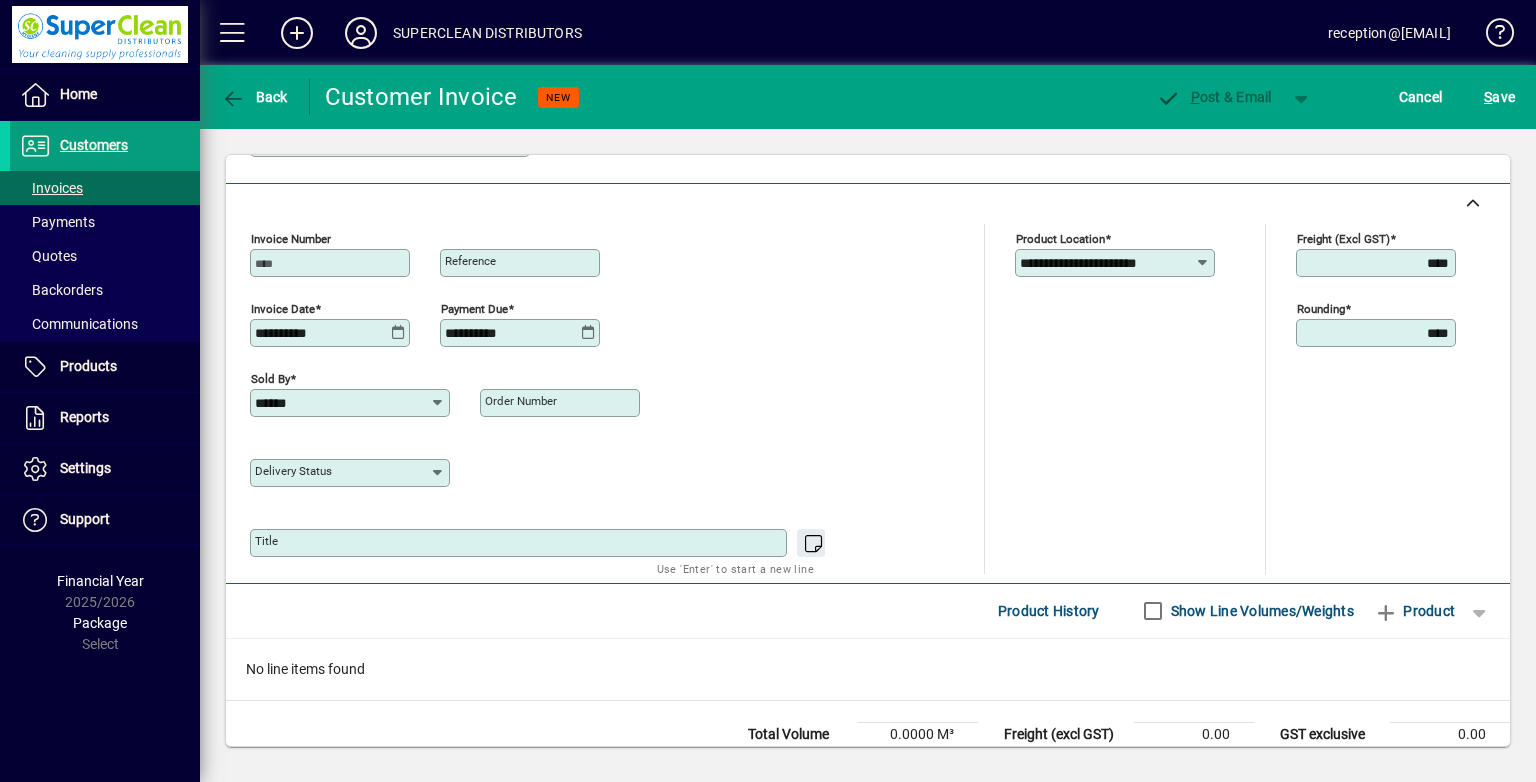 scroll, scrollTop: 760, scrollLeft: 0, axis: vertical 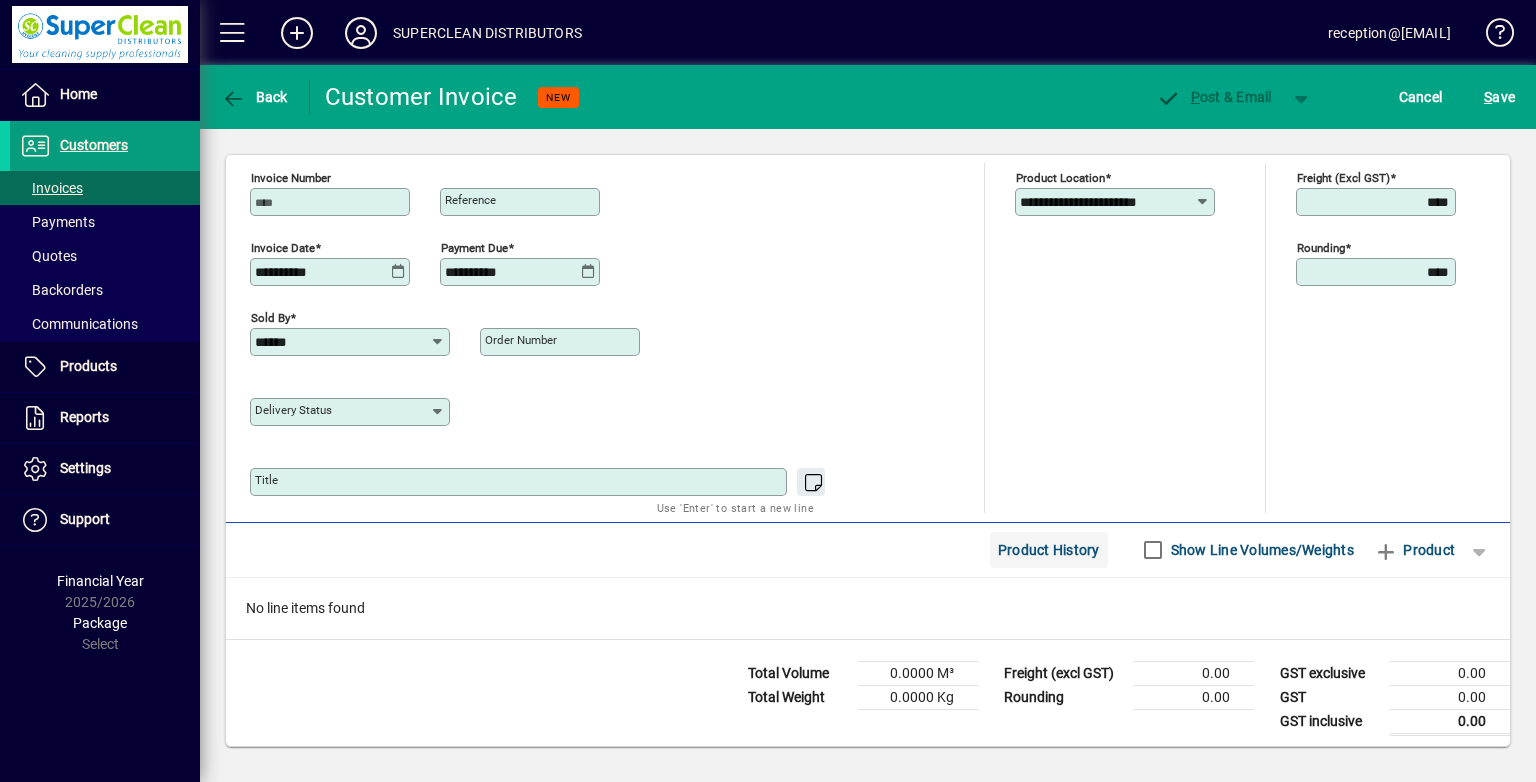 type on "*********" 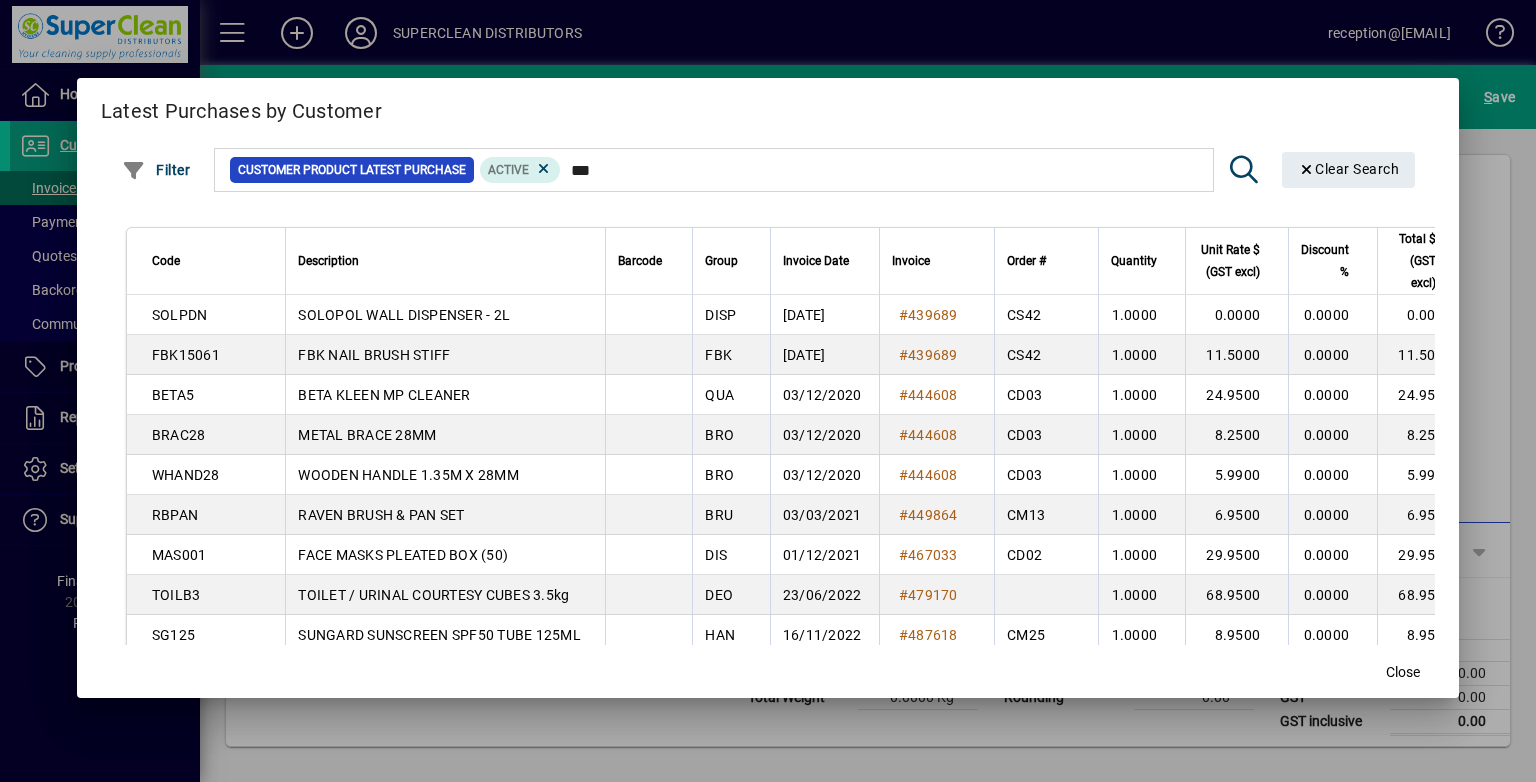 type on "****" 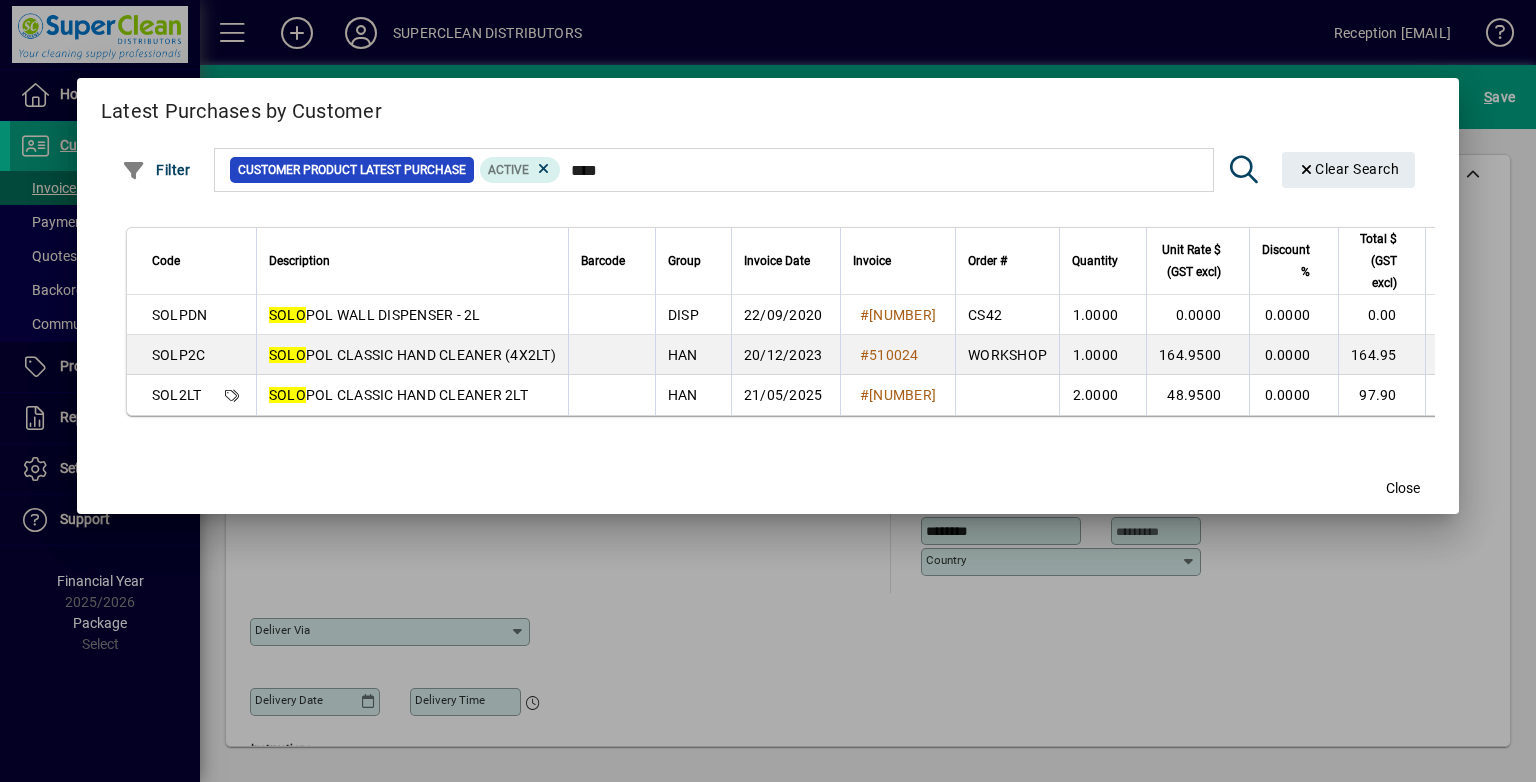 scroll, scrollTop: 0, scrollLeft: 0, axis: both 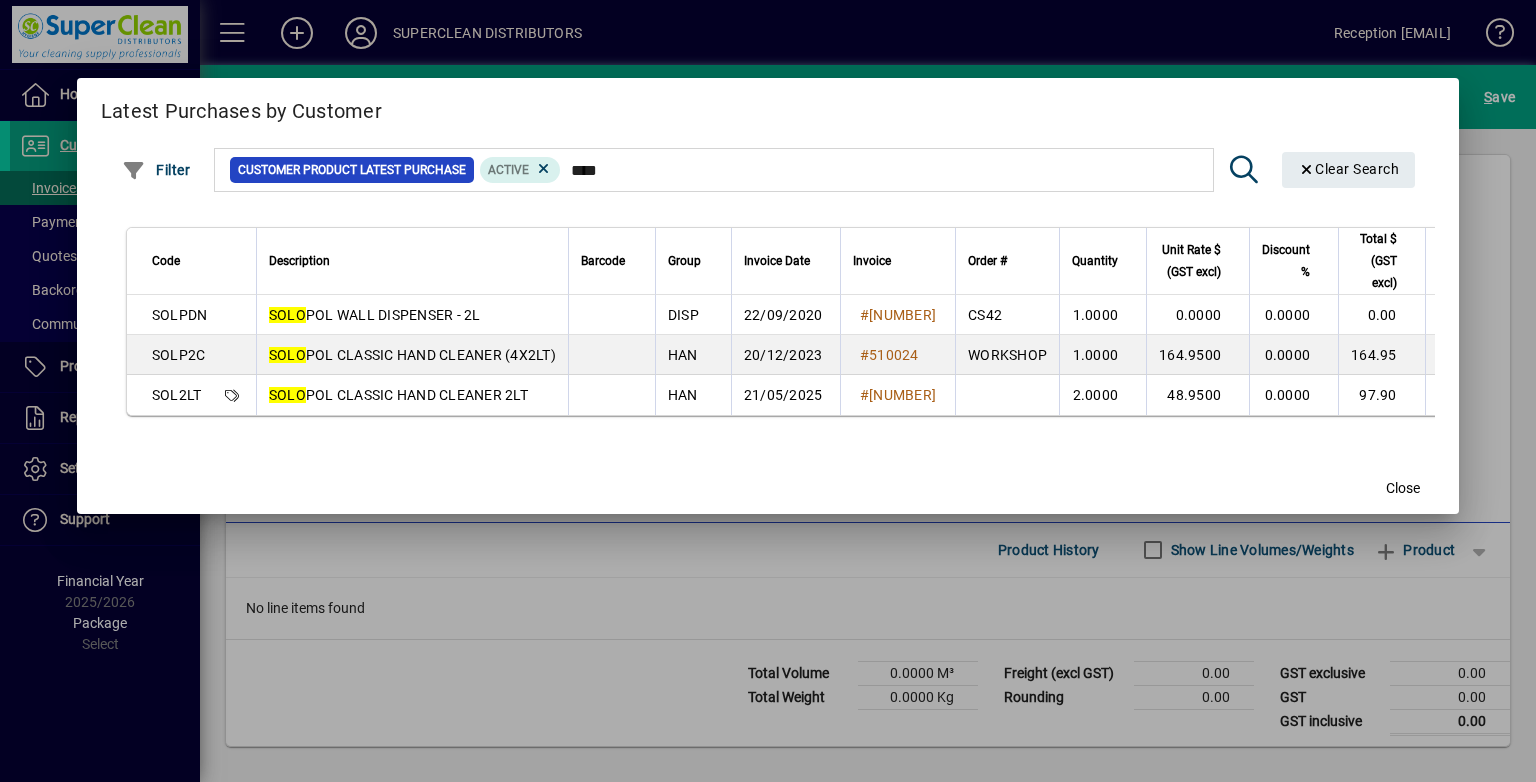 type on "****" 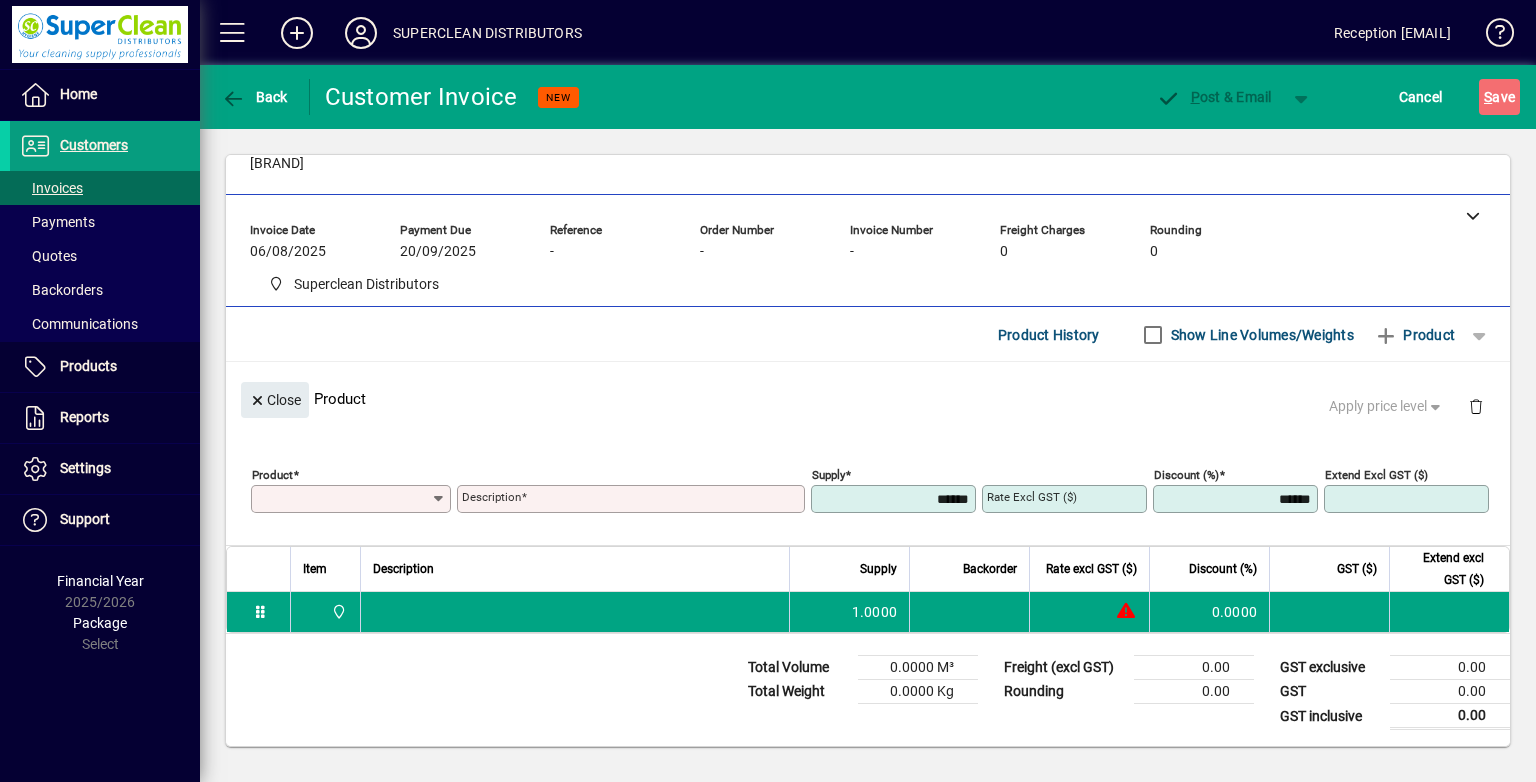 type on "**********" 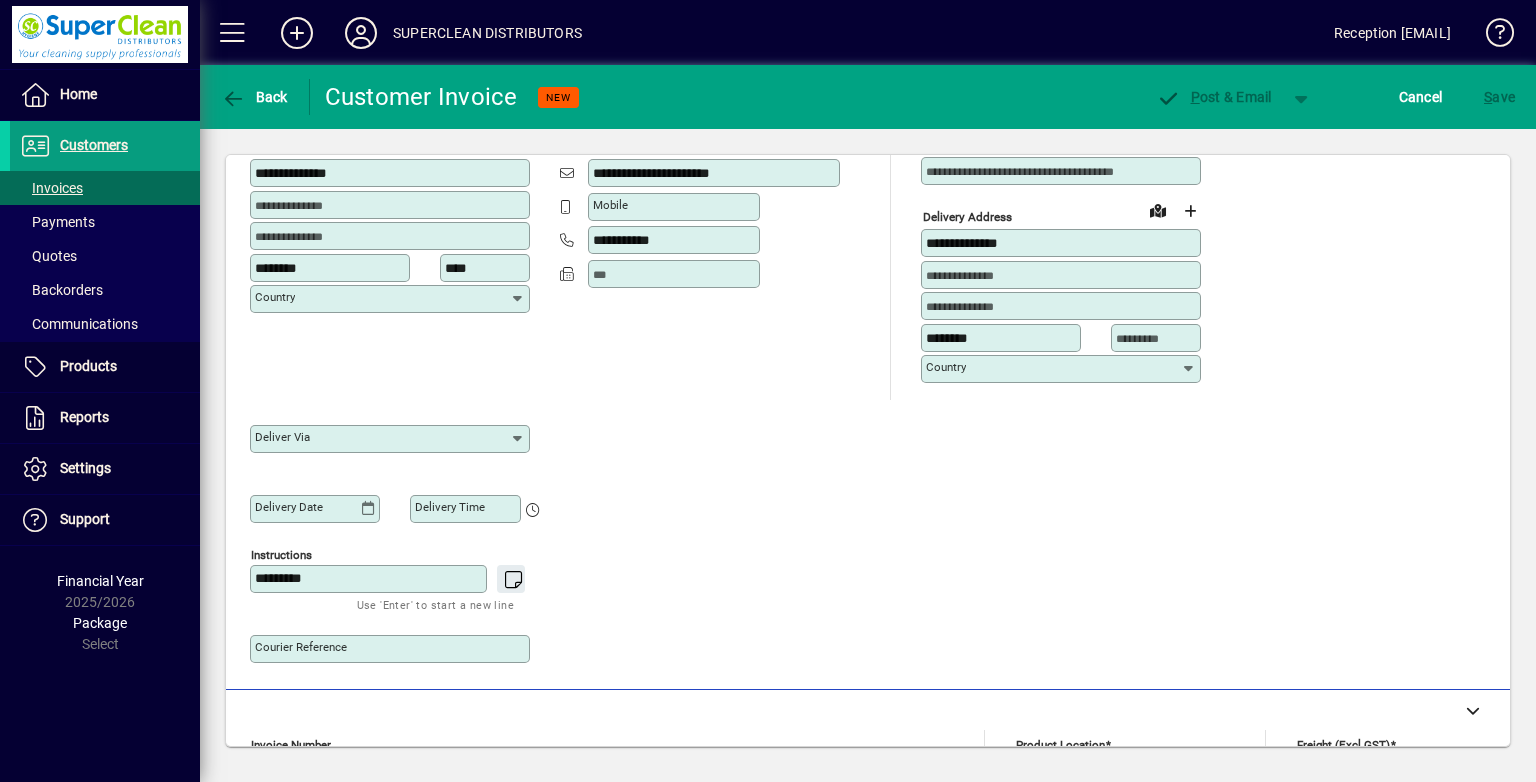 type on "*******" 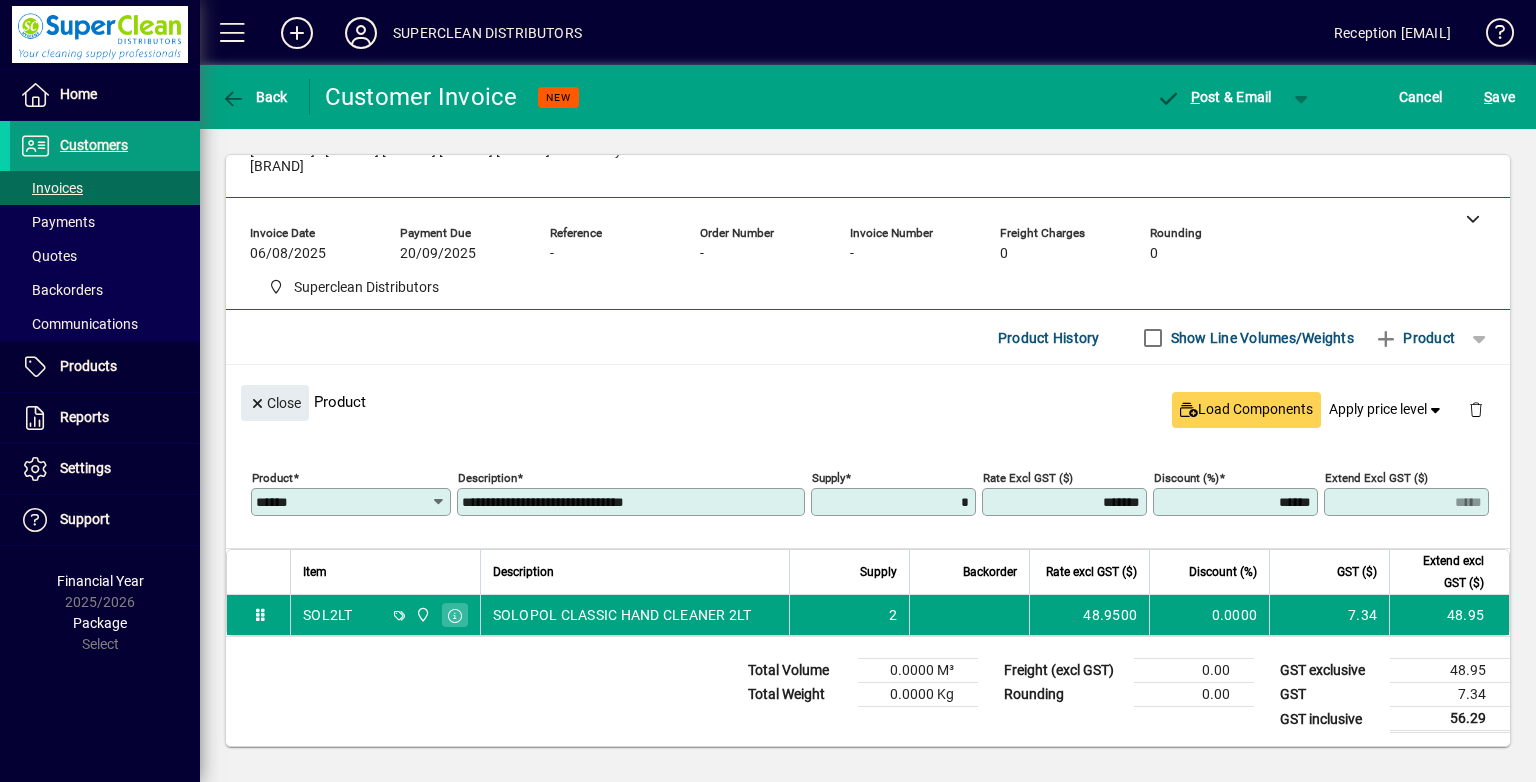 type on "******" 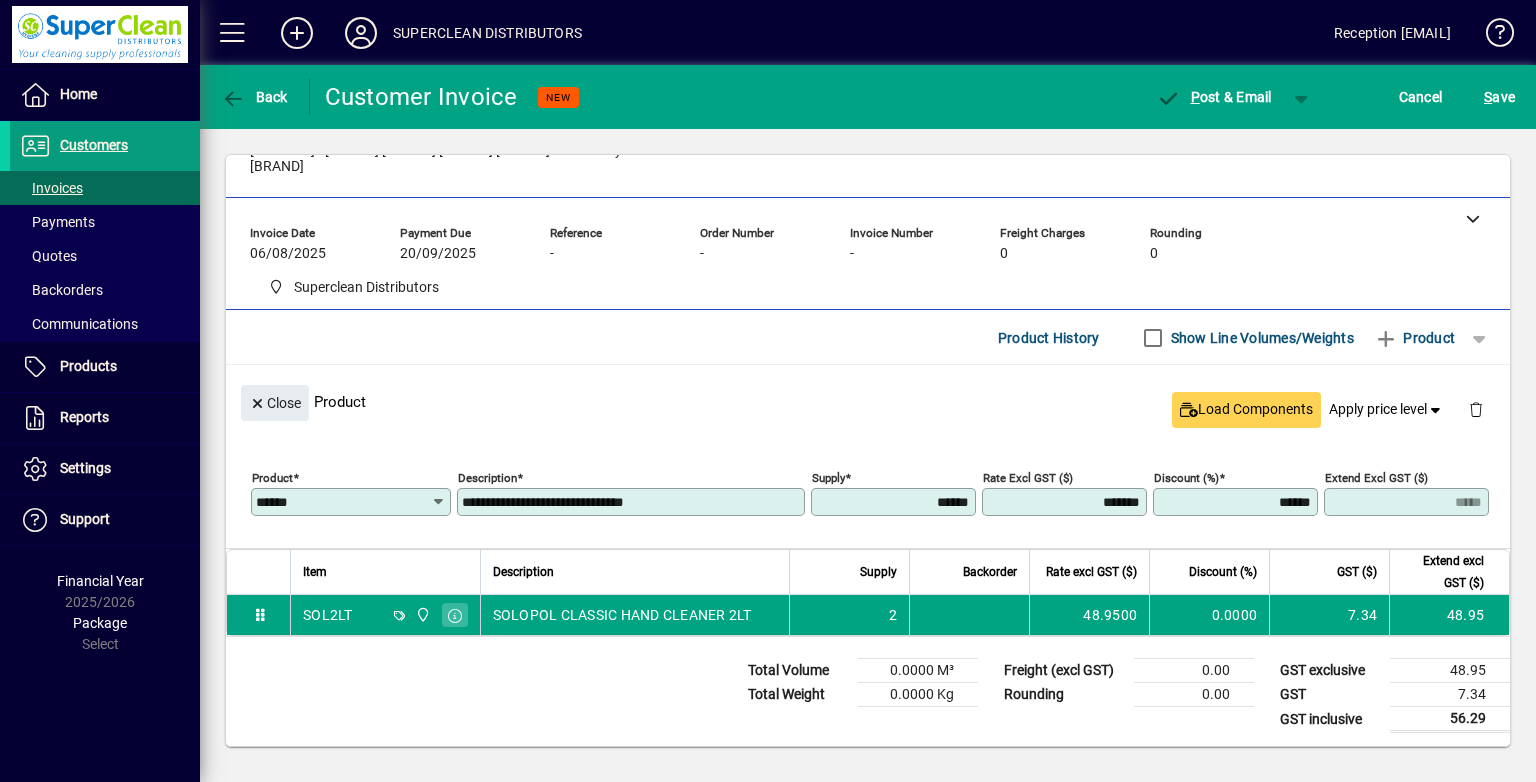type on "*****" 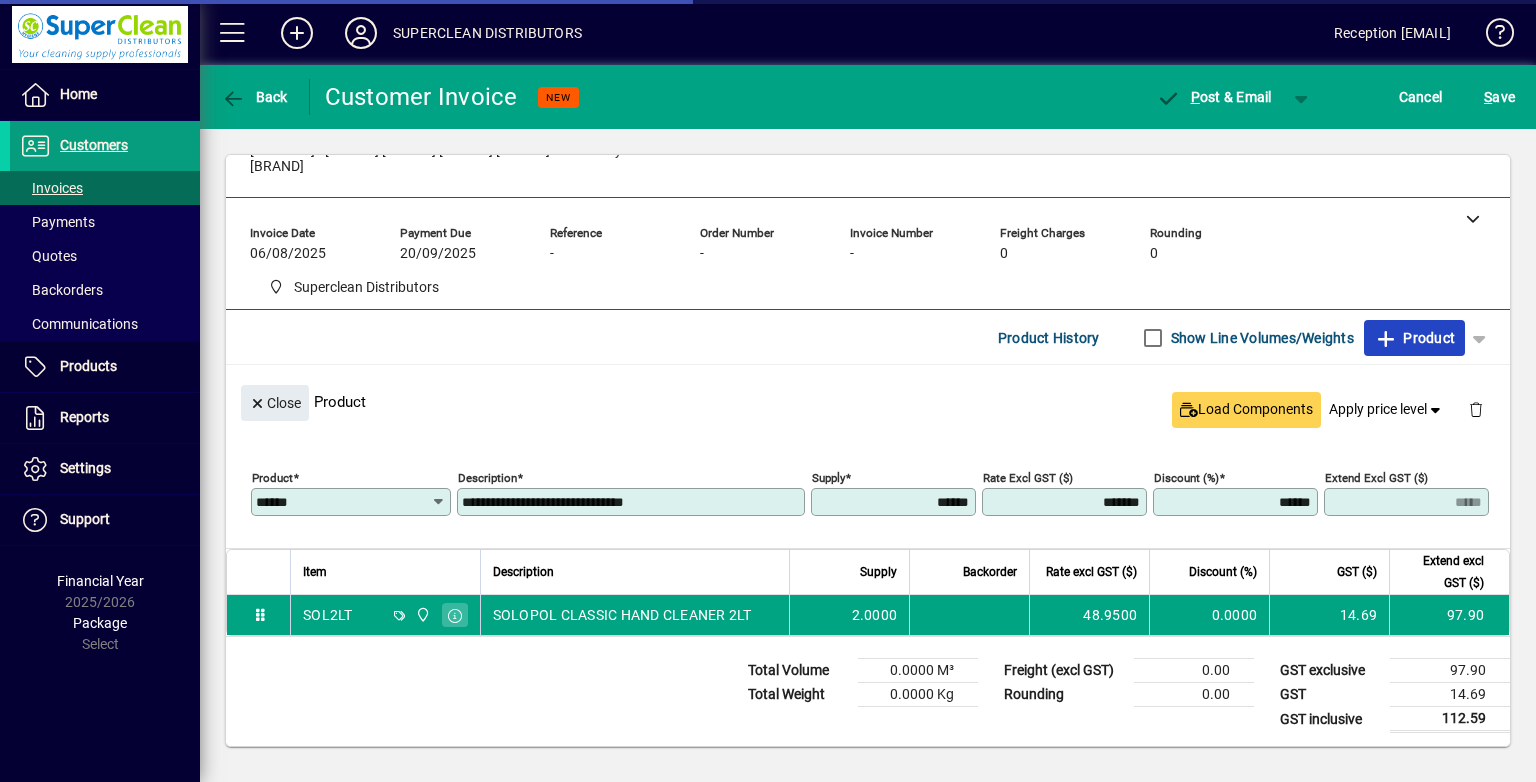 type 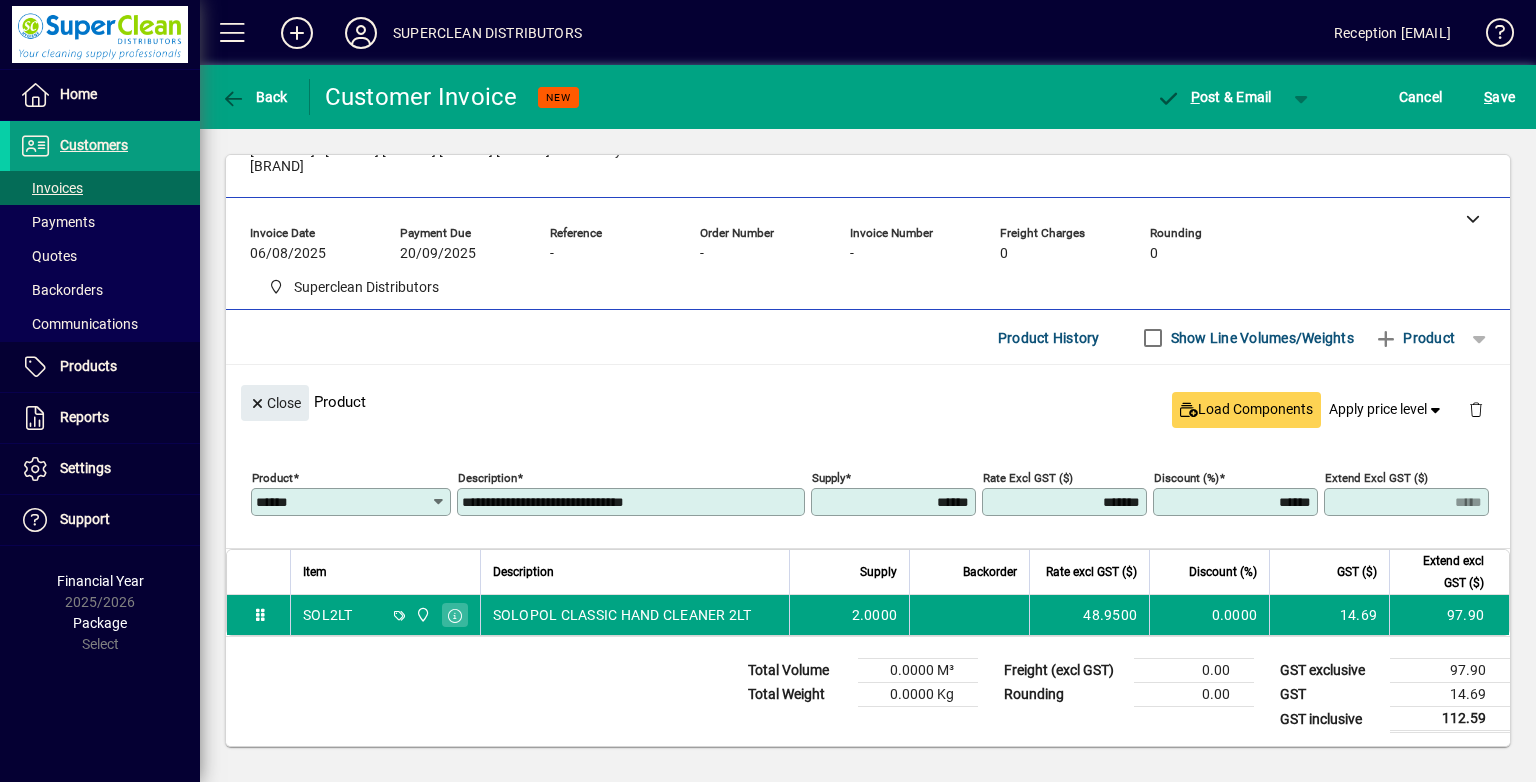 click on "S ave" 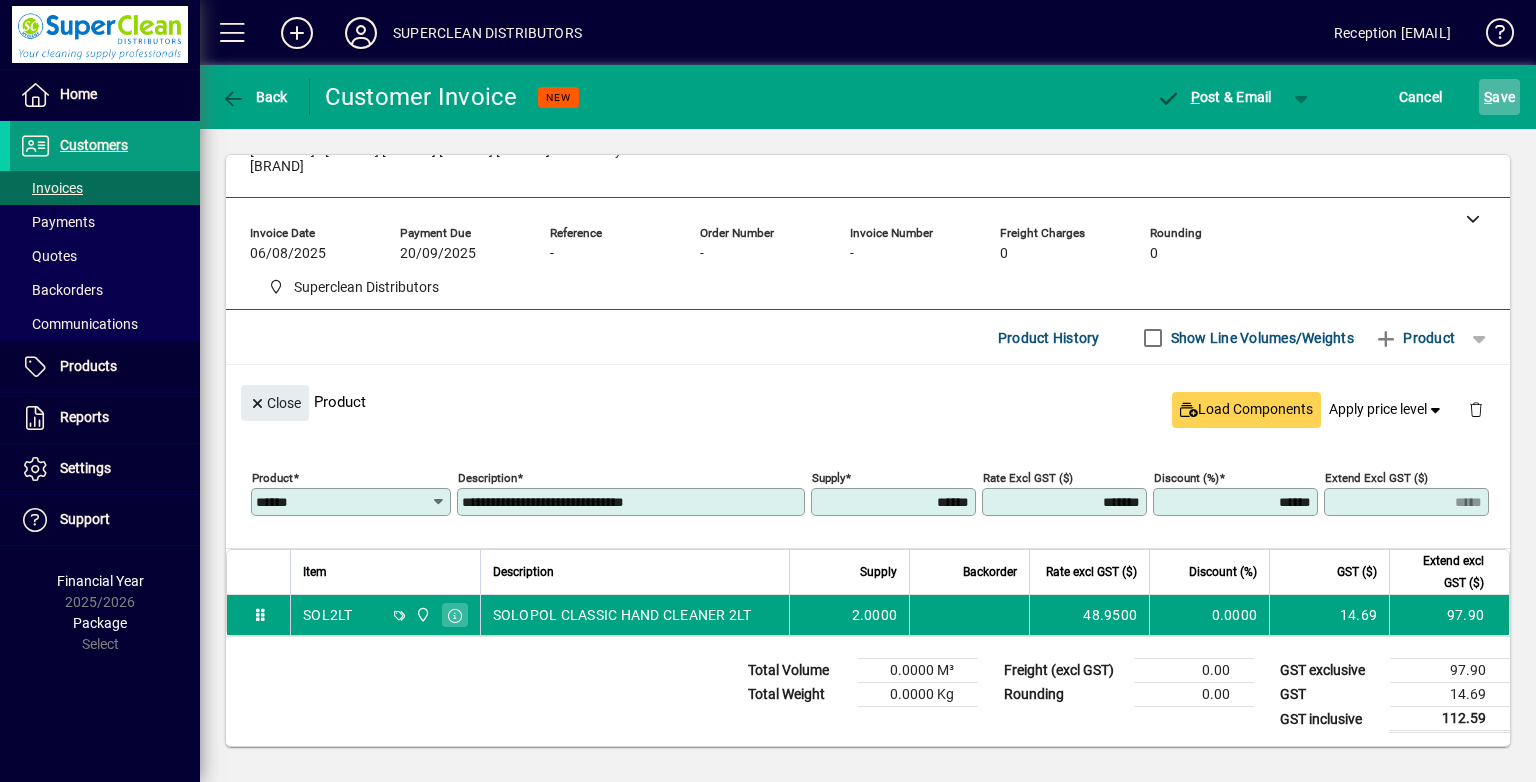 click 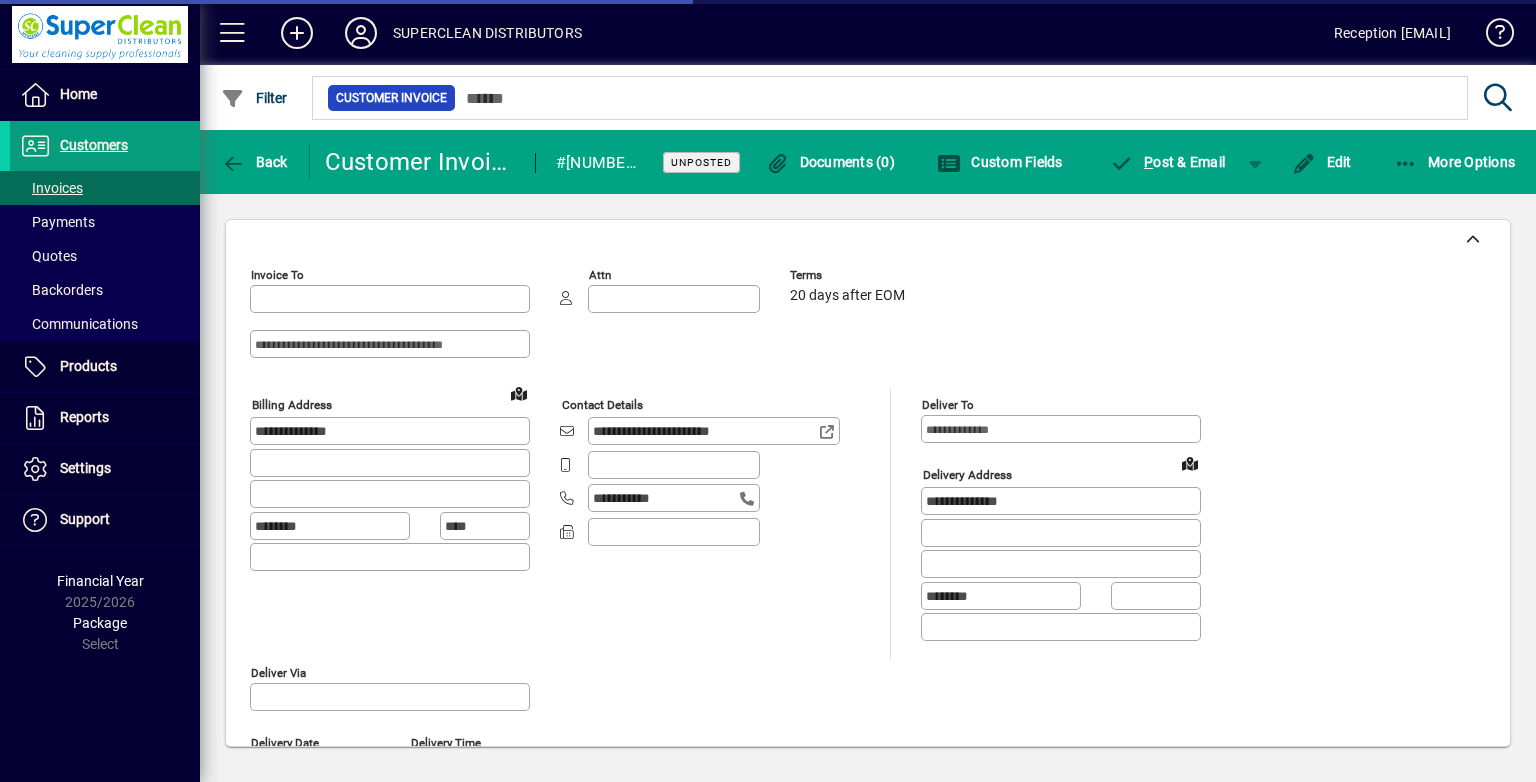 type on "**********" 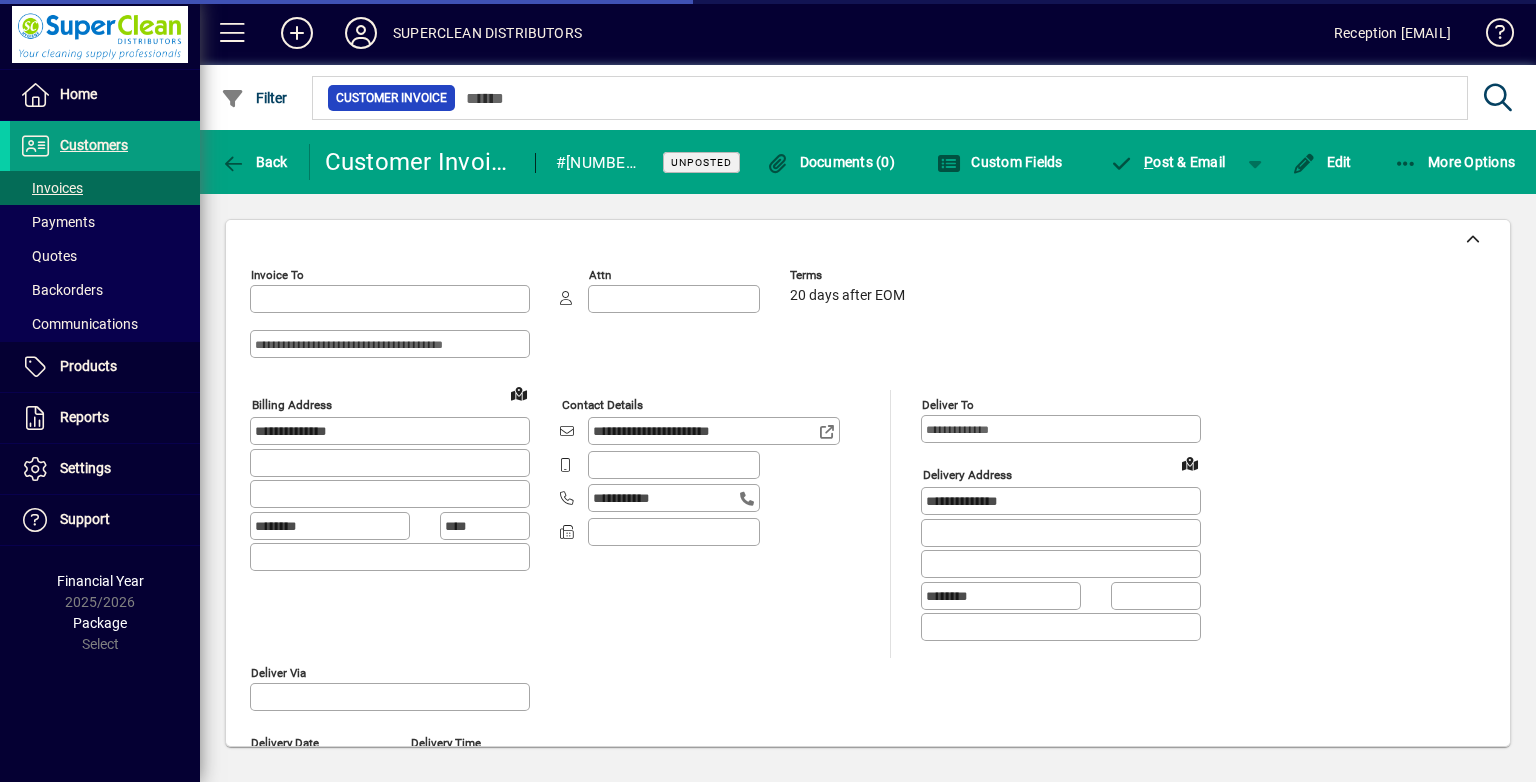 type on "******" 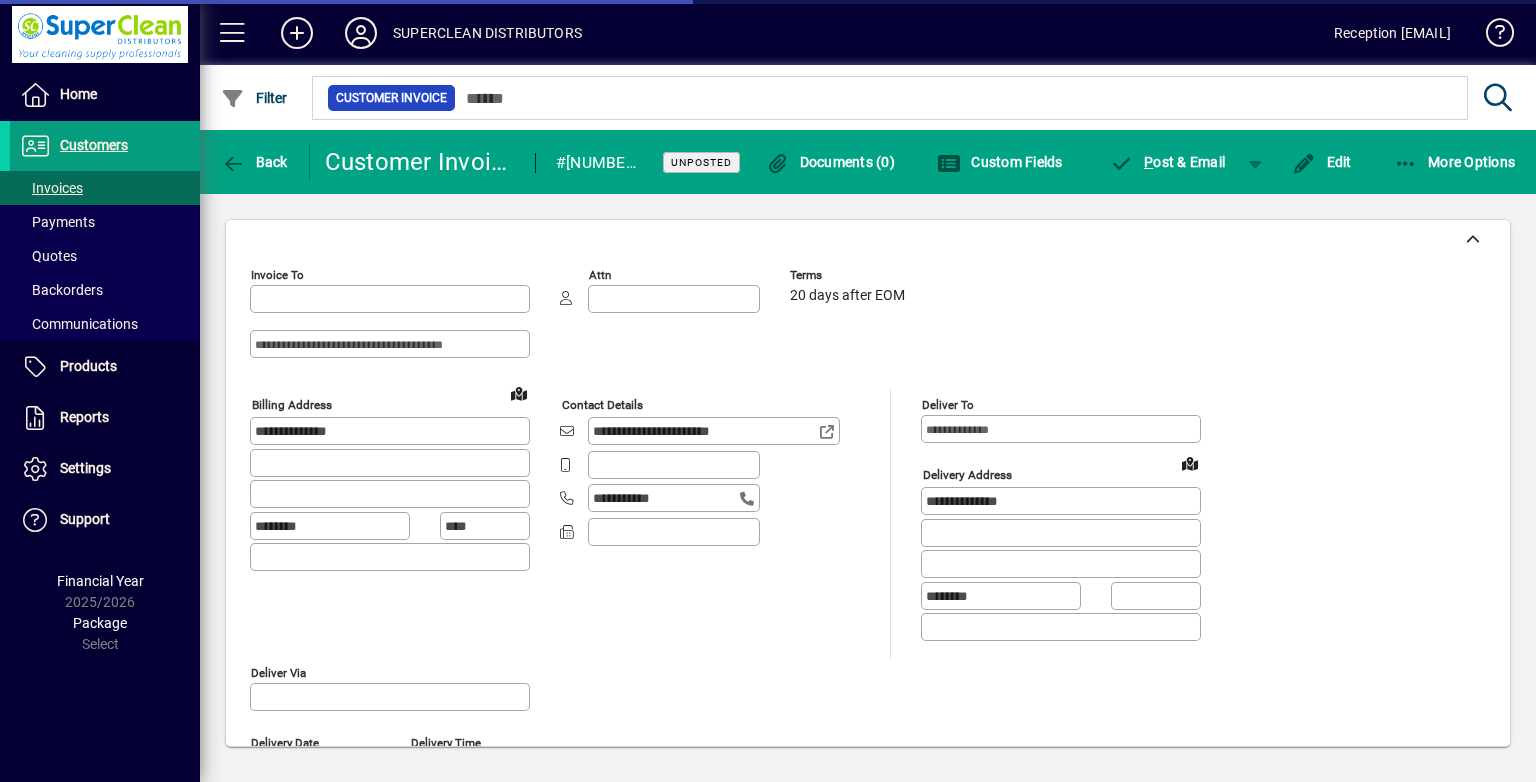 type on "**********" 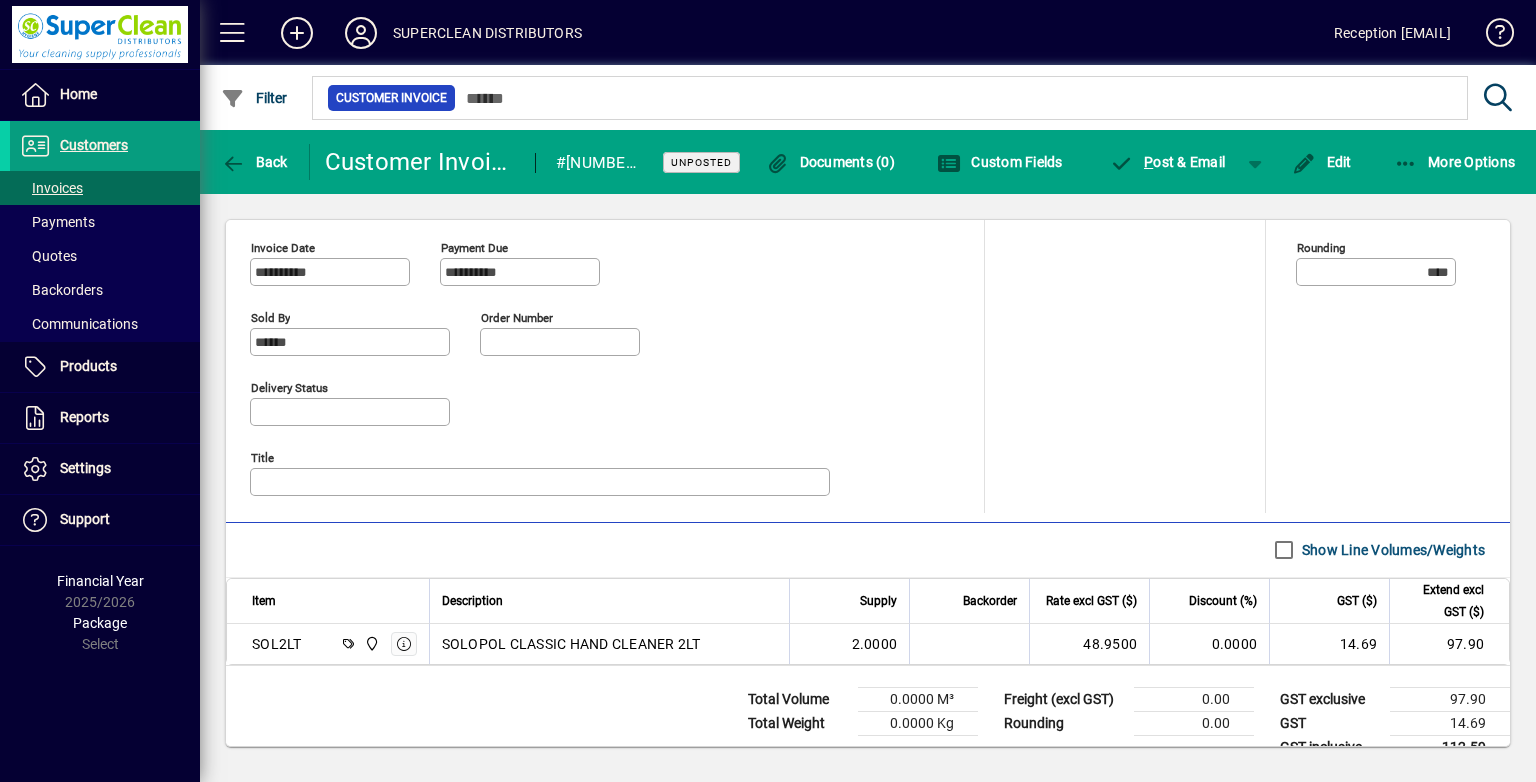 scroll, scrollTop: 851, scrollLeft: 0, axis: vertical 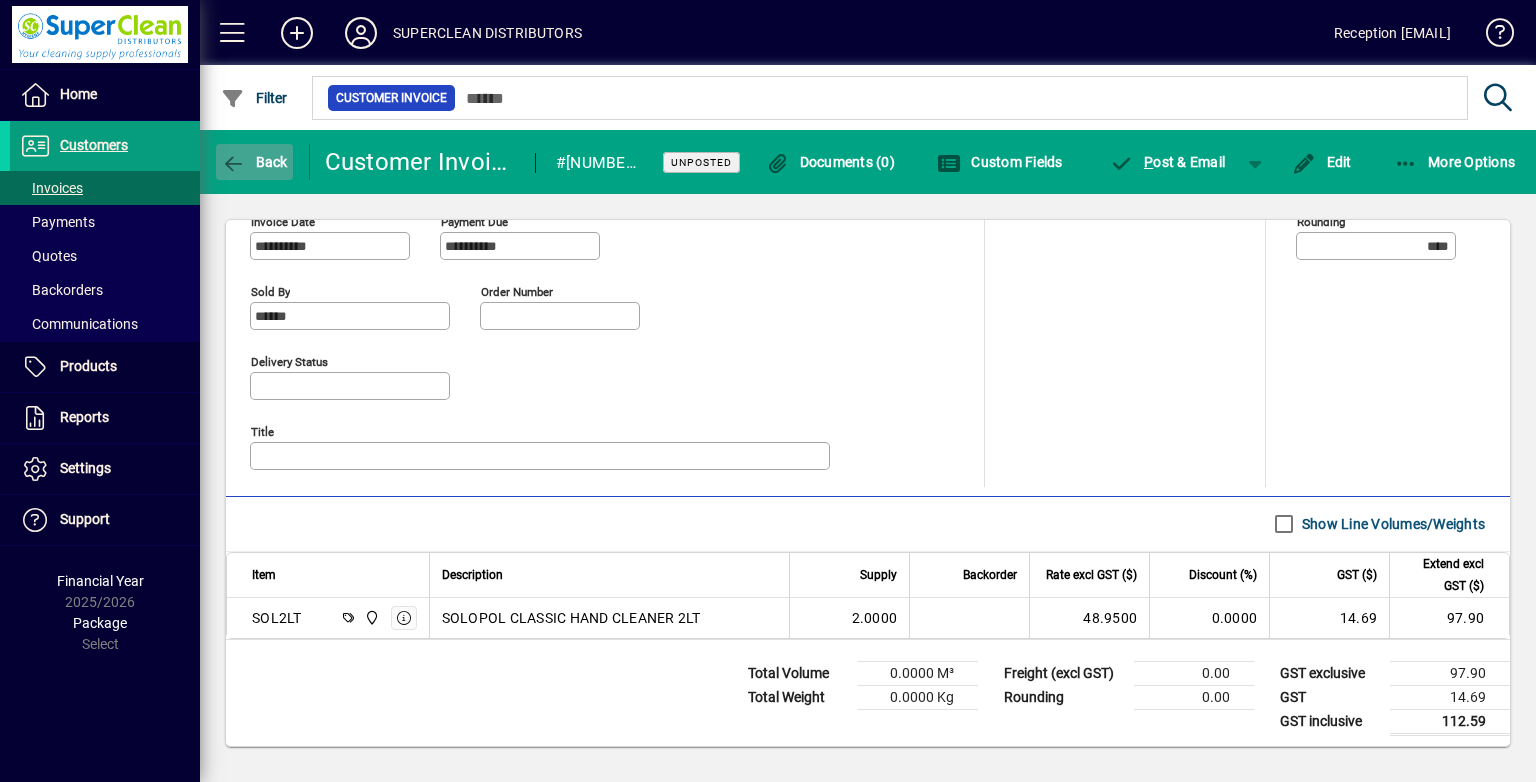 click on "Back" 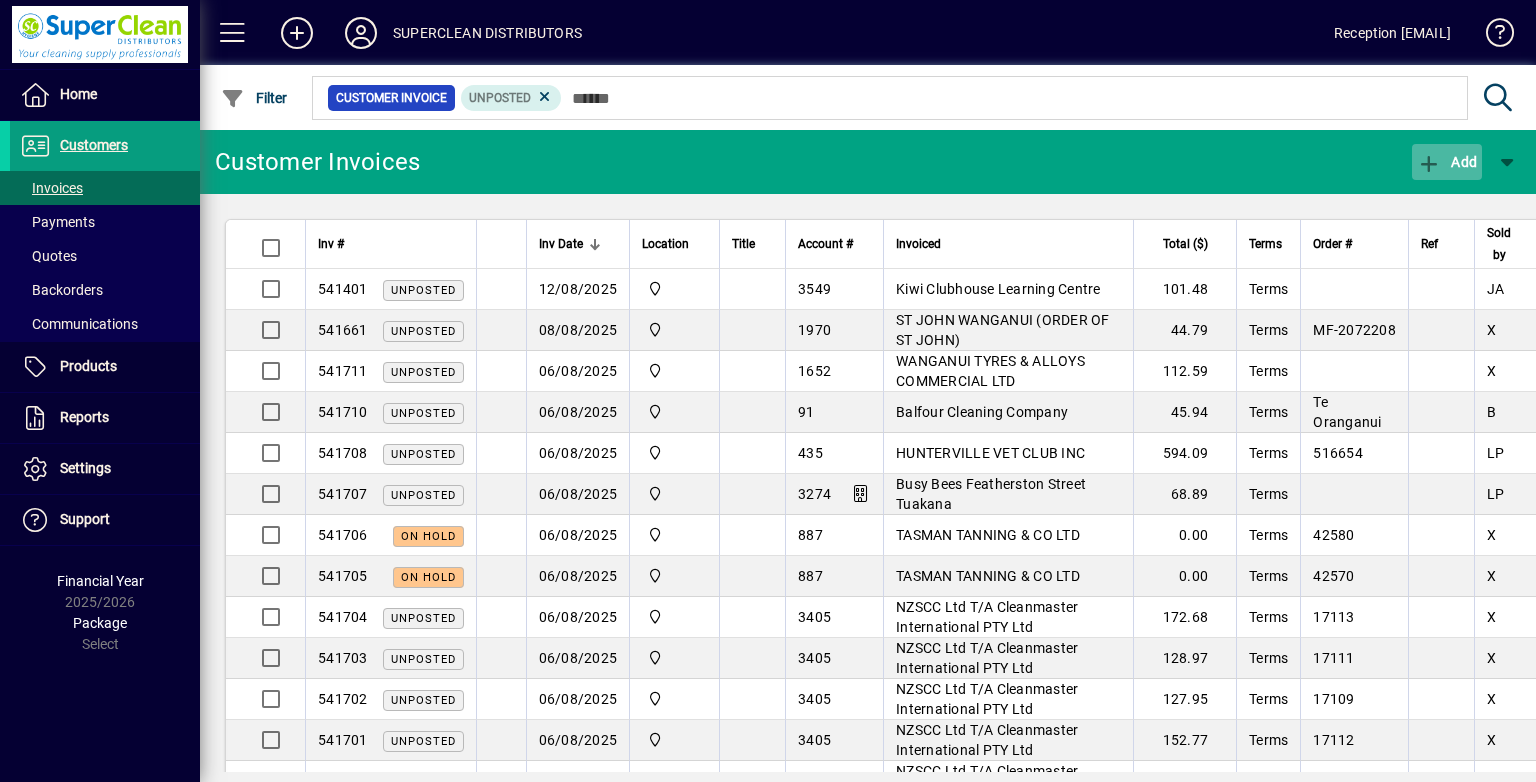 click 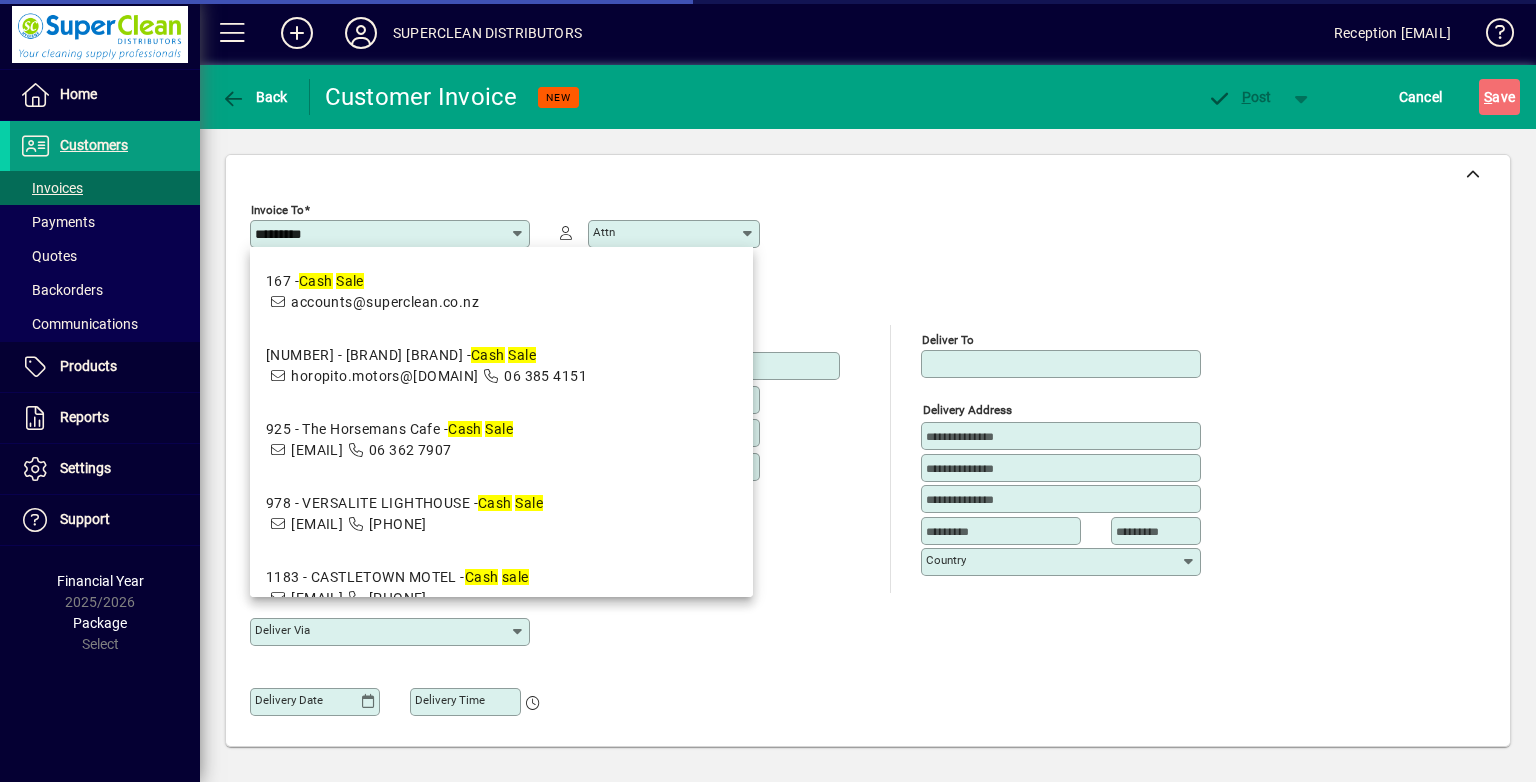click on "167 -  Cash   Sale" at bounding box center (372, 281) 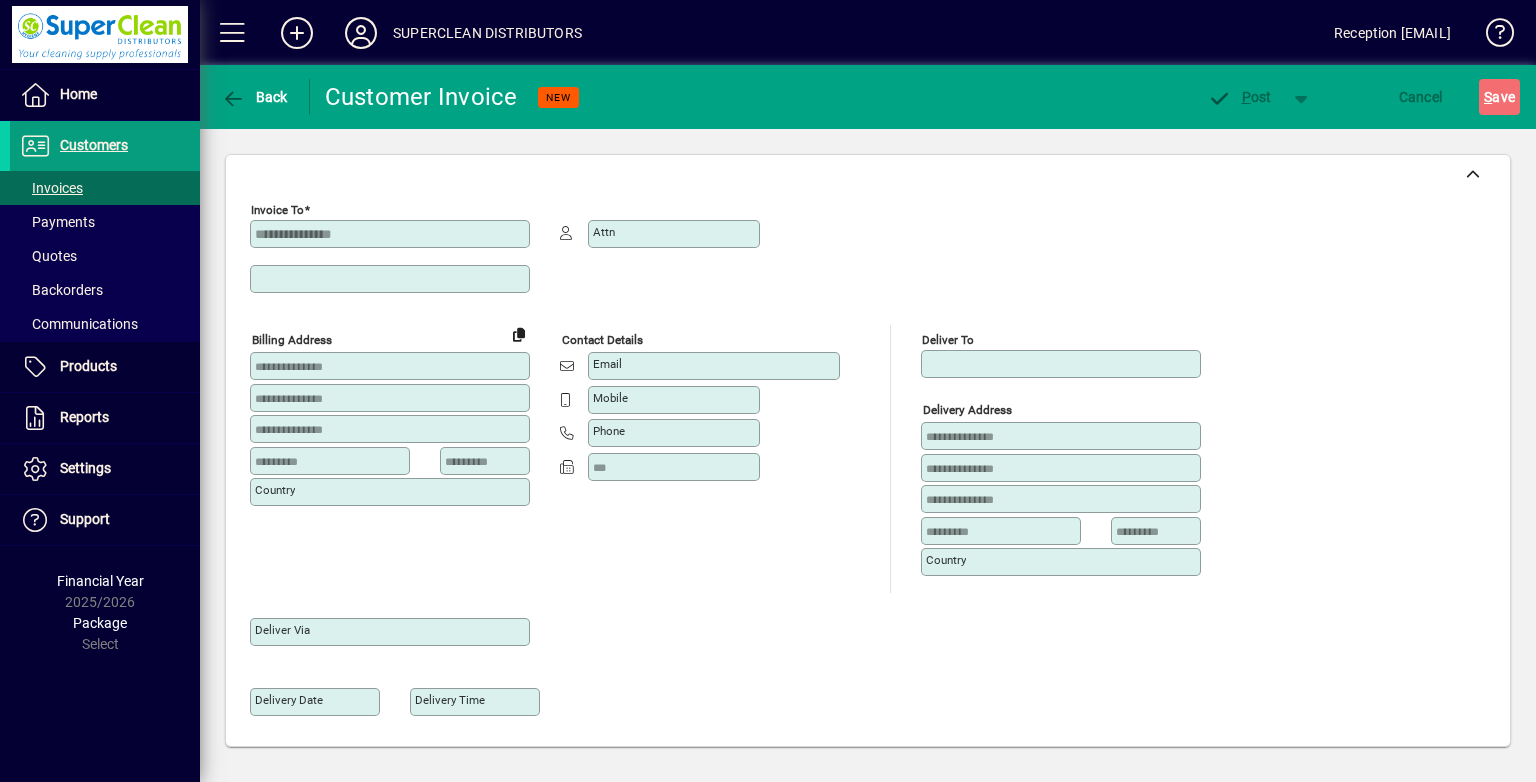 type on "**********" 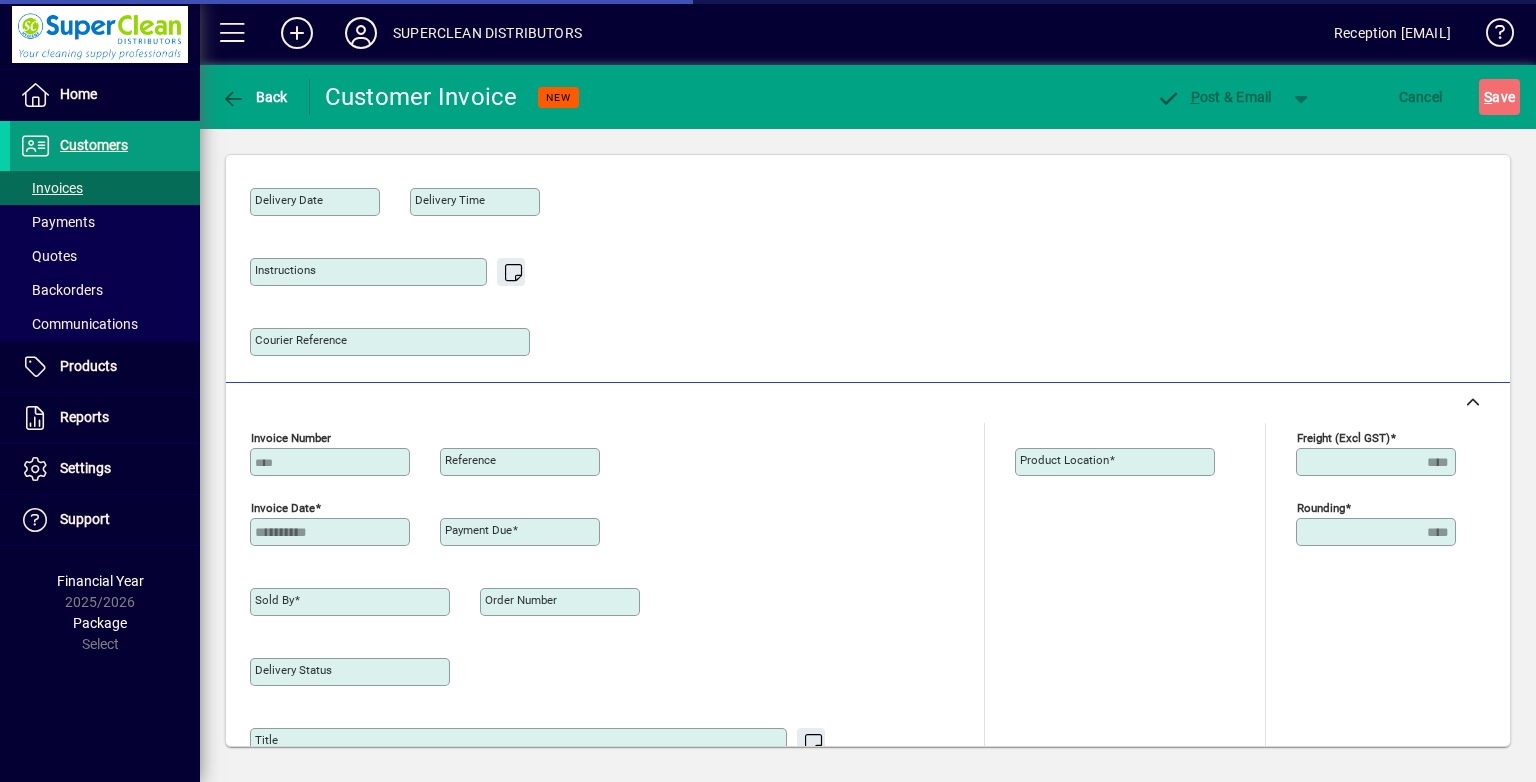 type on "**********" 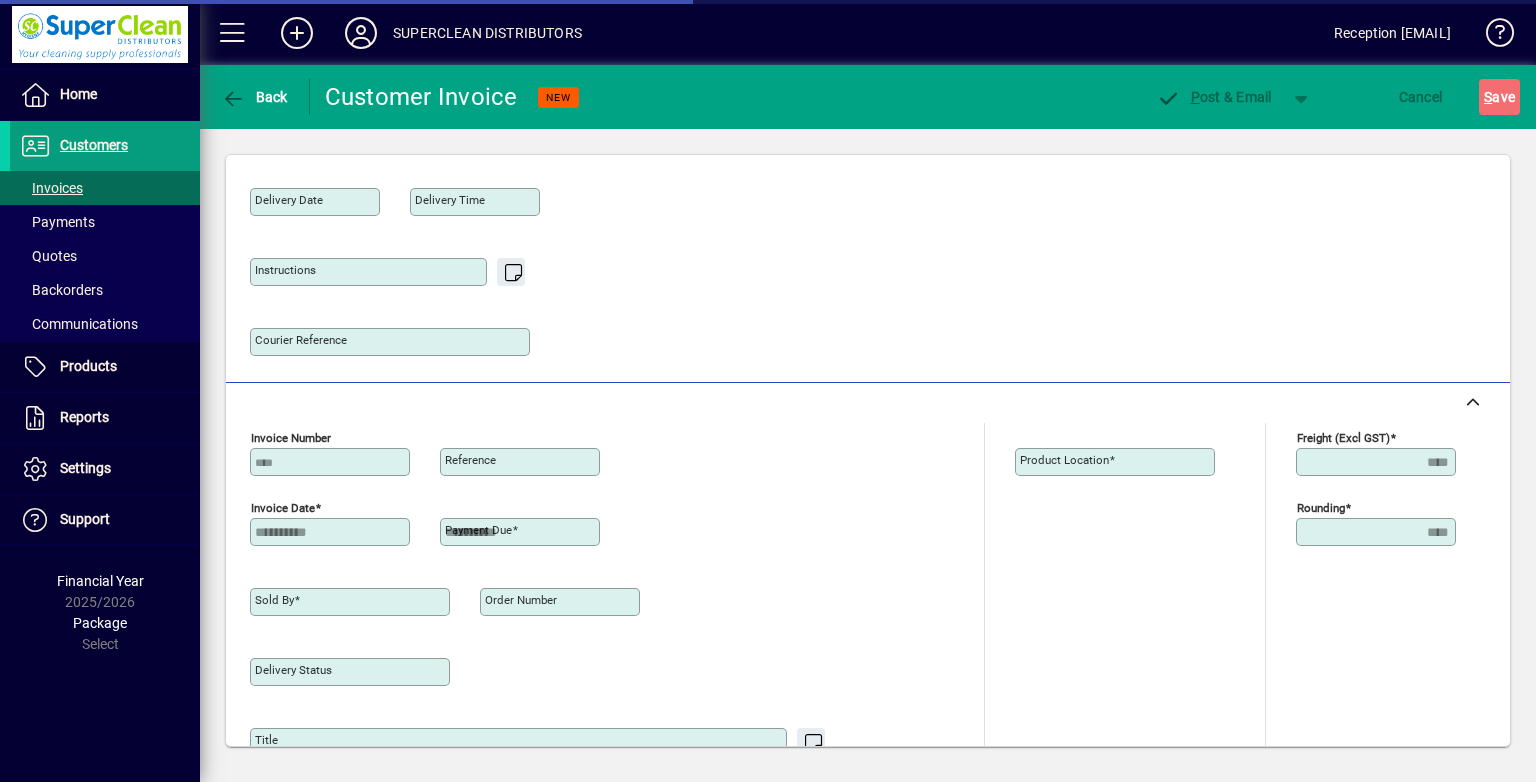 type on "******" 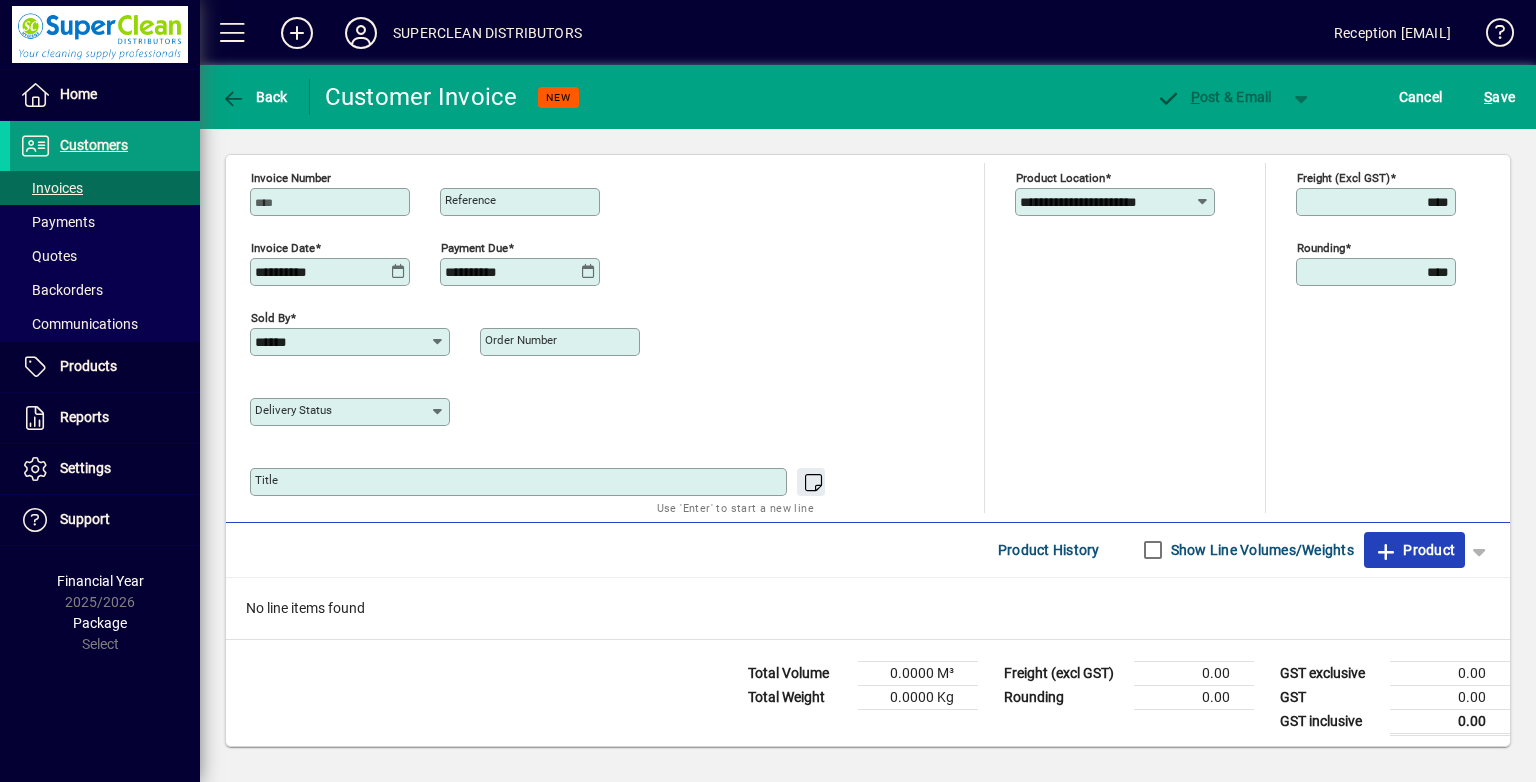 click on "Product" 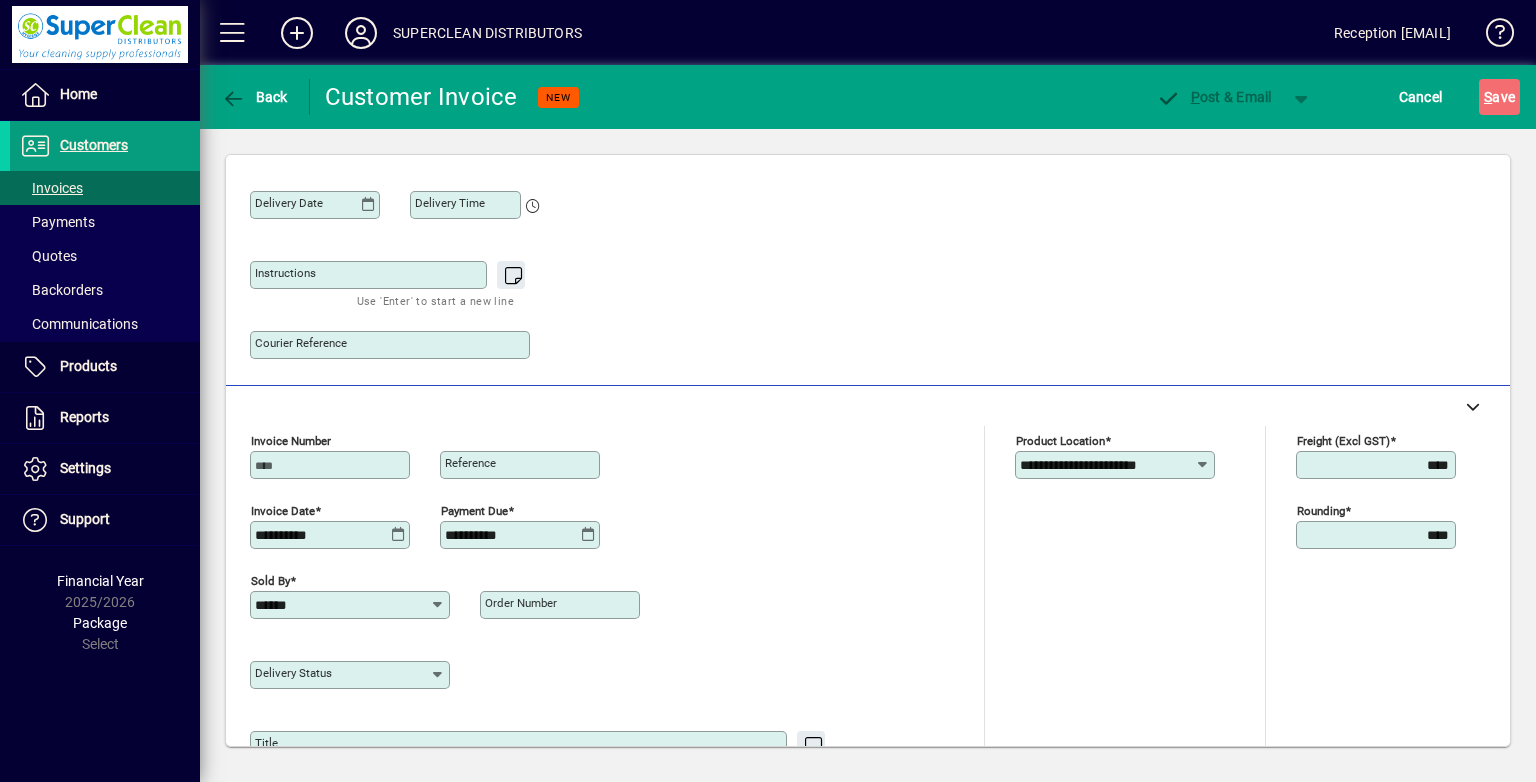 scroll, scrollTop: 44, scrollLeft: 0, axis: vertical 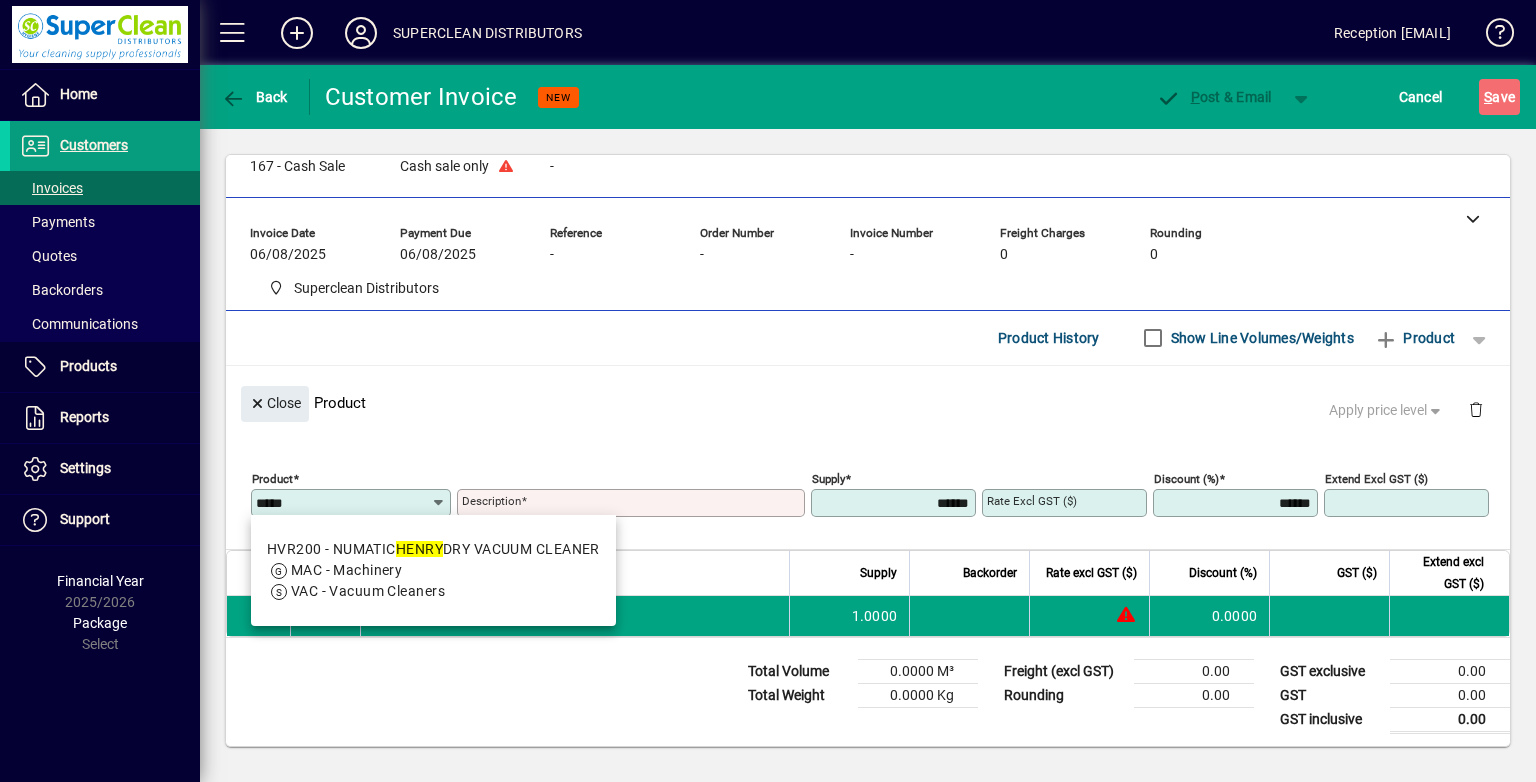 drag, startPoint x: 507, startPoint y: 565, endPoint x: 1444, endPoint y: 366, distance: 957.89874 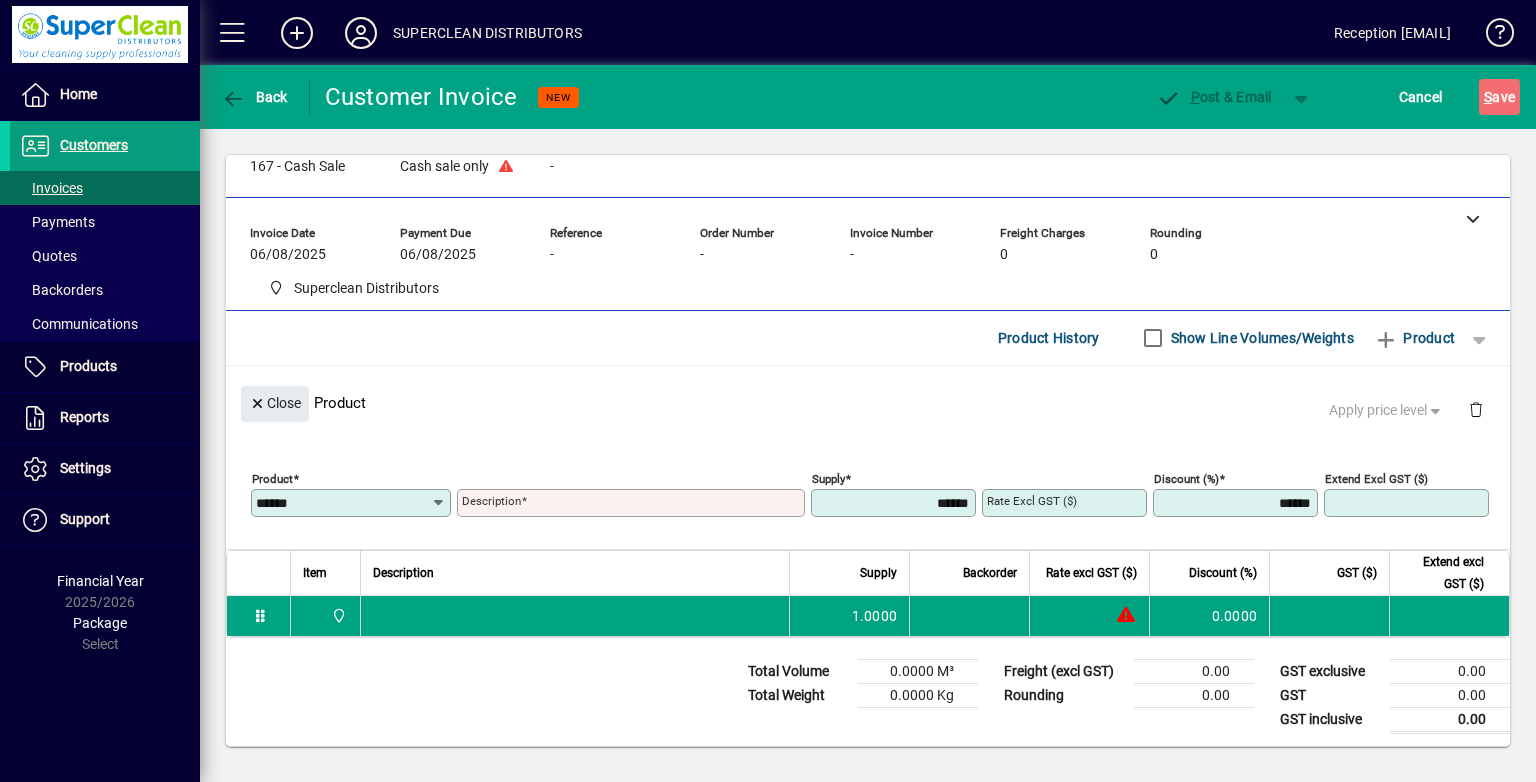 type on "**********" 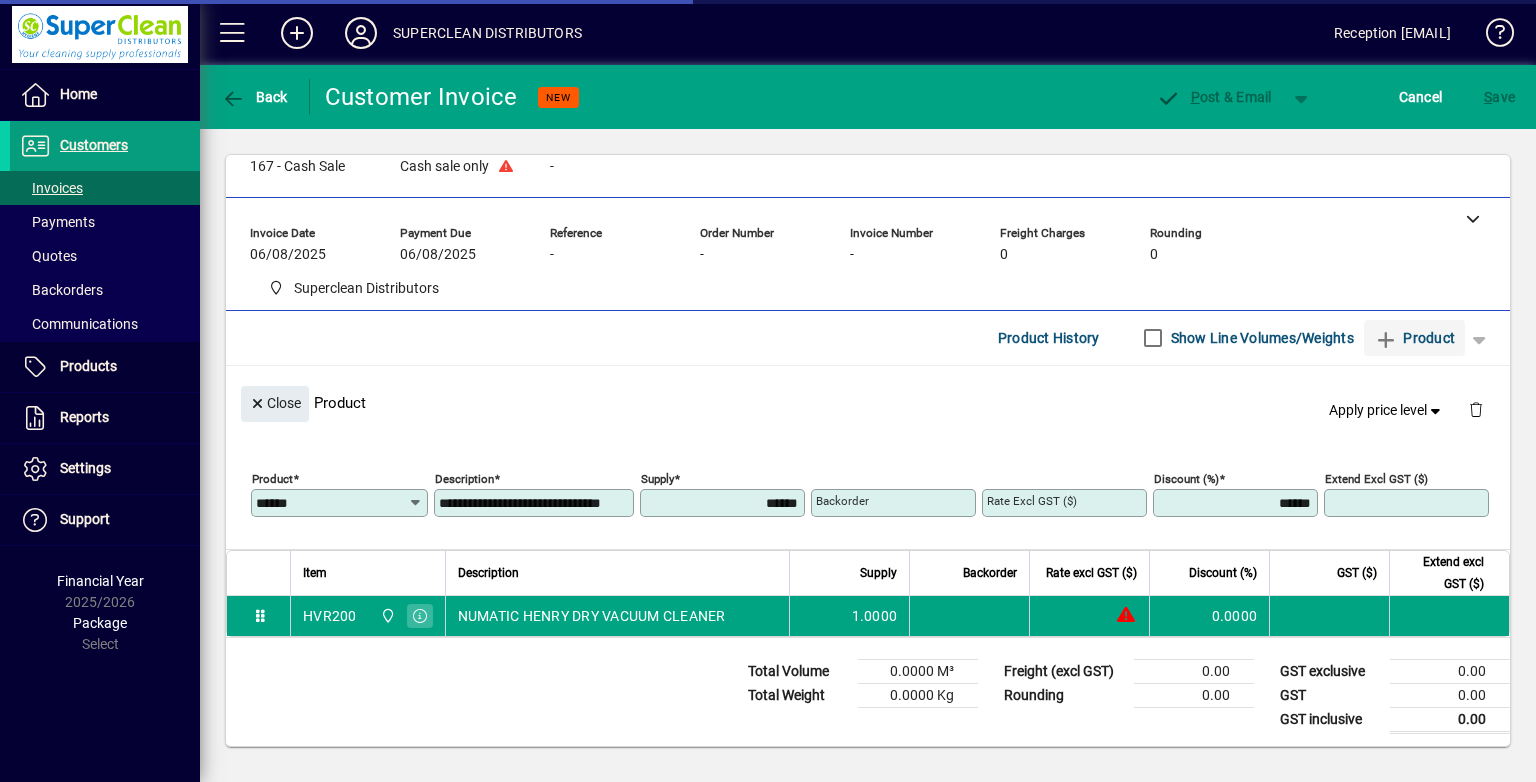 type on "********" 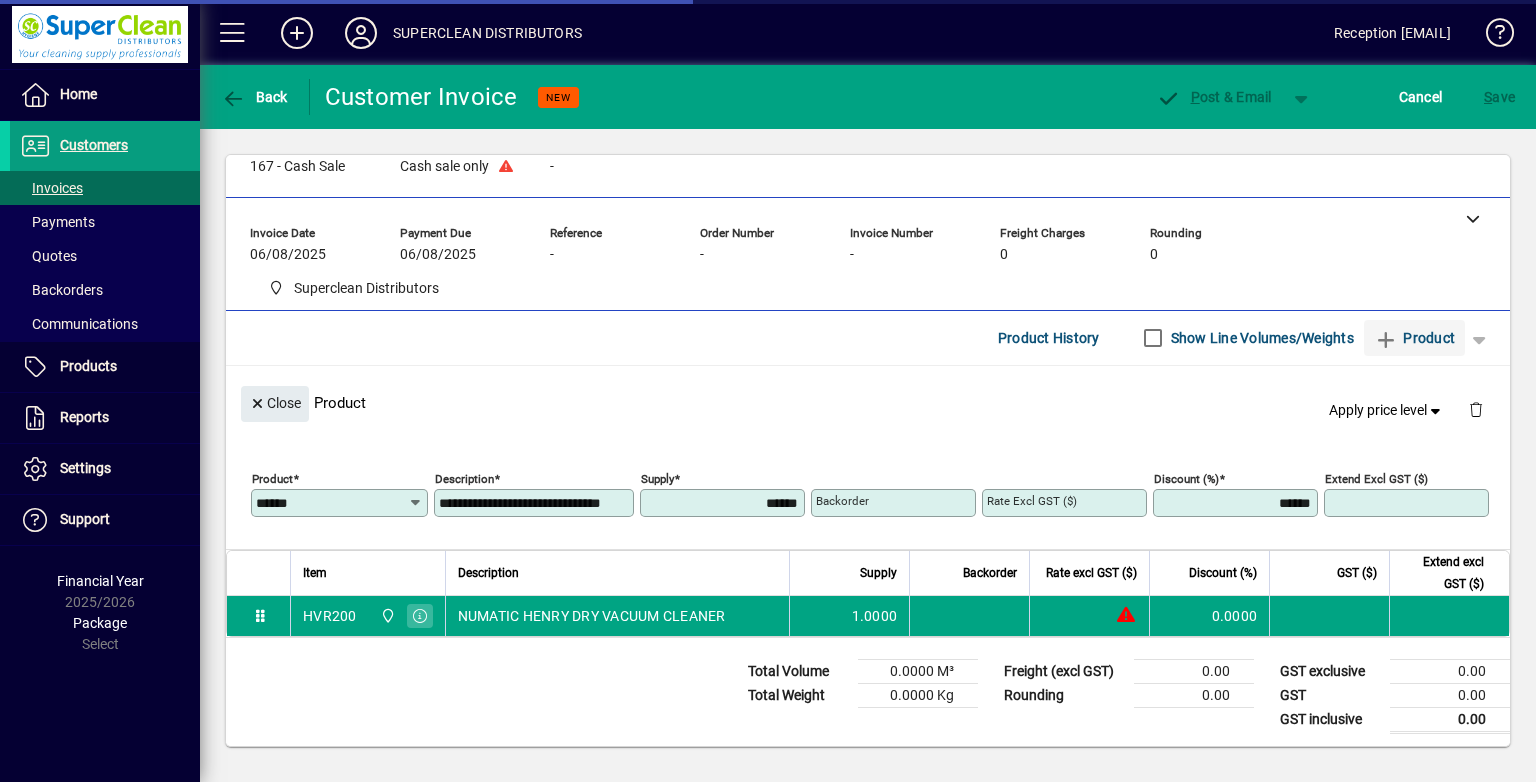type on "******" 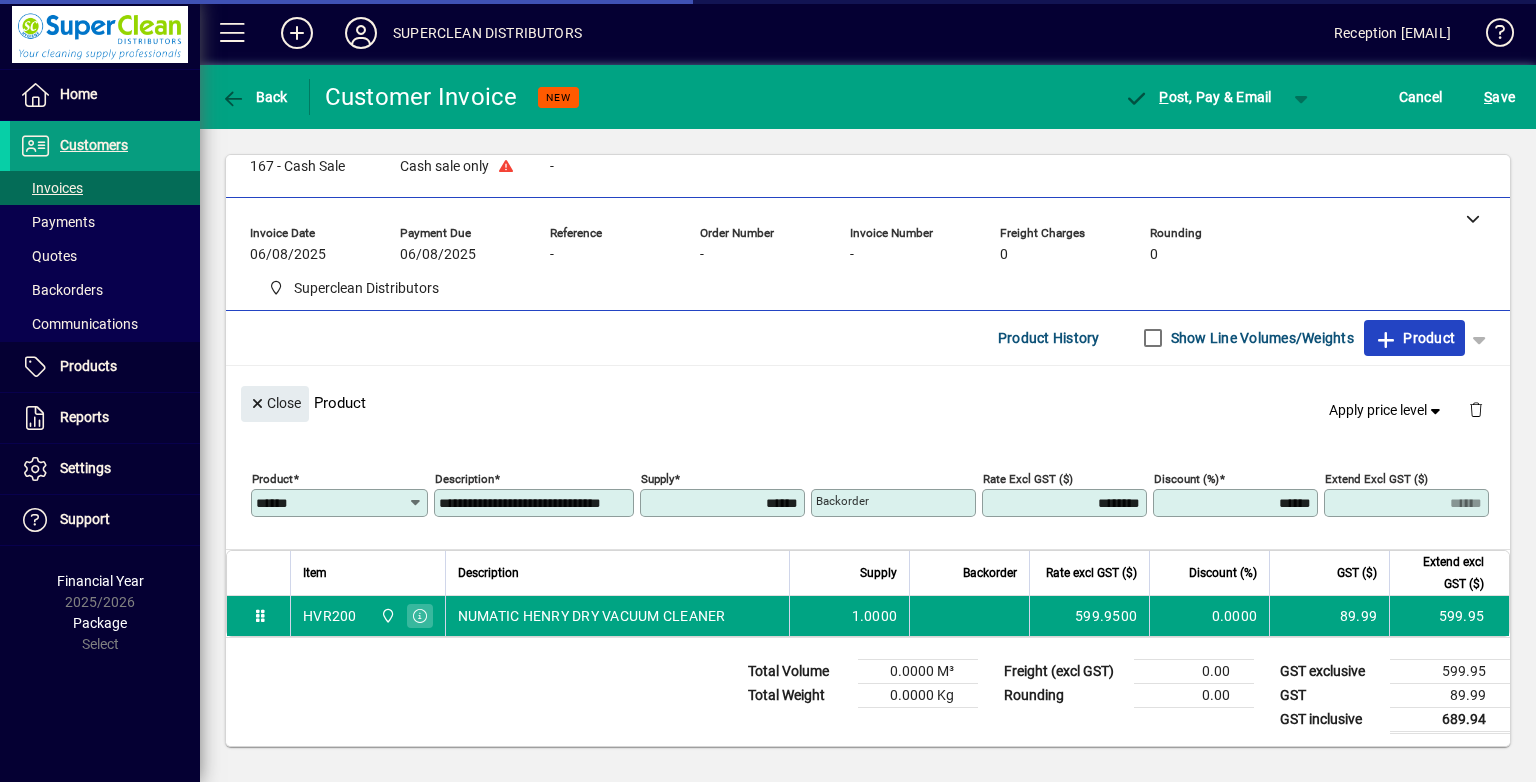 click on "Product" 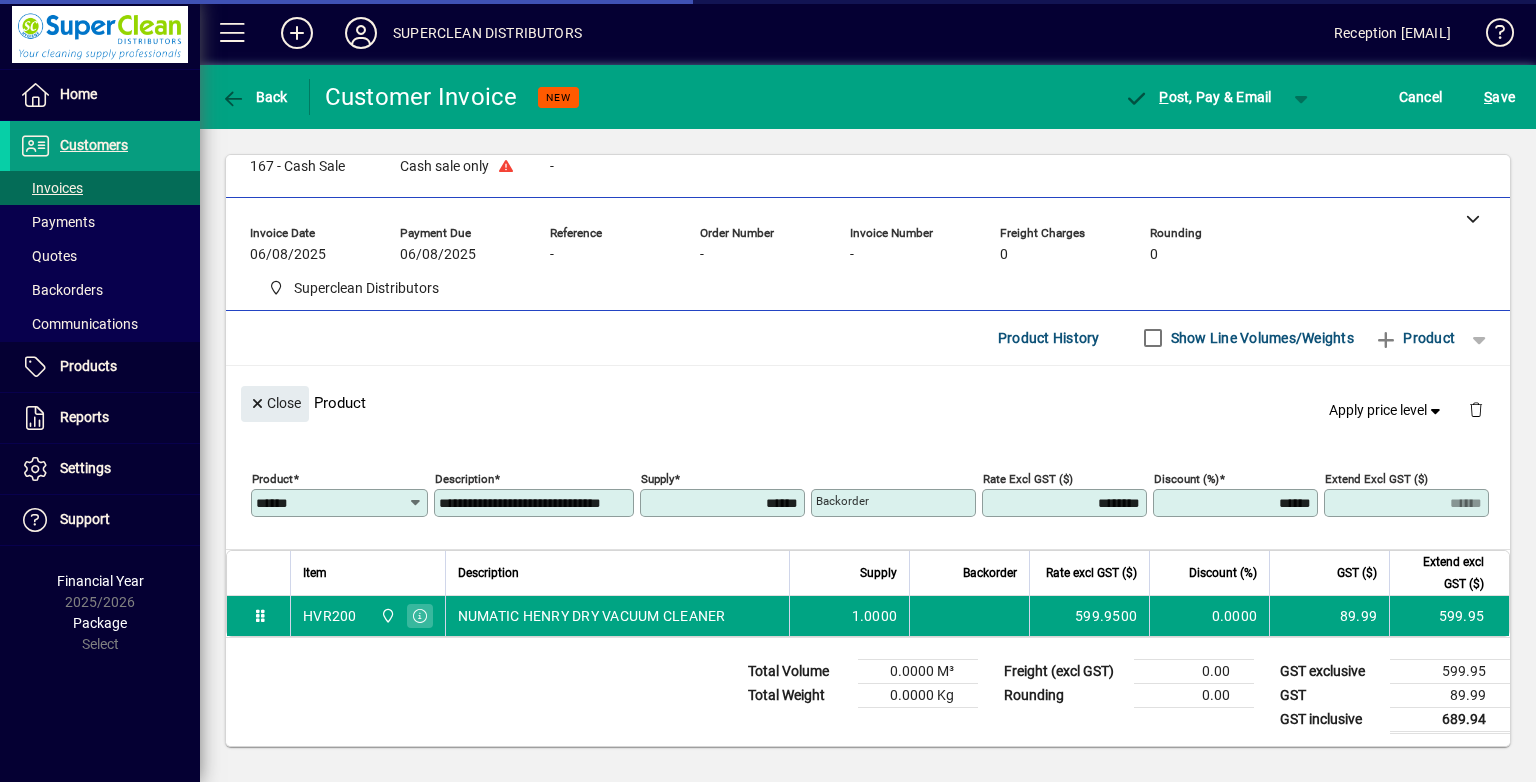 type 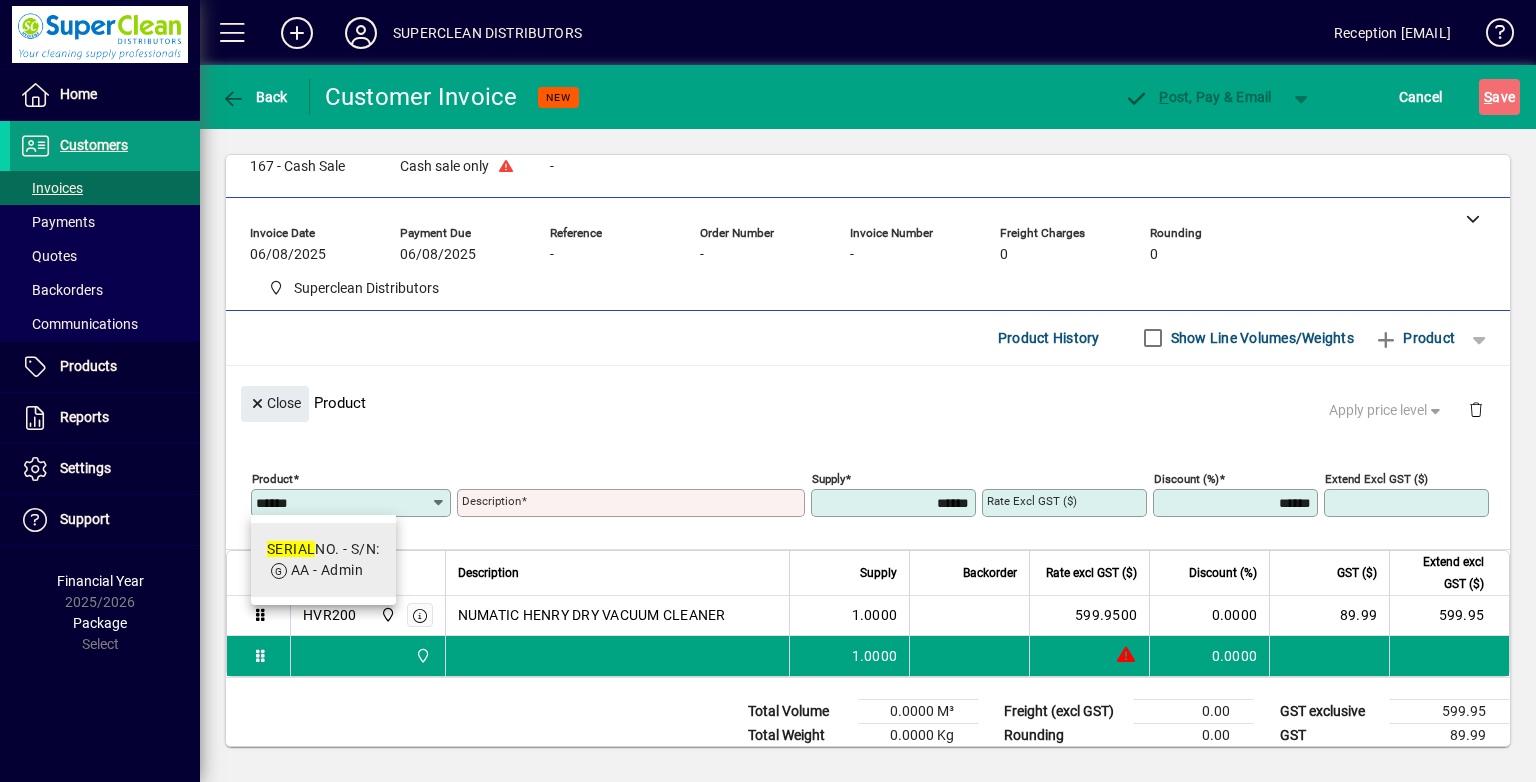 click on "SERIAL NO. - S/N: AA - Admin" at bounding box center (323, 560) 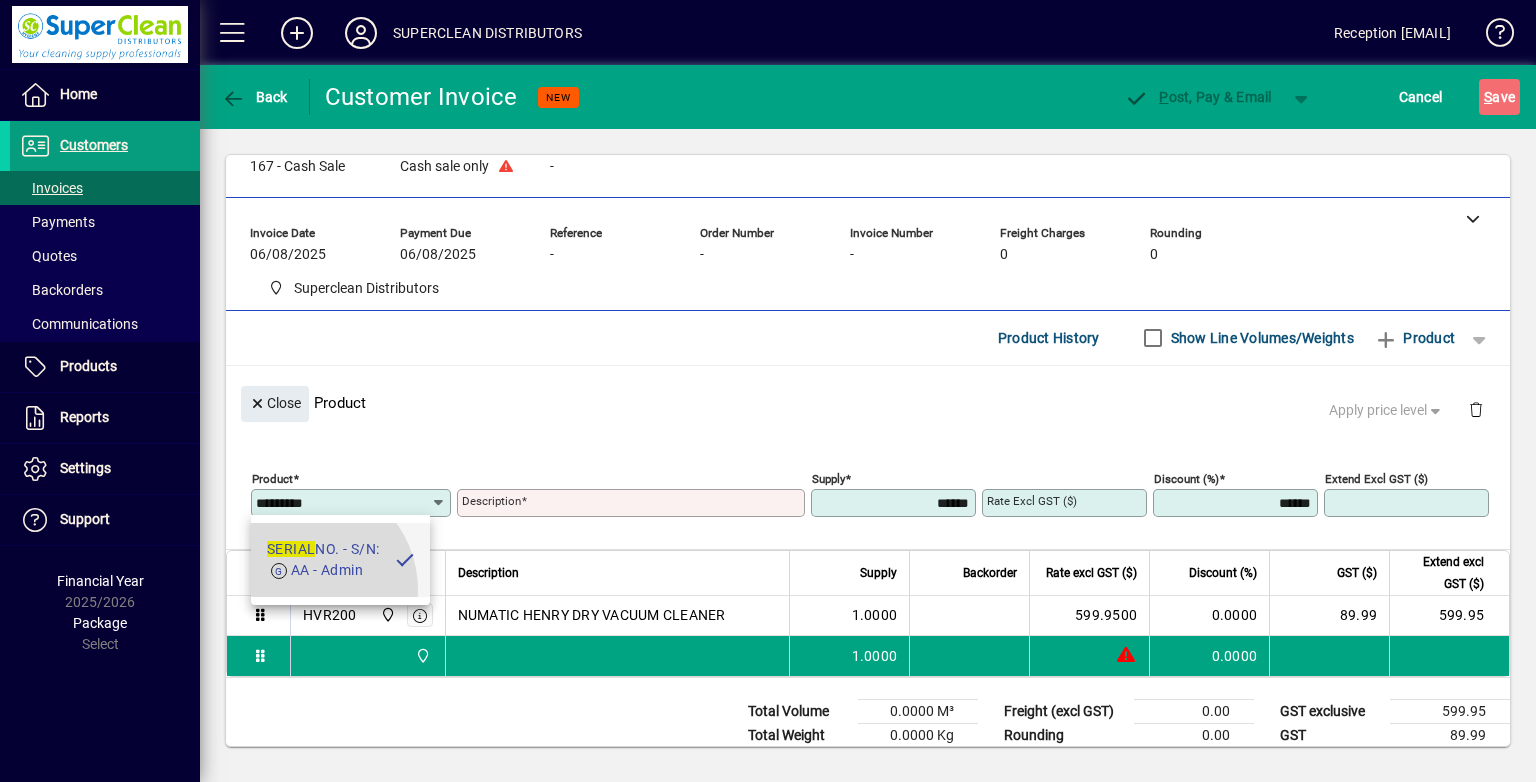 type on "****" 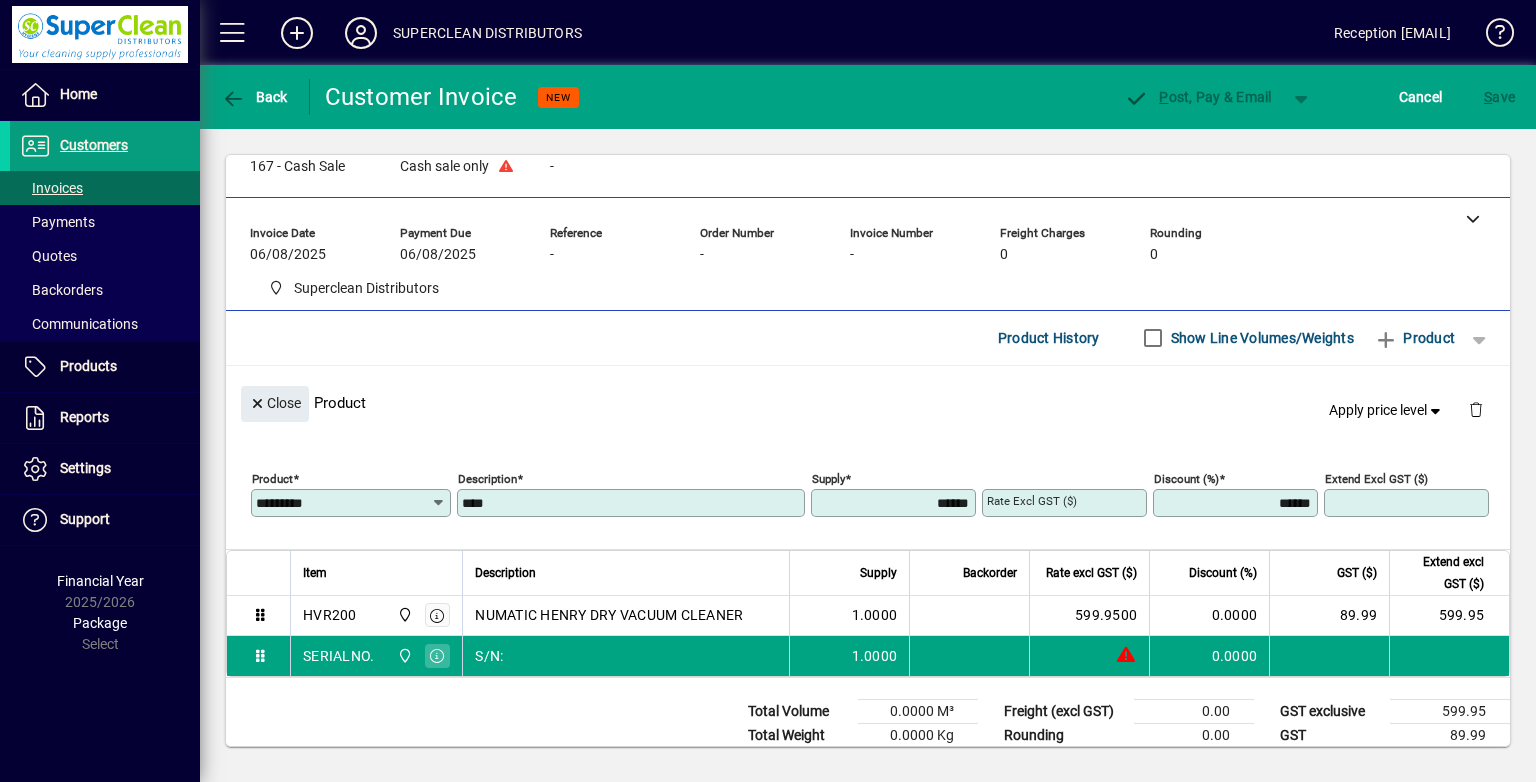 type on "******" 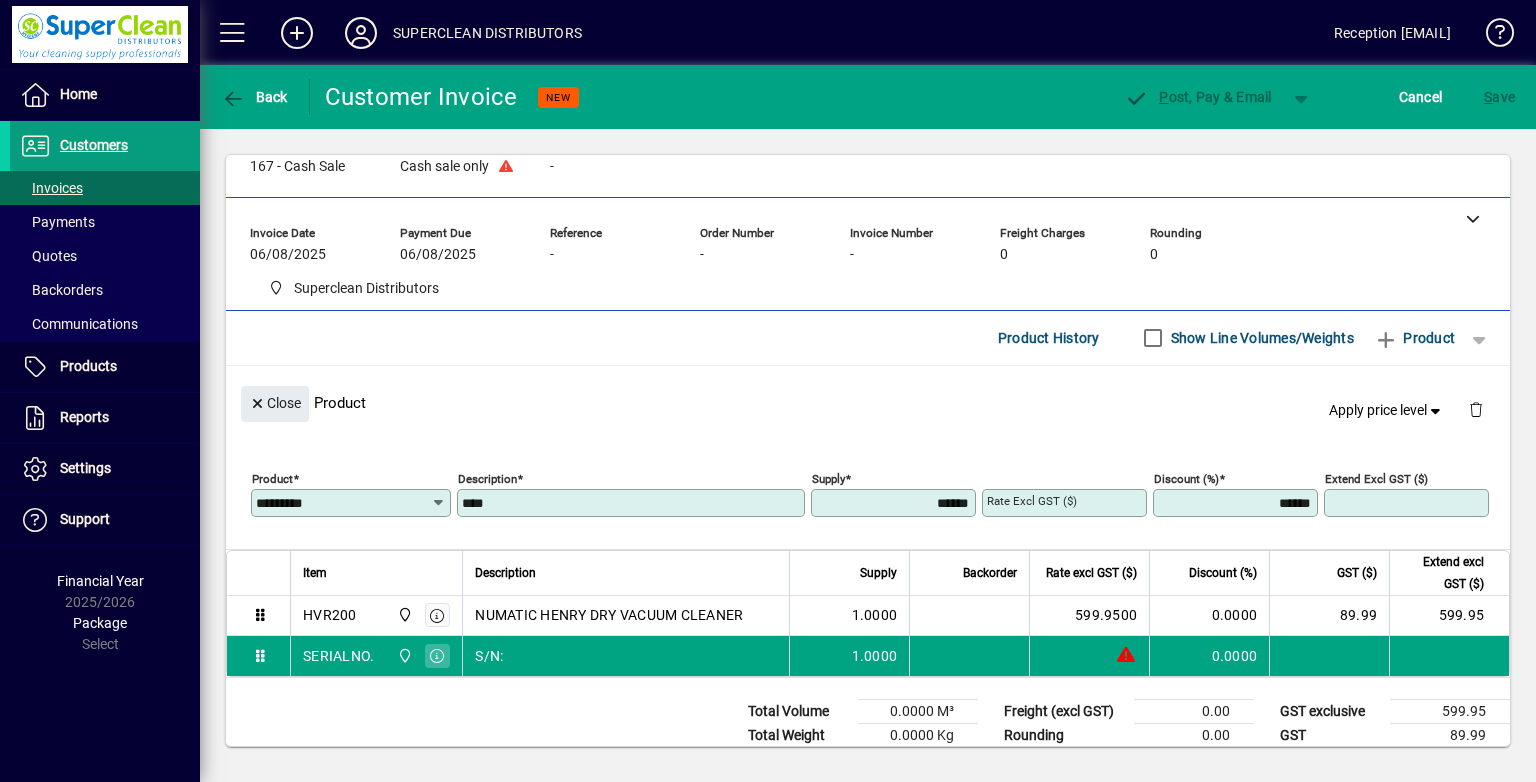 type on "****" 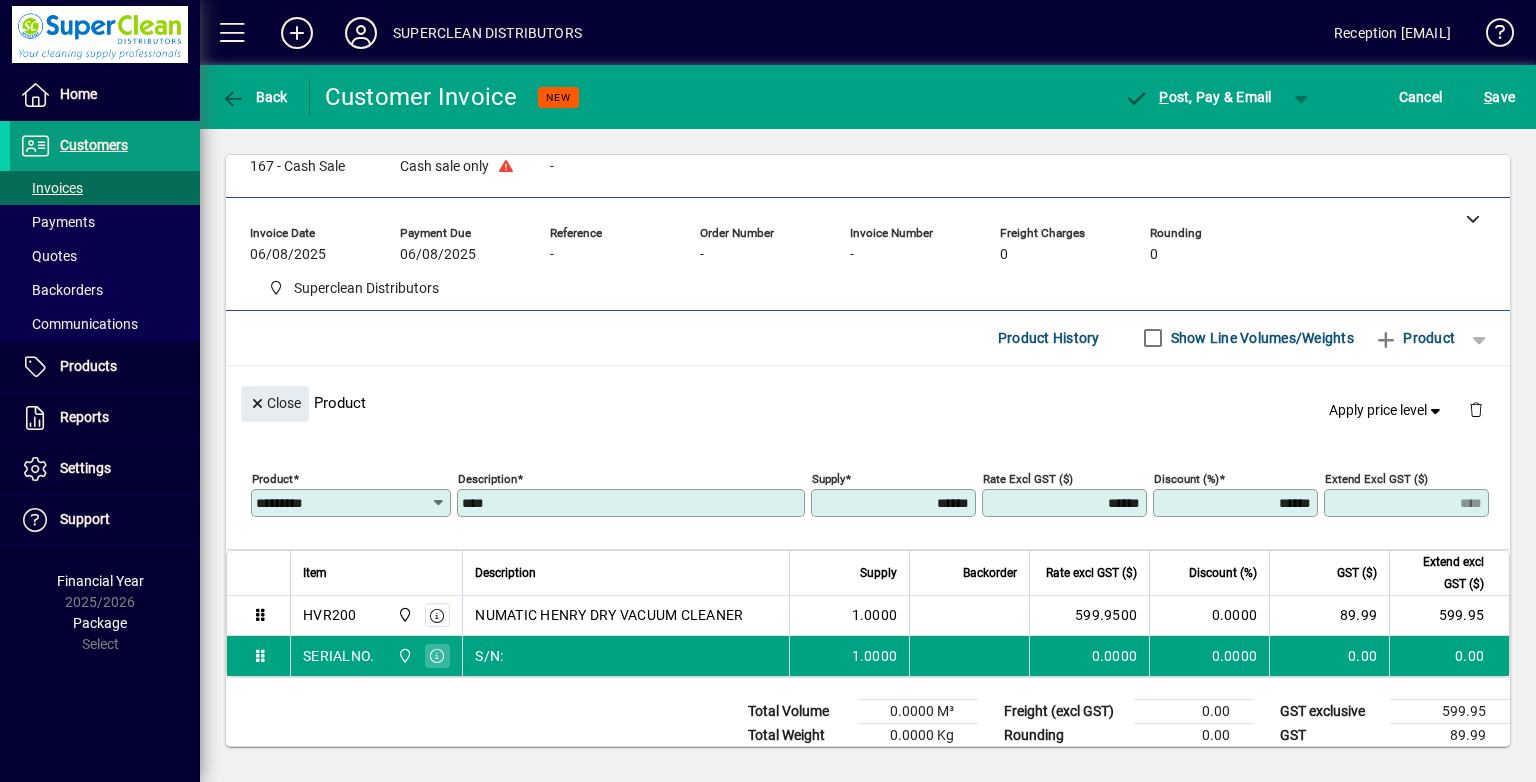 click on "****" at bounding box center (633, 503) 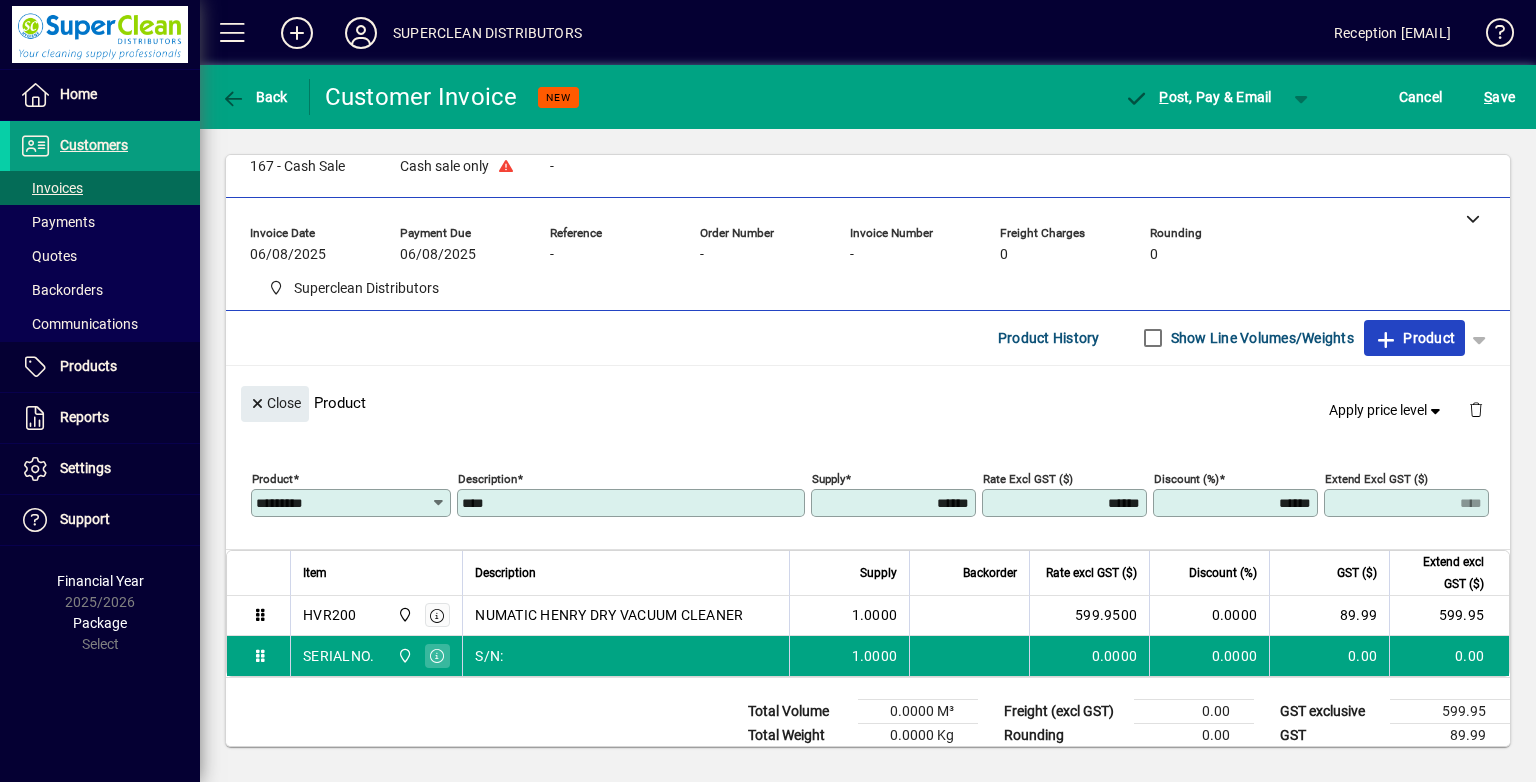 click on "Product" 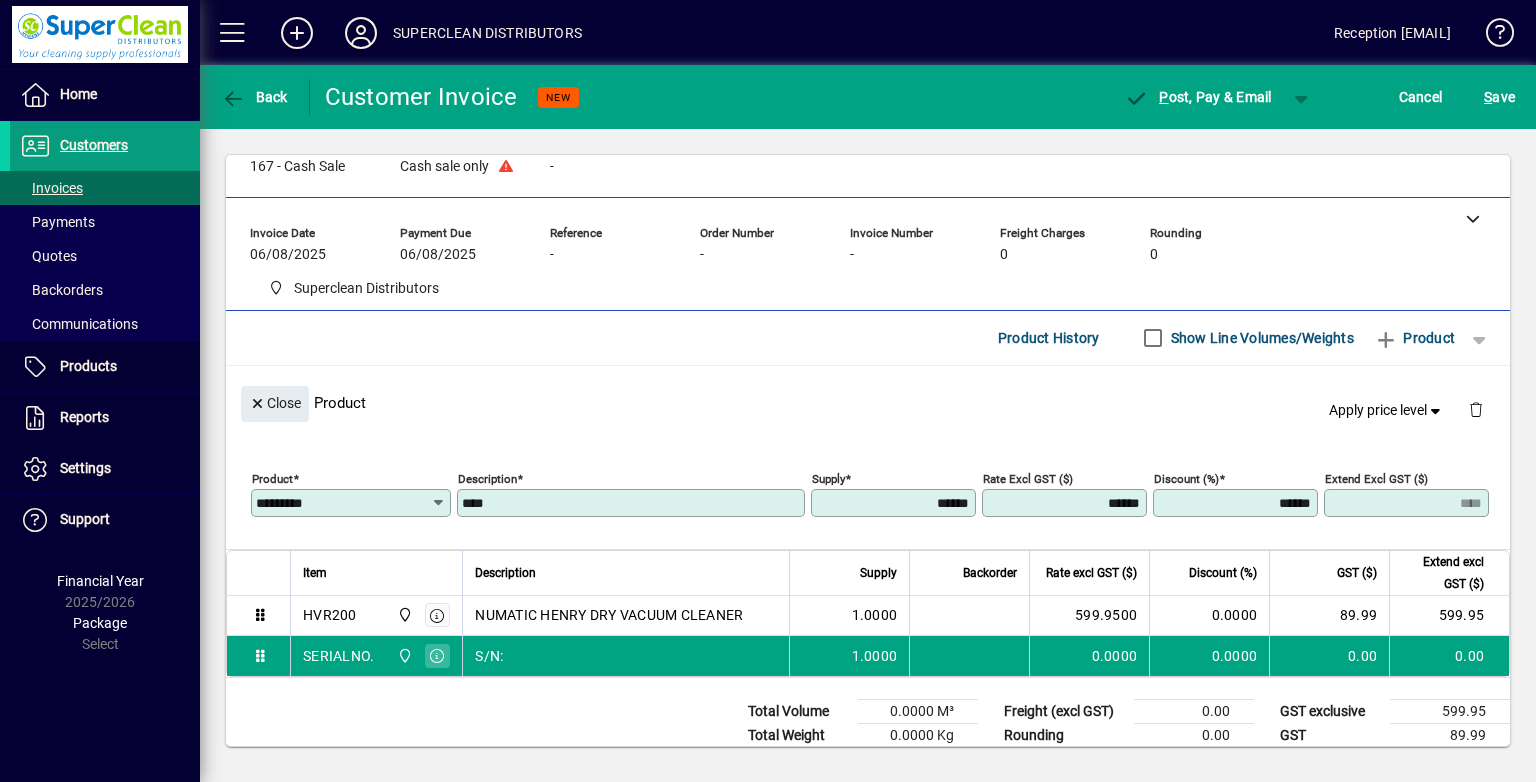 type 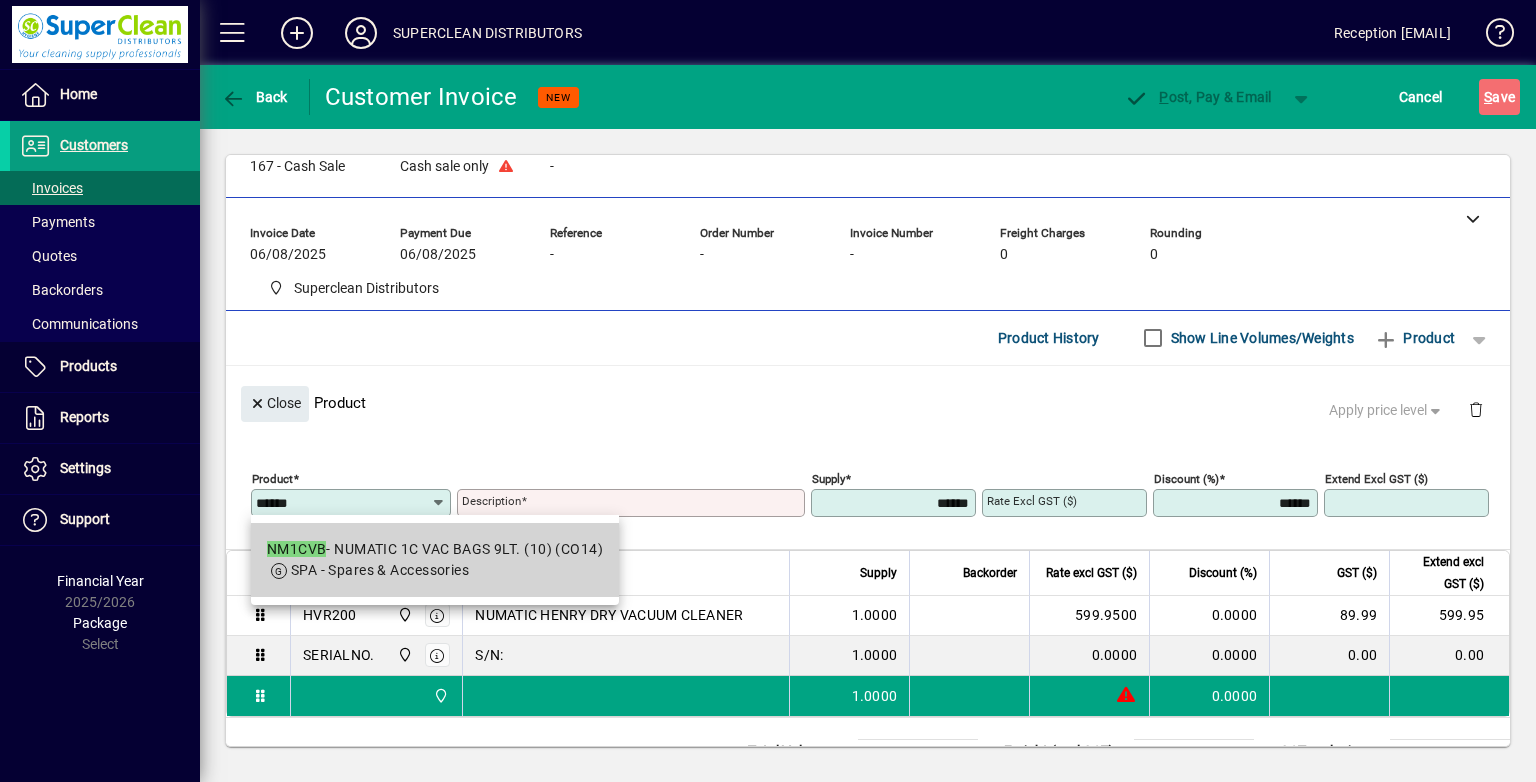 click on "SPA - Spares & Accessories" at bounding box center (380, 570) 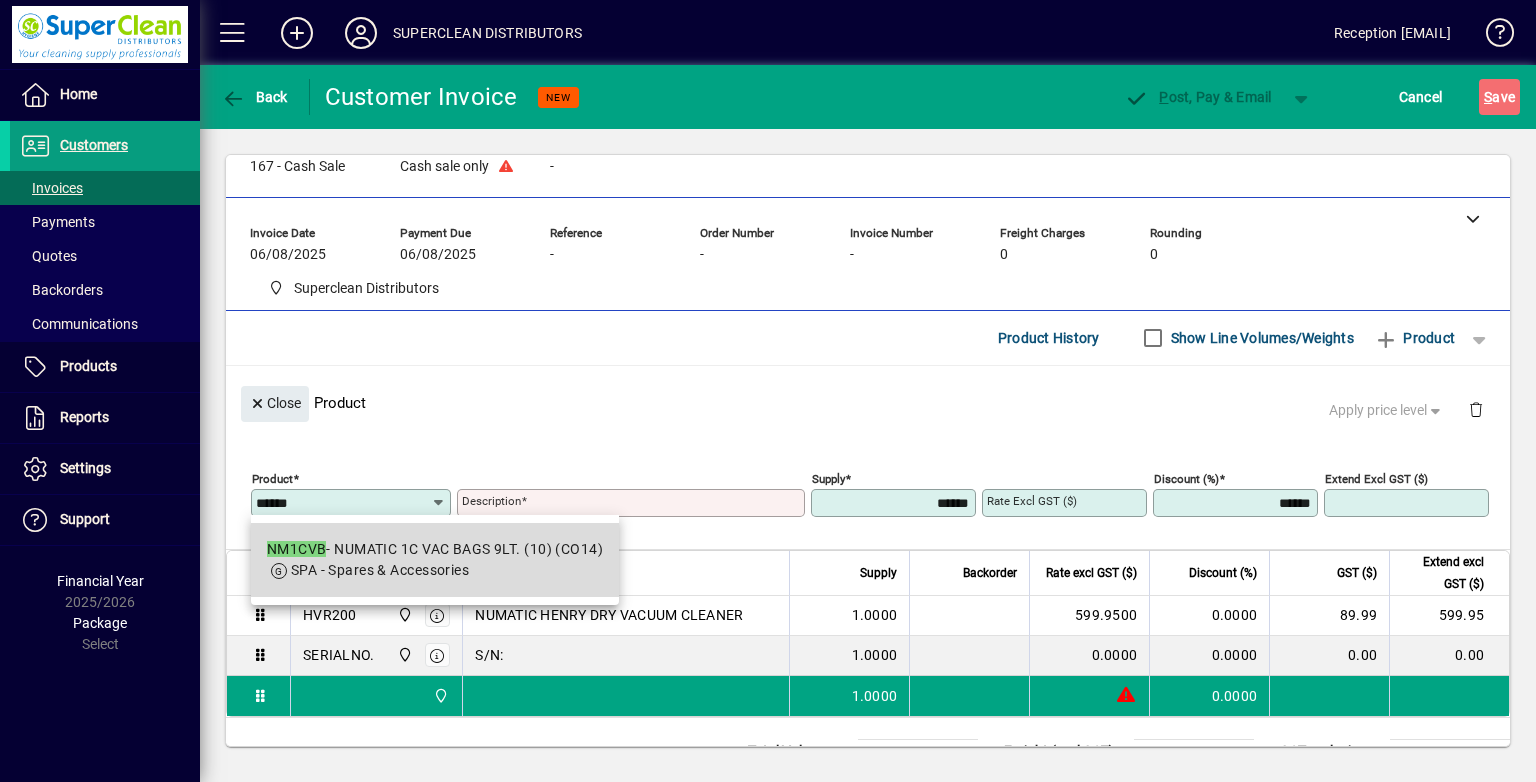 type on "******" 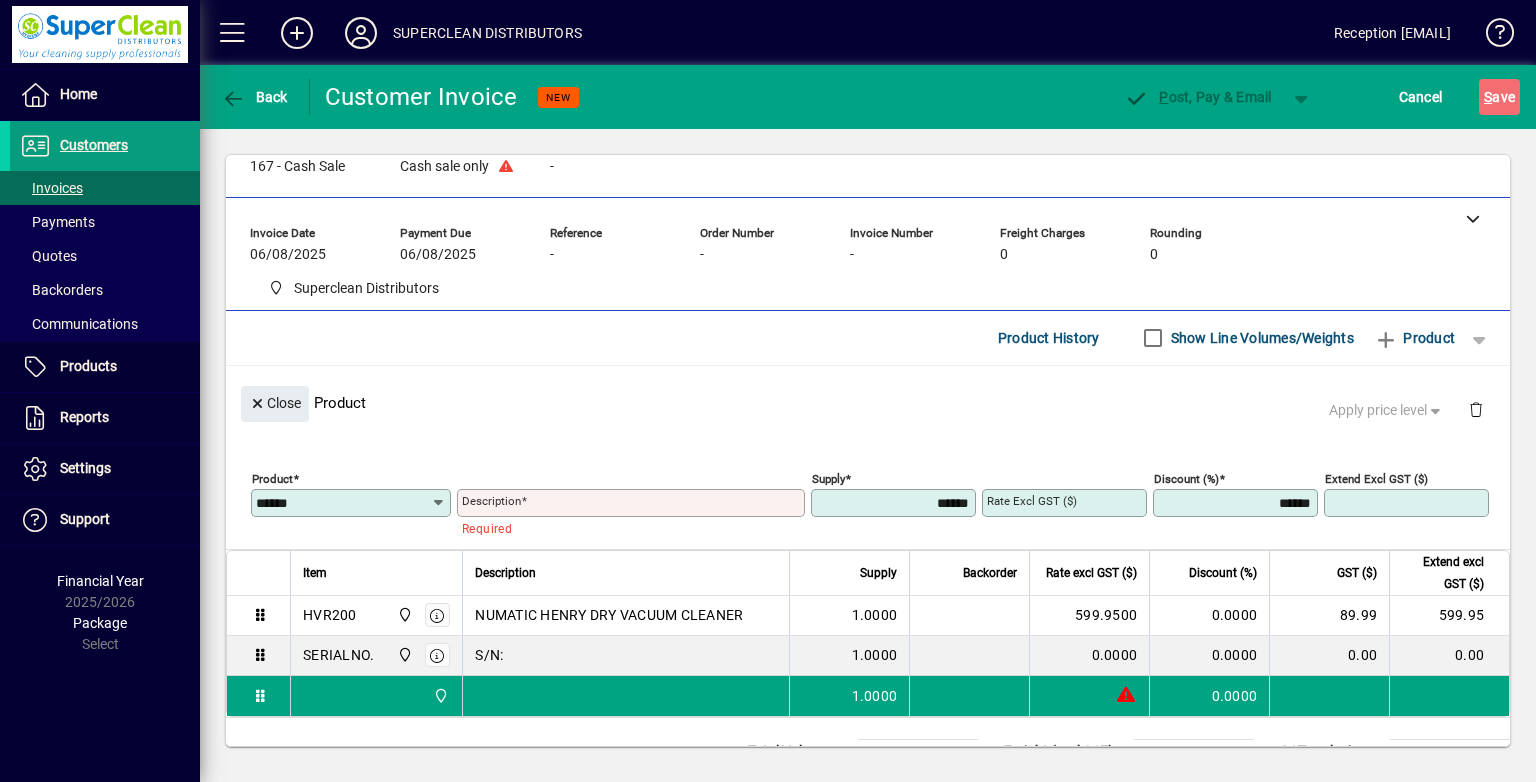 type on "**********" 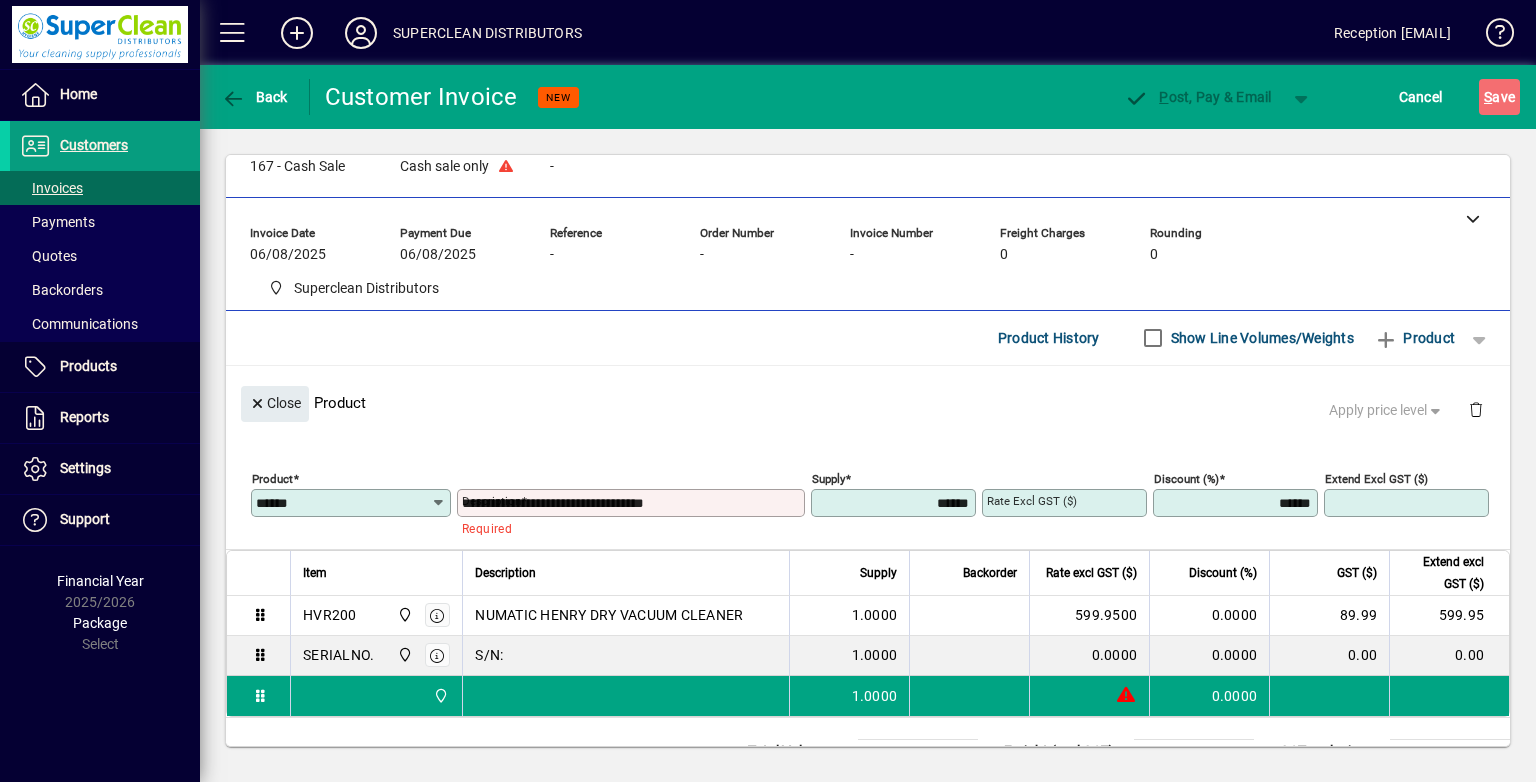 type on "*******" 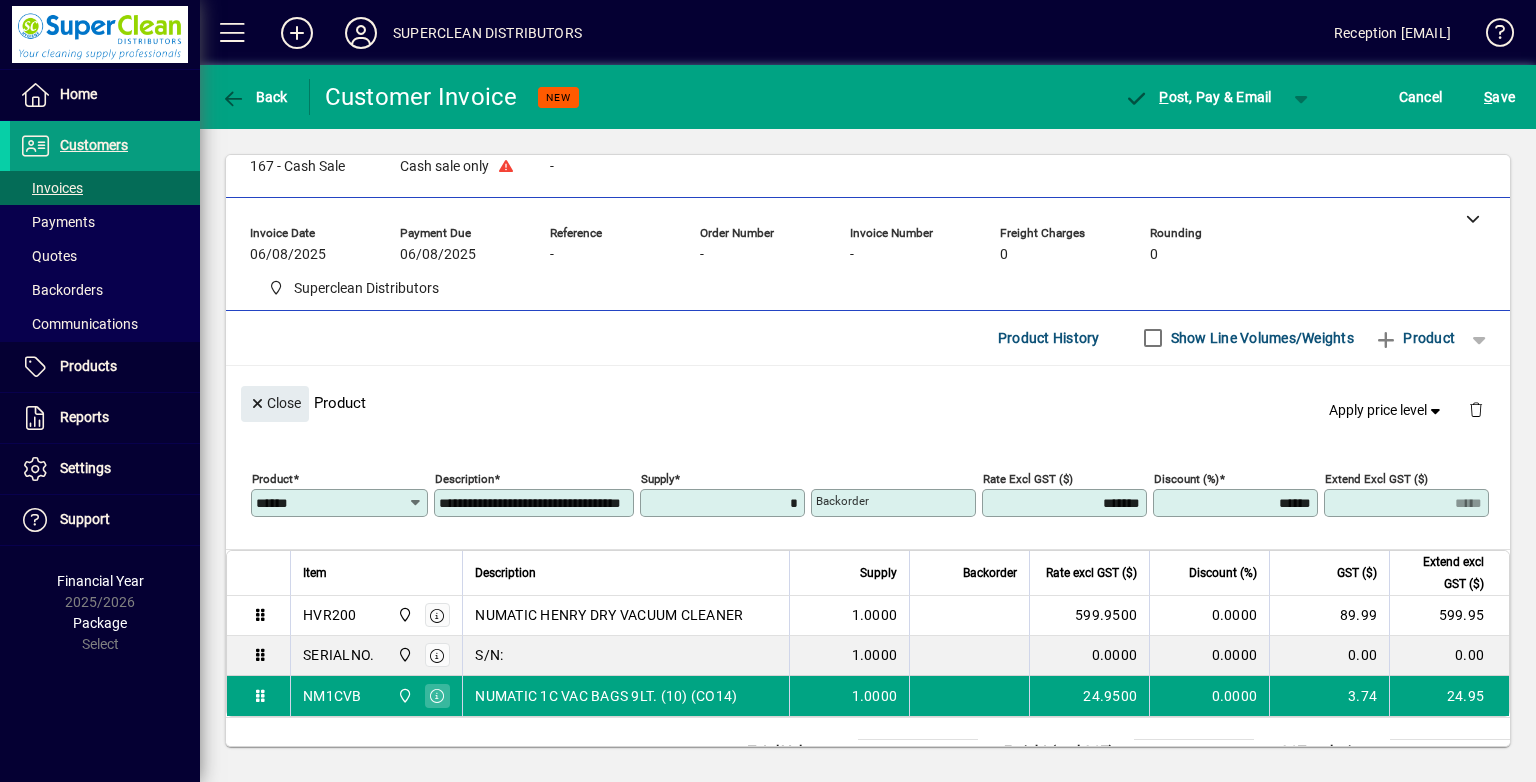 type on "******" 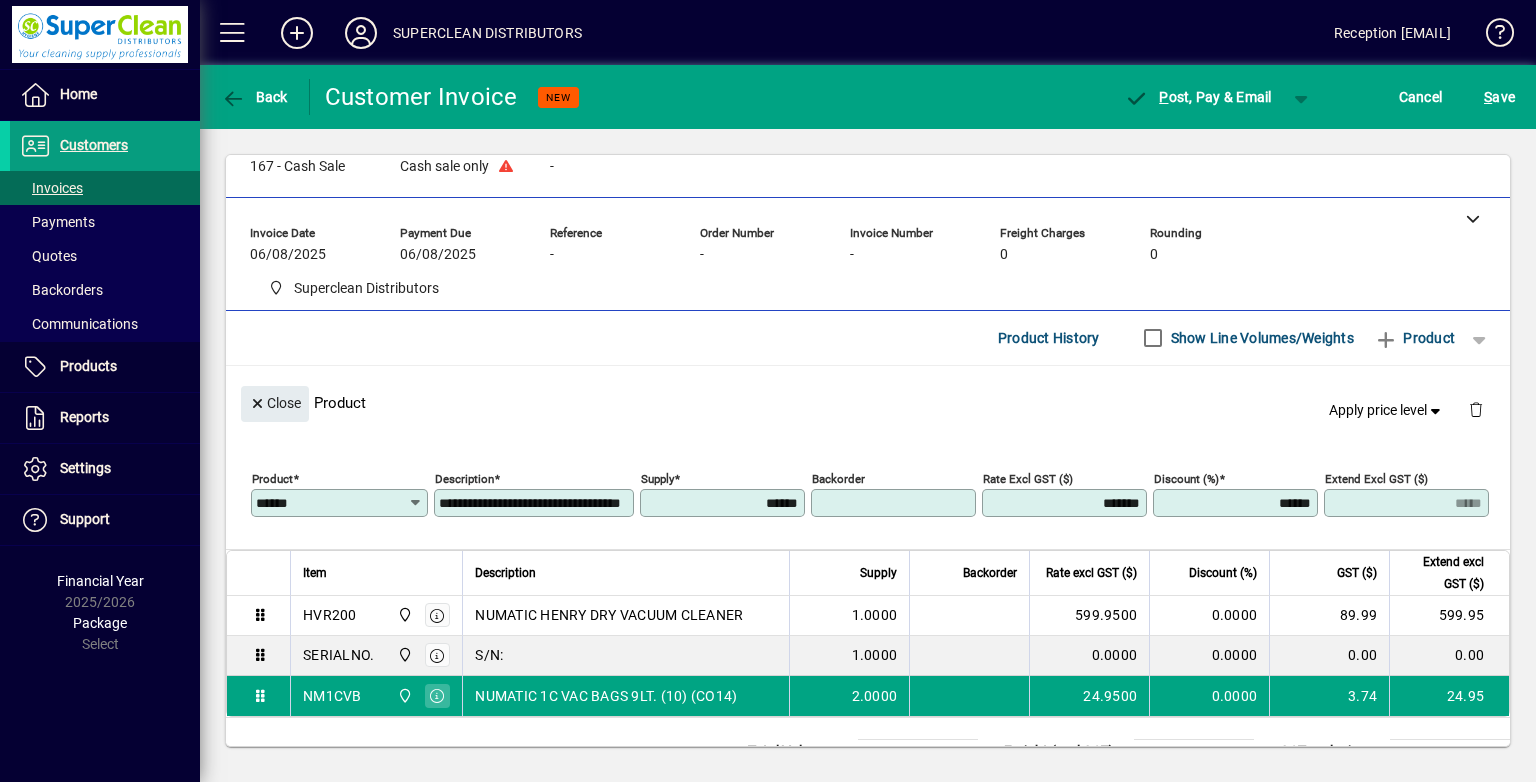 type on "*****" 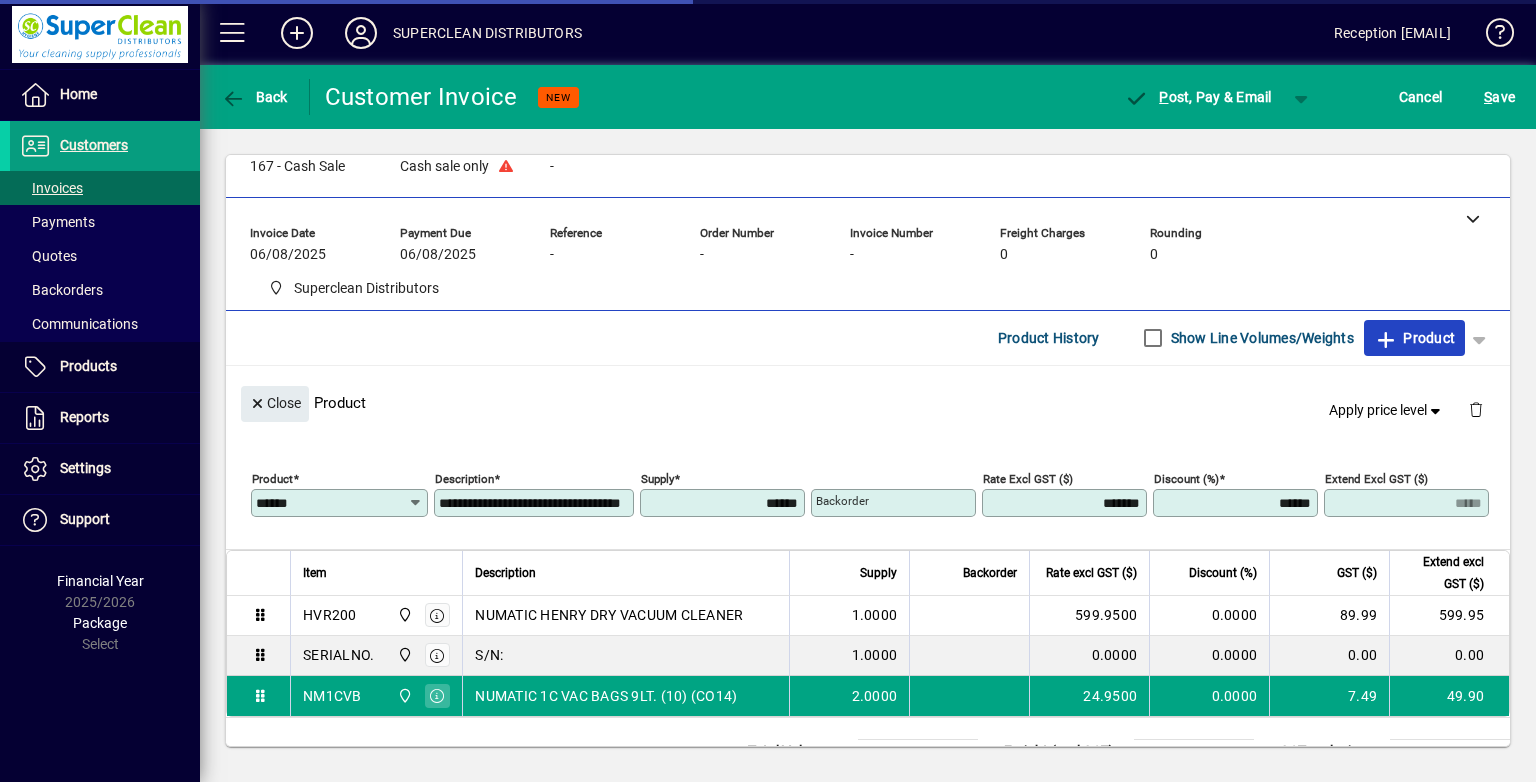 type 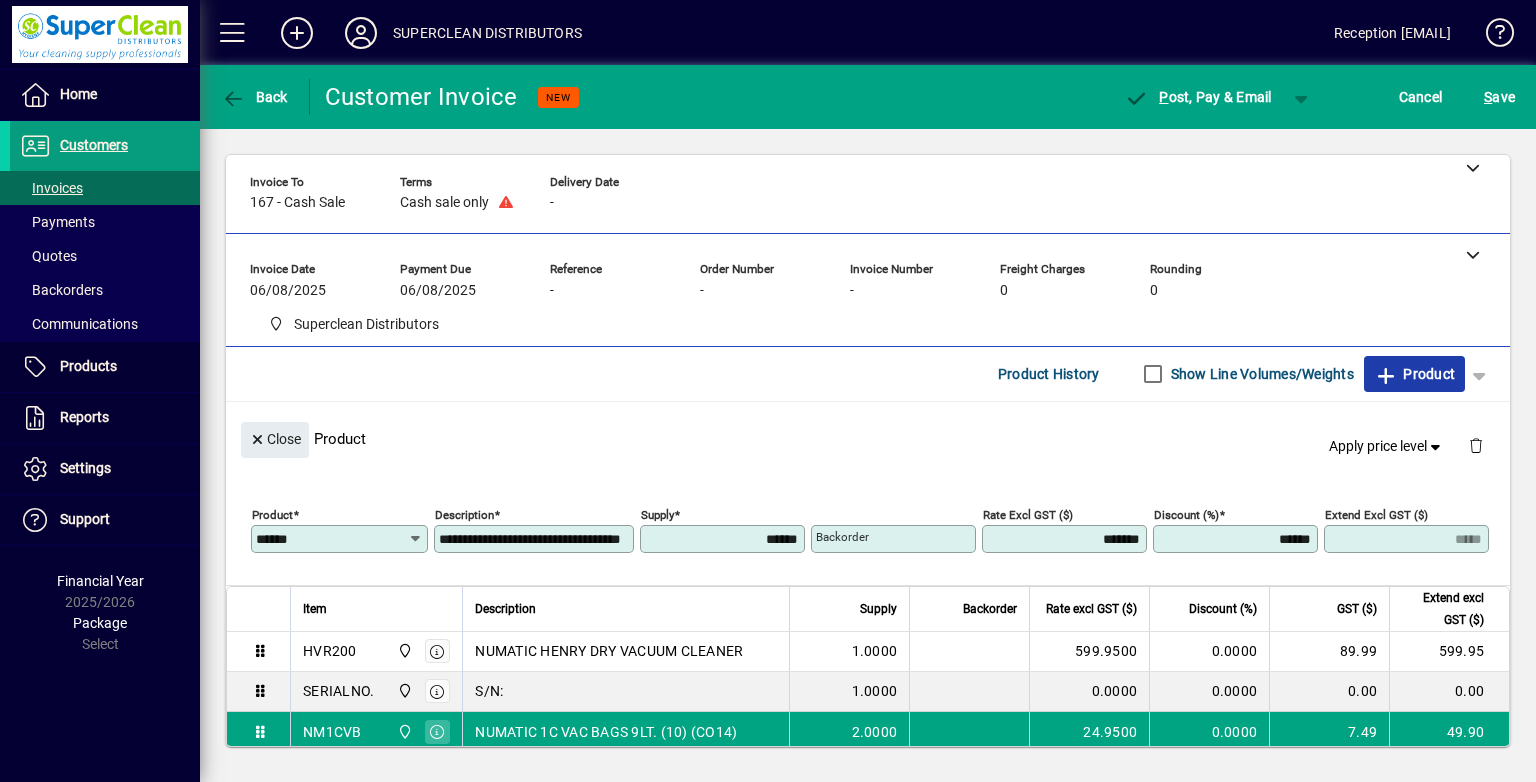 scroll, scrollTop: 0, scrollLeft: 0, axis: both 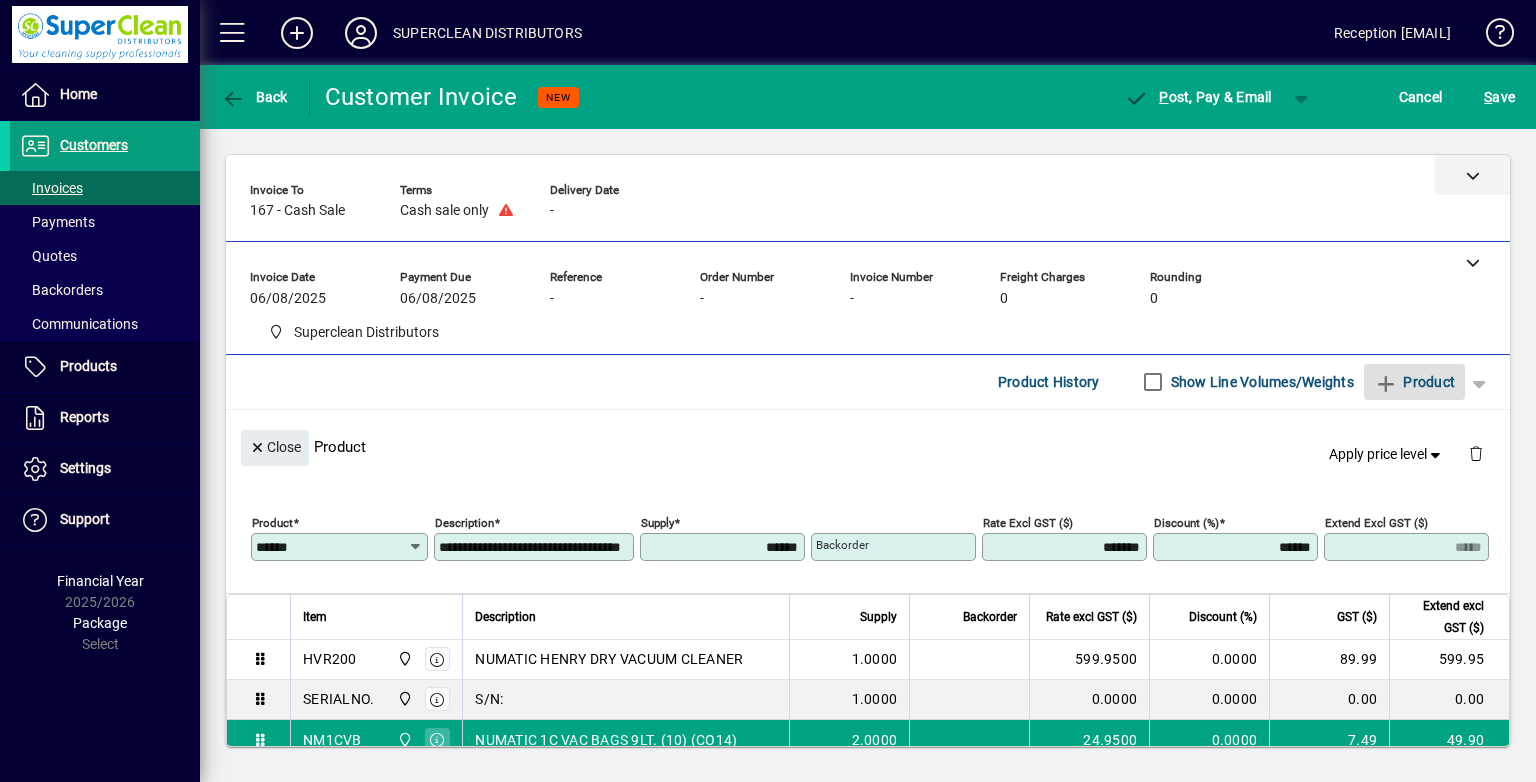 click 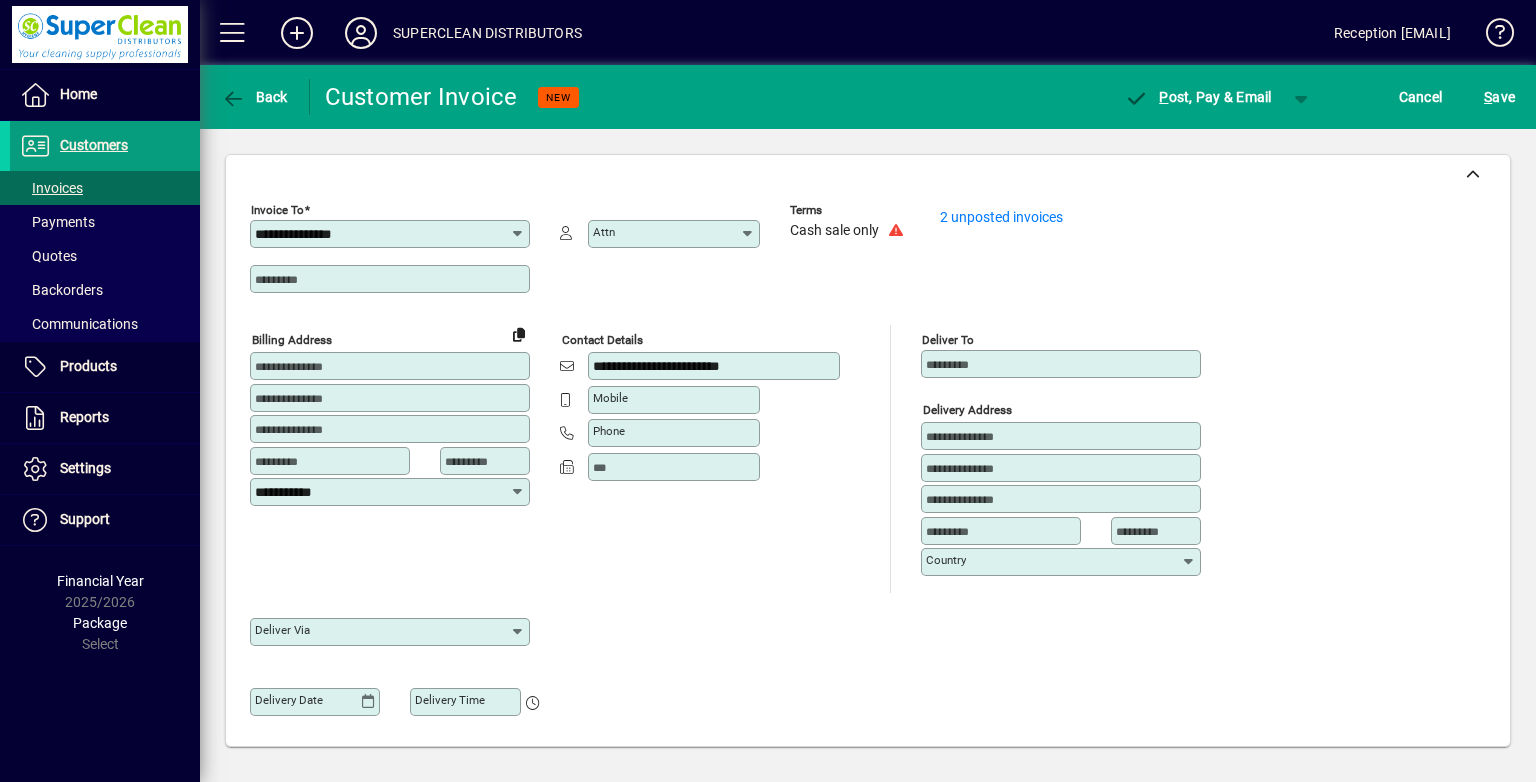click 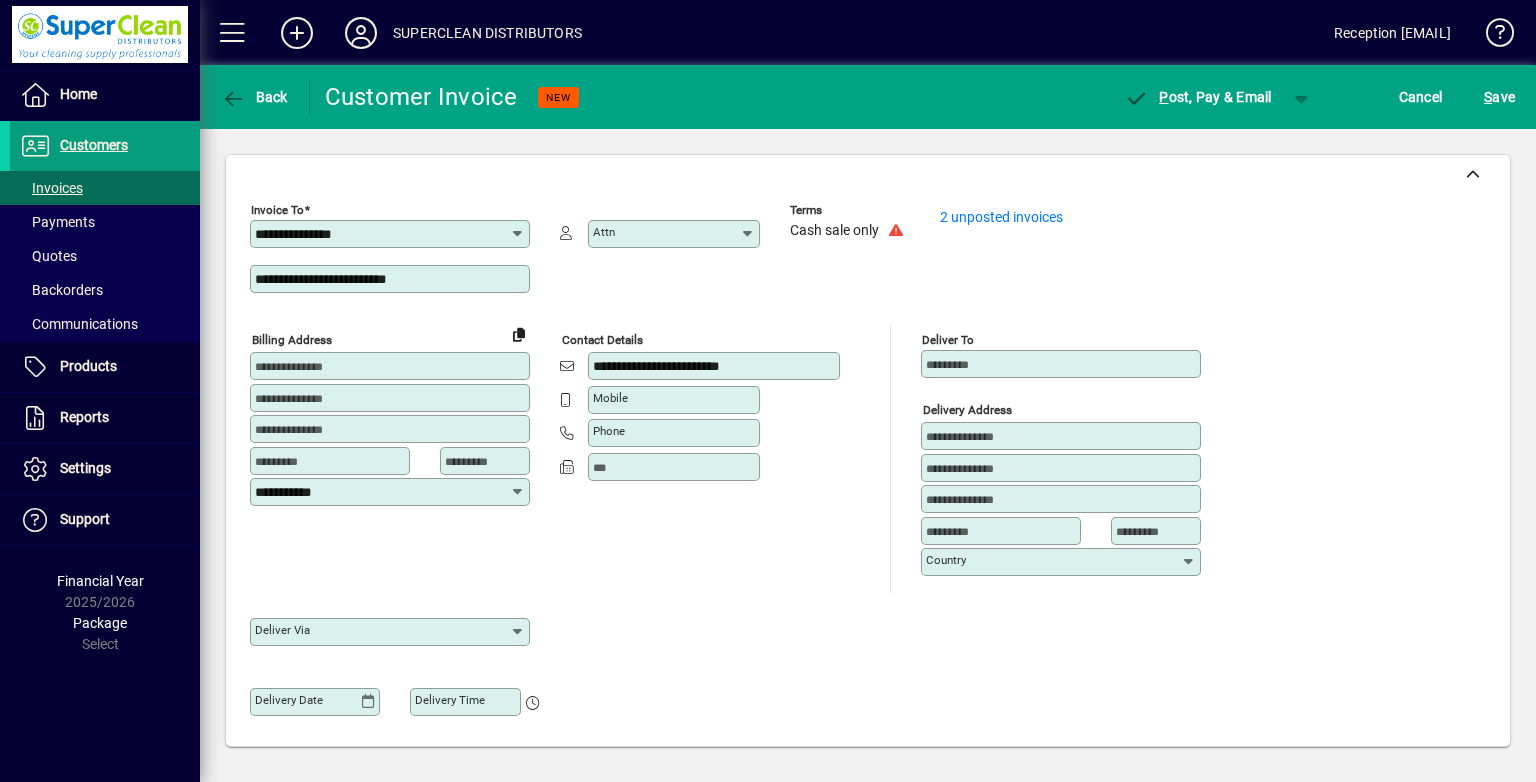 click on "**********" at bounding box center (392, 279) 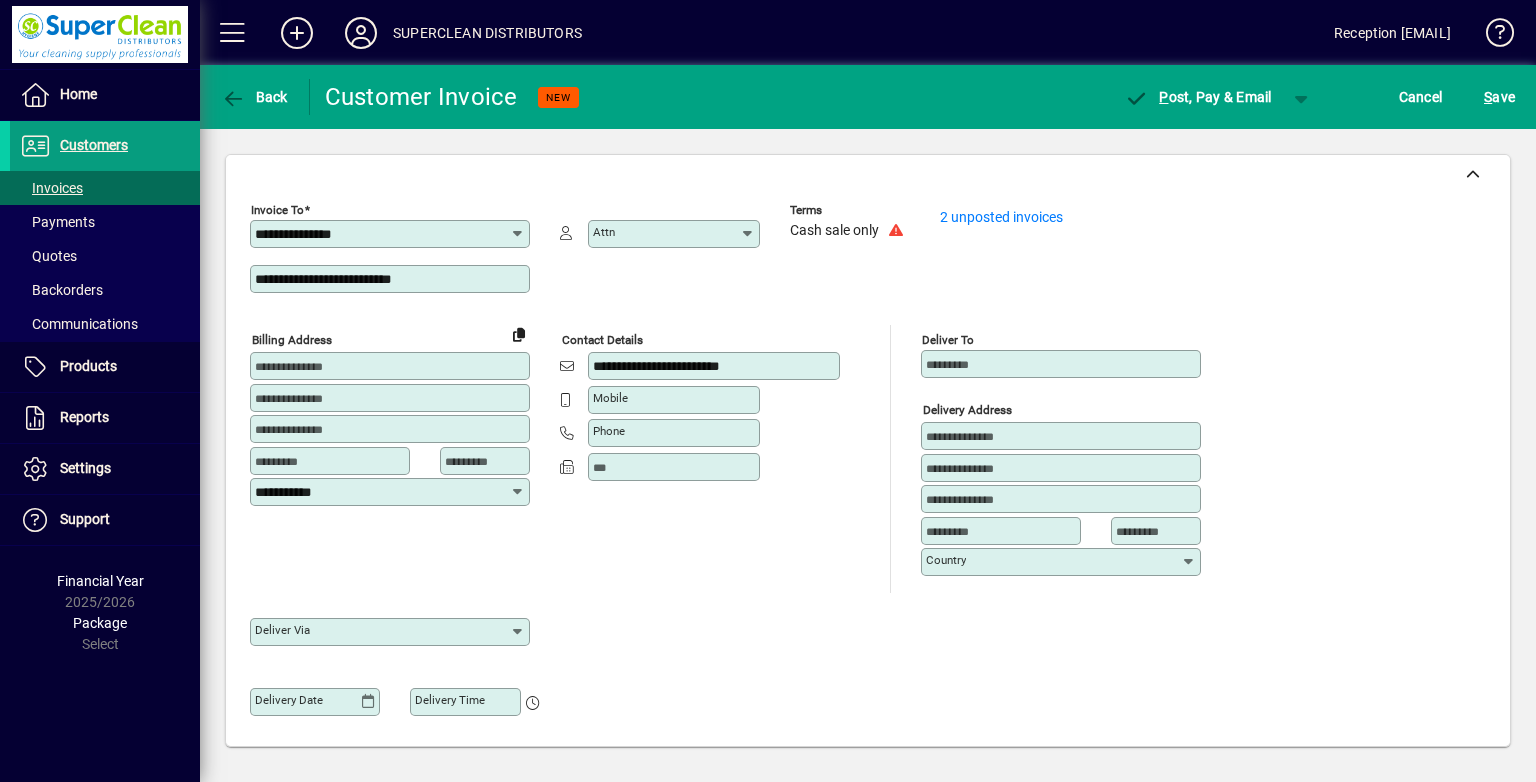 type on "**********" 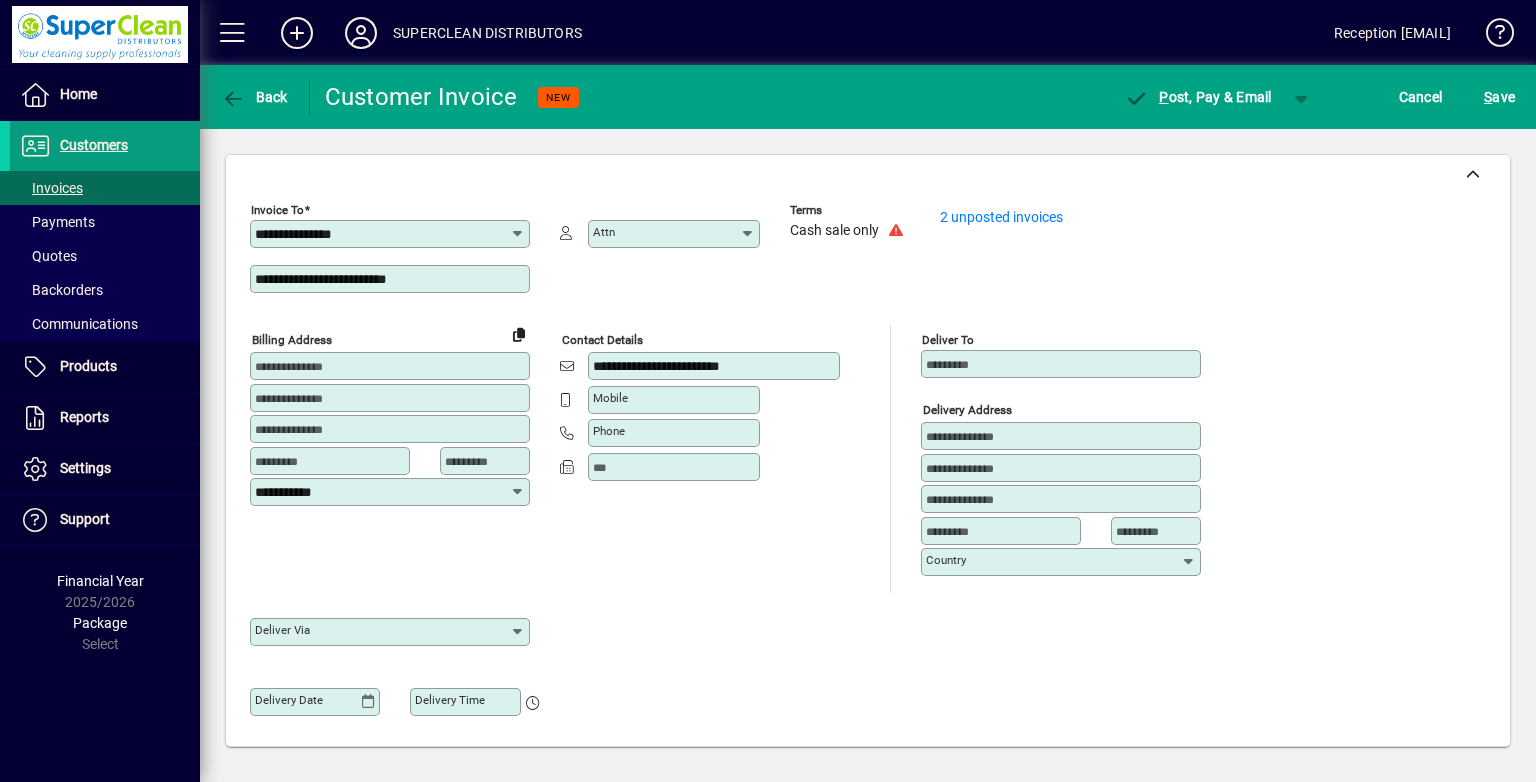 click on "**********" 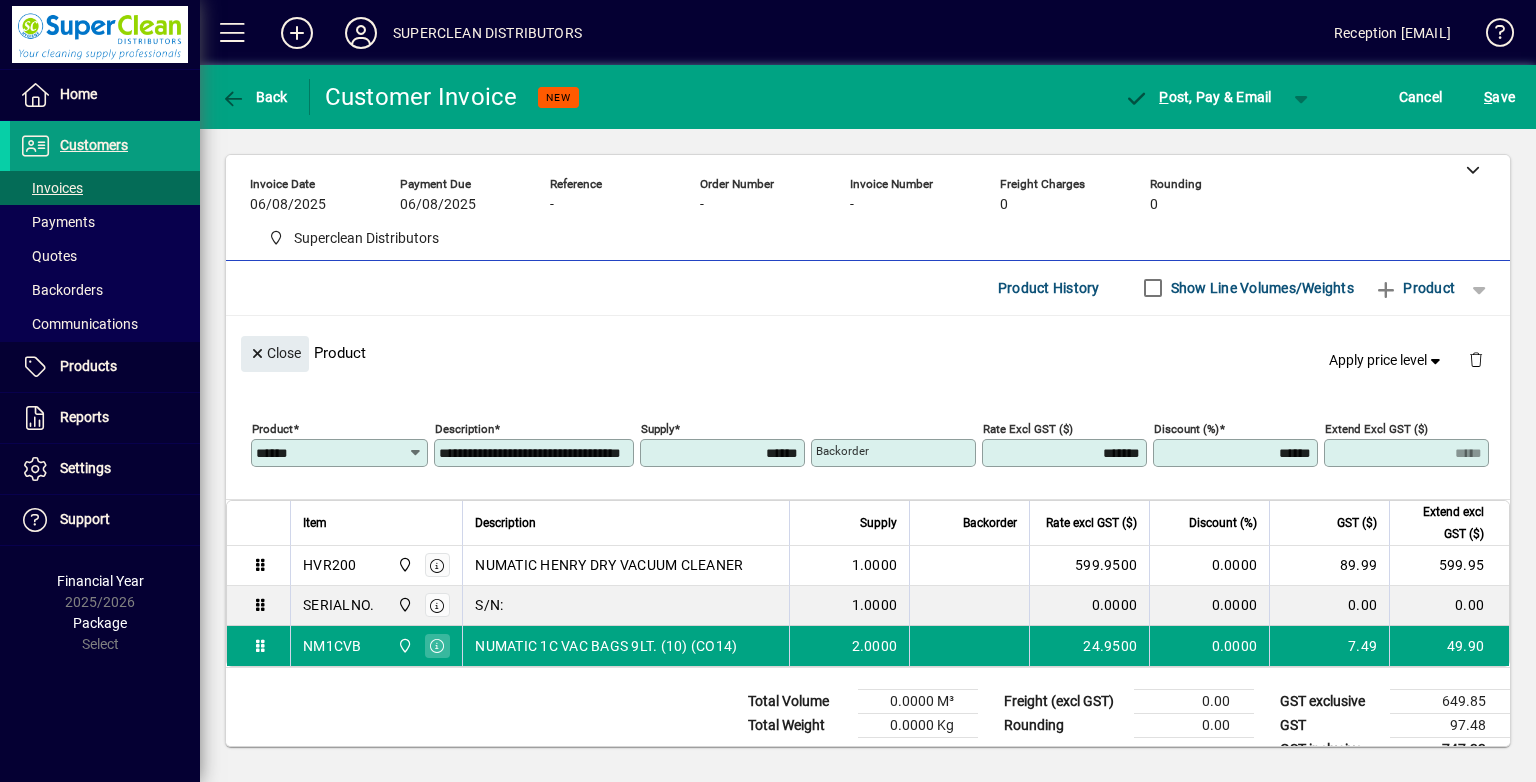 scroll, scrollTop: 762, scrollLeft: 0, axis: vertical 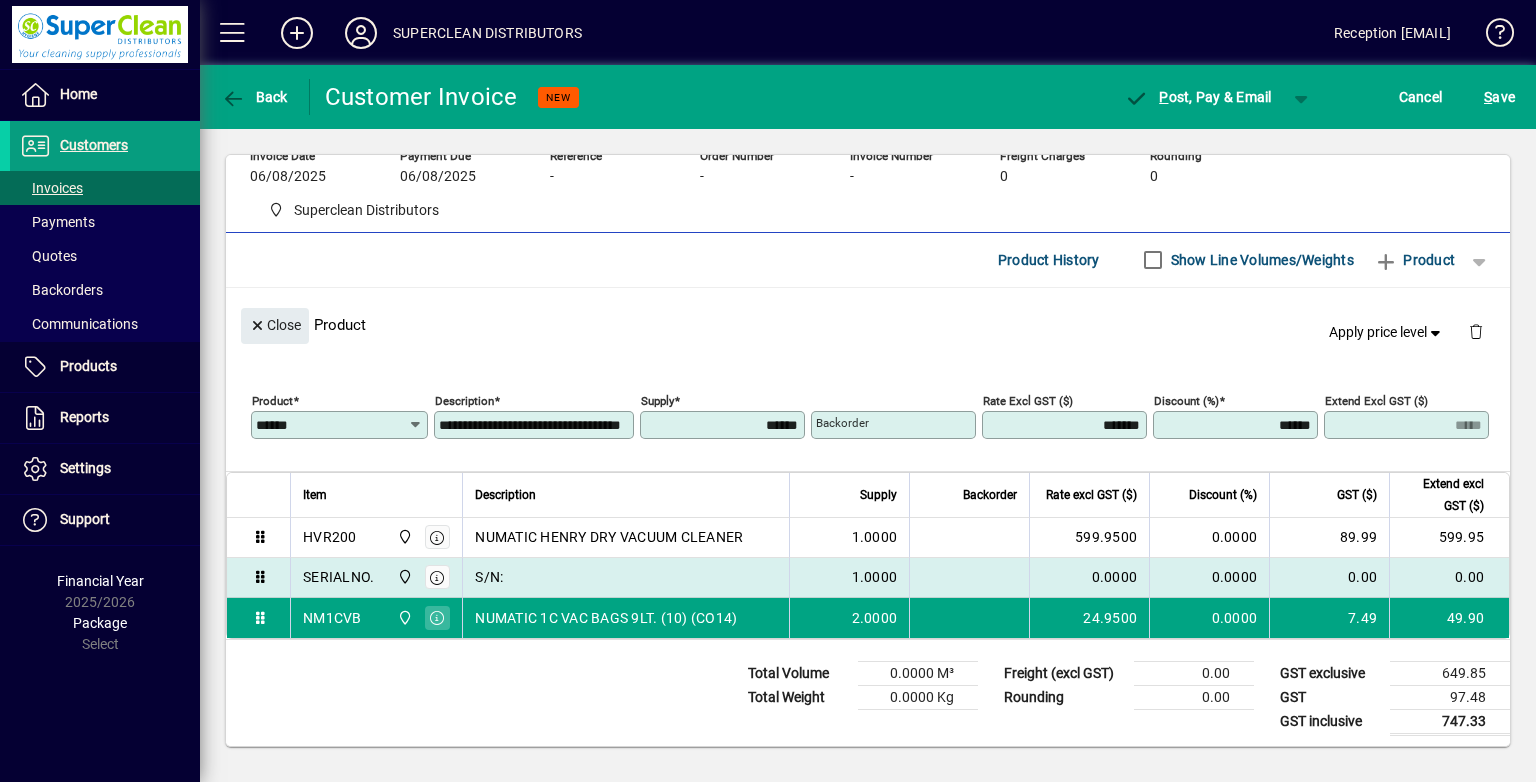 click on "S/N:" at bounding box center [626, 577] 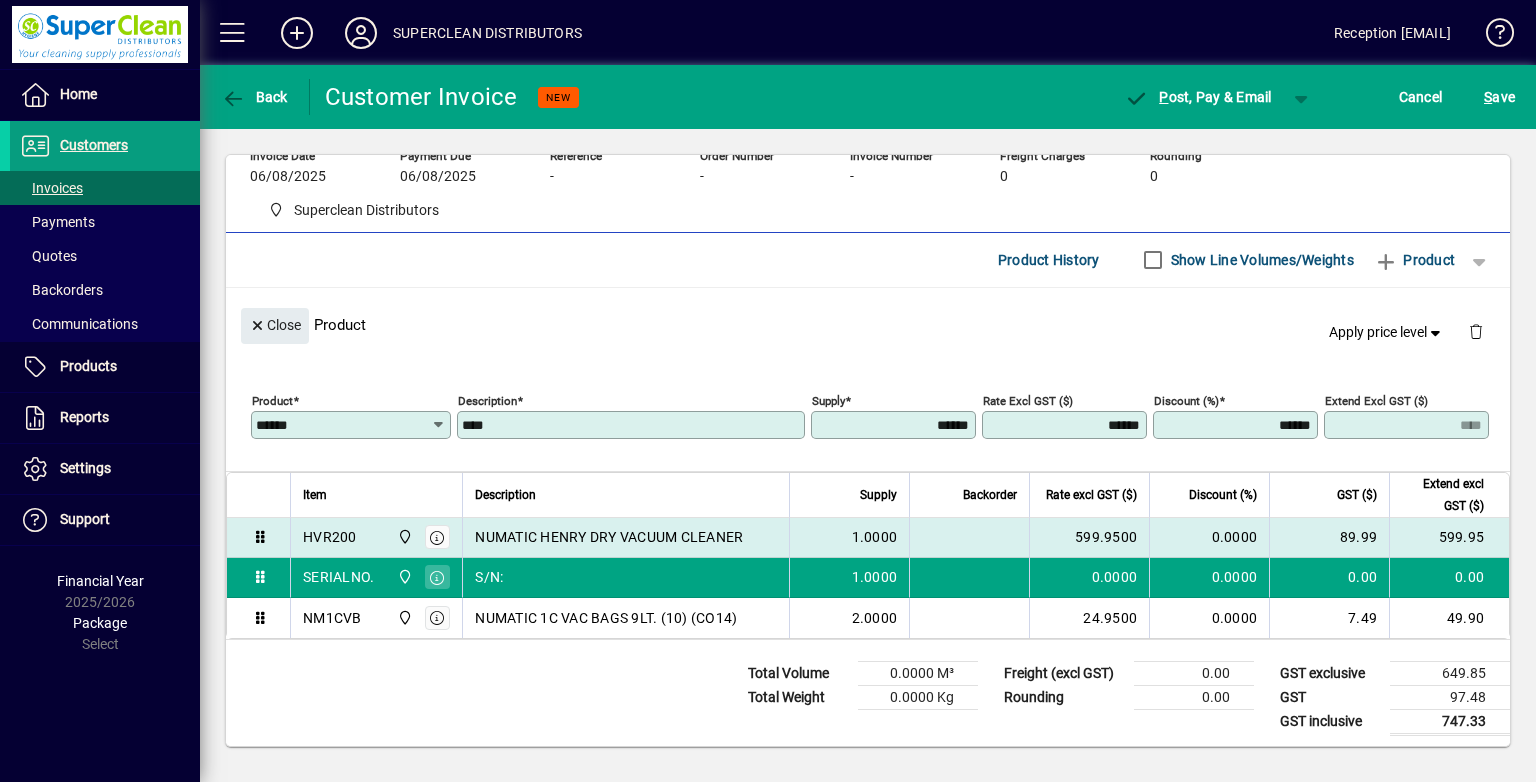 type on "*********" 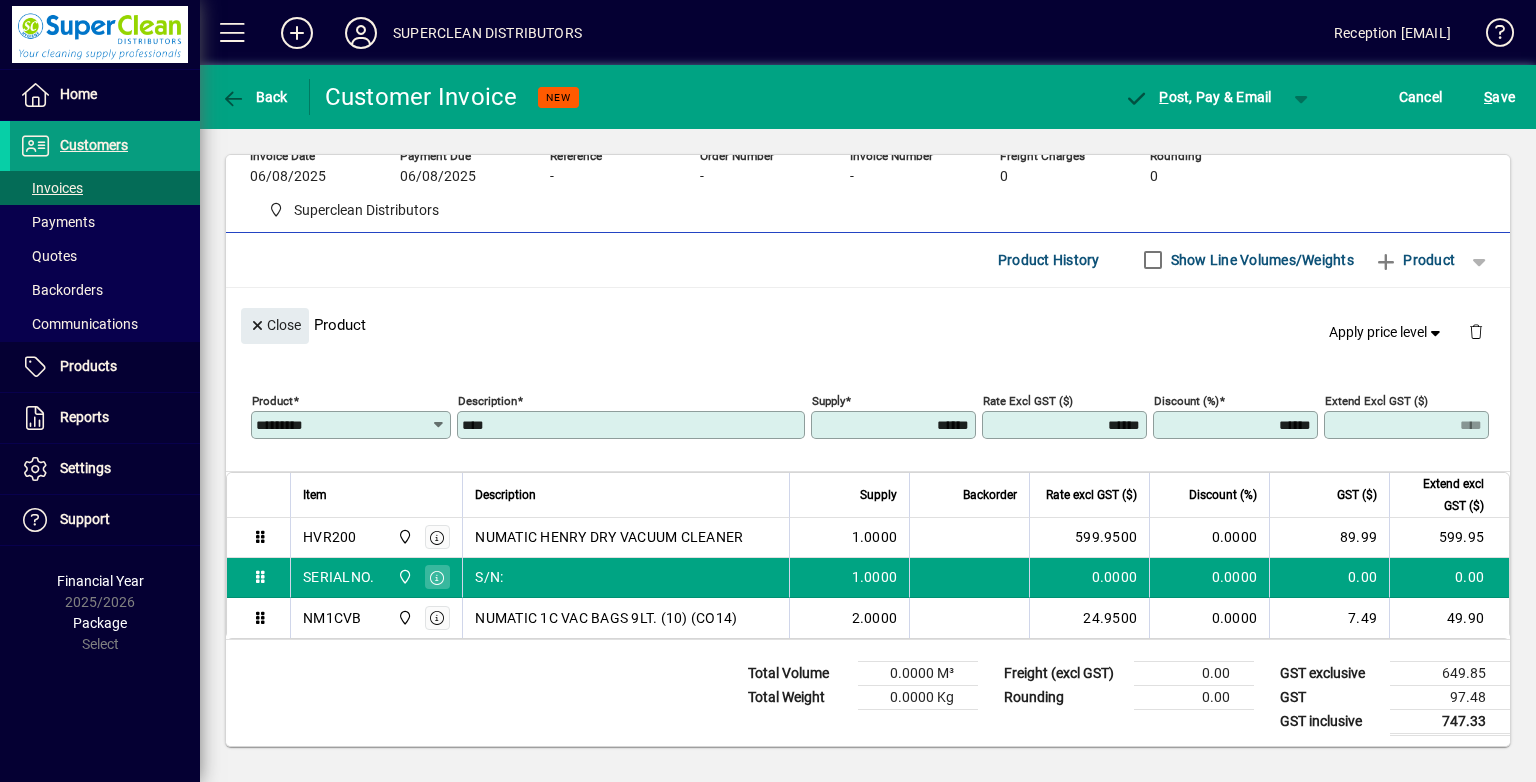 click on "****" at bounding box center (633, 425) 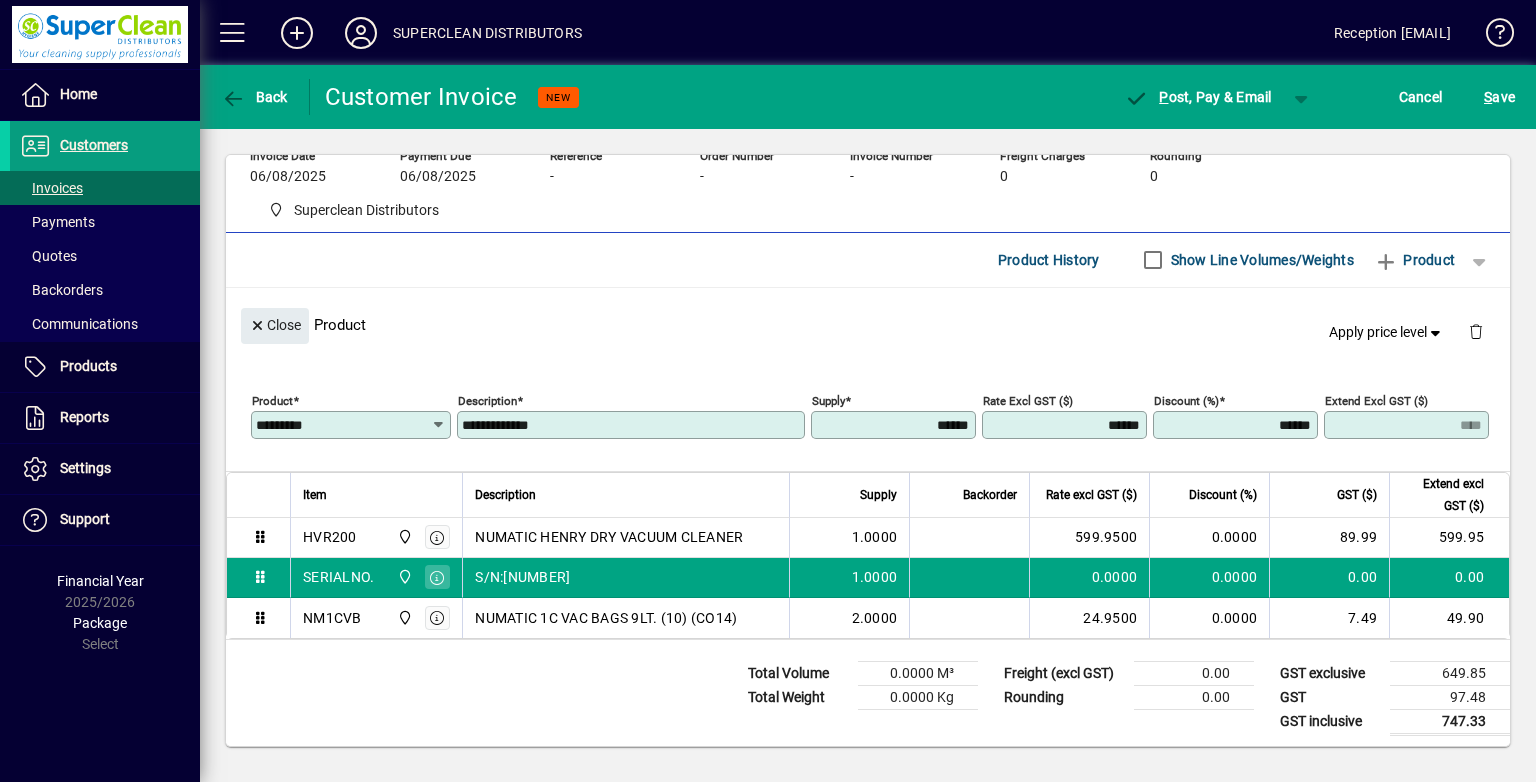 type on "**********" 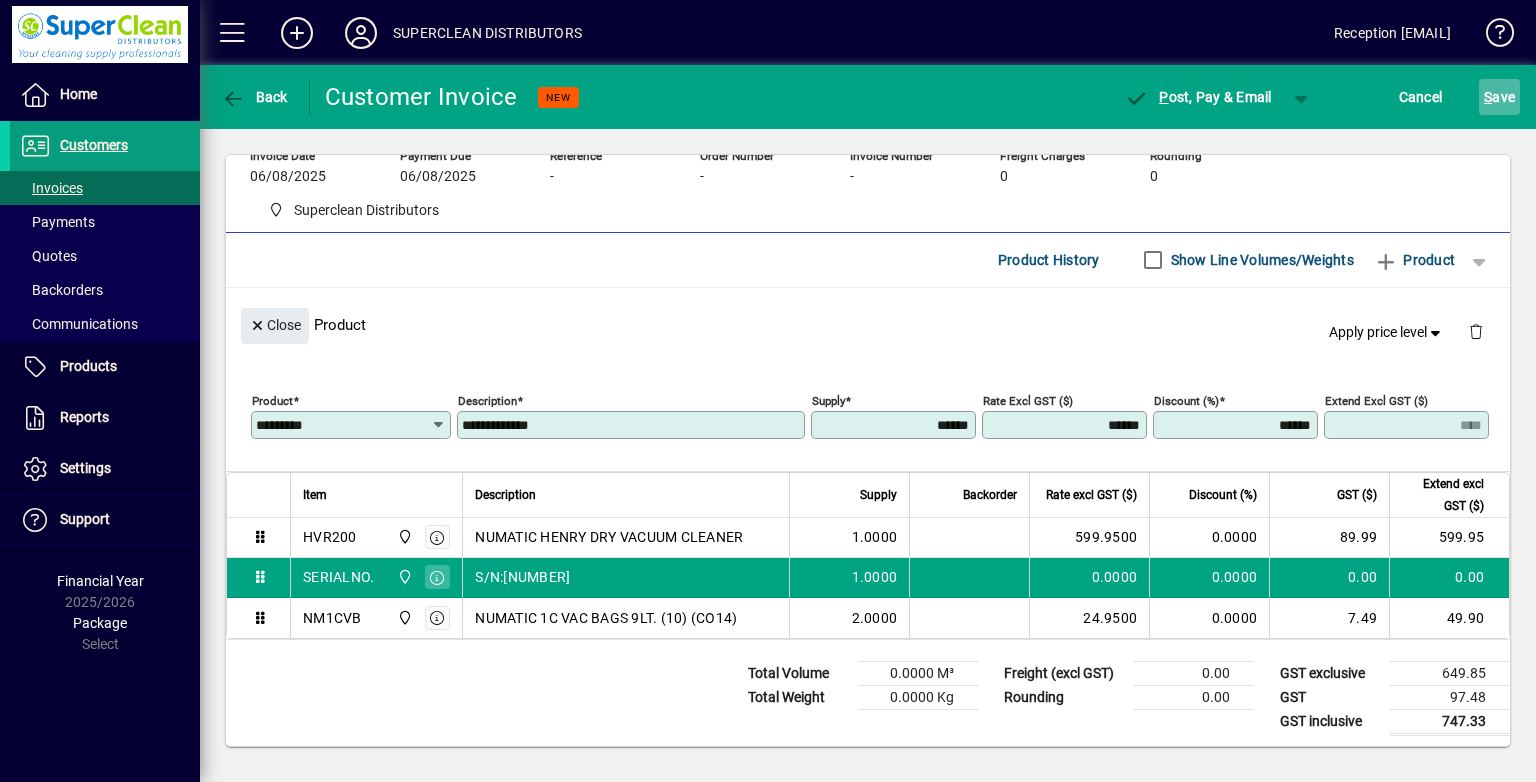 click on "S ave" 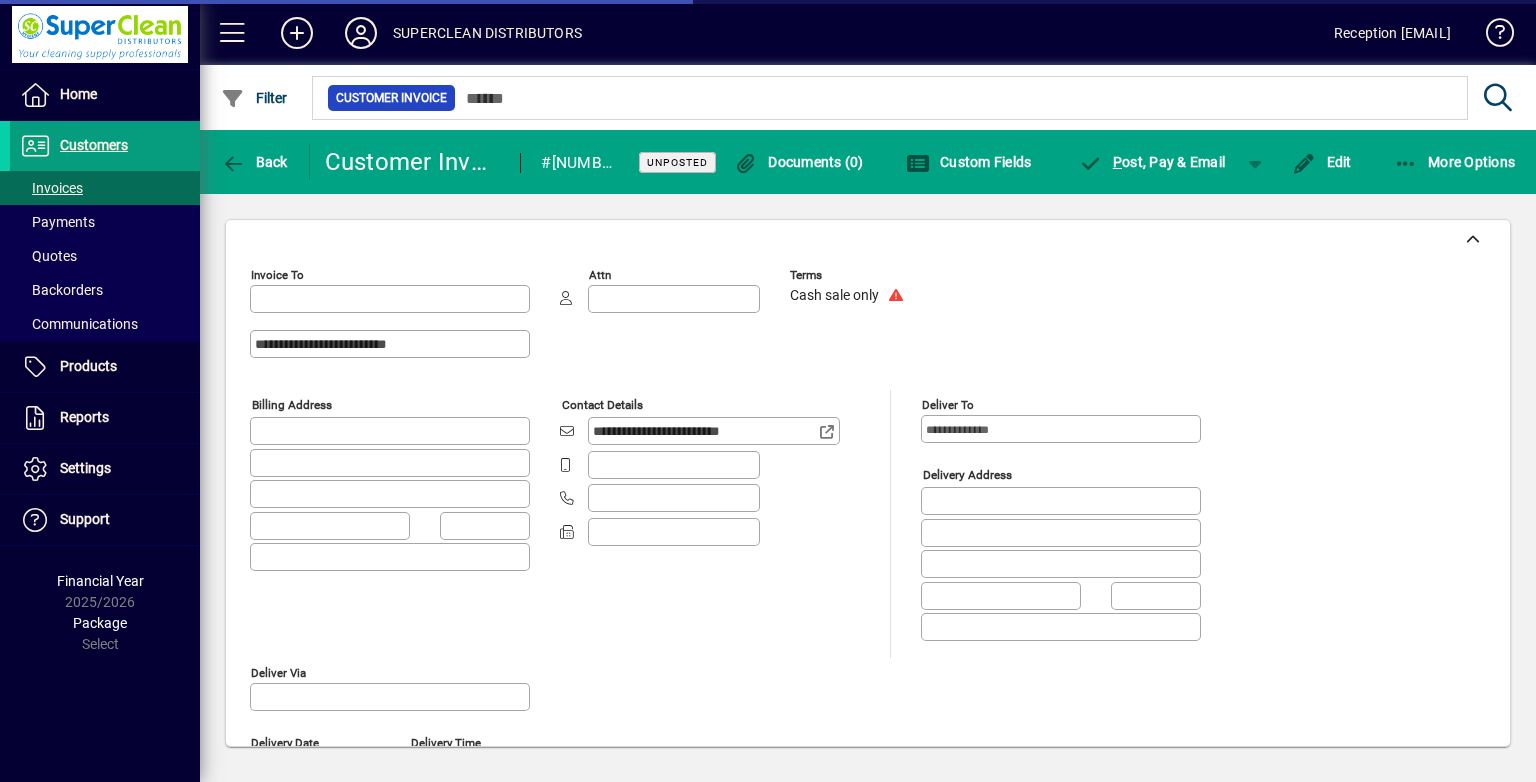 type on "**********" 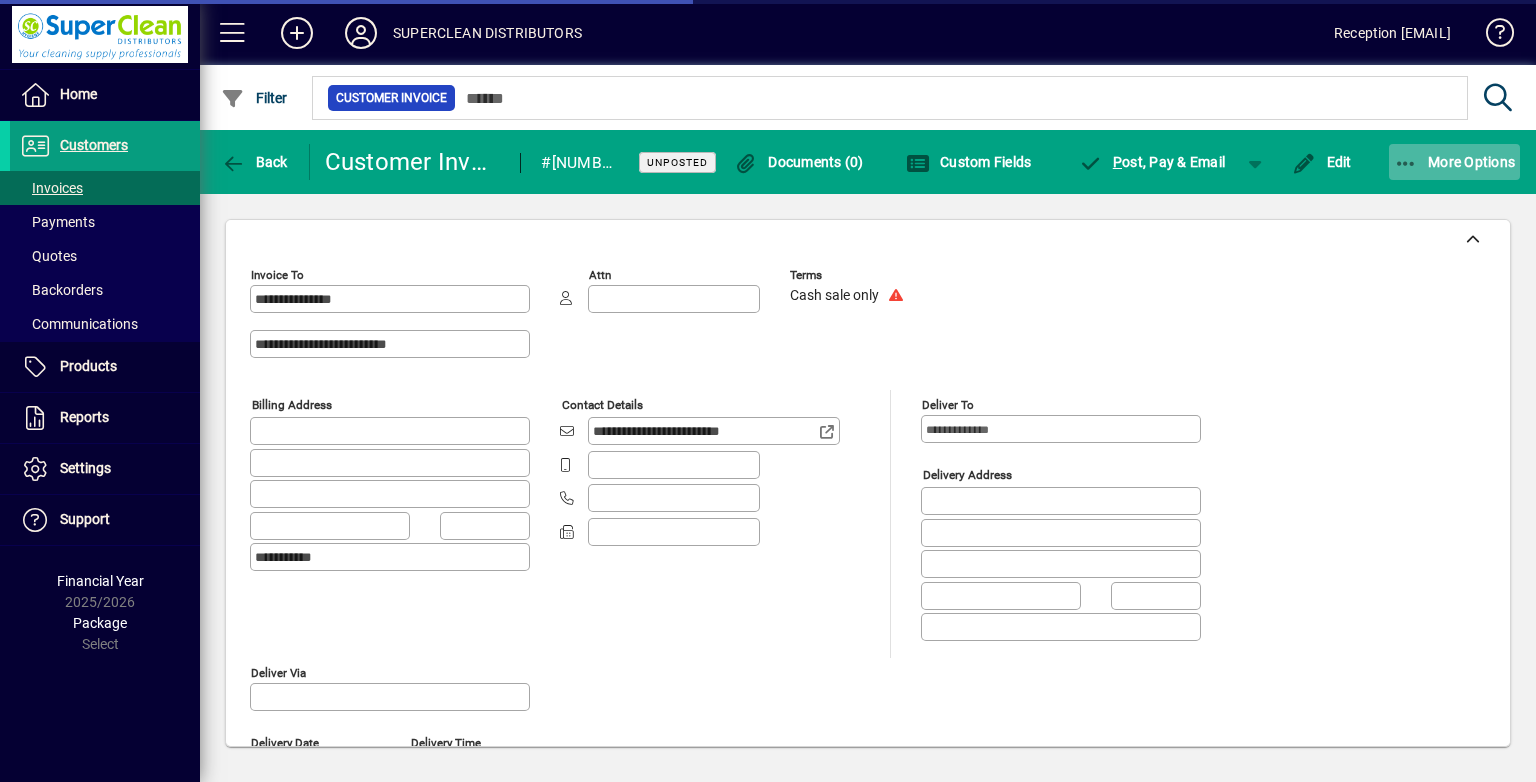 click on "More Options" 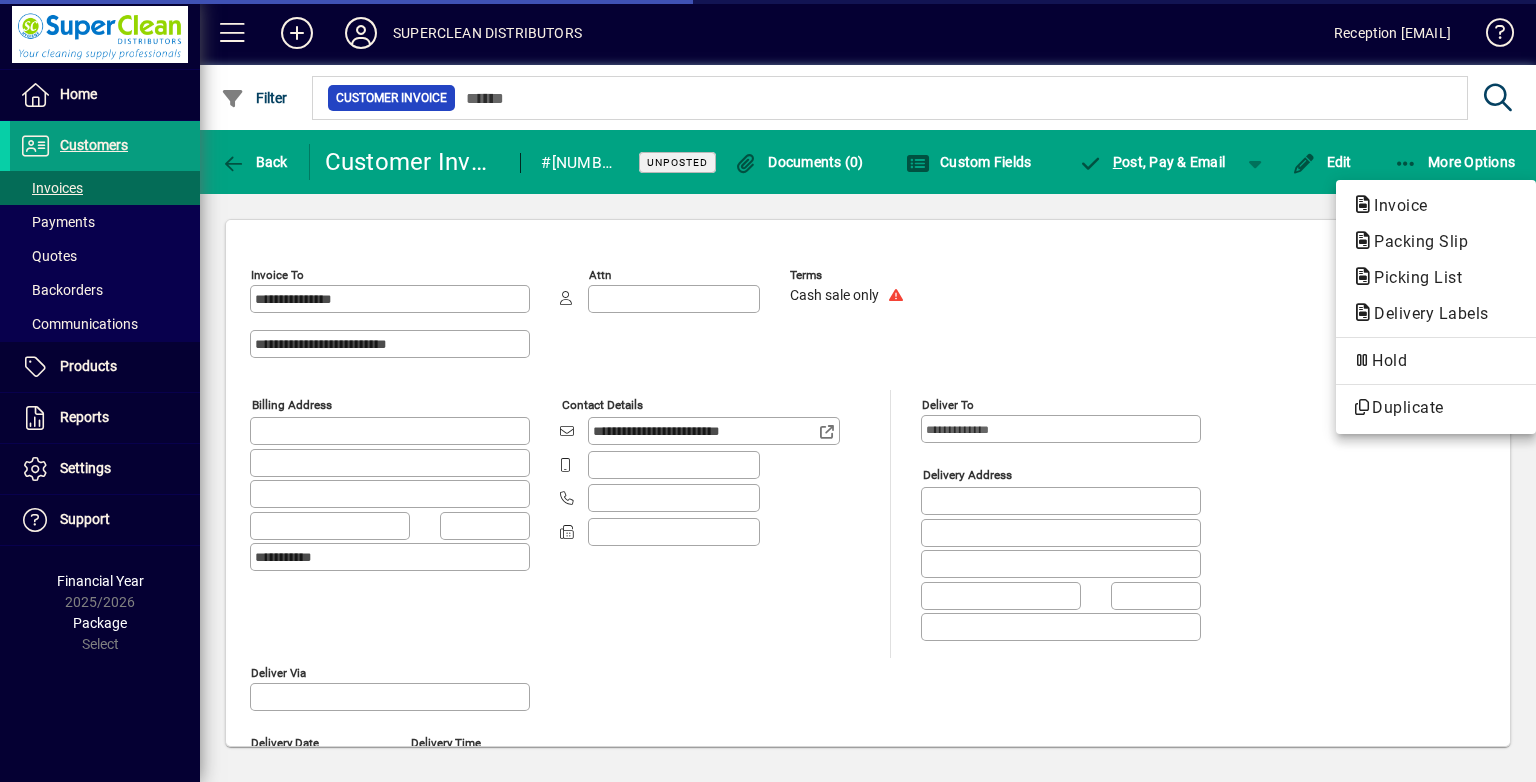 click on "Invoice" at bounding box center (1415, 241) 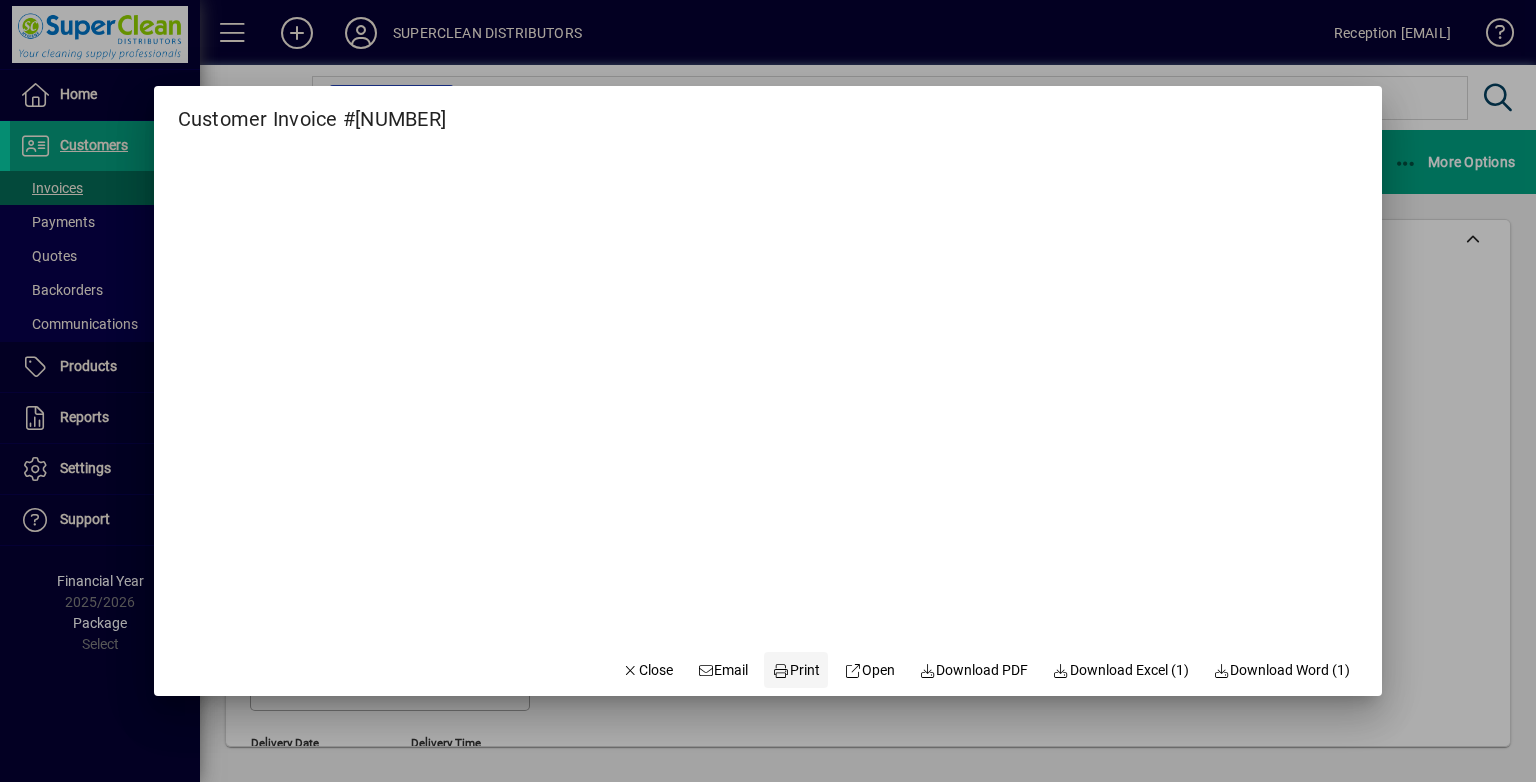 click on "Print" 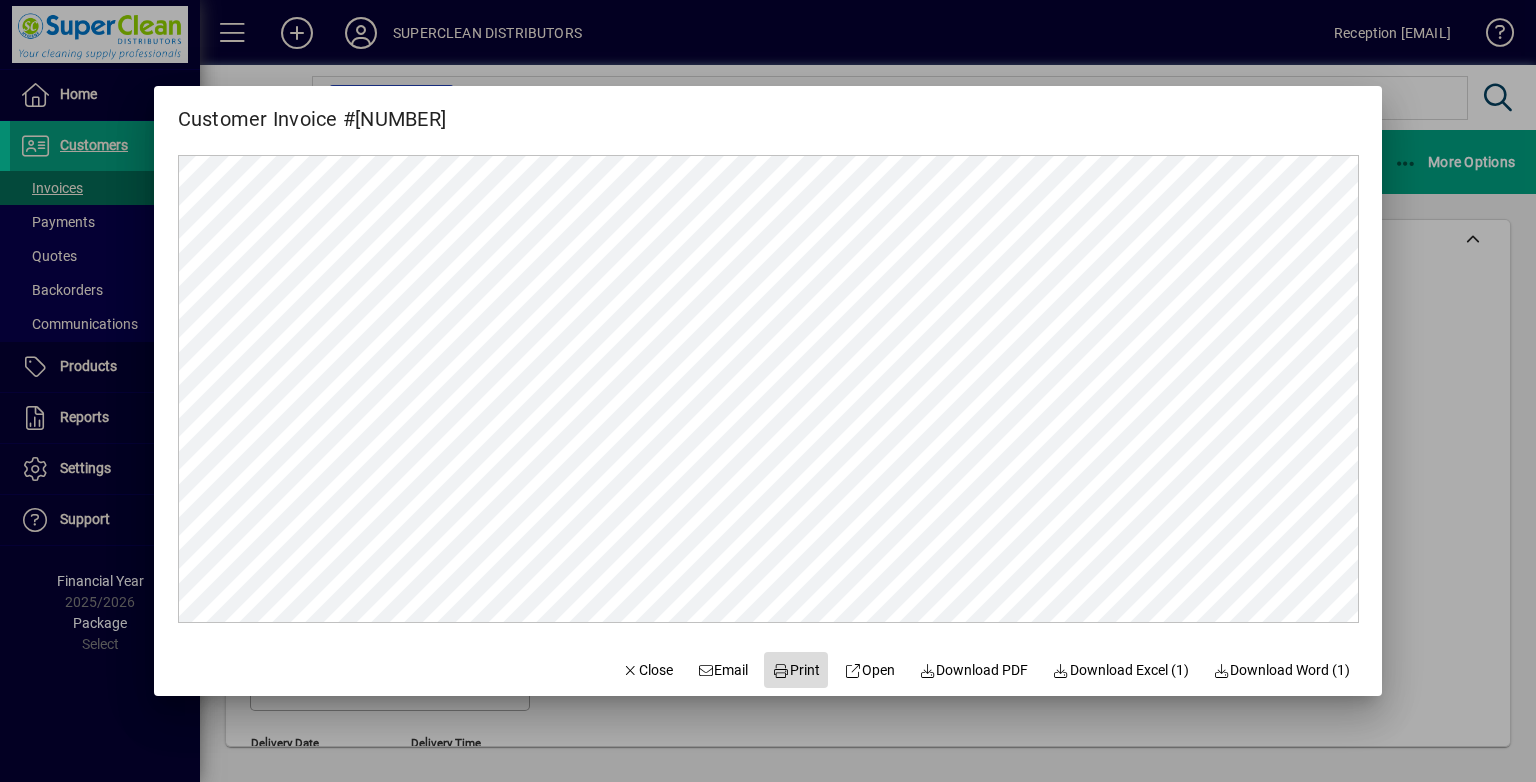 scroll, scrollTop: 0, scrollLeft: 0, axis: both 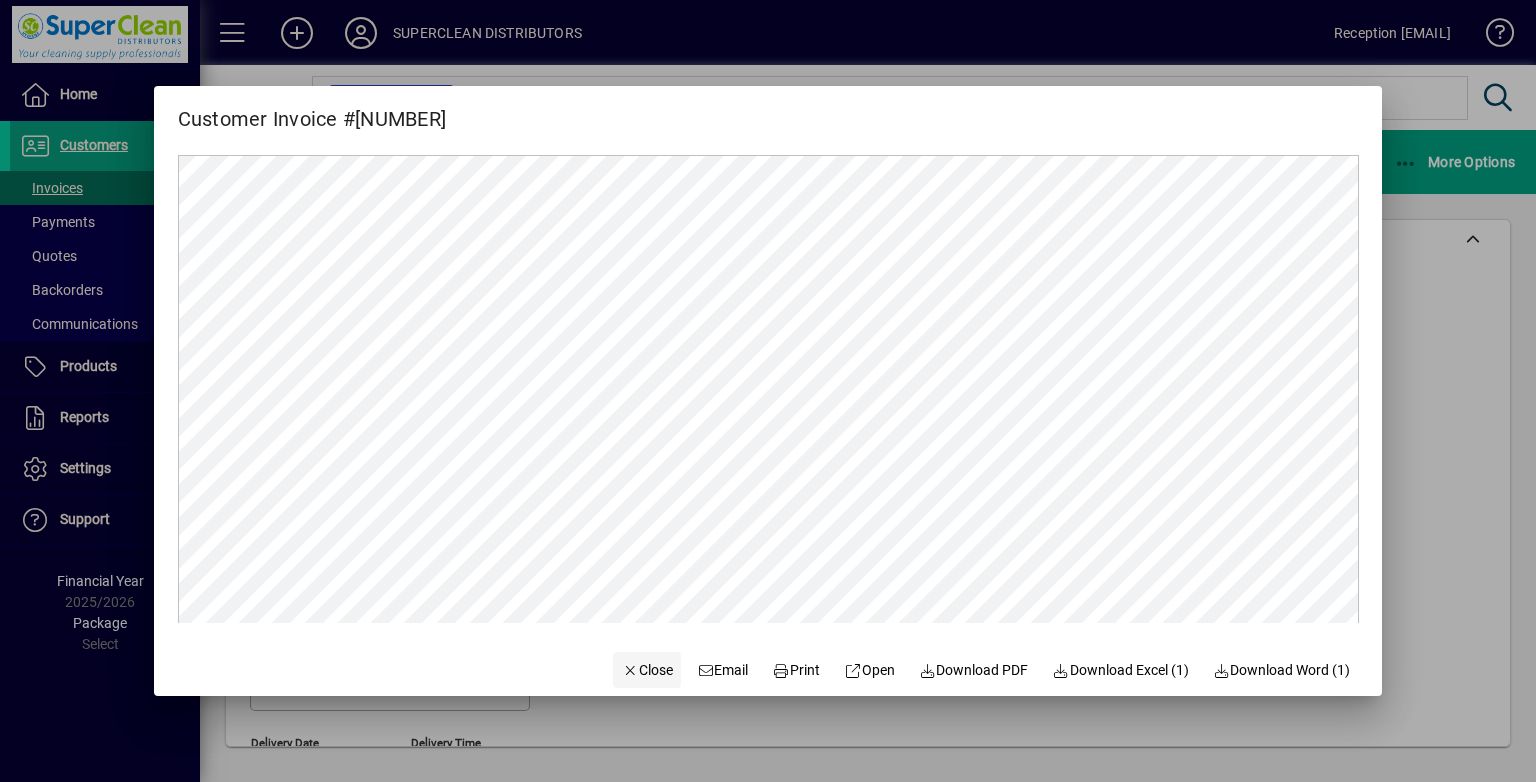 click on "Close" 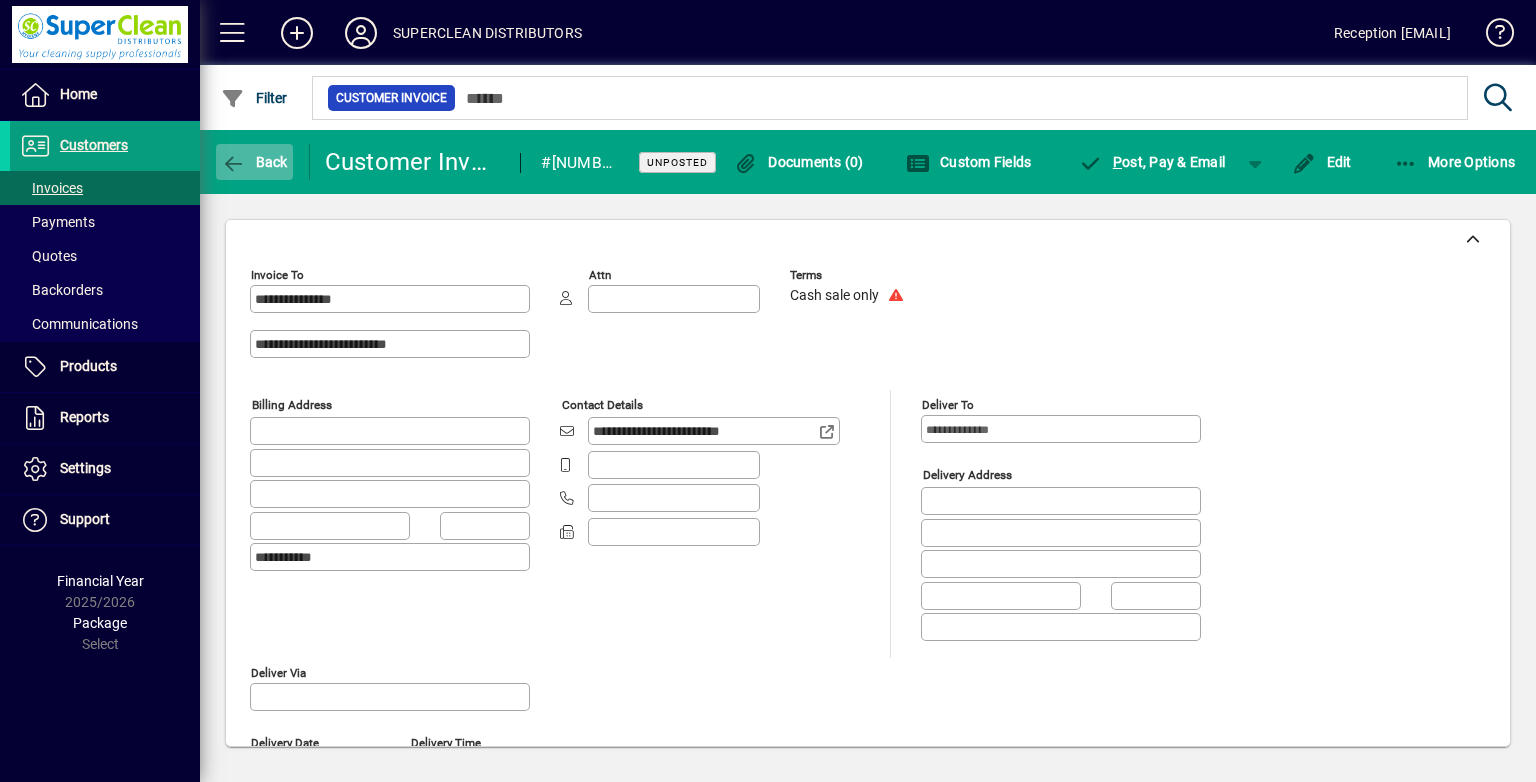 click on "Back" 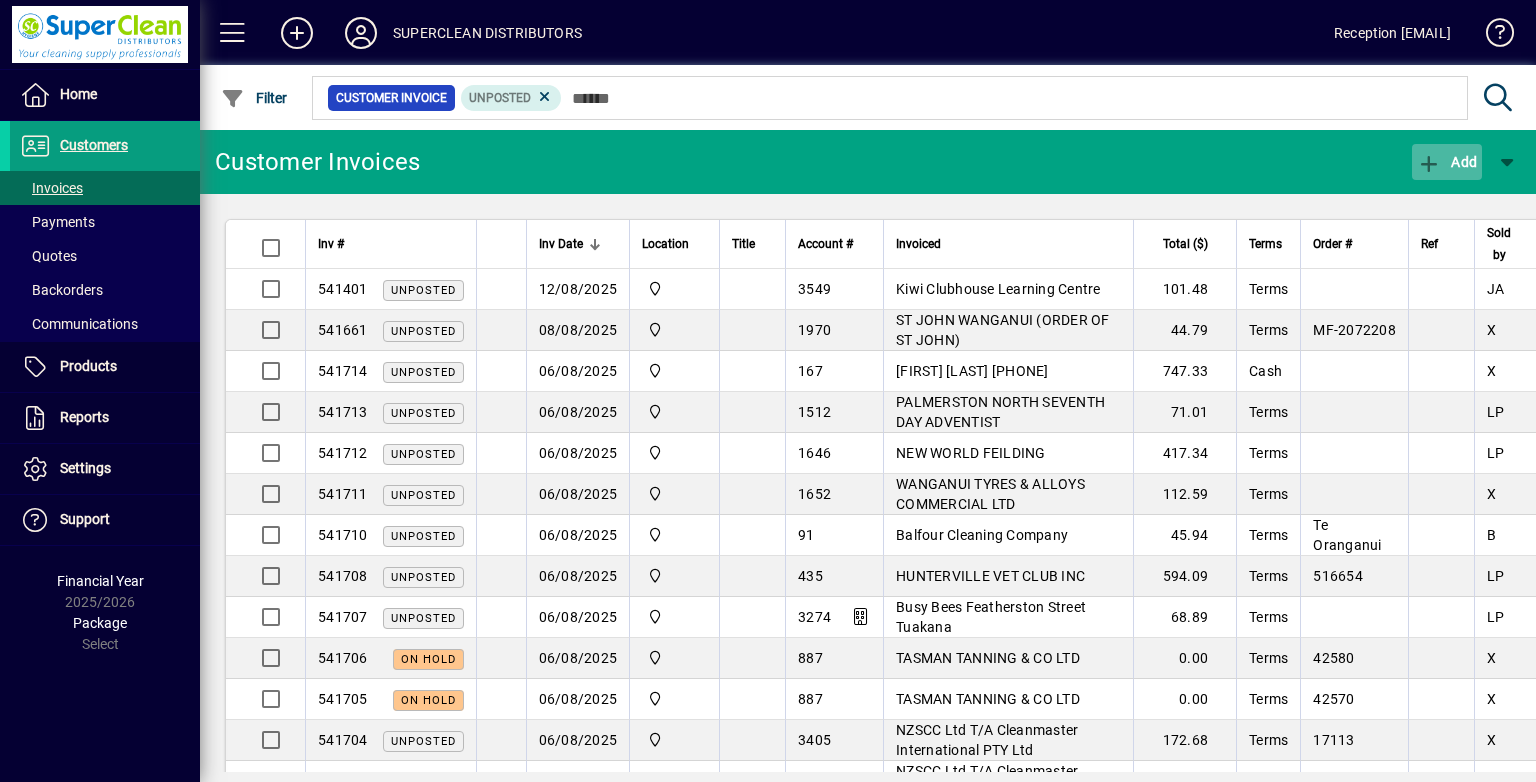 click 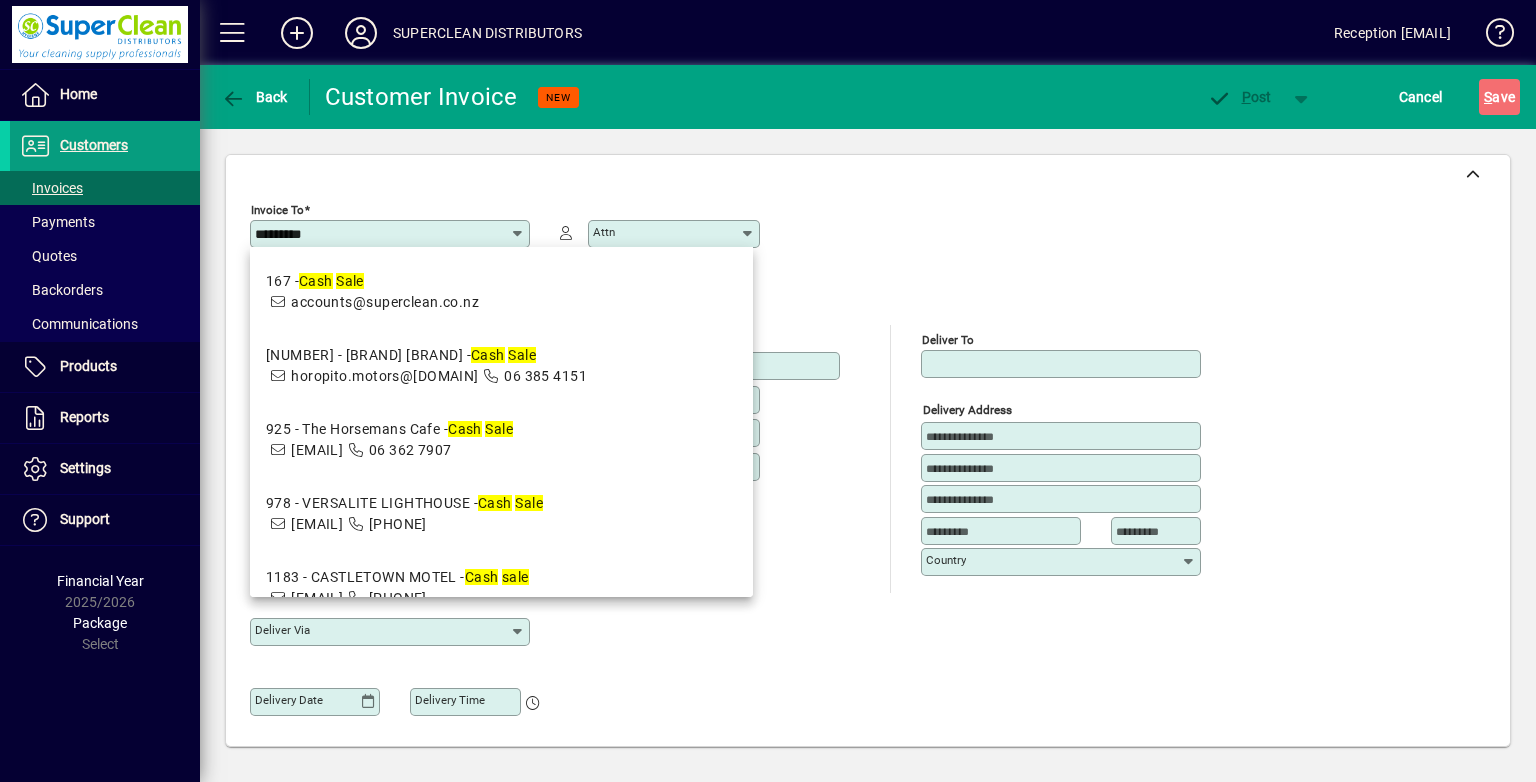 drag, startPoint x: 464, startPoint y: 307, endPoint x: 951, endPoint y: 322, distance: 487.23096 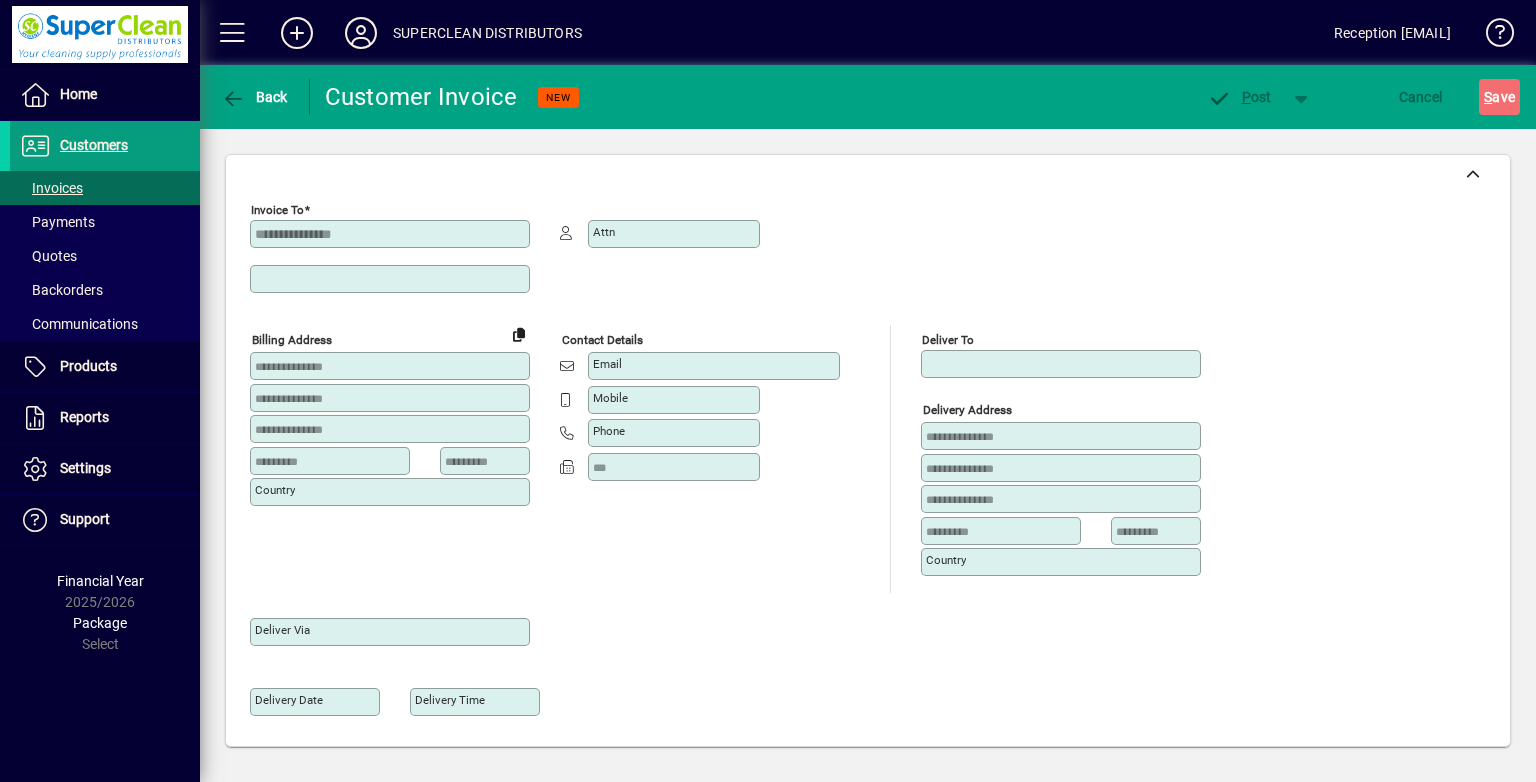 type on "**********" 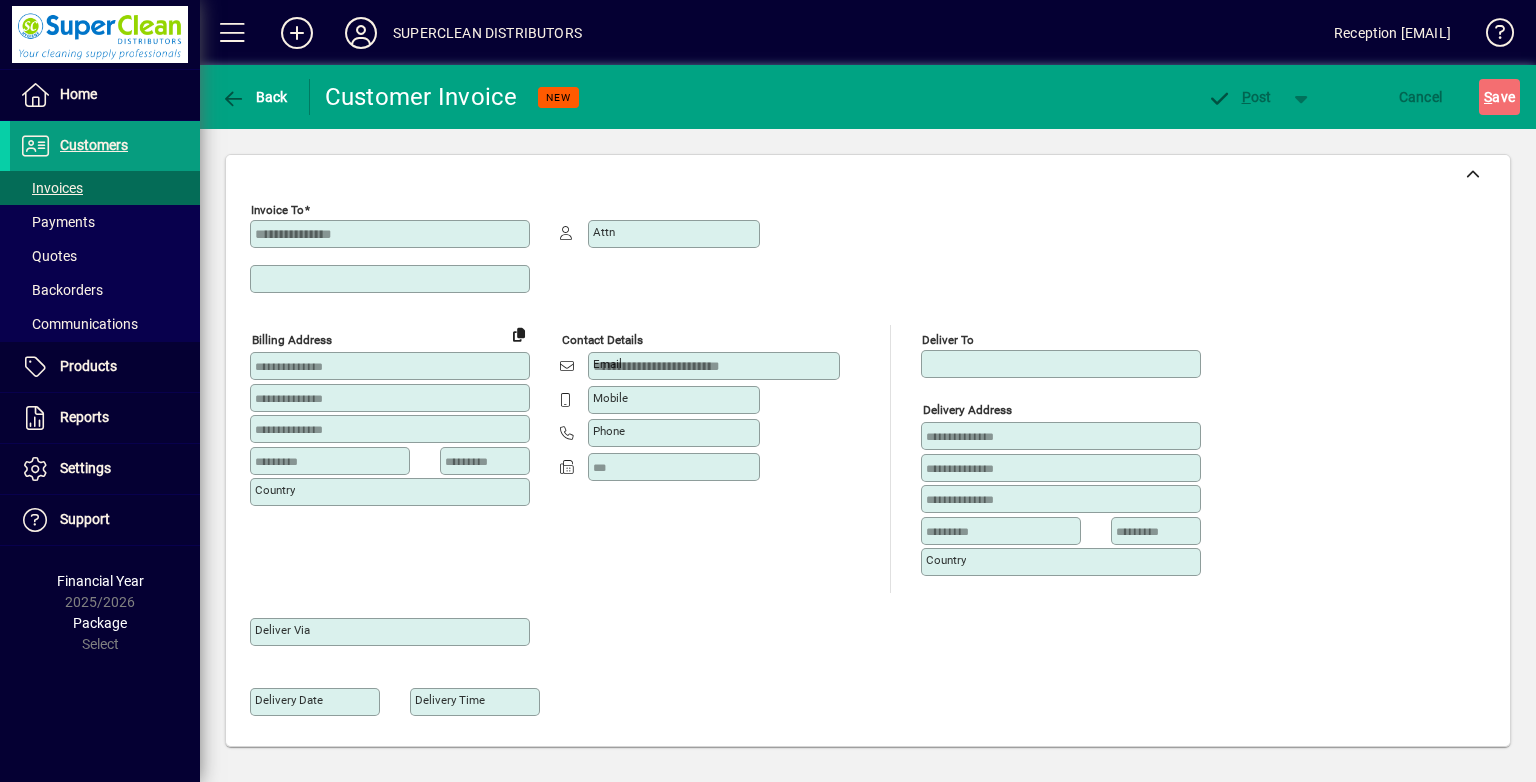 type on "**********" 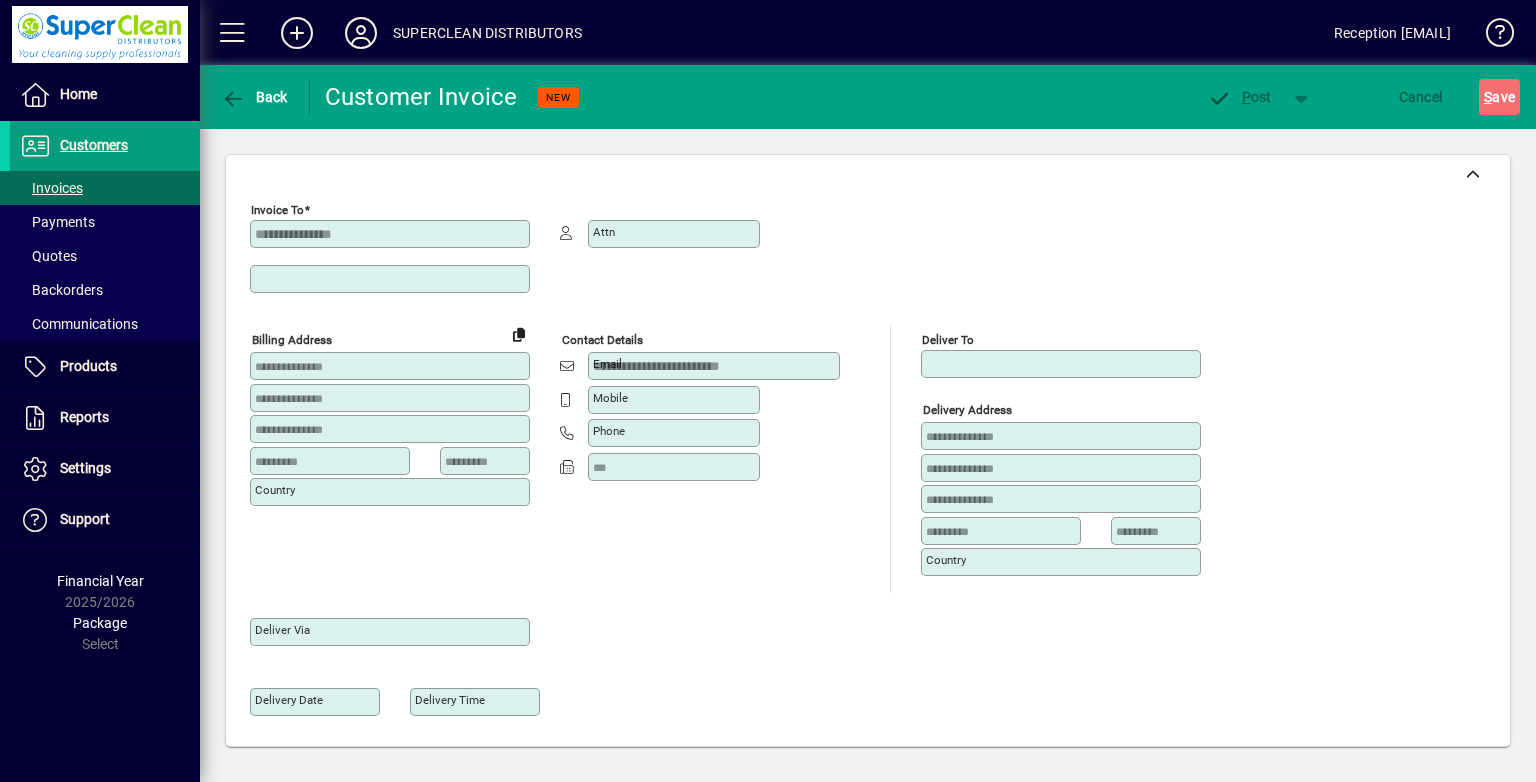type on "**********" 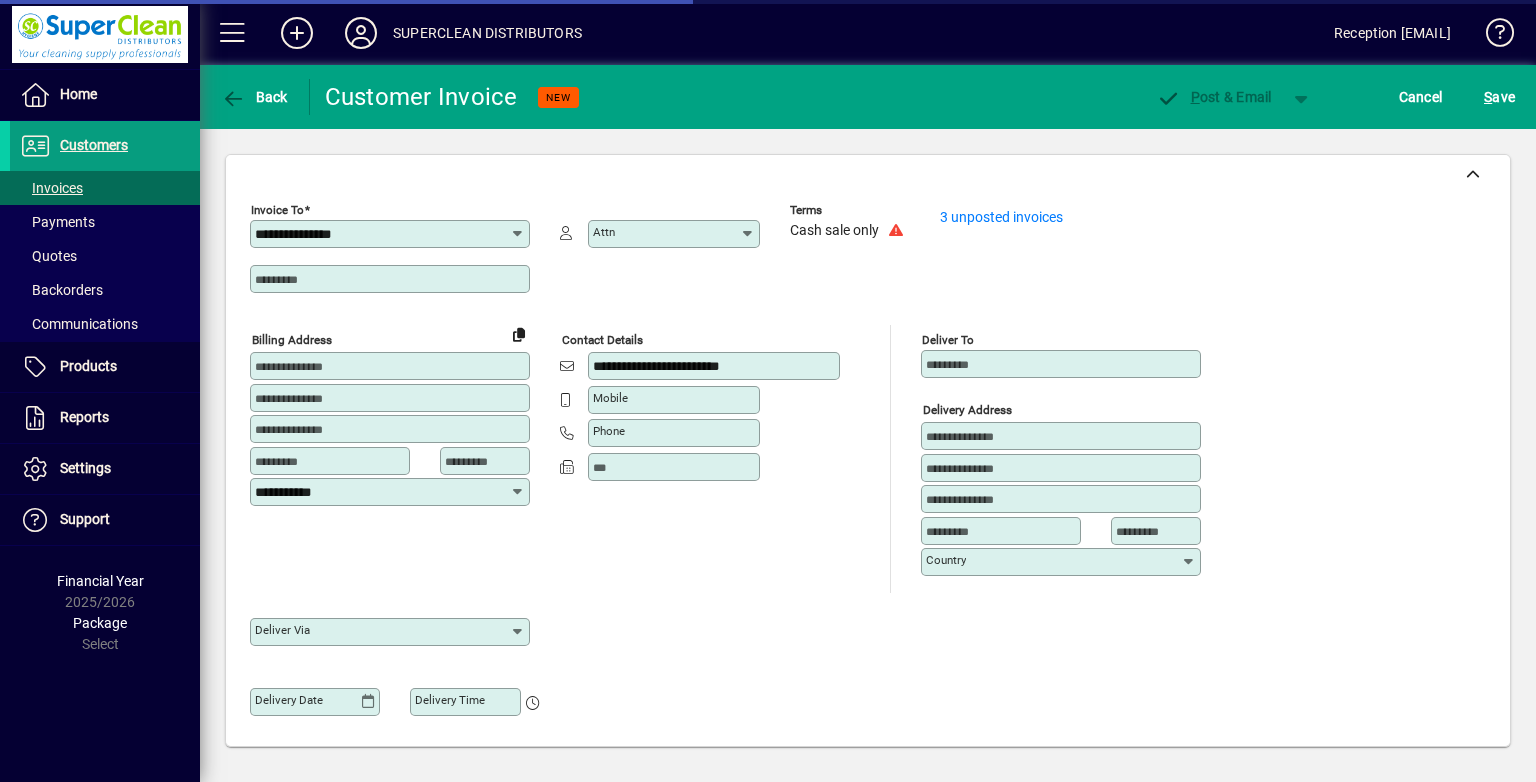 type on "******" 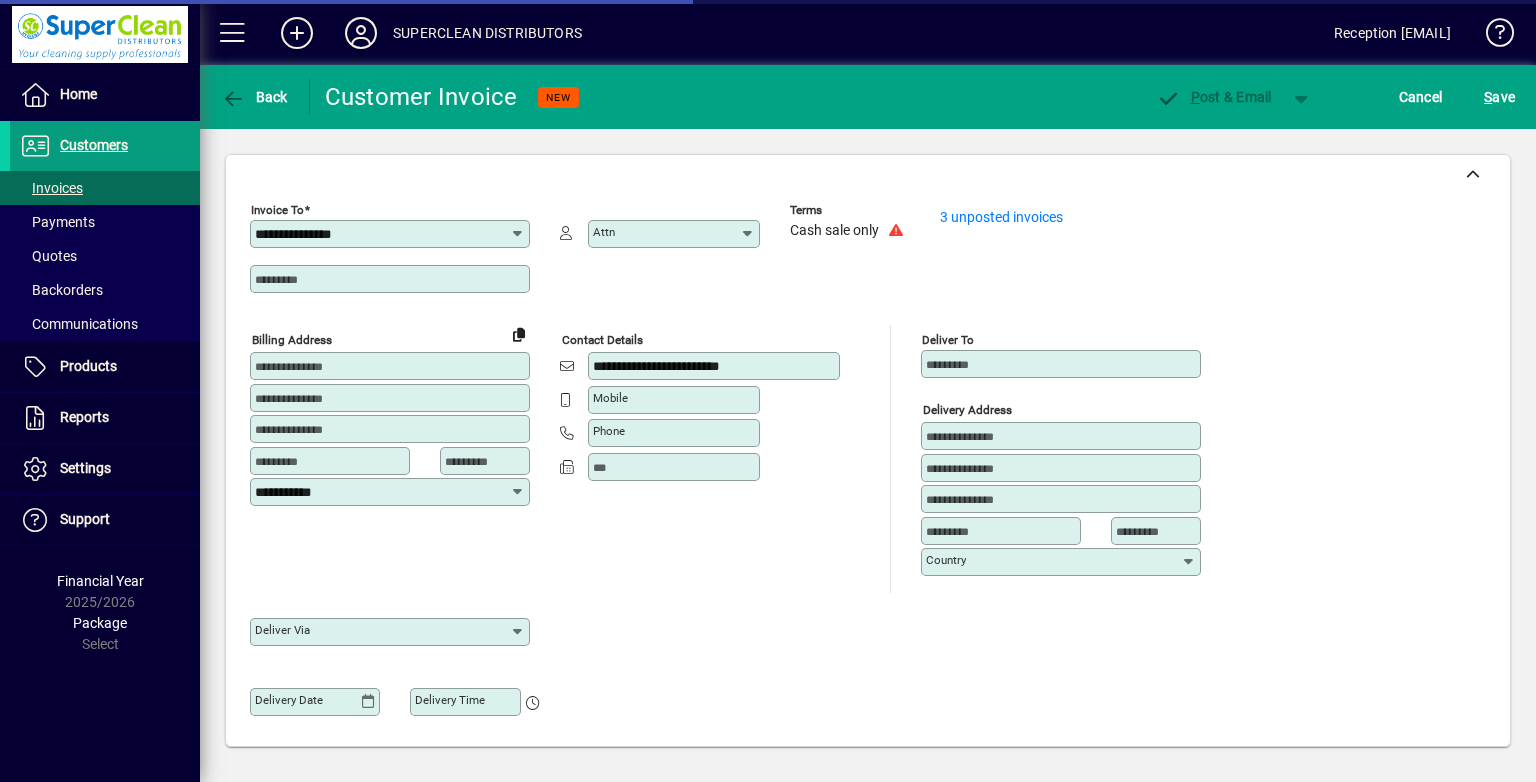type on "**********" 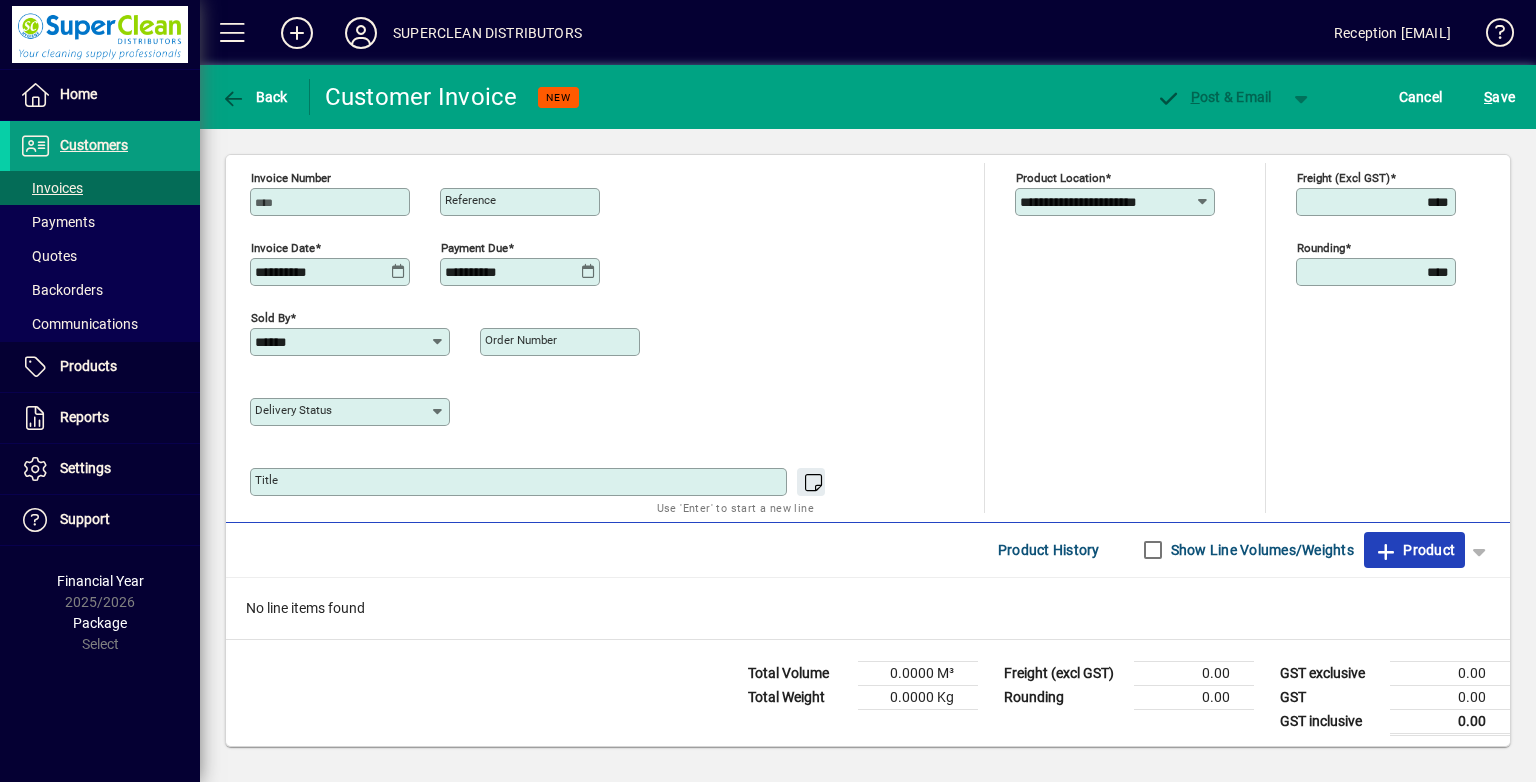 click 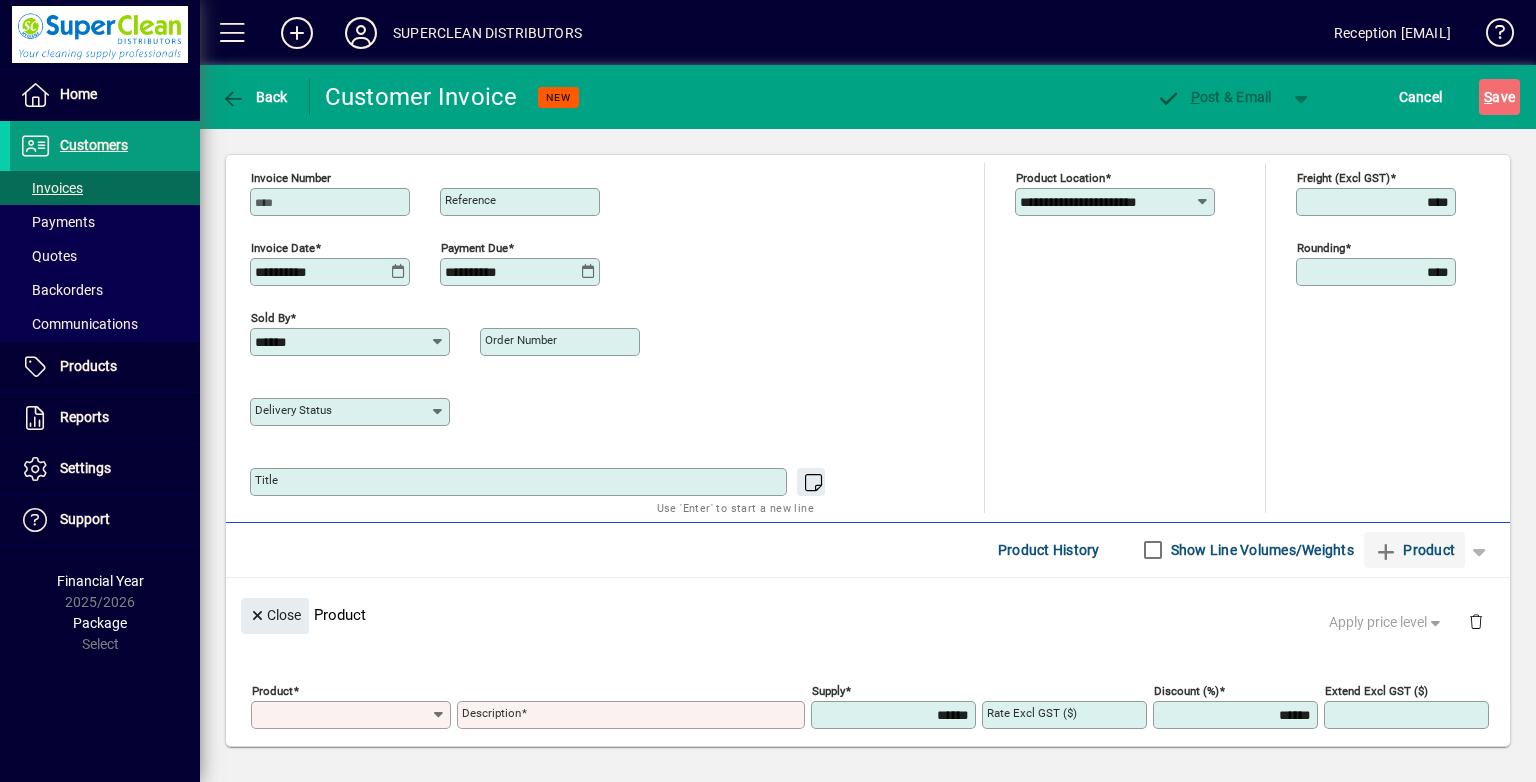 scroll, scrollTop: 44, scrollLeft: 0, axis: vertical 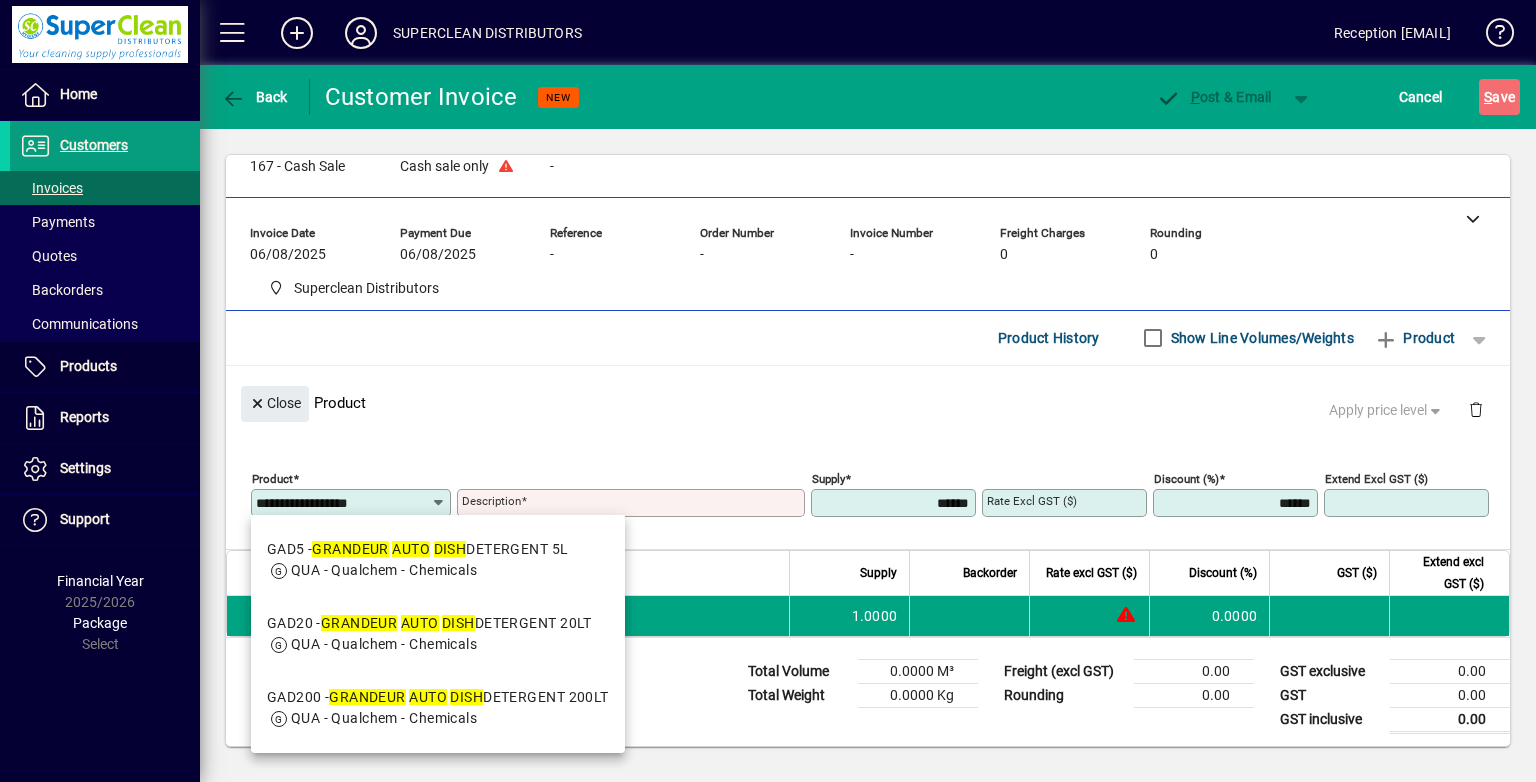 click on "QUA - Qualchem - Chemicals" at bounding box center (418, 570) 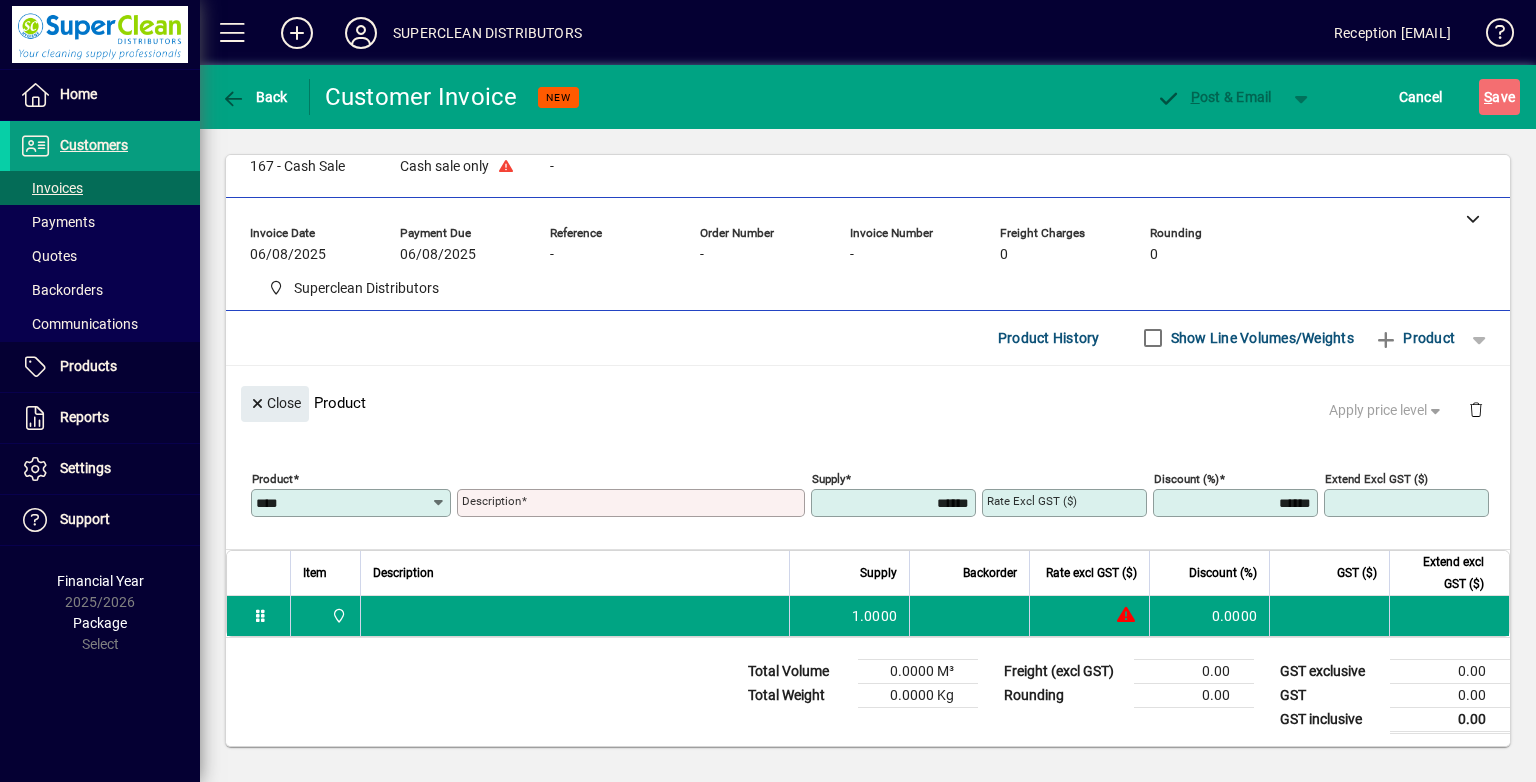 type on "**********" 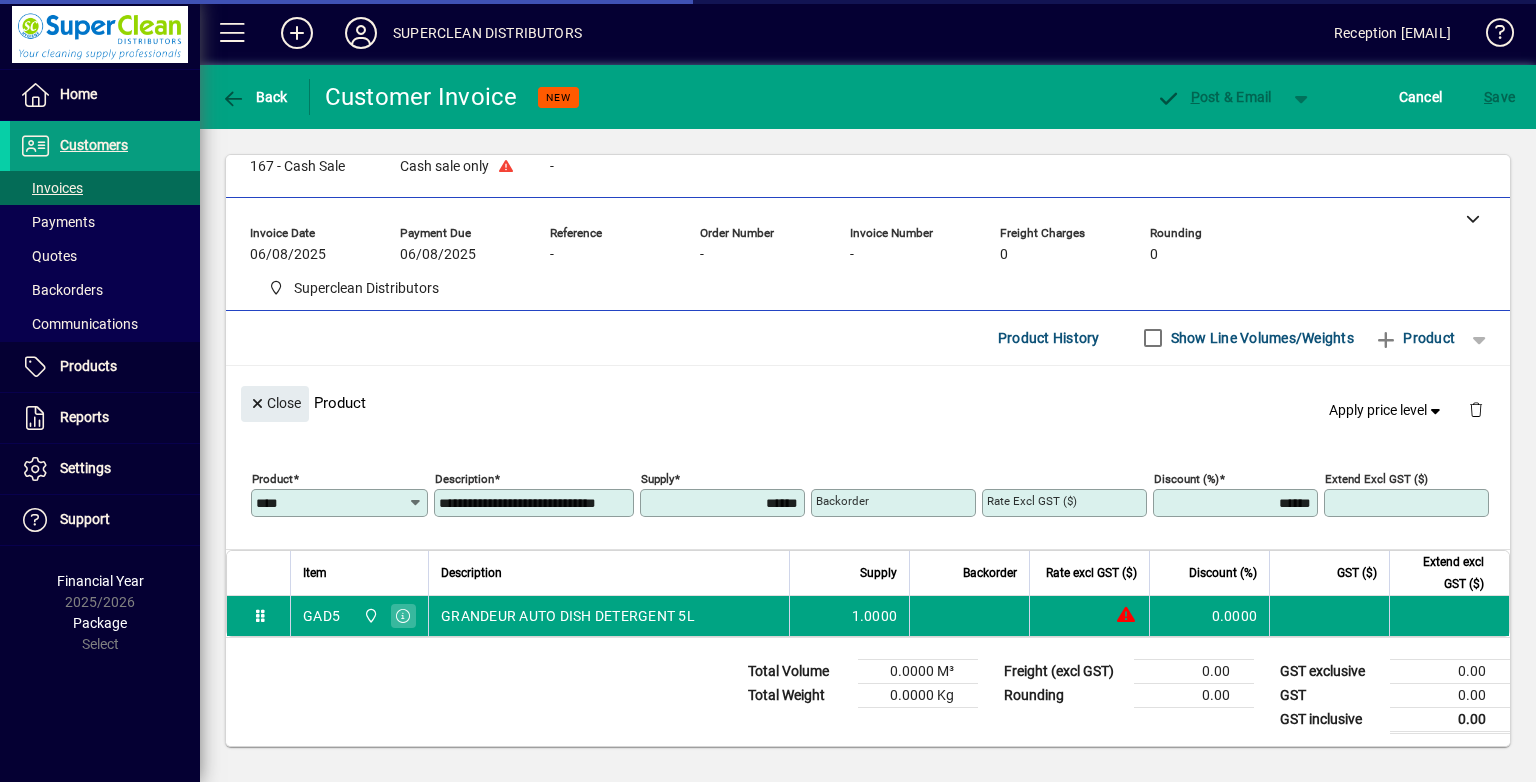 type on "*******" 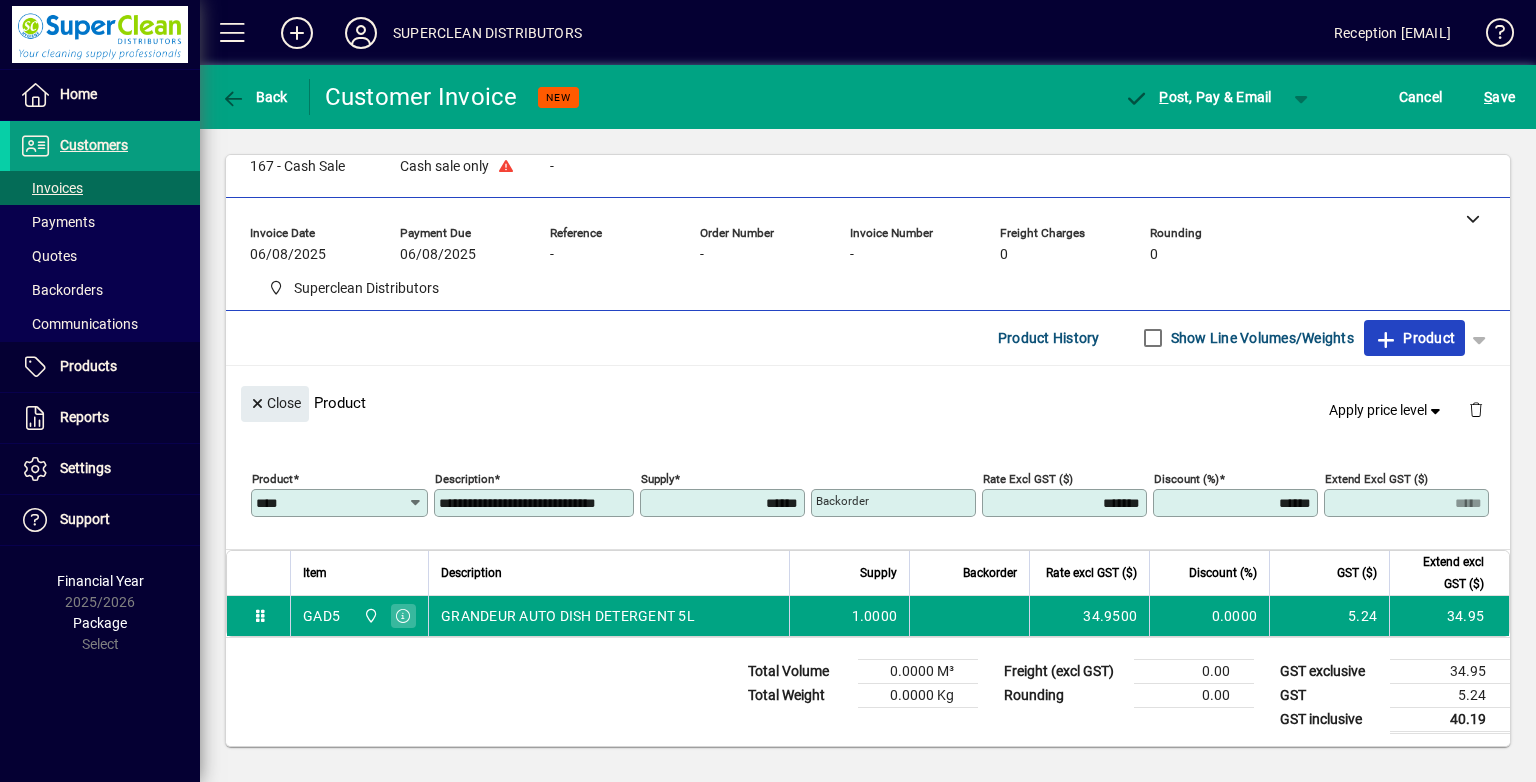 click on "Product" 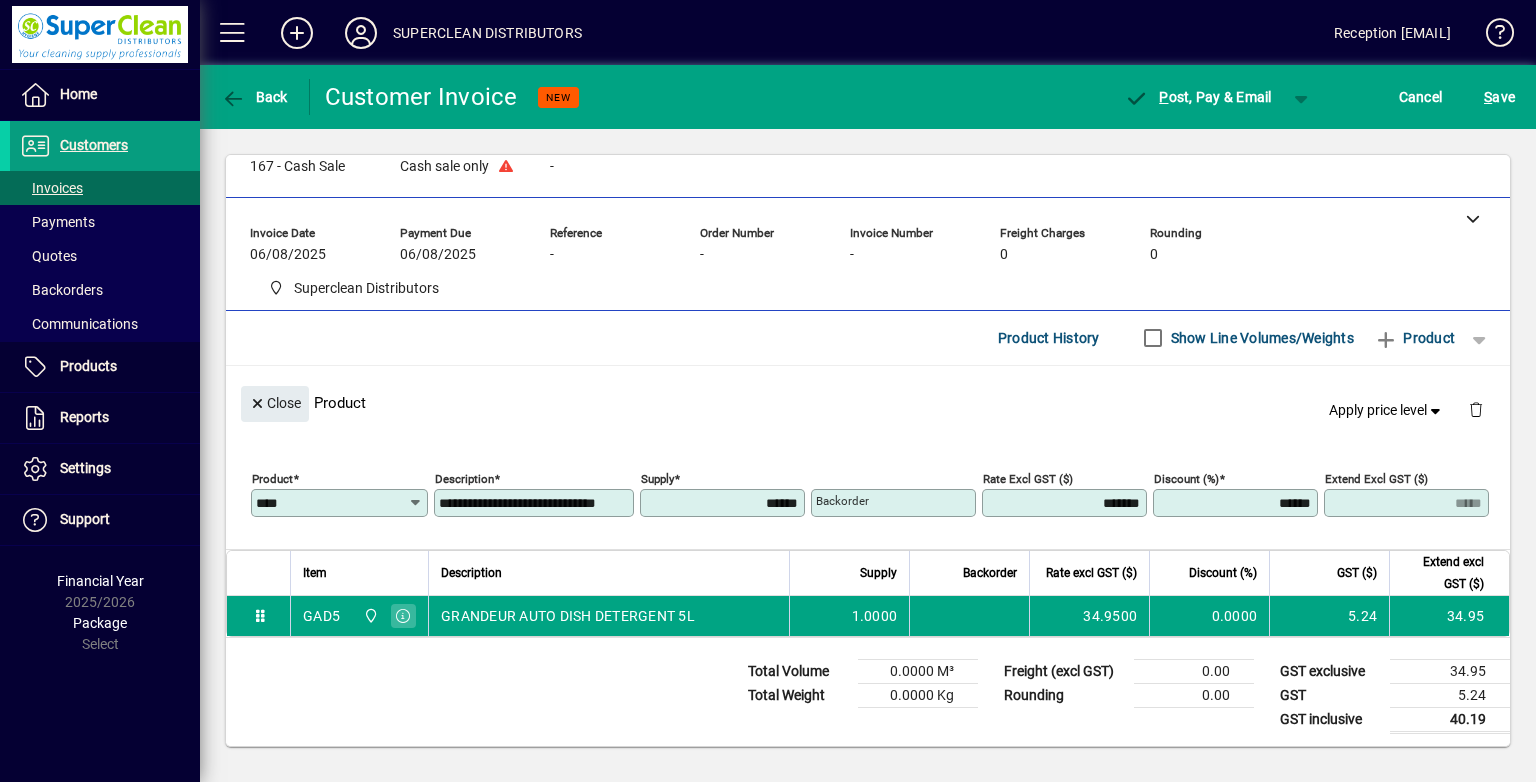 type 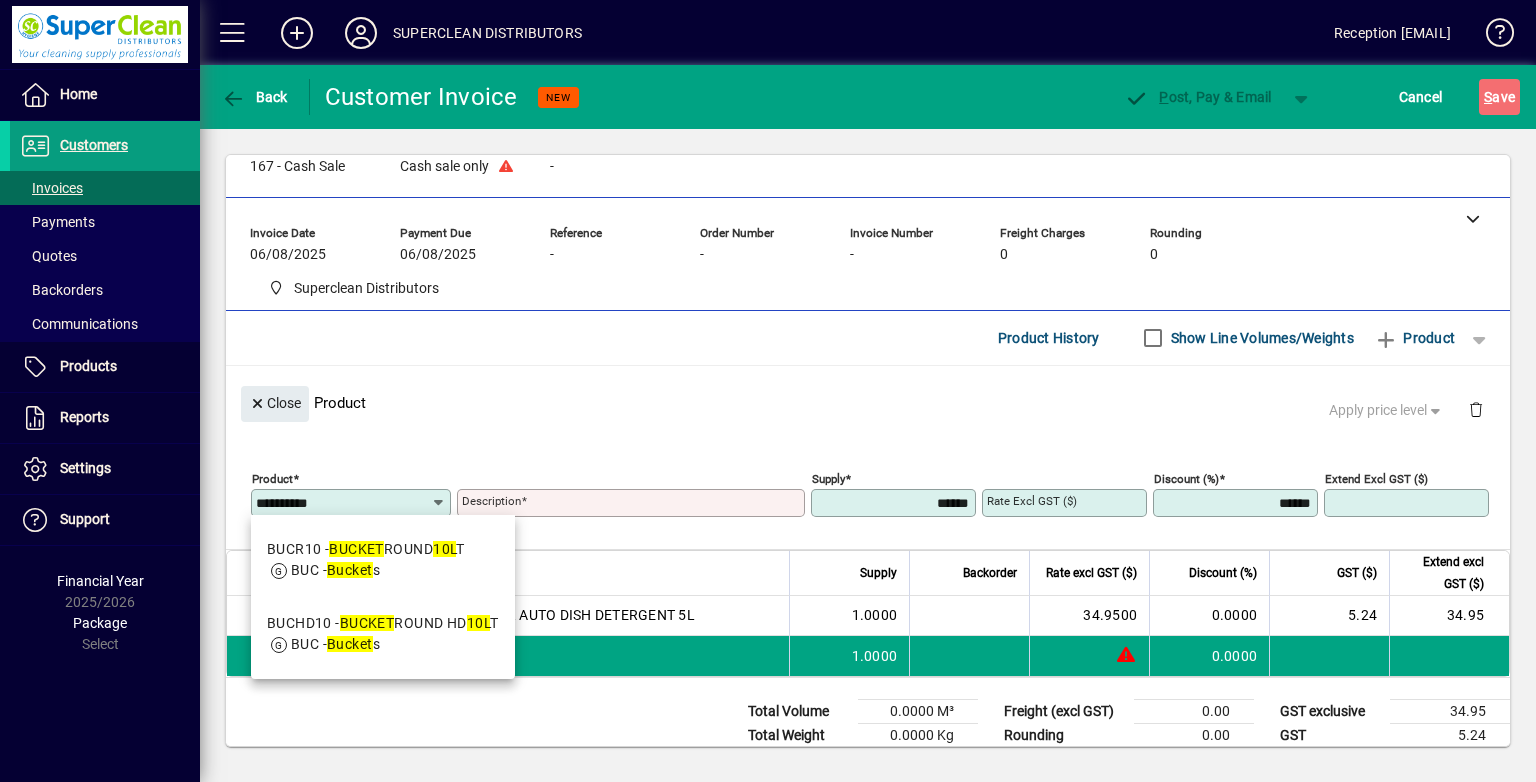 click on "10L" at bounding box center [444, 549] 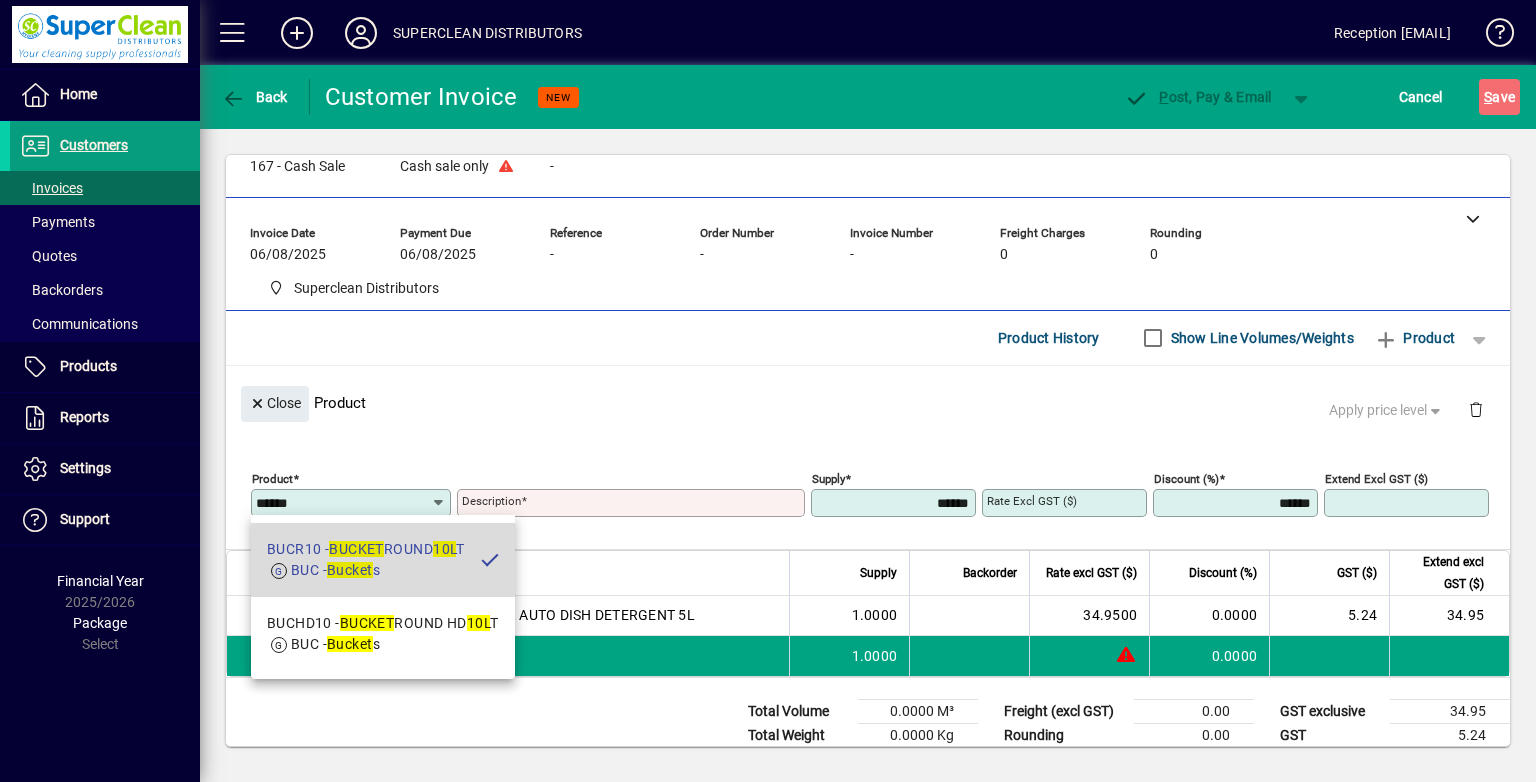 type on "**********" 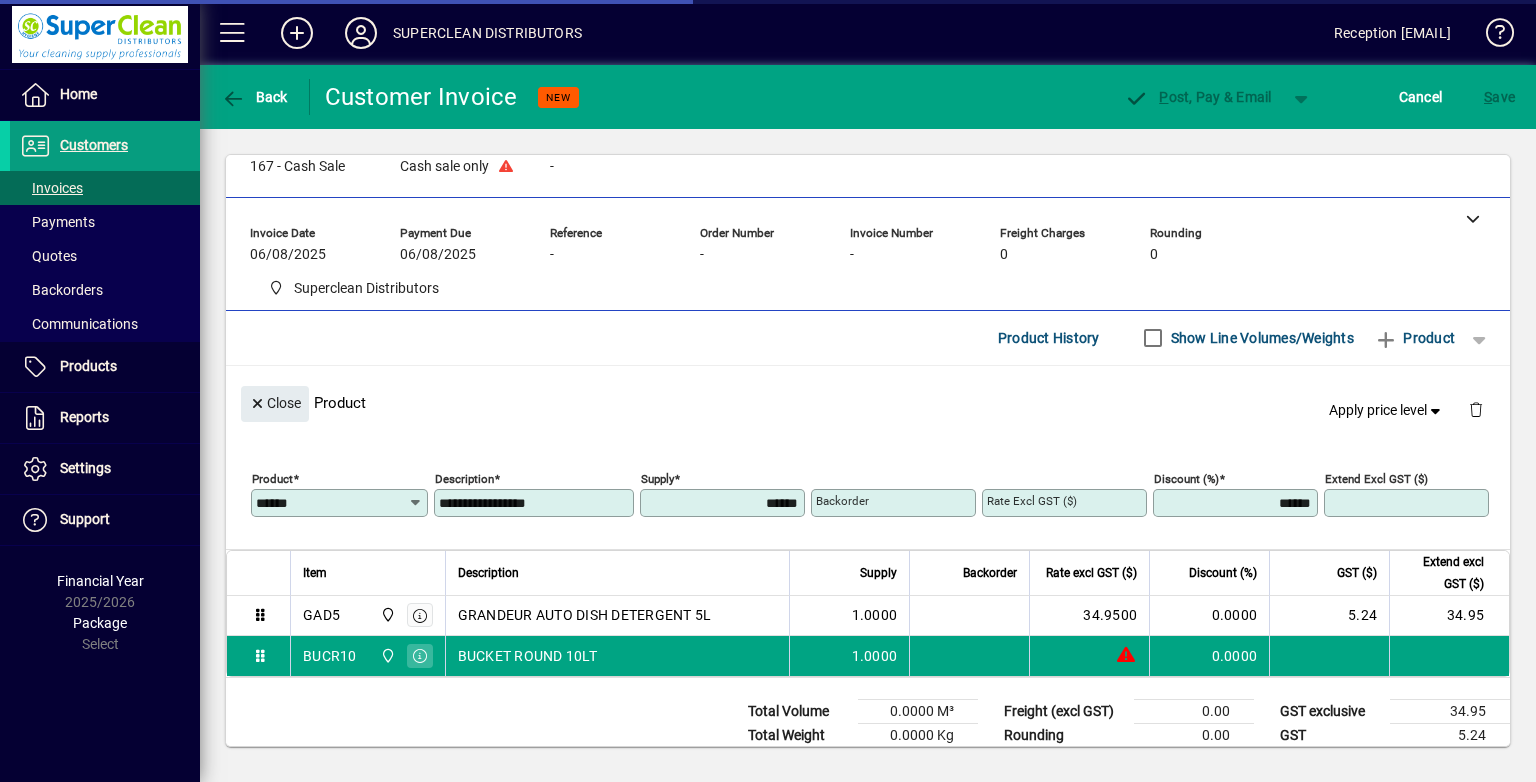 type on "******" 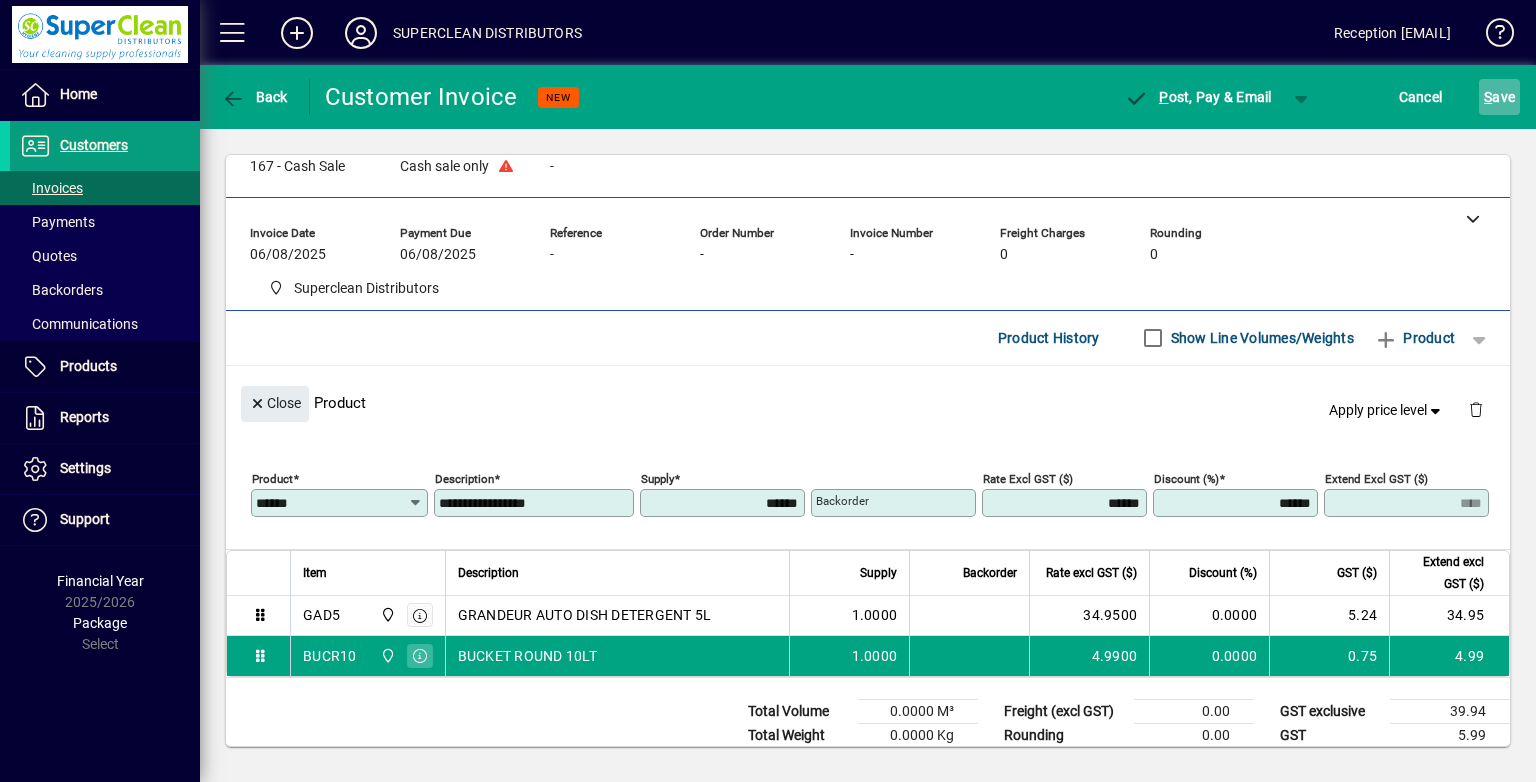 click on "S ave" 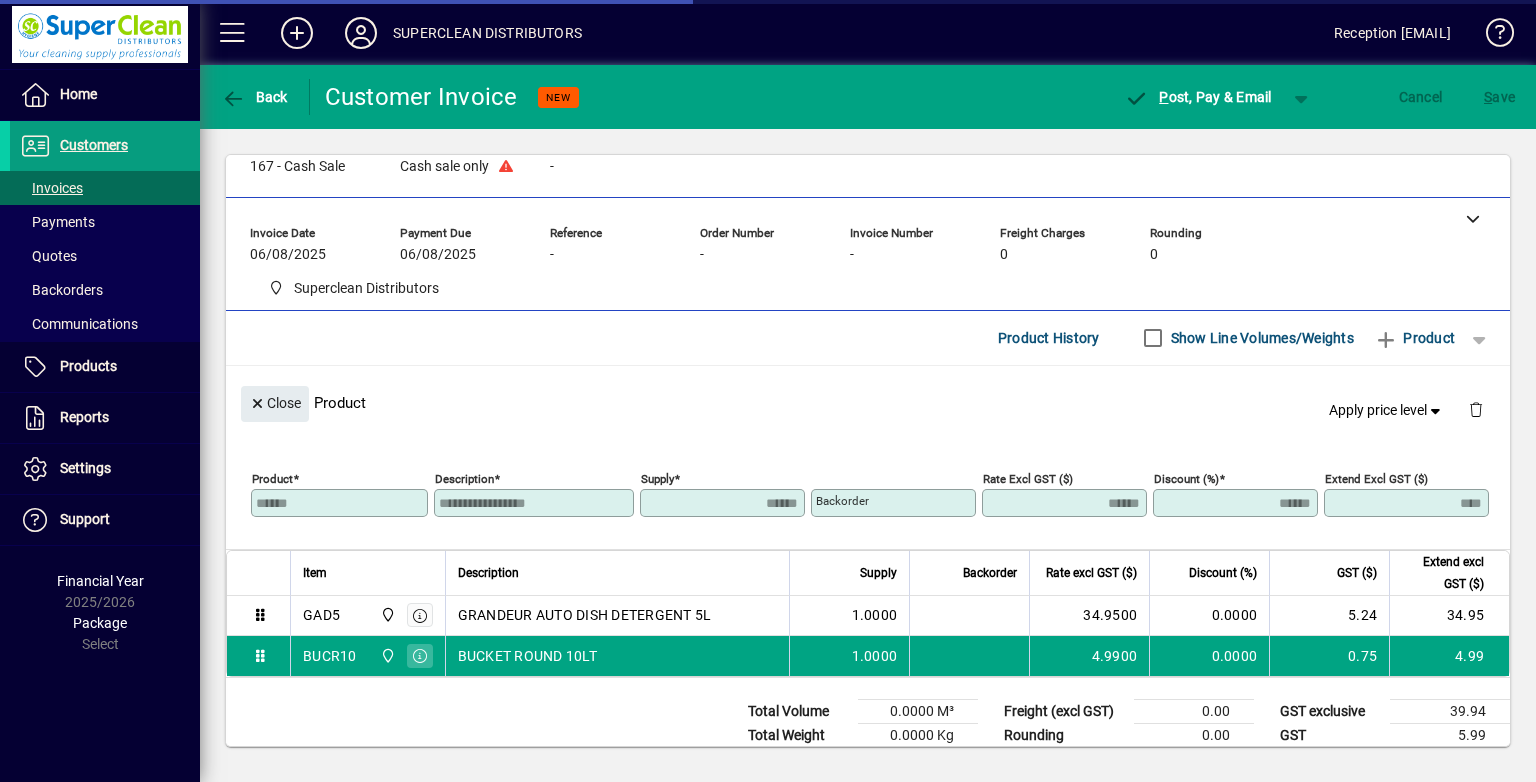 drag, startPoint x: 298, startPoint y: 398, endPoint x: 428, endPoint y: 360, distance: 135.44002 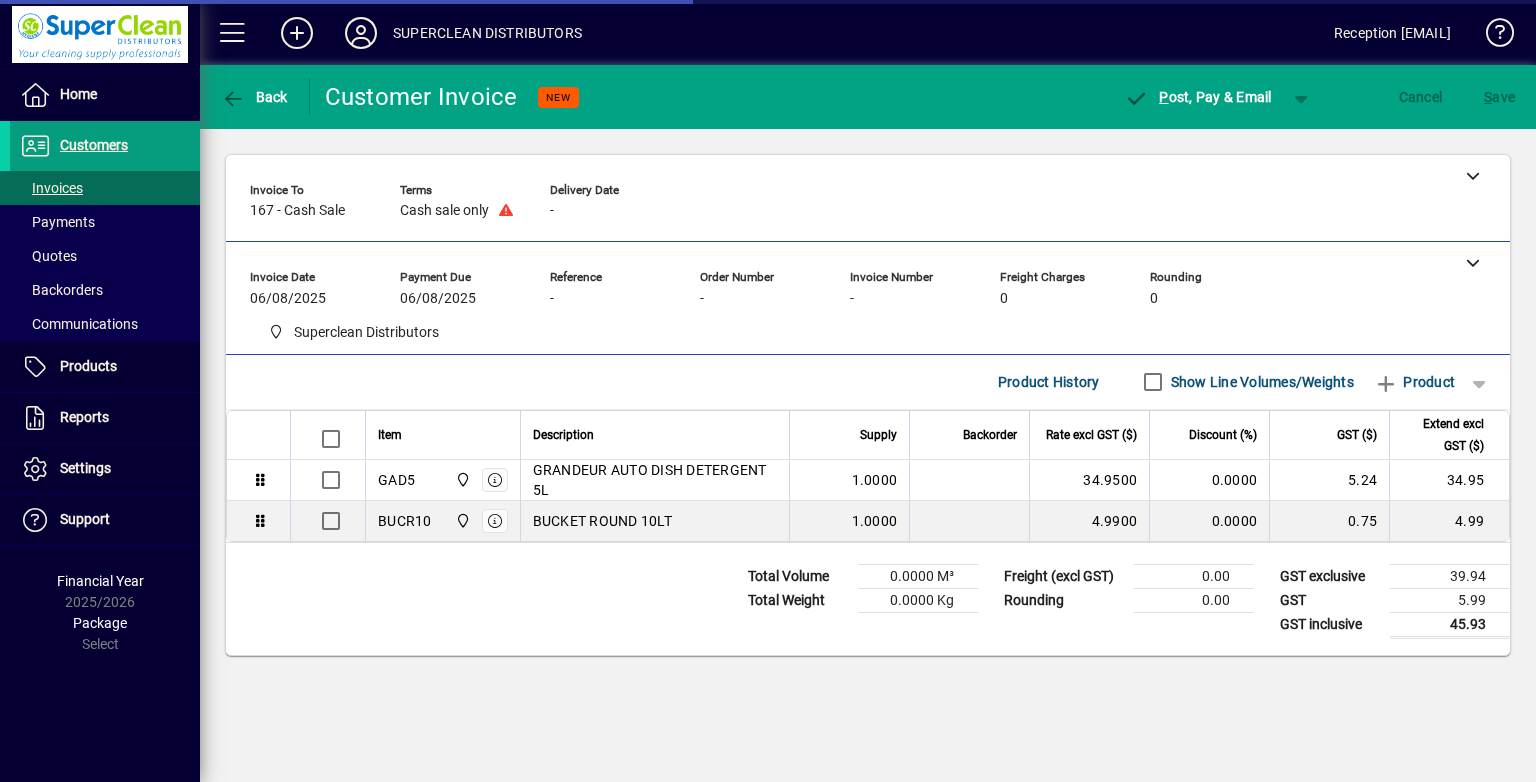 scroll, scrollTop: 0, scrollLeft: 0, axis: both 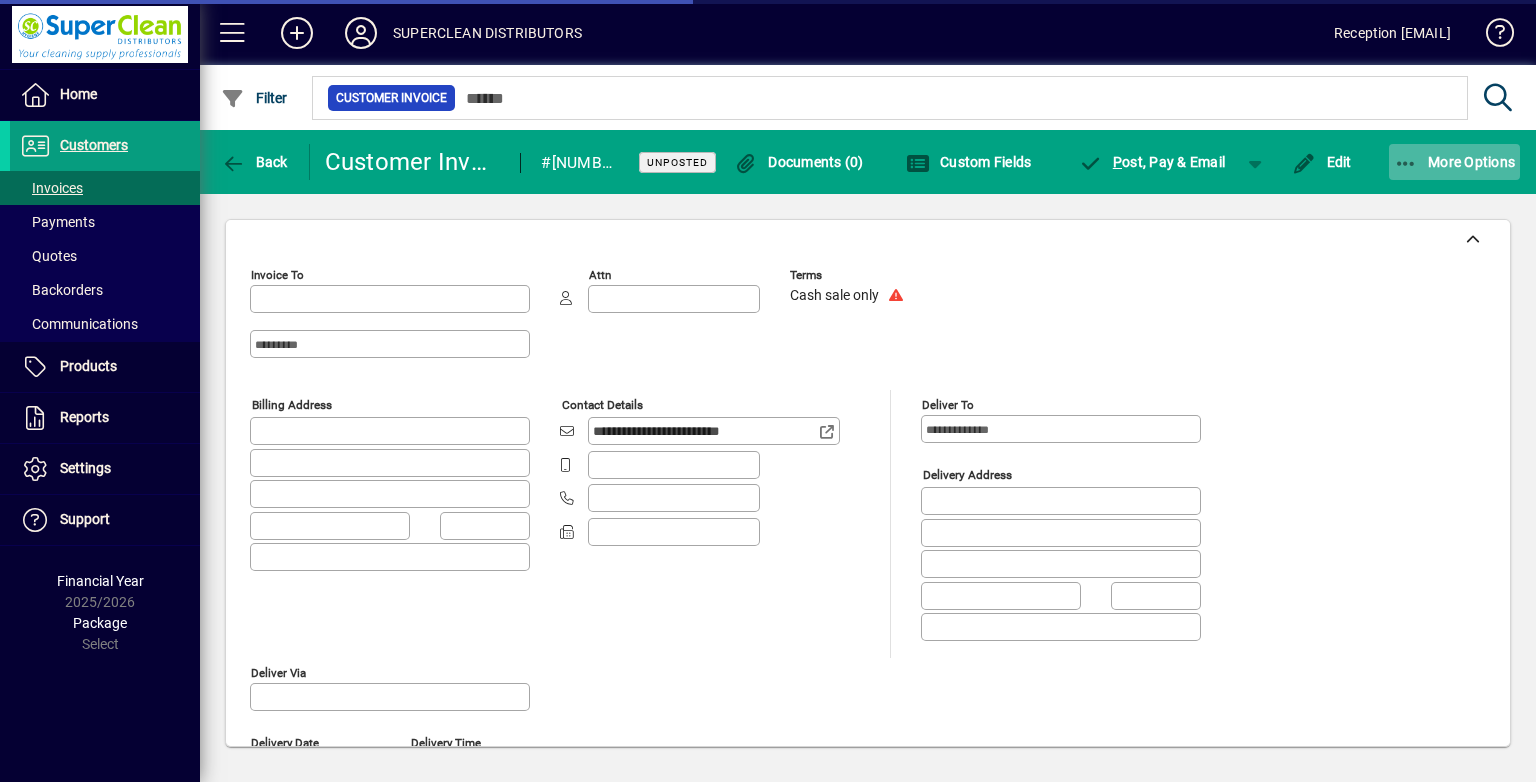 type on "**********" 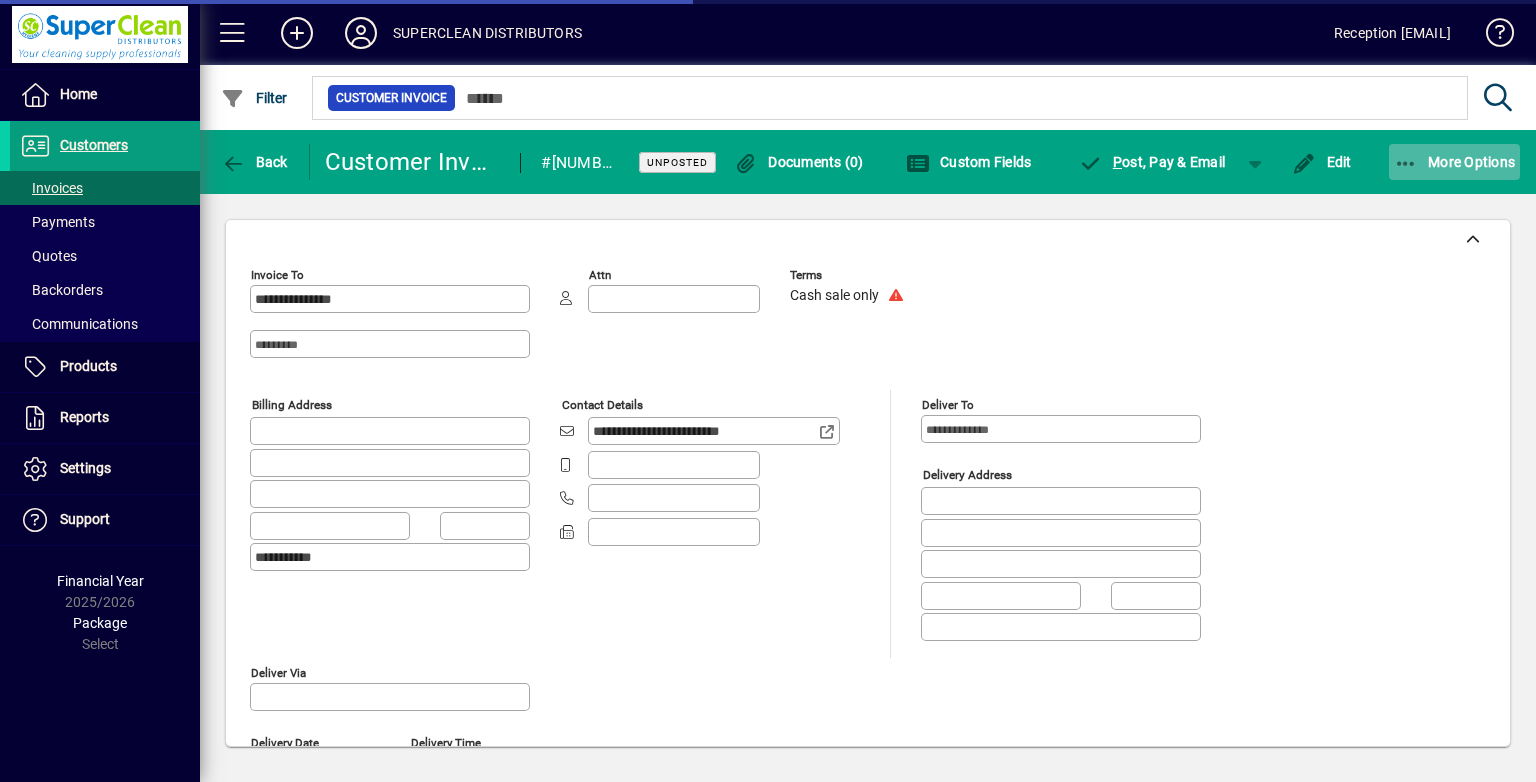 click 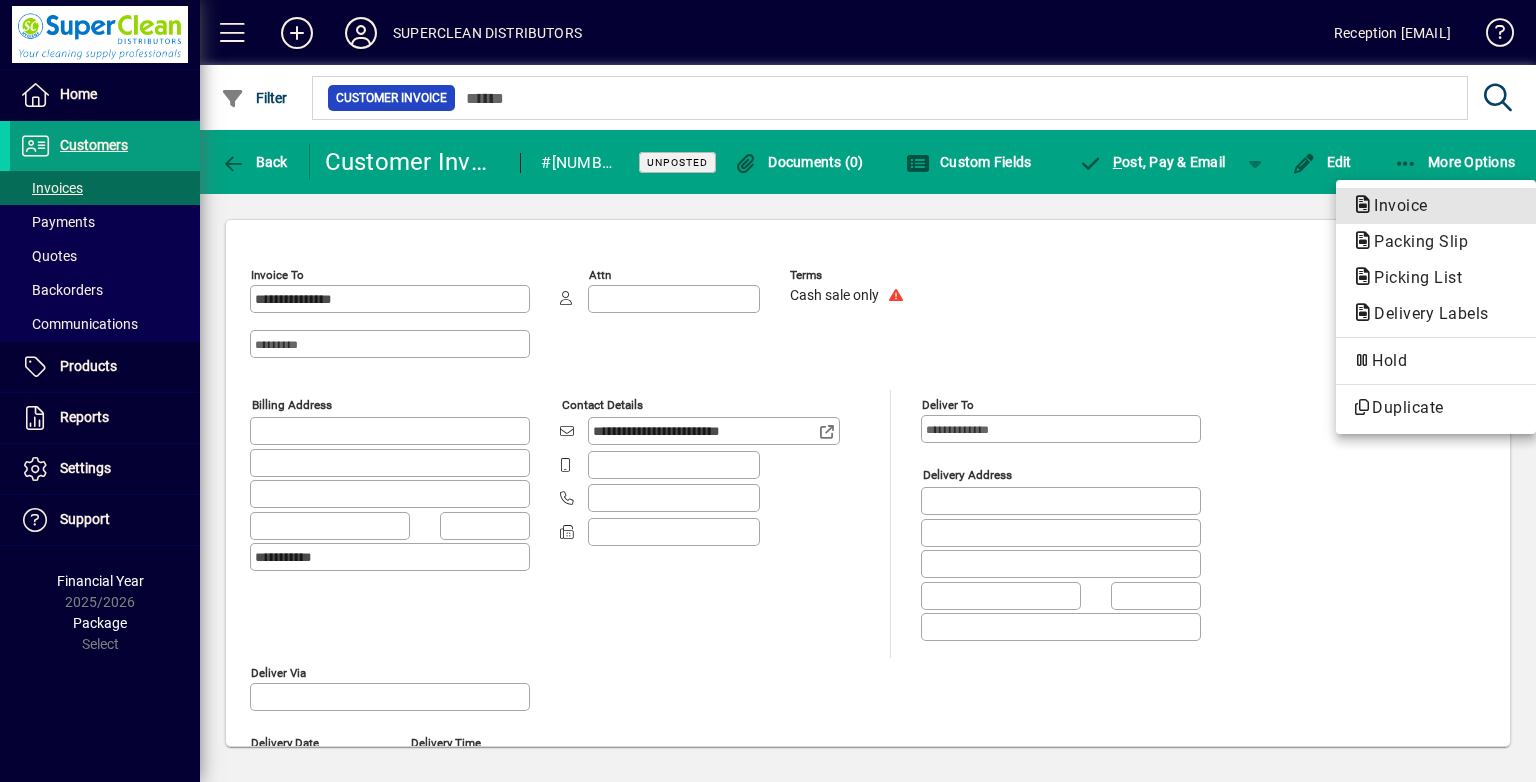 drag, startPoint x: 1403, startPoint y: 204, endPoint x: 1368, endPoint y: 222, distance: 39.357338 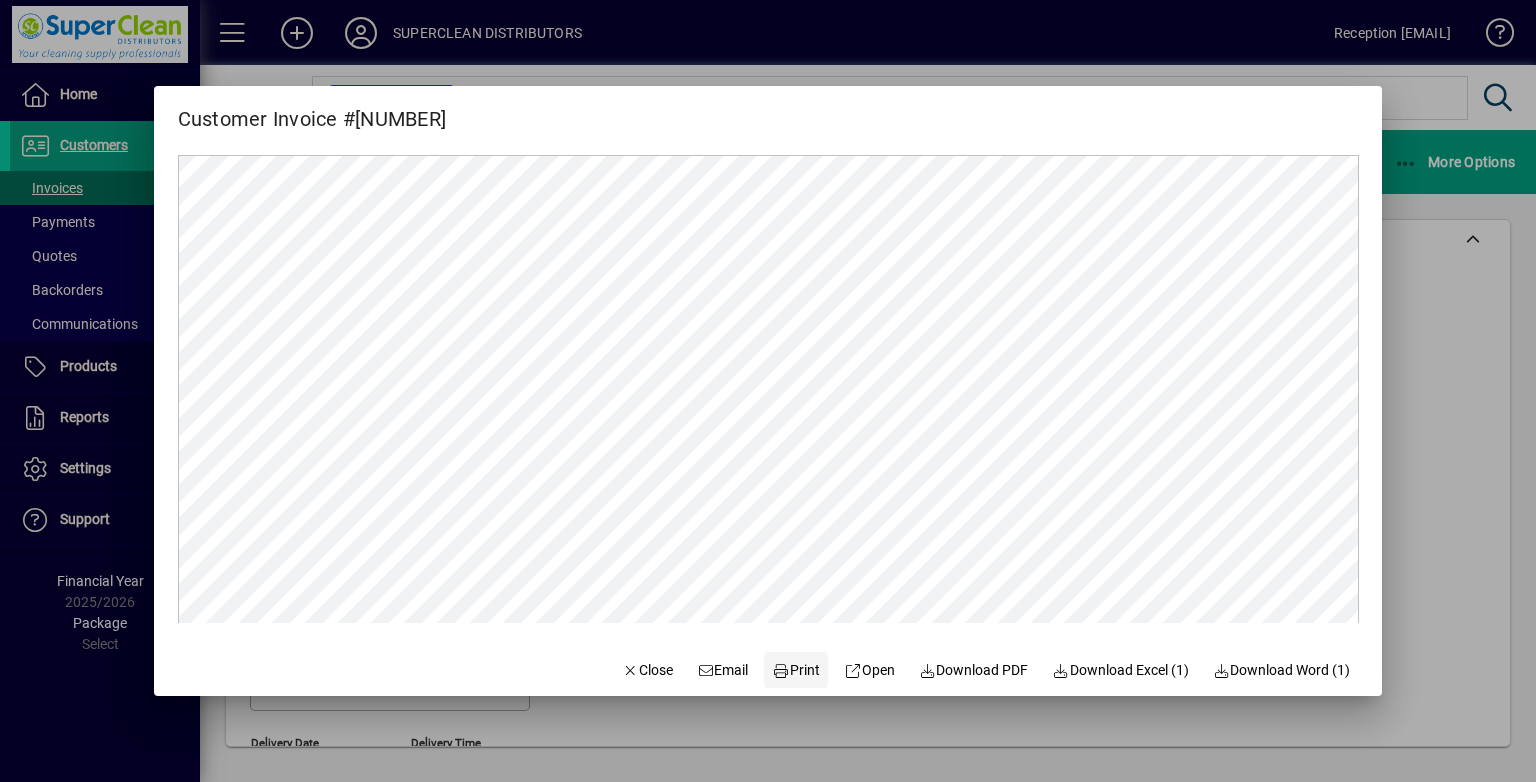 scroll, scrollTop: 0, scrollLeft: 0, axis: both 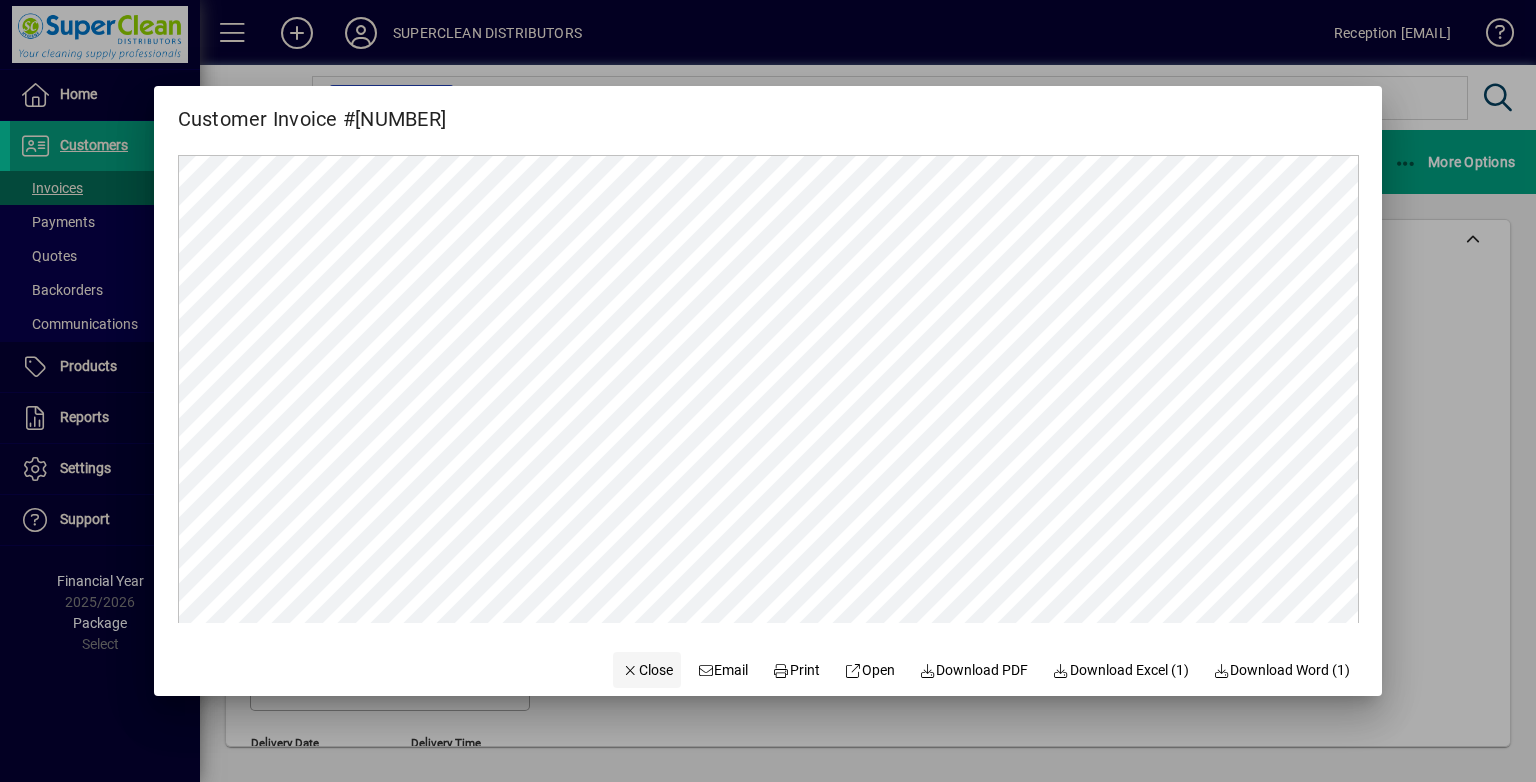 click 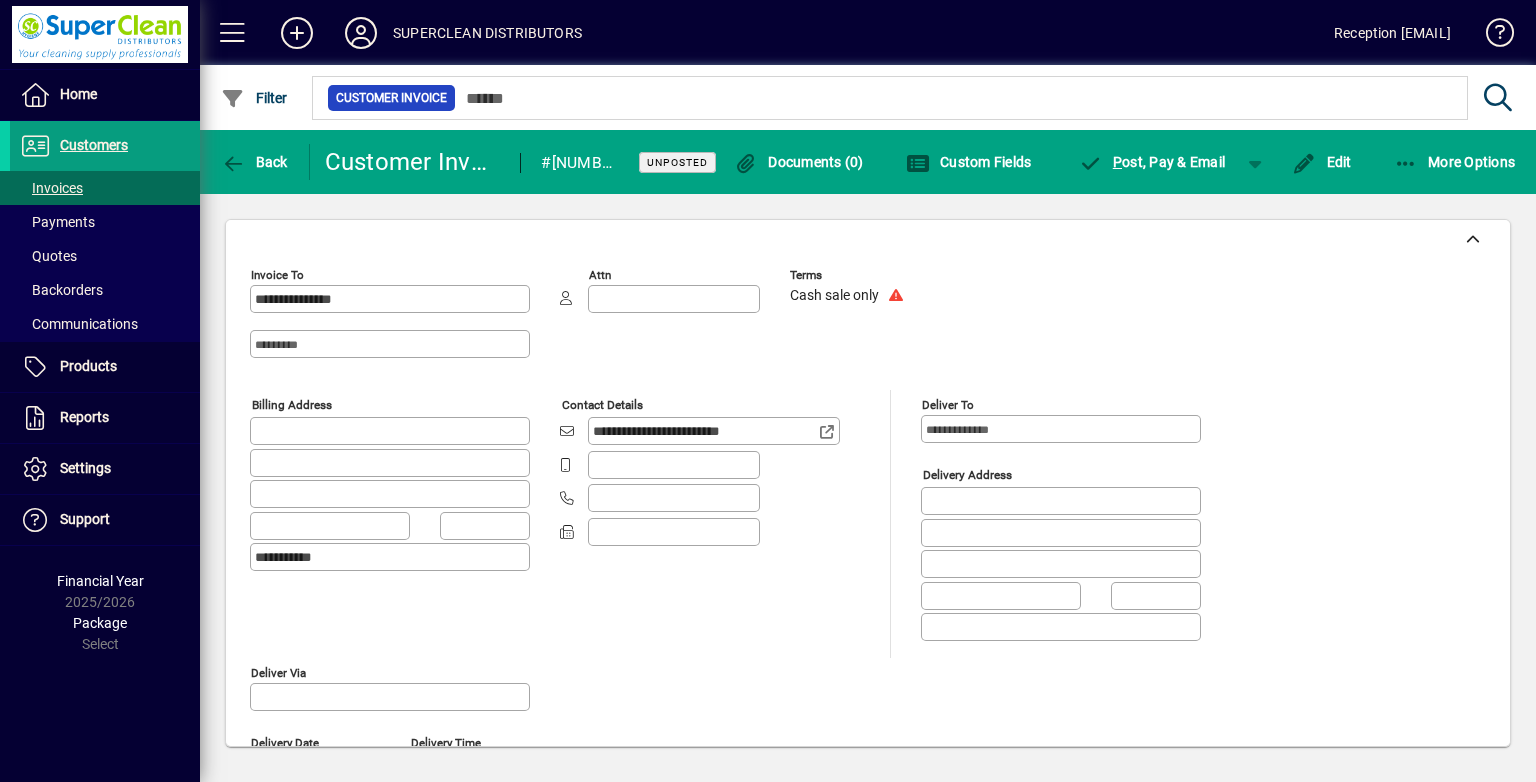 click on "Filter  Customer Invoice" 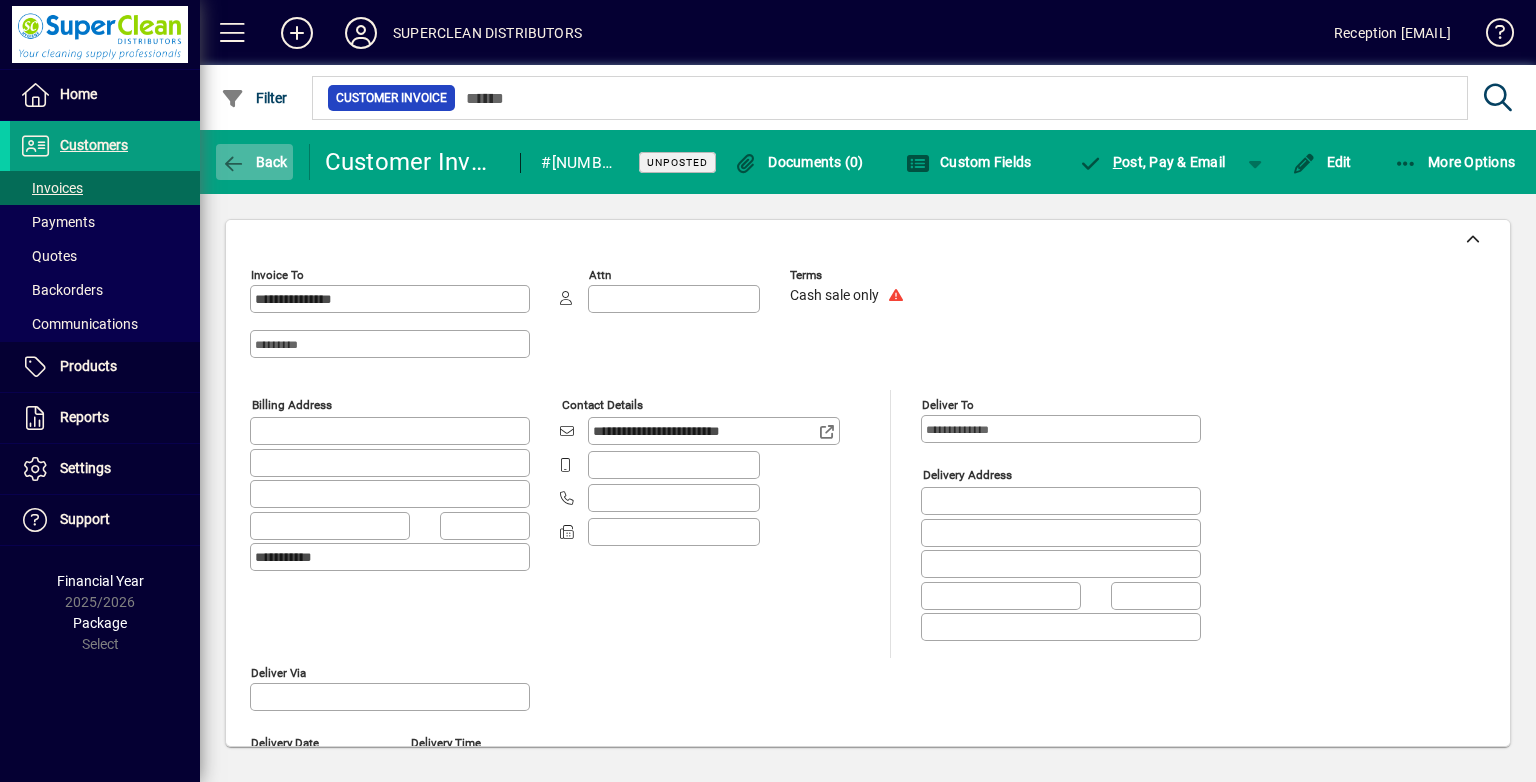 click 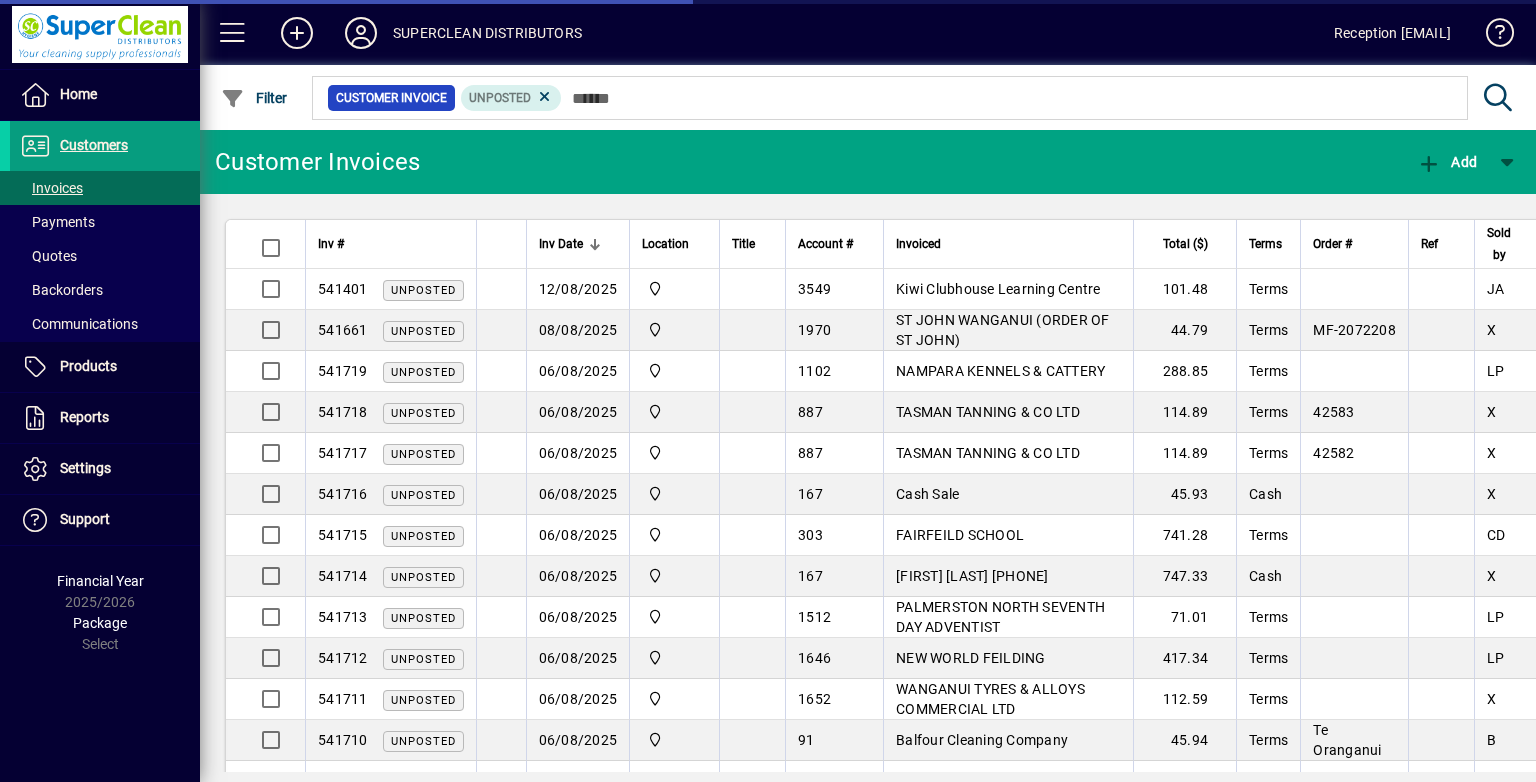 scroll, scrollTop: 0, scrollLeft: 0, axis: both 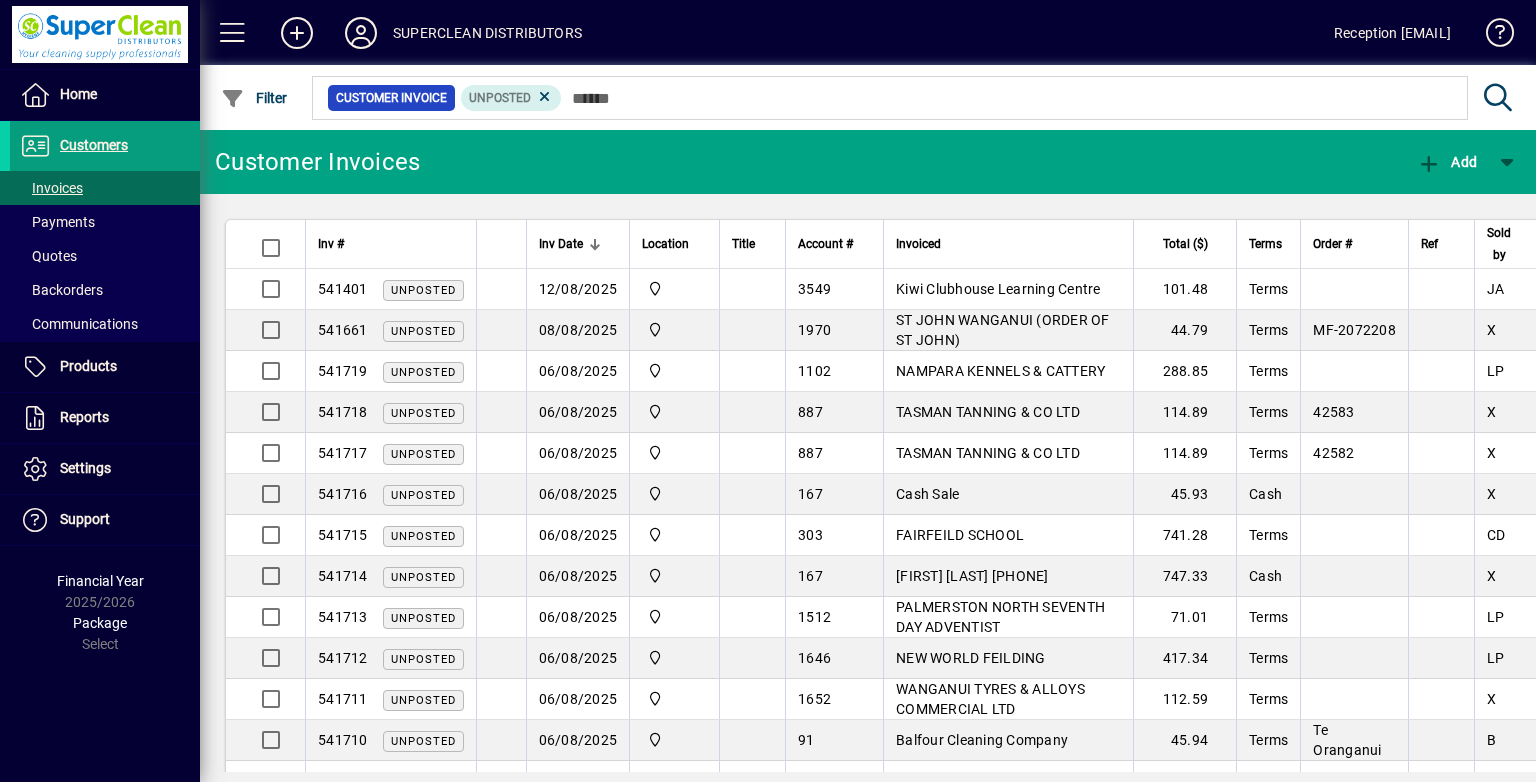 click at bounding box center [1007, 98] 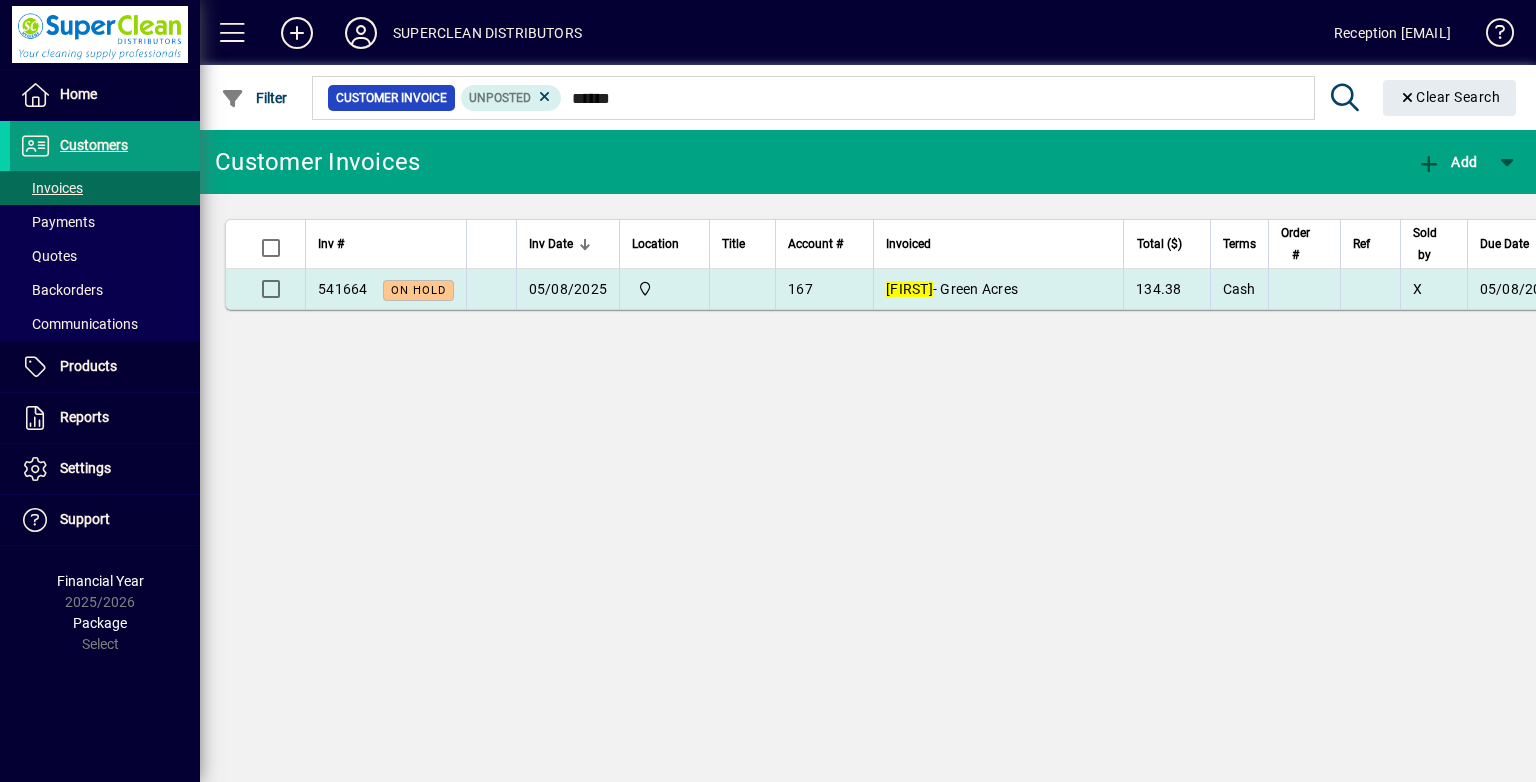 type on "******" 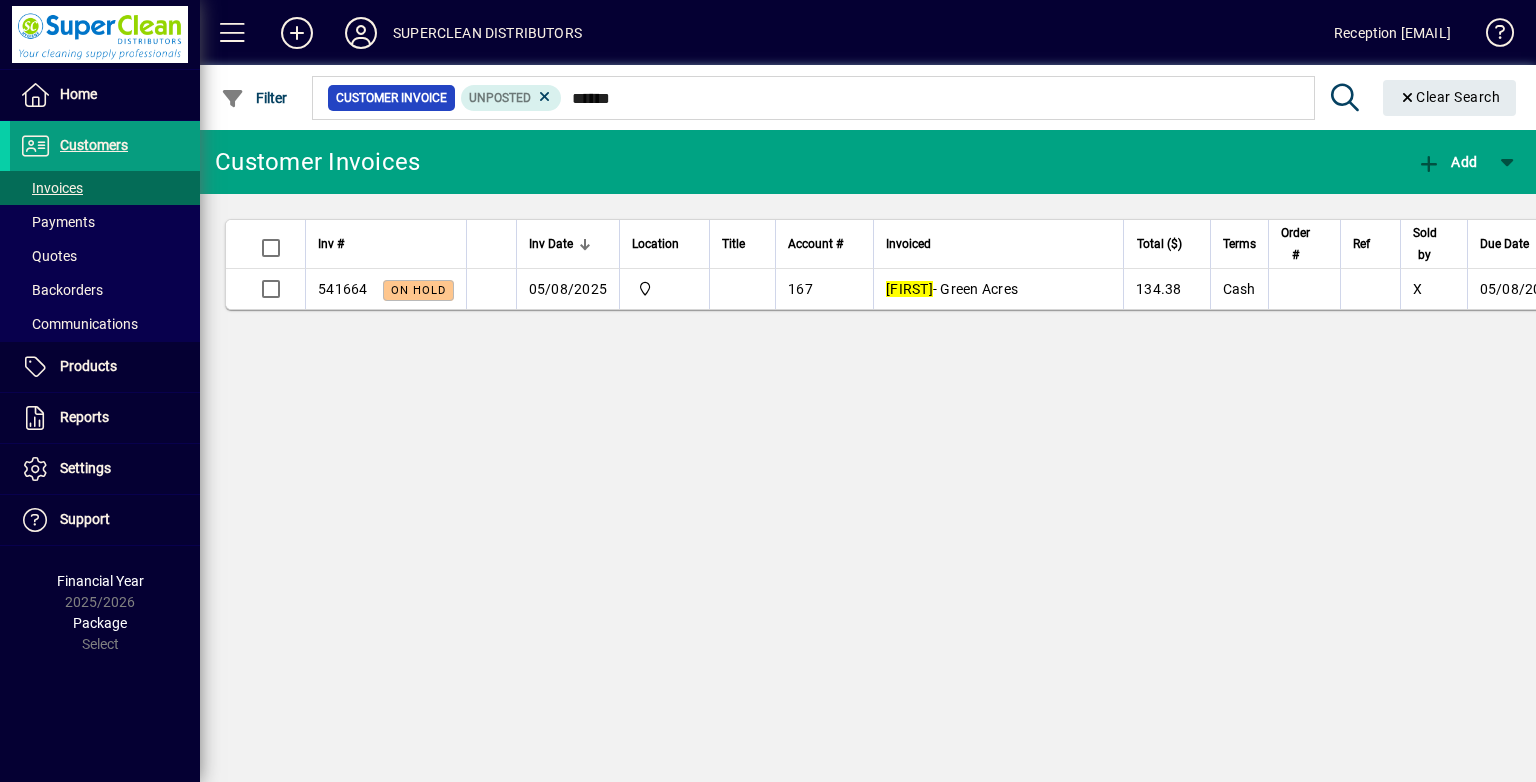 click on "Vinnie  - Green Acres" at bounding box center [998, 289] 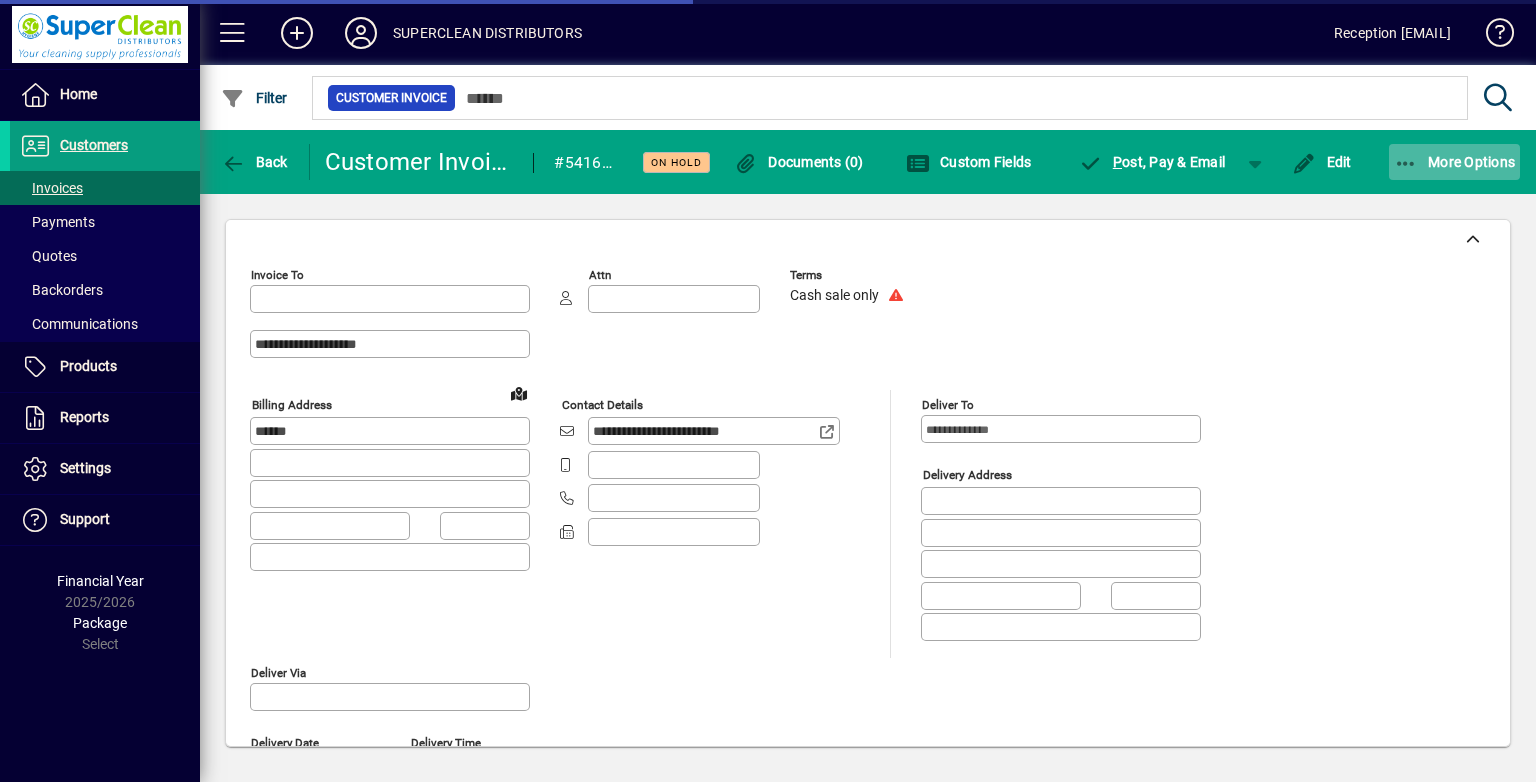 type on "**********" 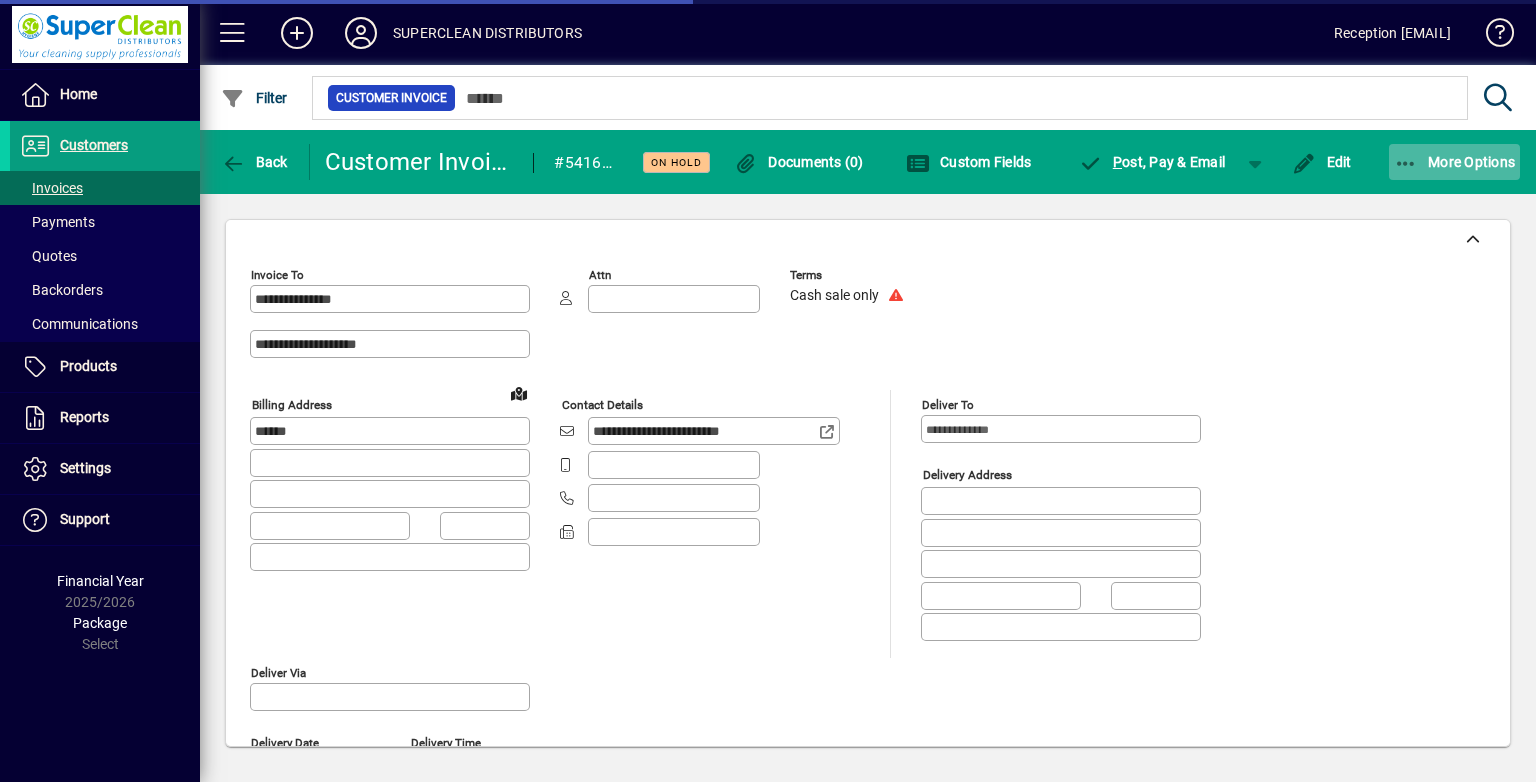 type on "**********" 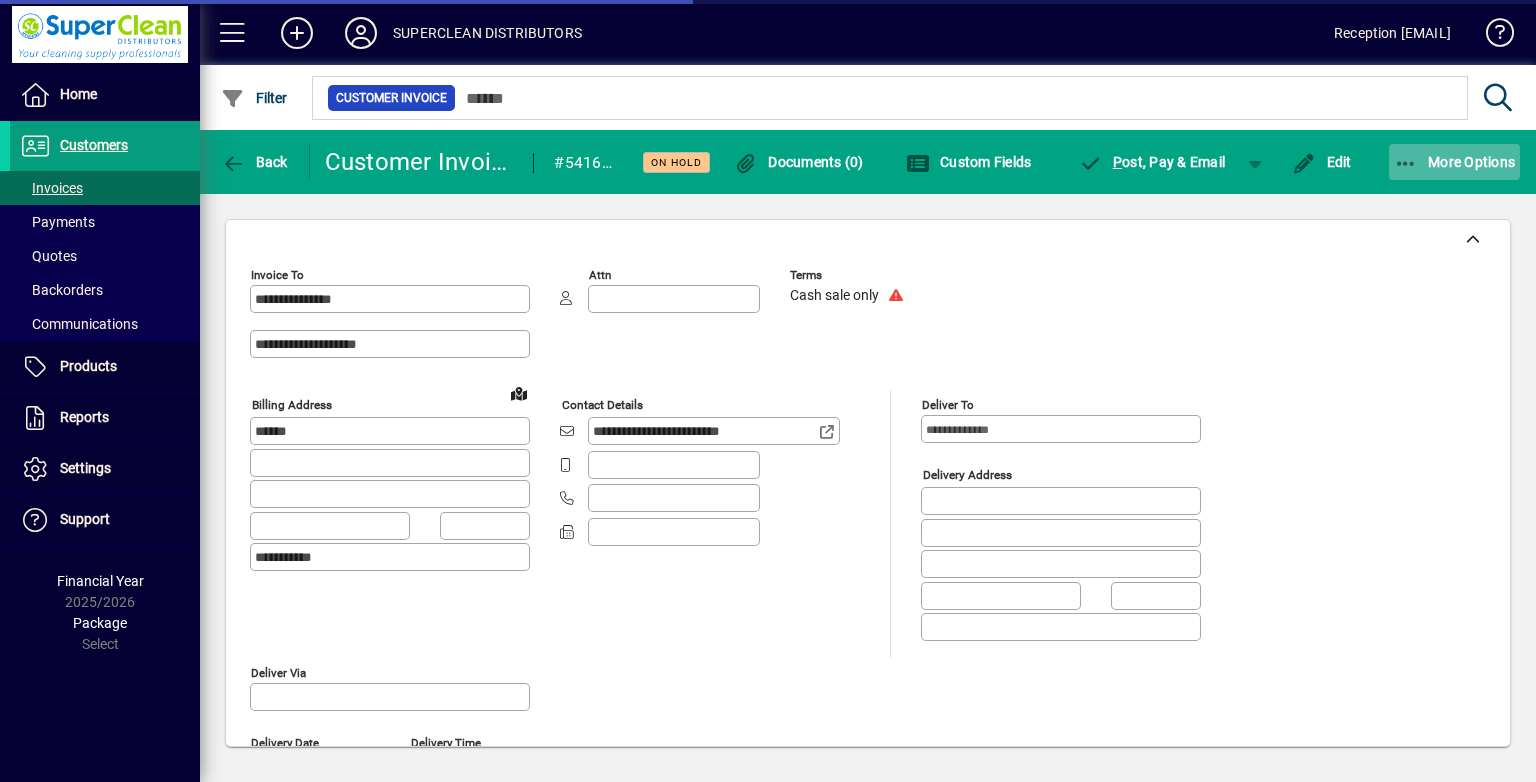 type on "******" 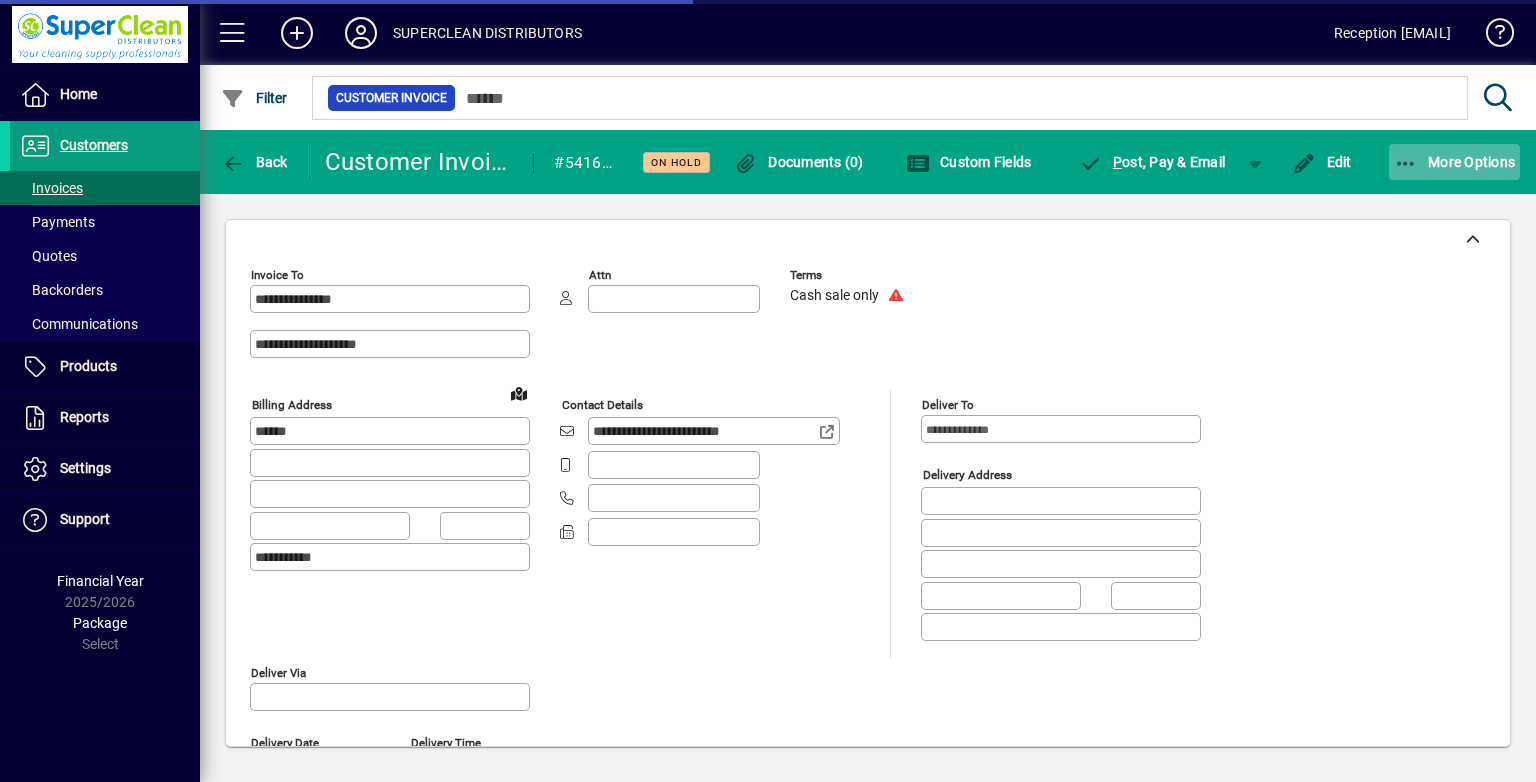click on "More Options" 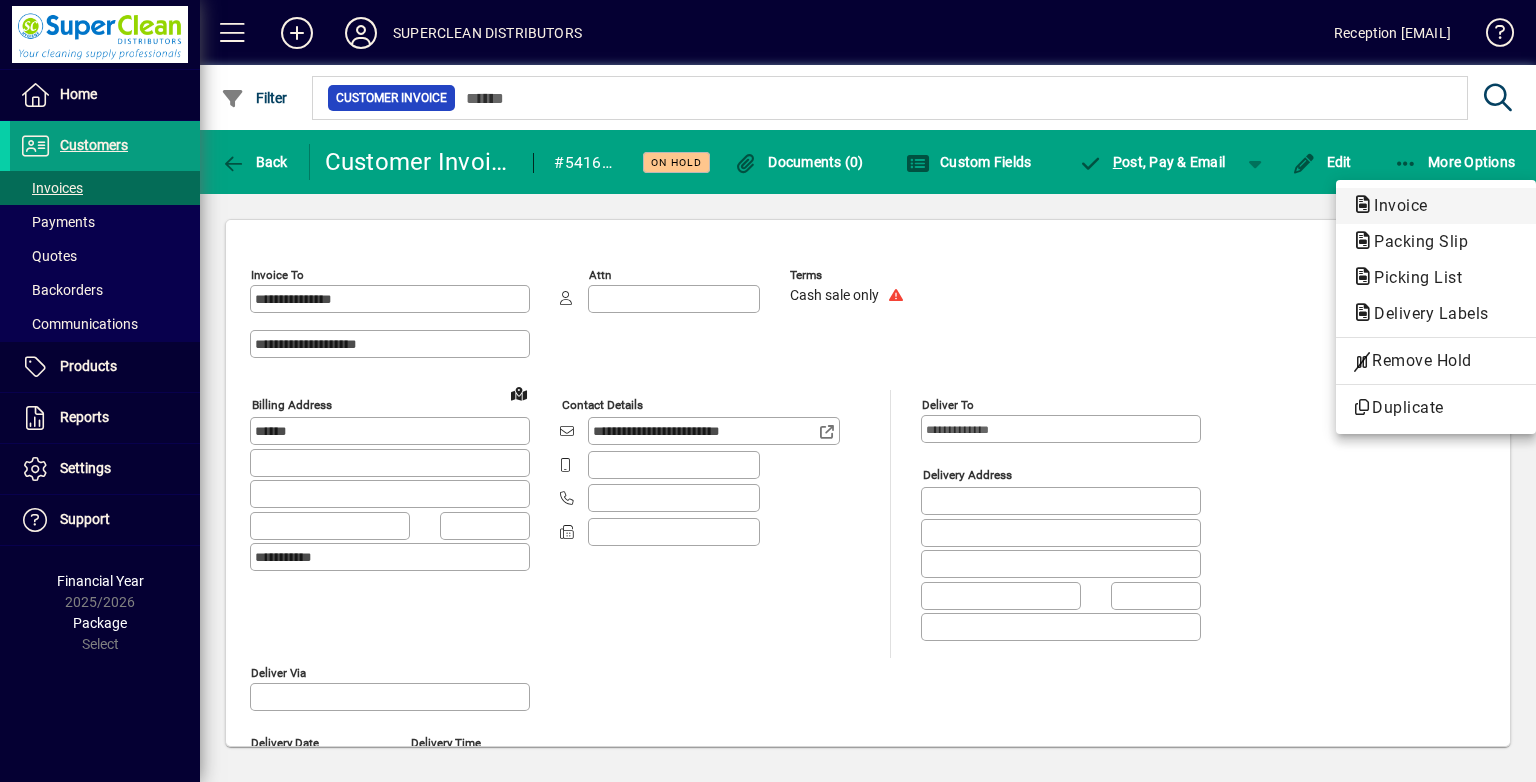 click on "Invoice" at bounding box center (1415, 241) 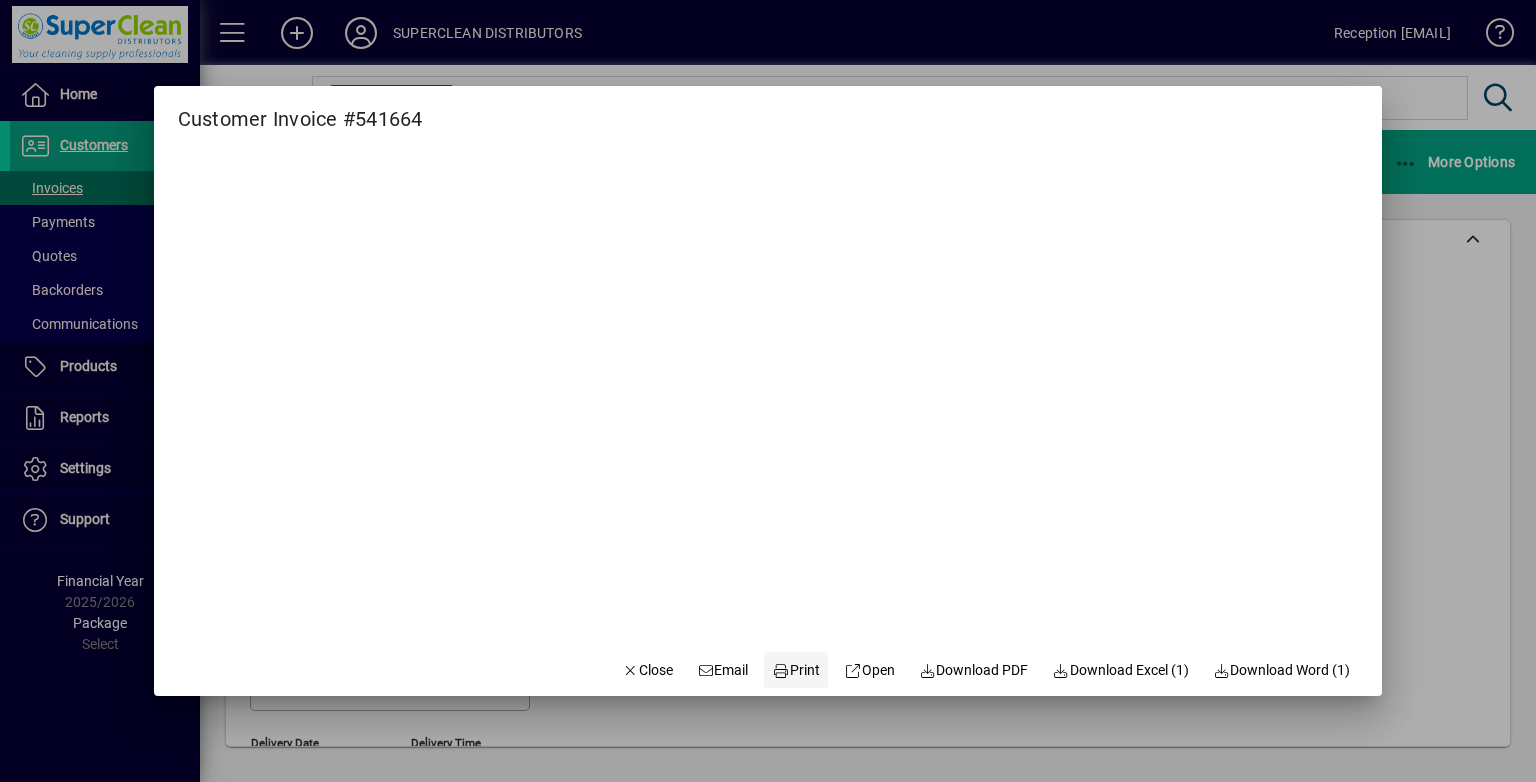 click 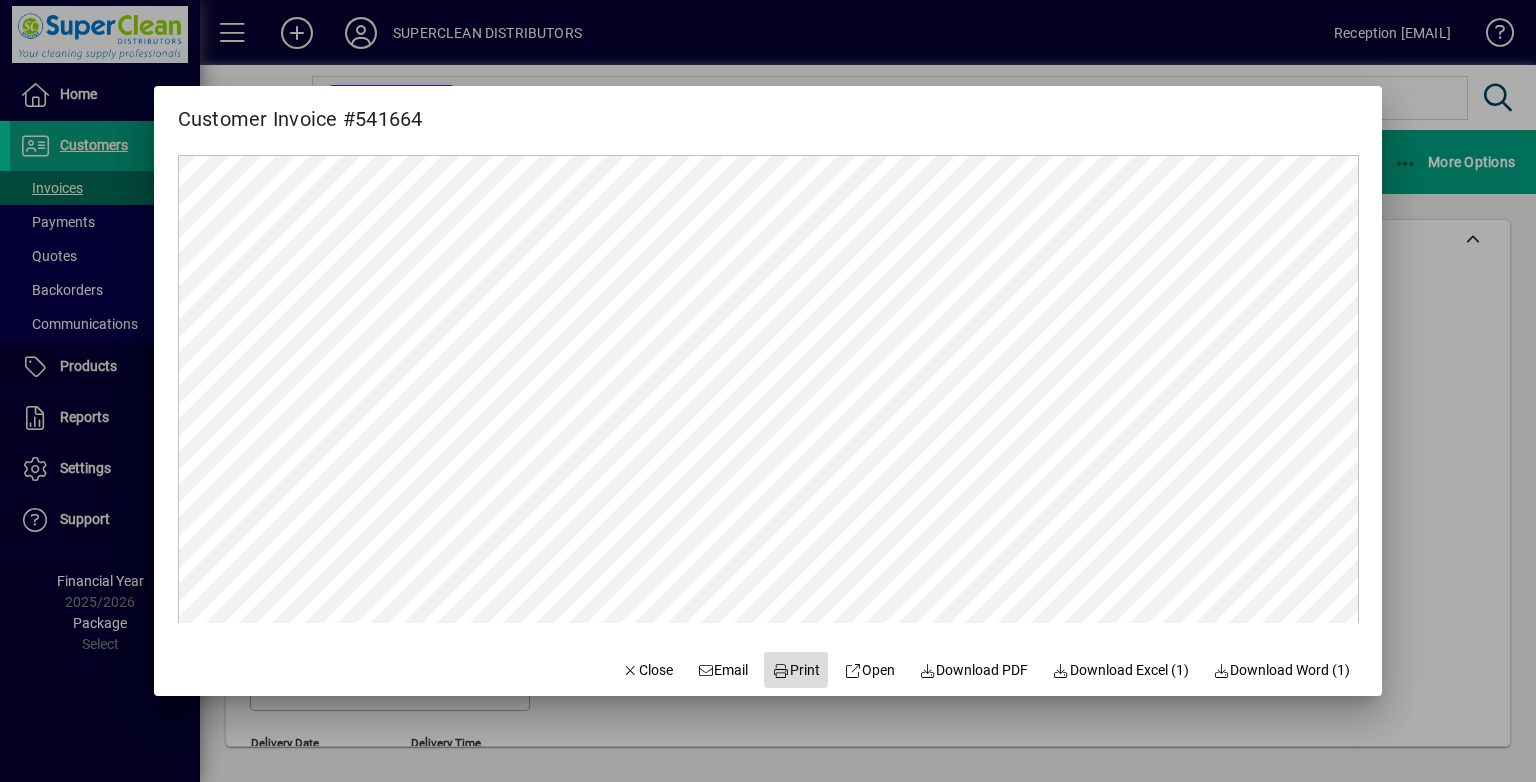 scroll, scrollTop: 0, scrollLeft: 0, axis: both 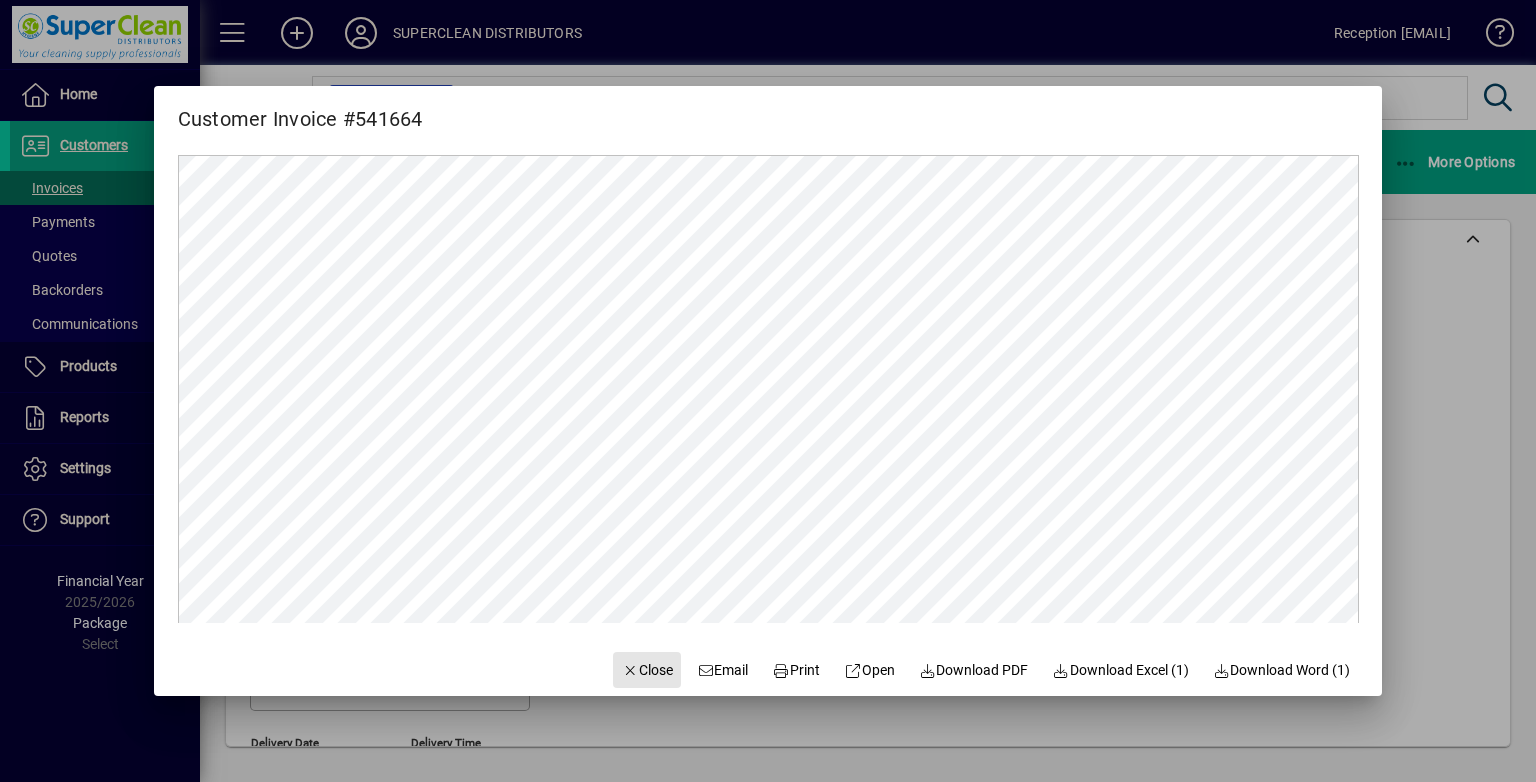 drag, startPoint x: 633, startPoint y: 657, endPoint x: 670, endPoint y: 630, distance: 45.80393 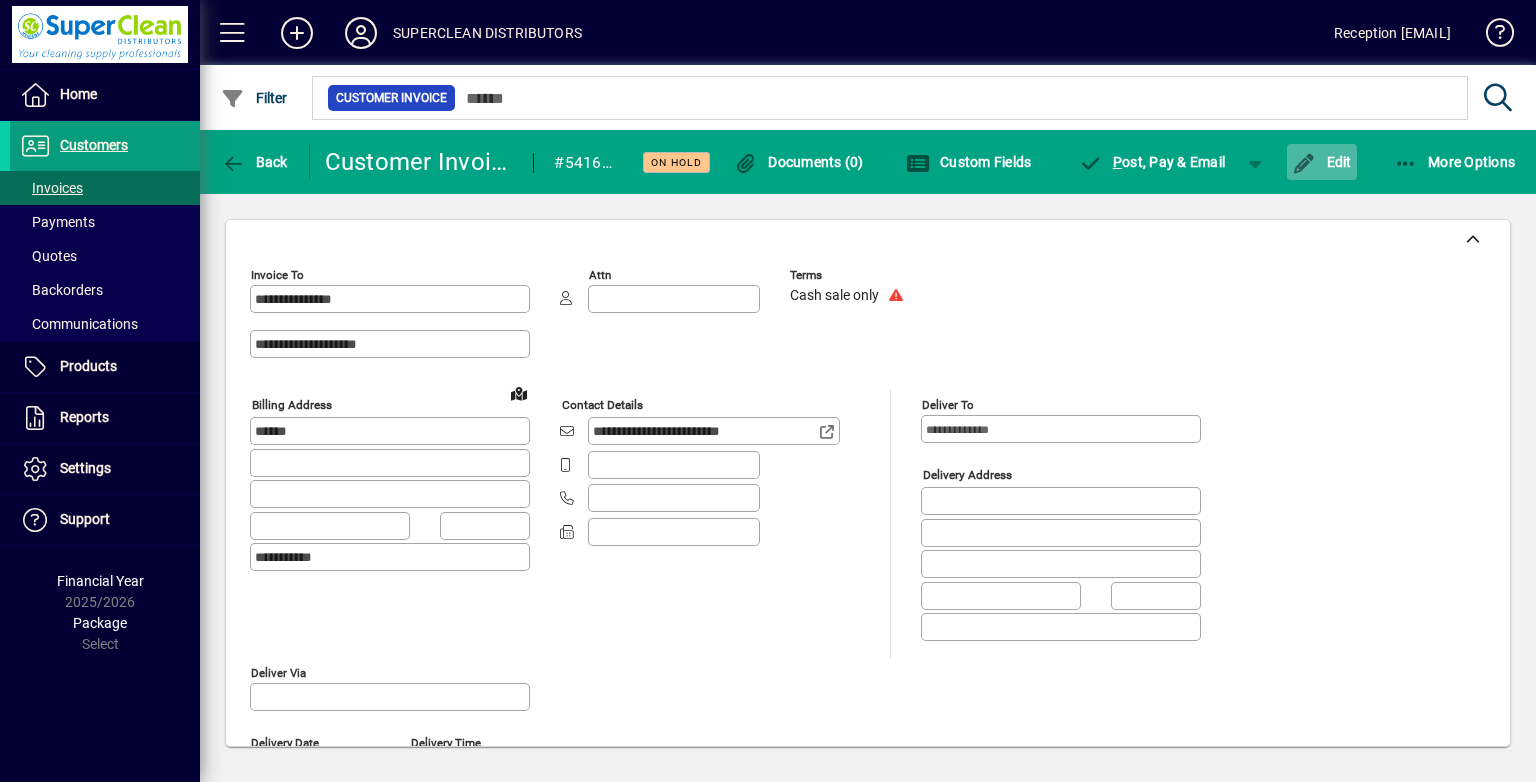 click 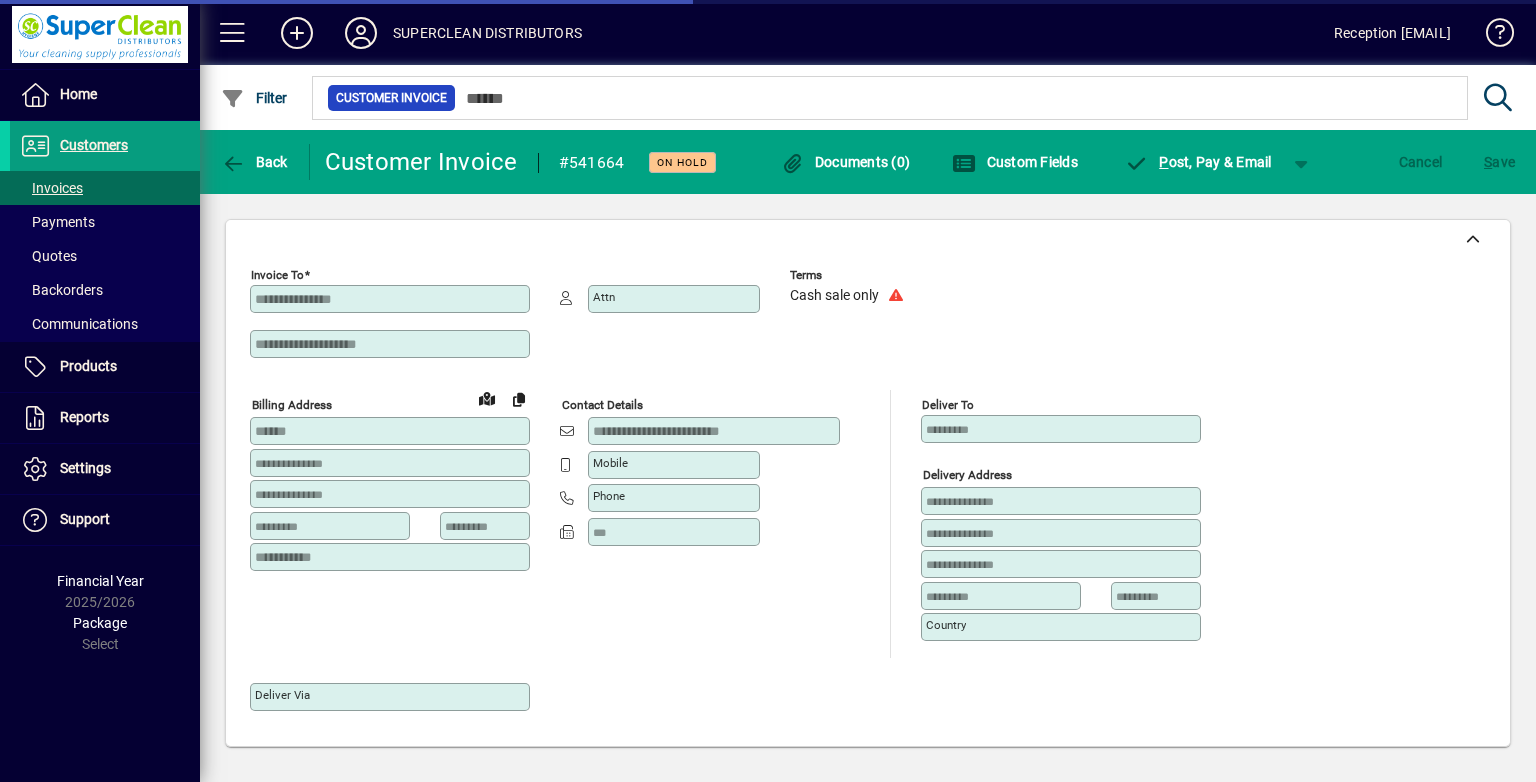 scroll, scrollTop: 600, scrollLeft: 0, axis: vertical 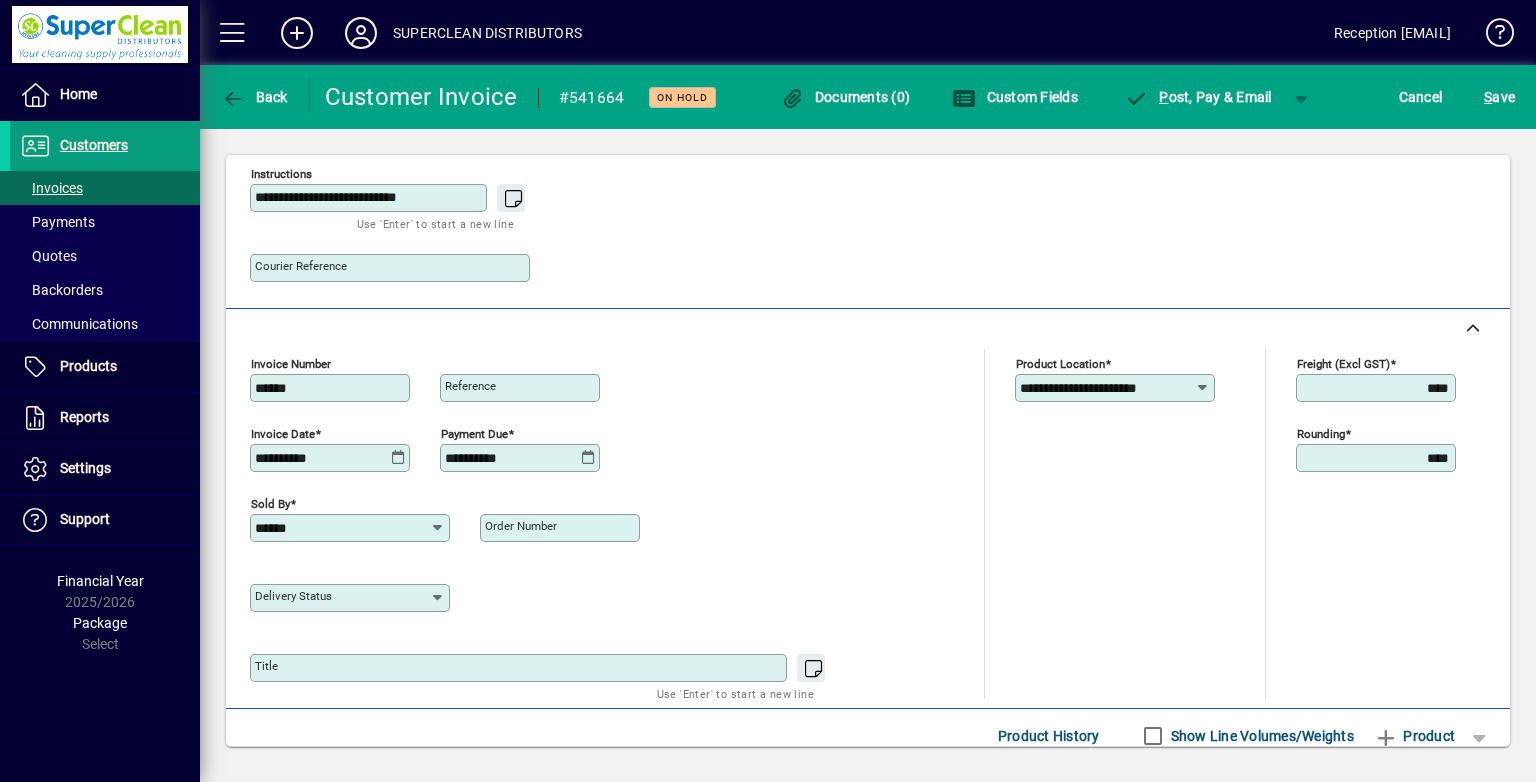 drag, startPoint x: 443, startPoint y: 170, endPoint x: 212, endPoint y: 182, distance: 231.31148 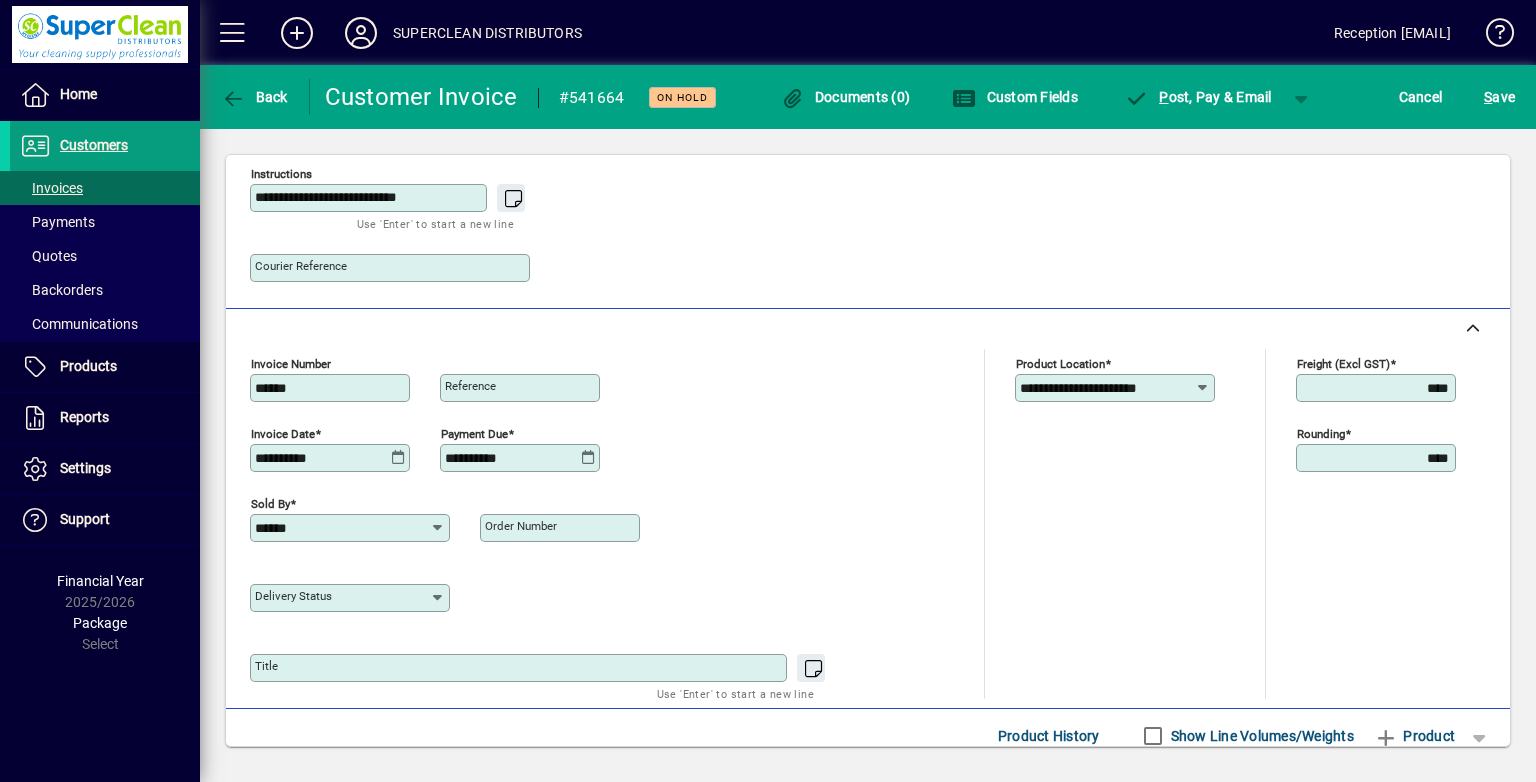 click on "**********" 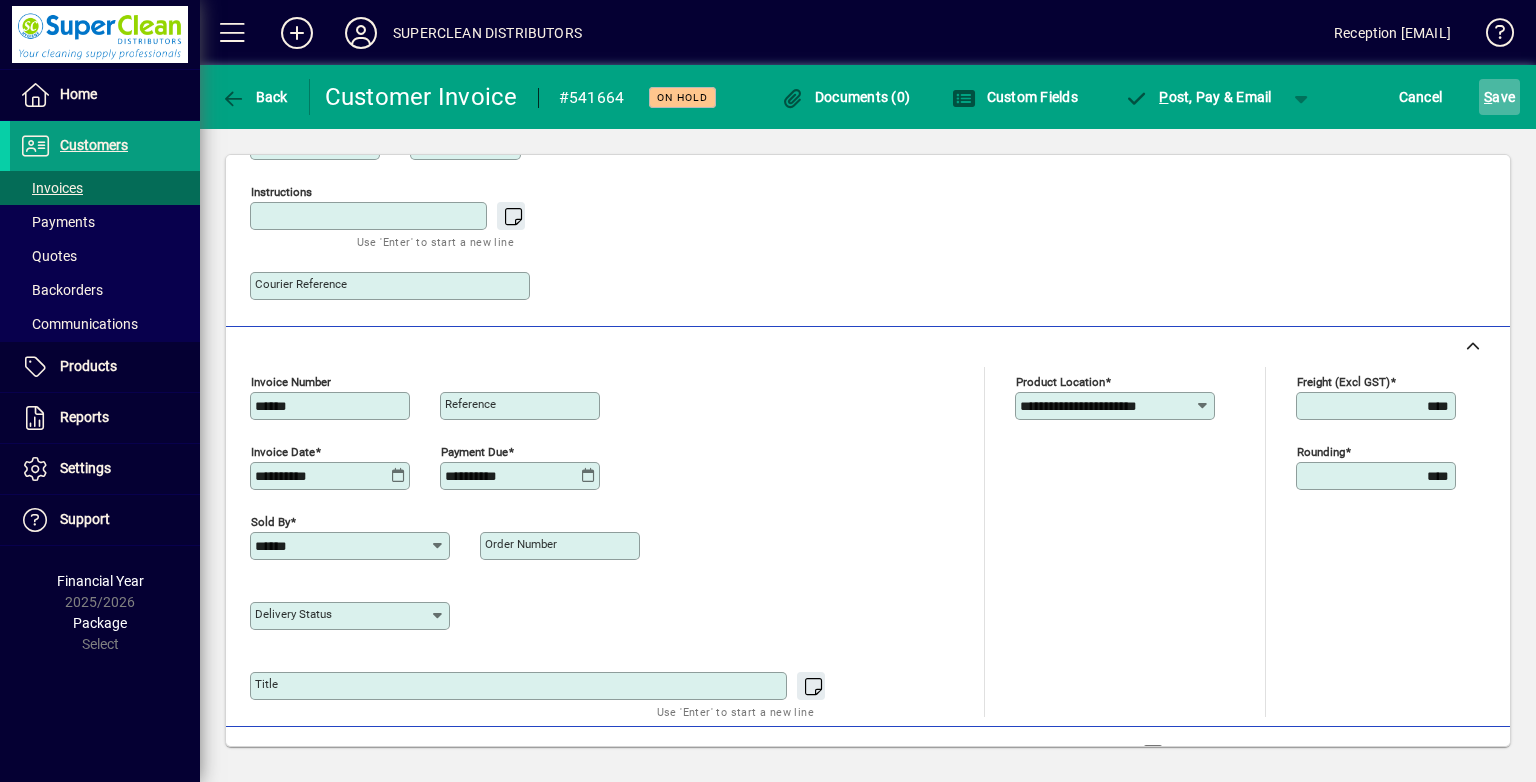type 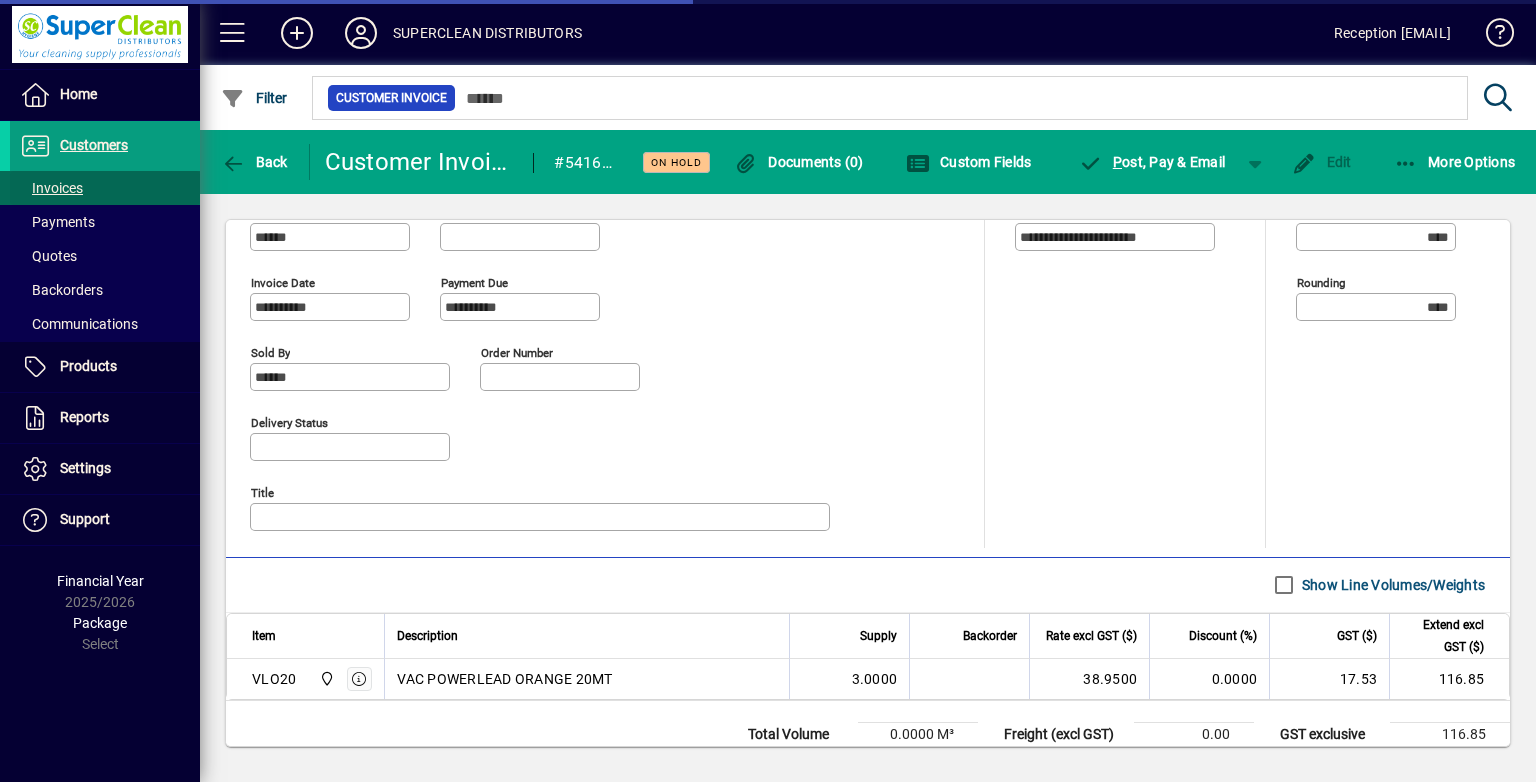 scroll, scrollTop: 790, scrollLeft: 0, axis: vertical 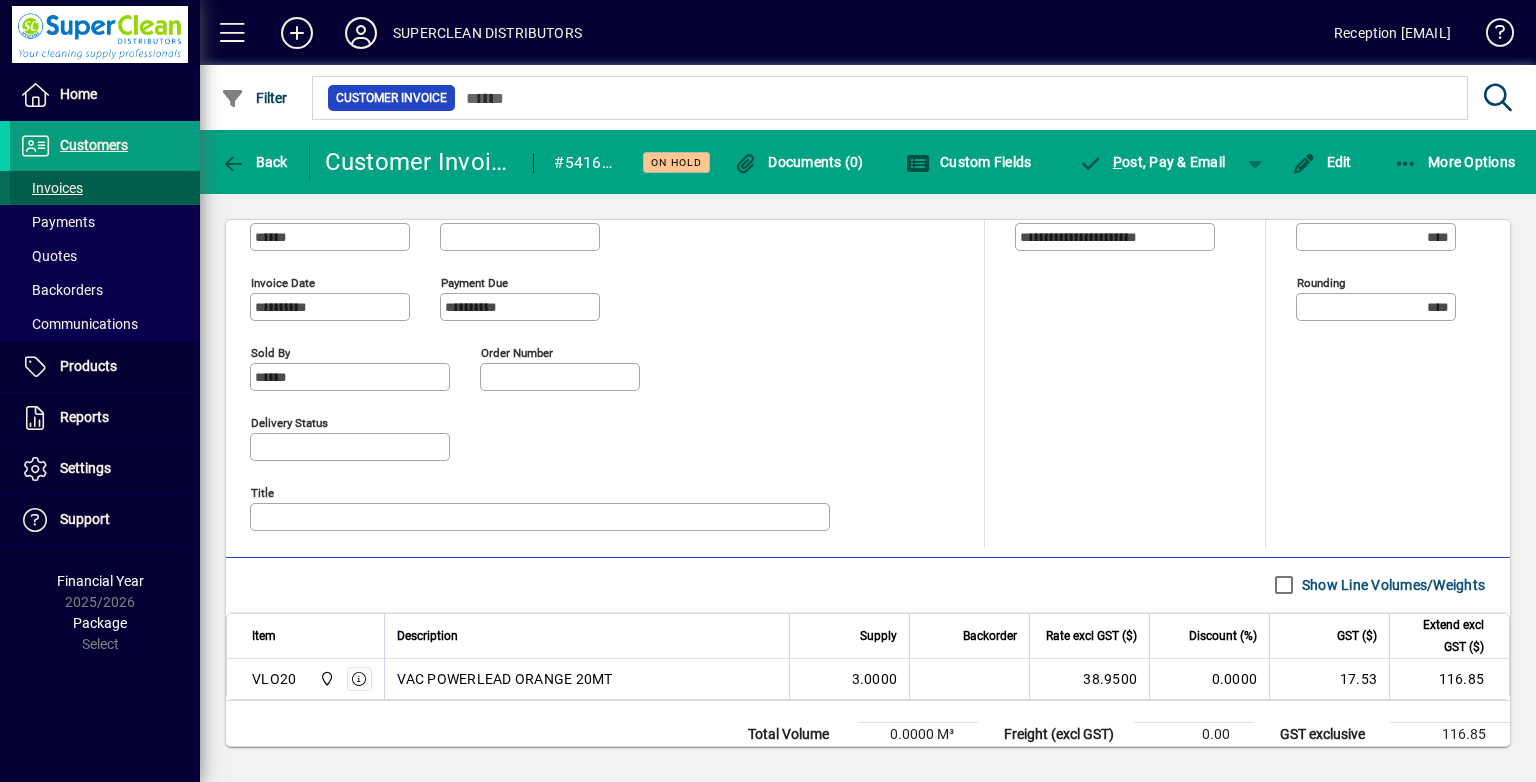 click at bounding box center (105, 188) 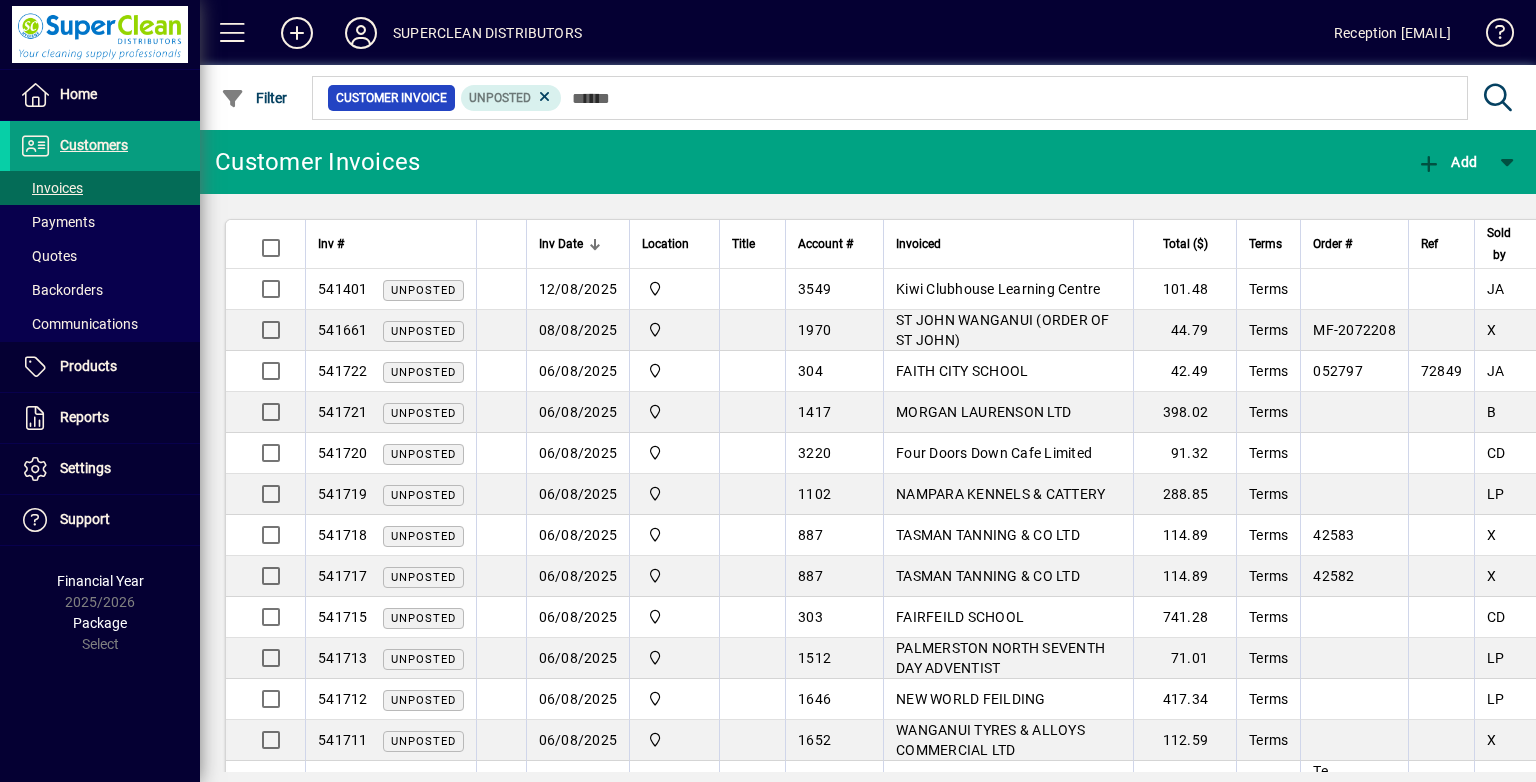 drag, startPoint x: 0, startPoint y: 734, endPoint x: 1225, endPoint y: 137, distance: 1362.7303 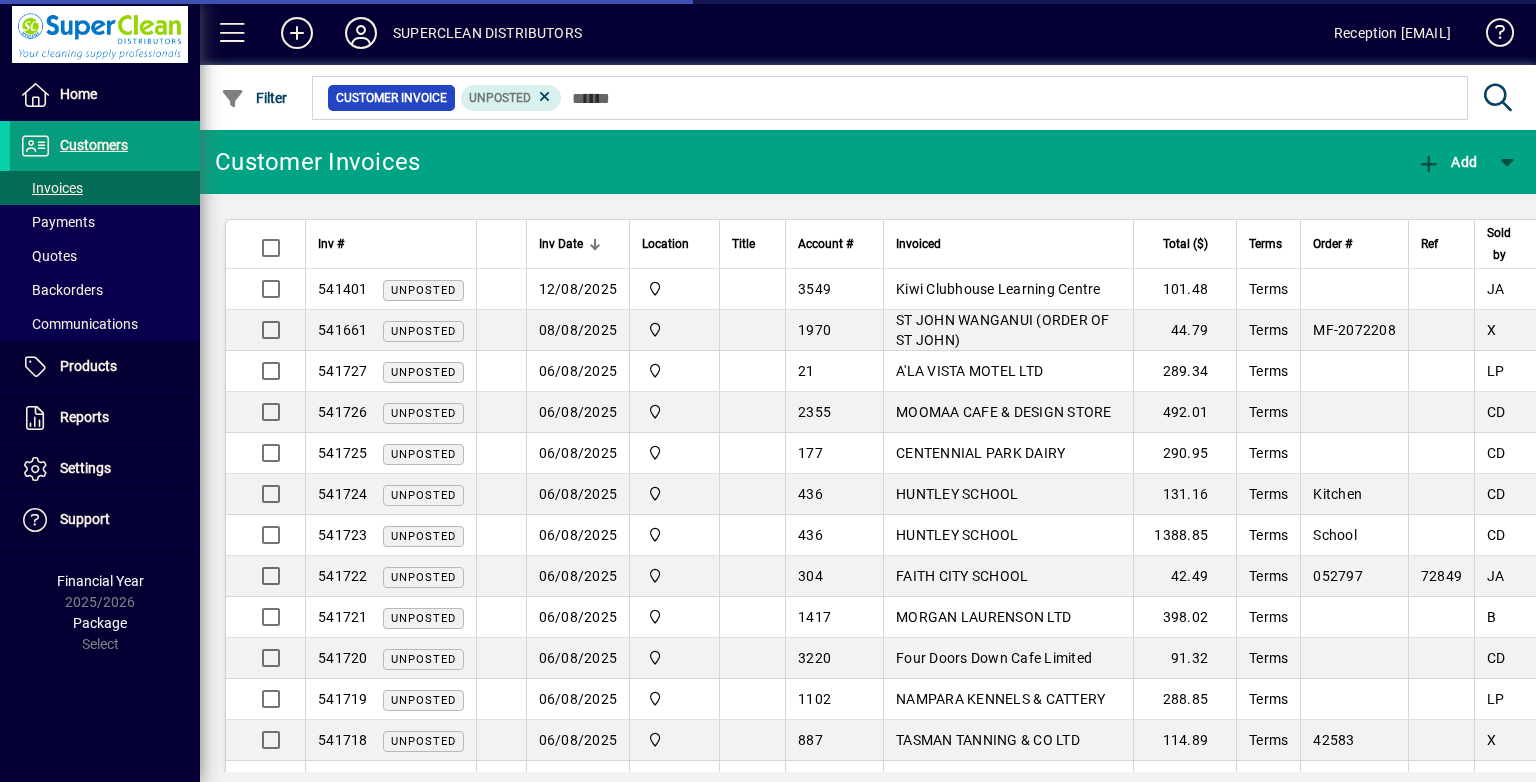 scroll, scrollTop: 0, scrollLeft: 0, axis: both 